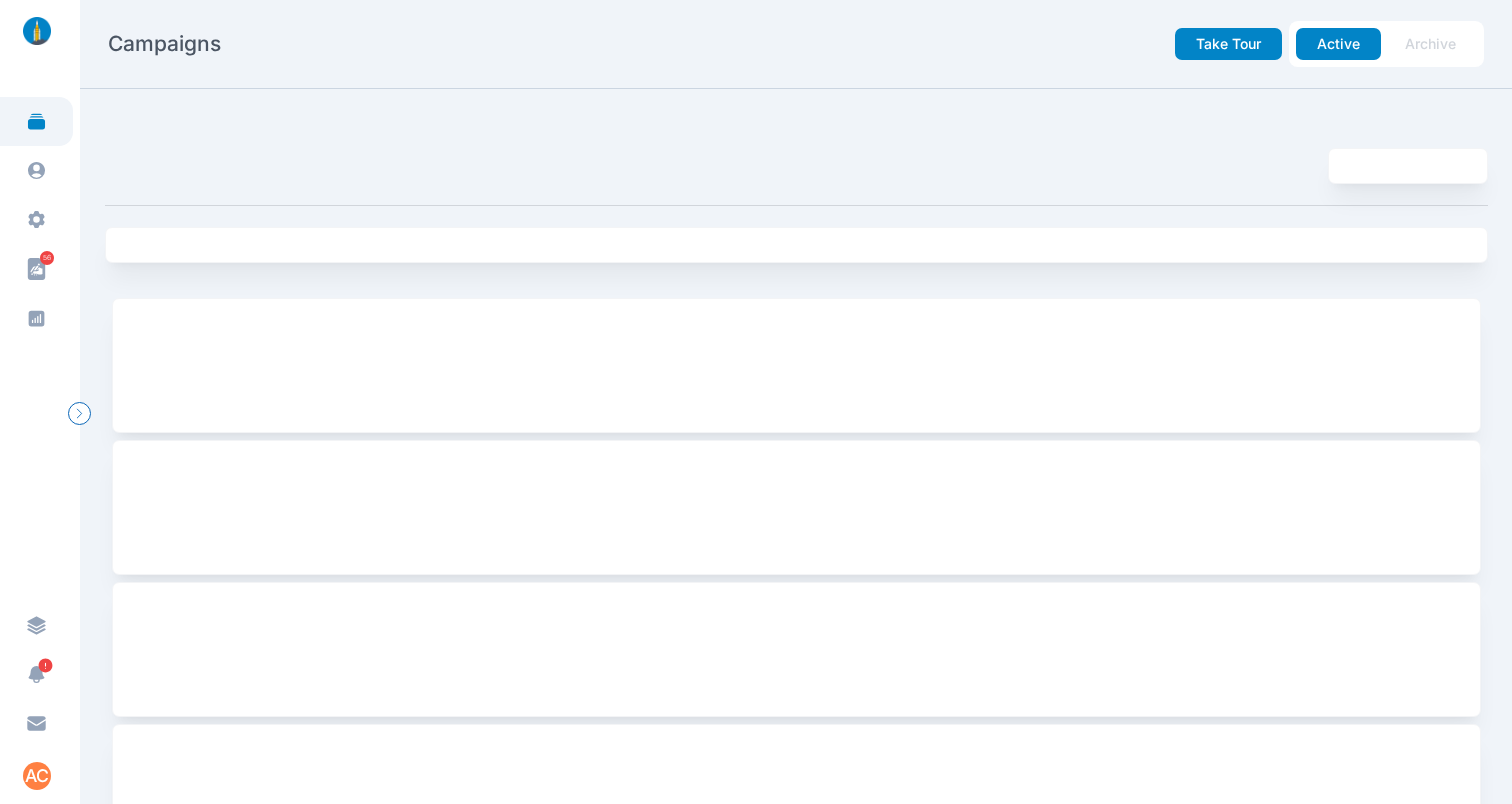scroll, scrollTop: 0, scrollLeft: 0, axis: both 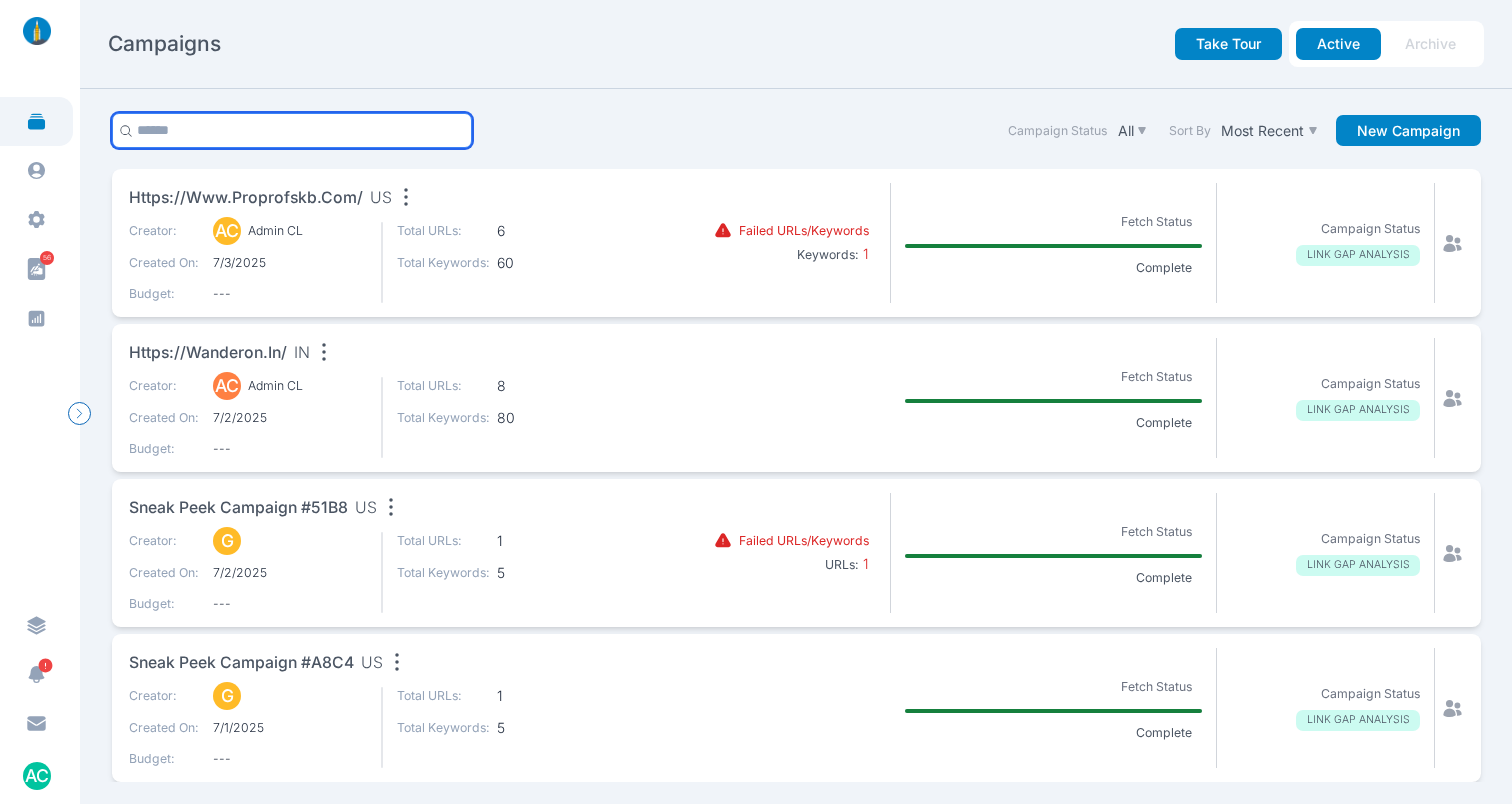 click at bounding box center (292, 130) 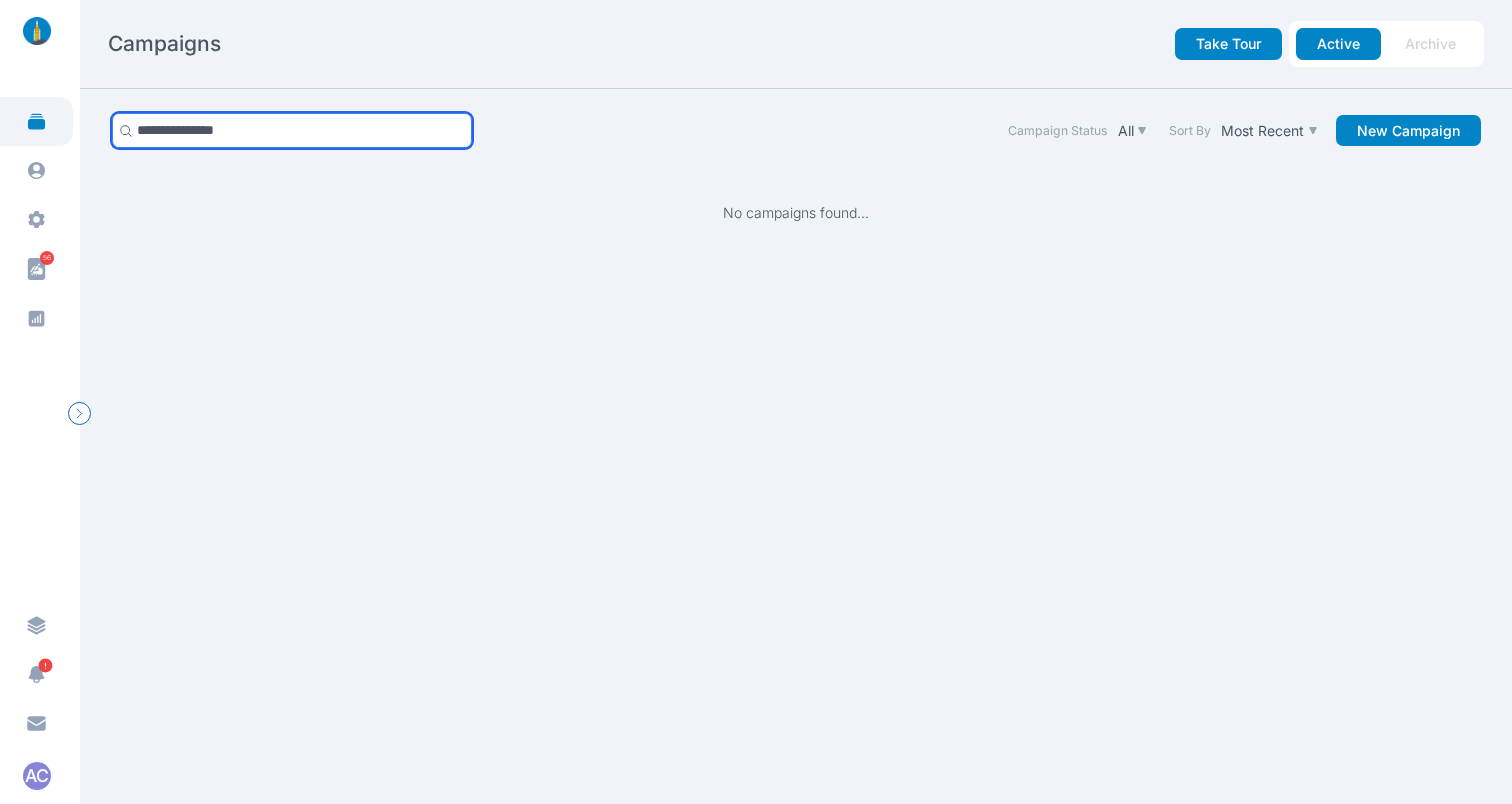 click on "**********" at bounding box center [292, 130] 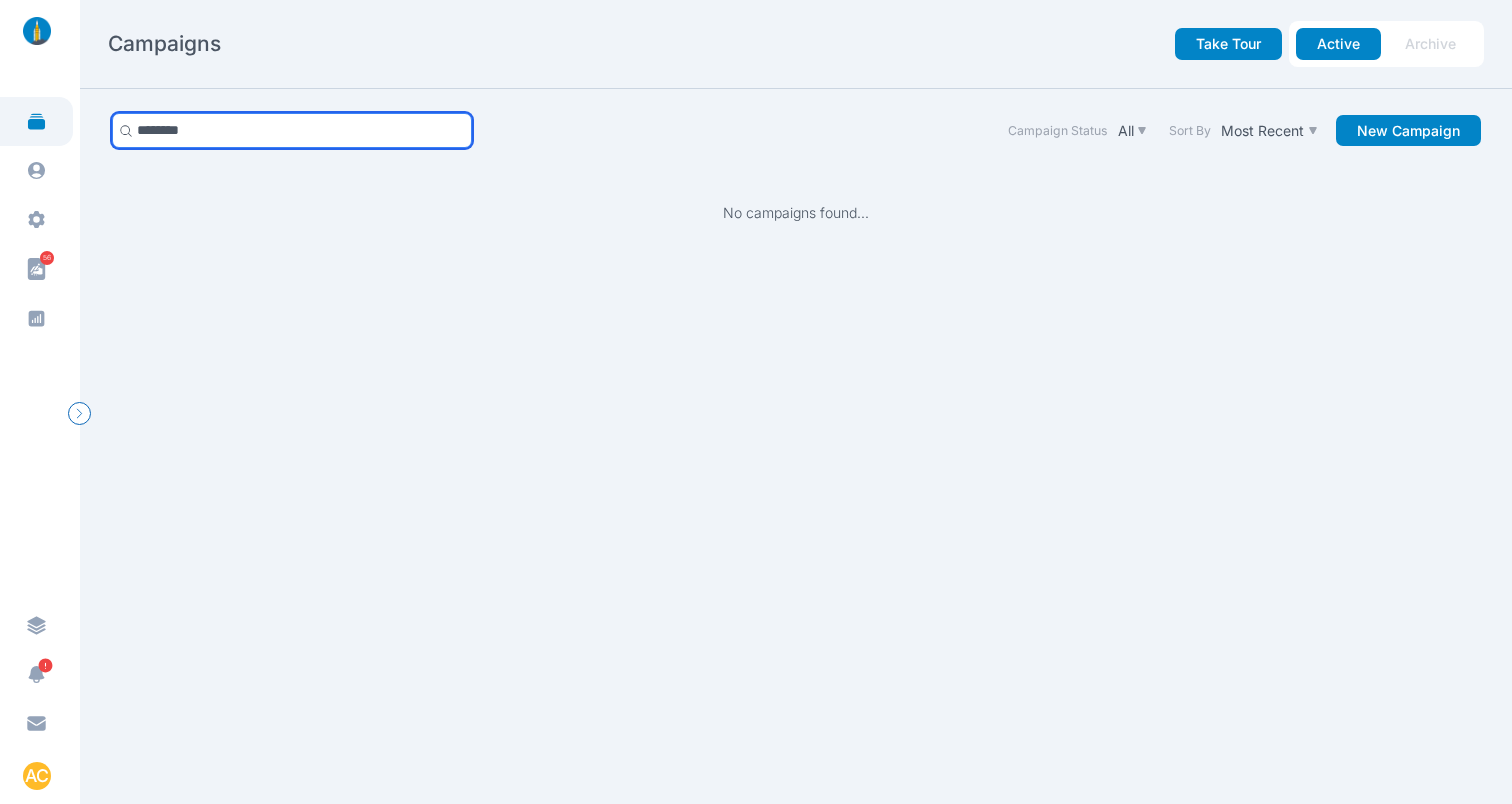 type on "********" 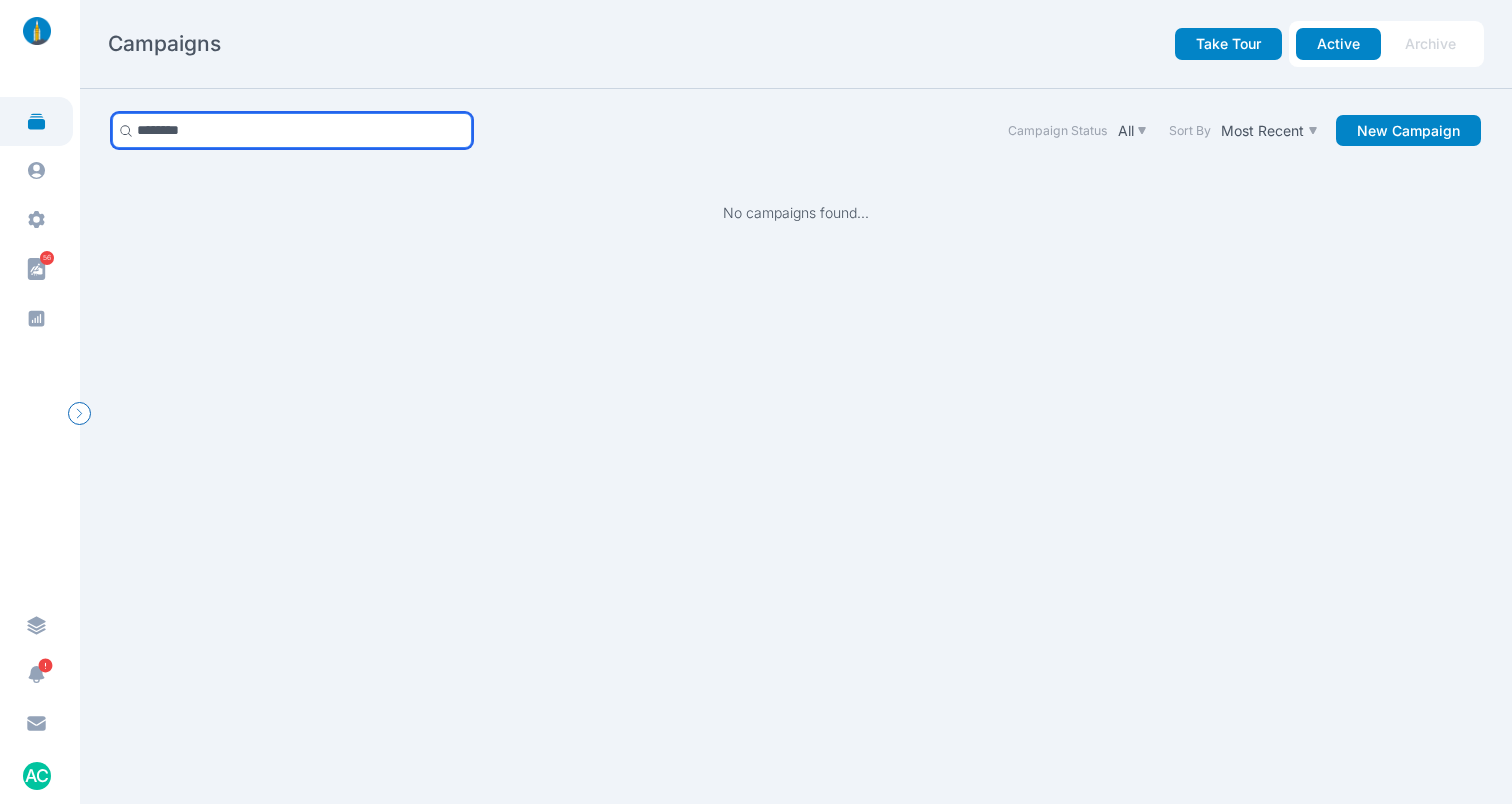 click on "********" at bounding box center [292, 130] 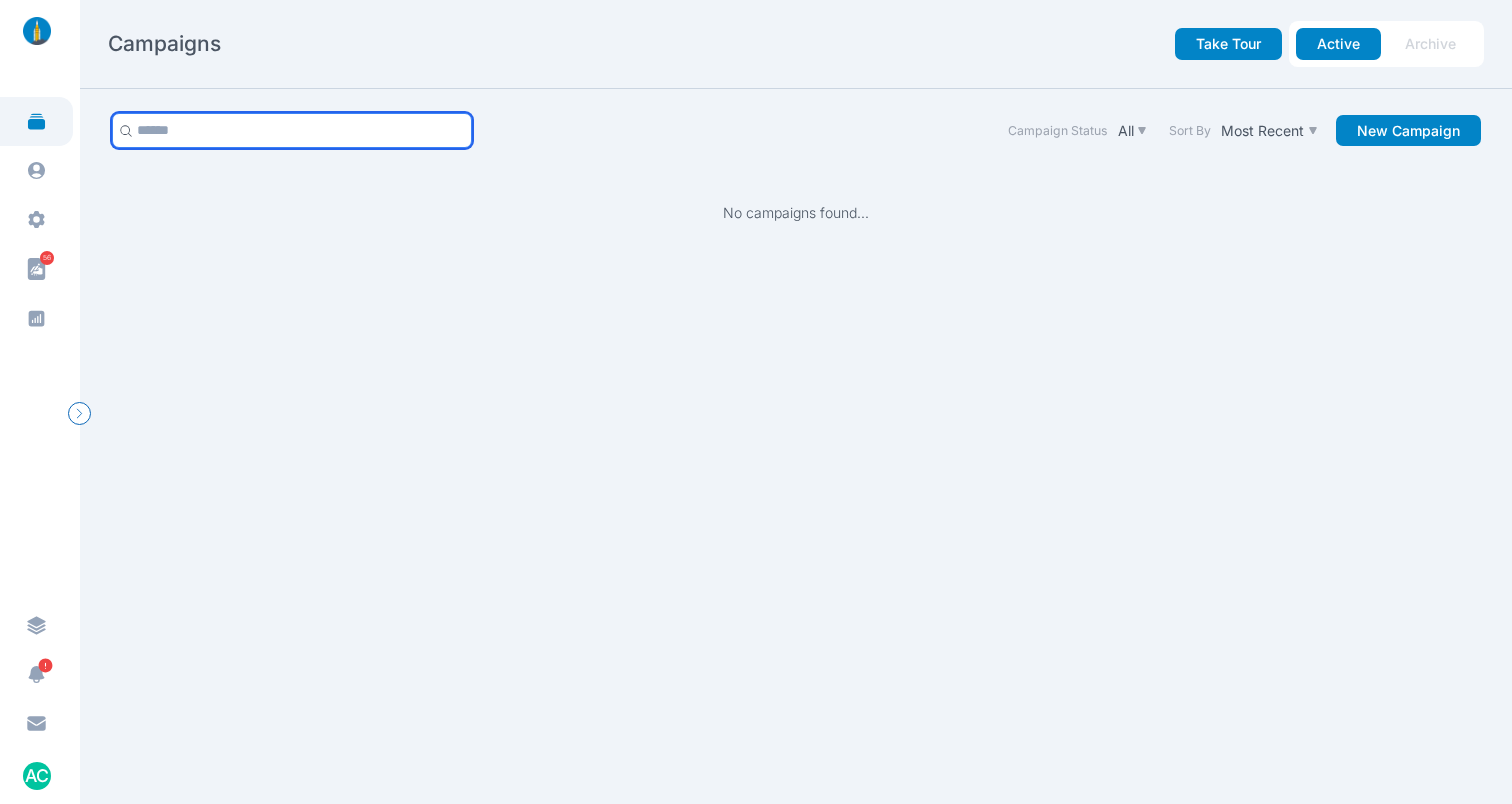 type 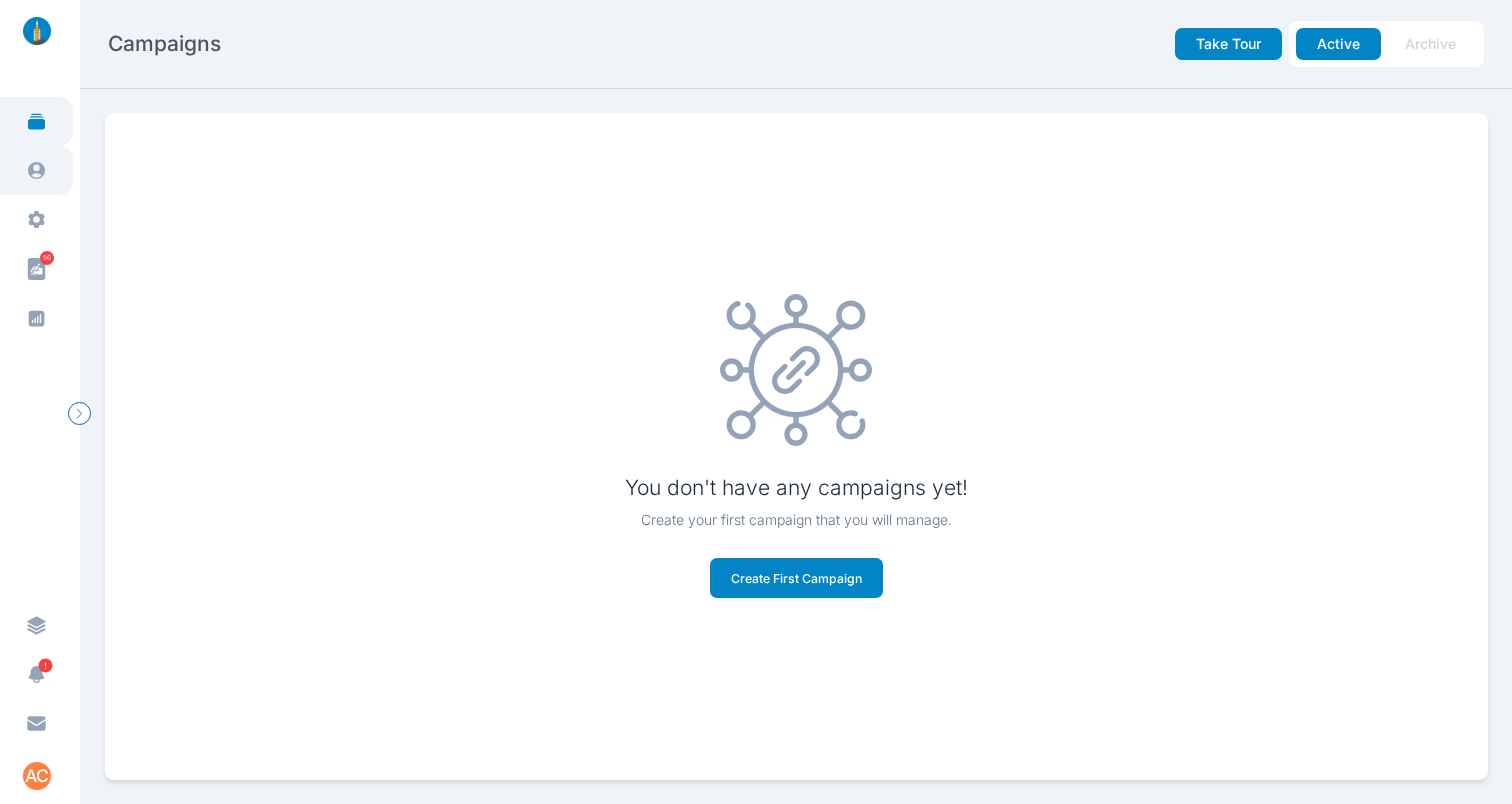 click at bounding box center [36, 170] 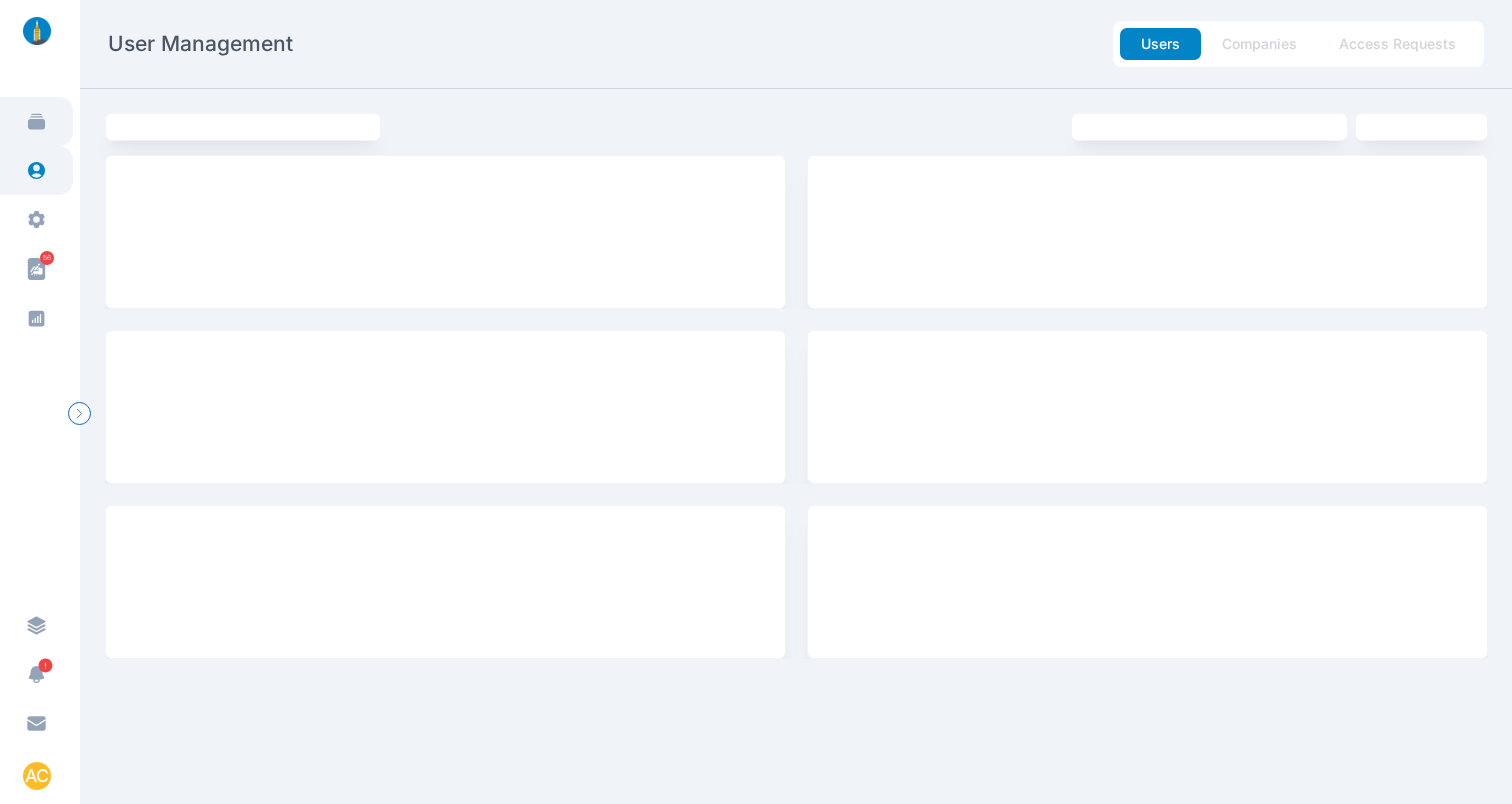 click at bounding box center [36, 121] 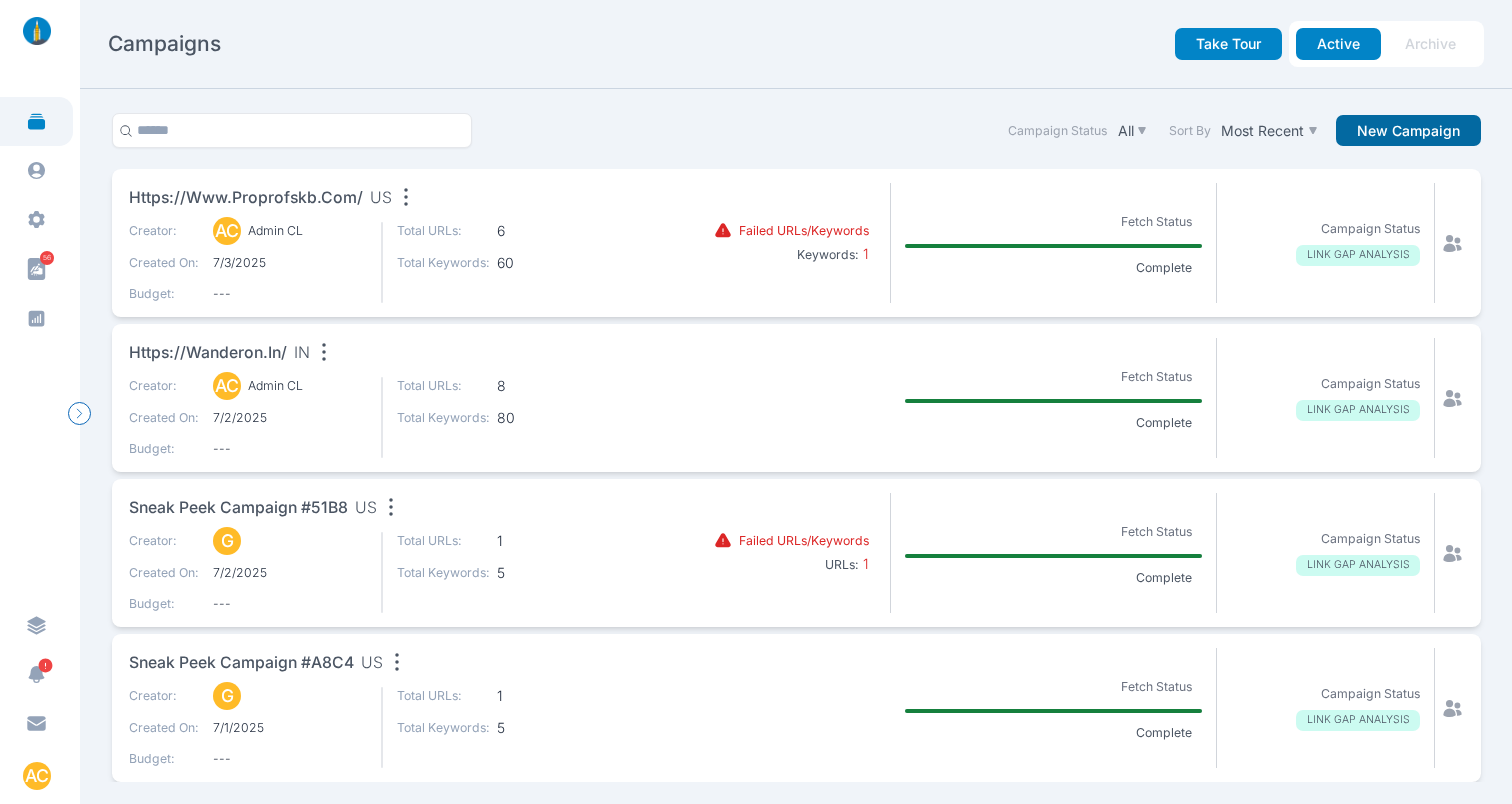 click on "New Campaign" at bounding box center [1408, 131] 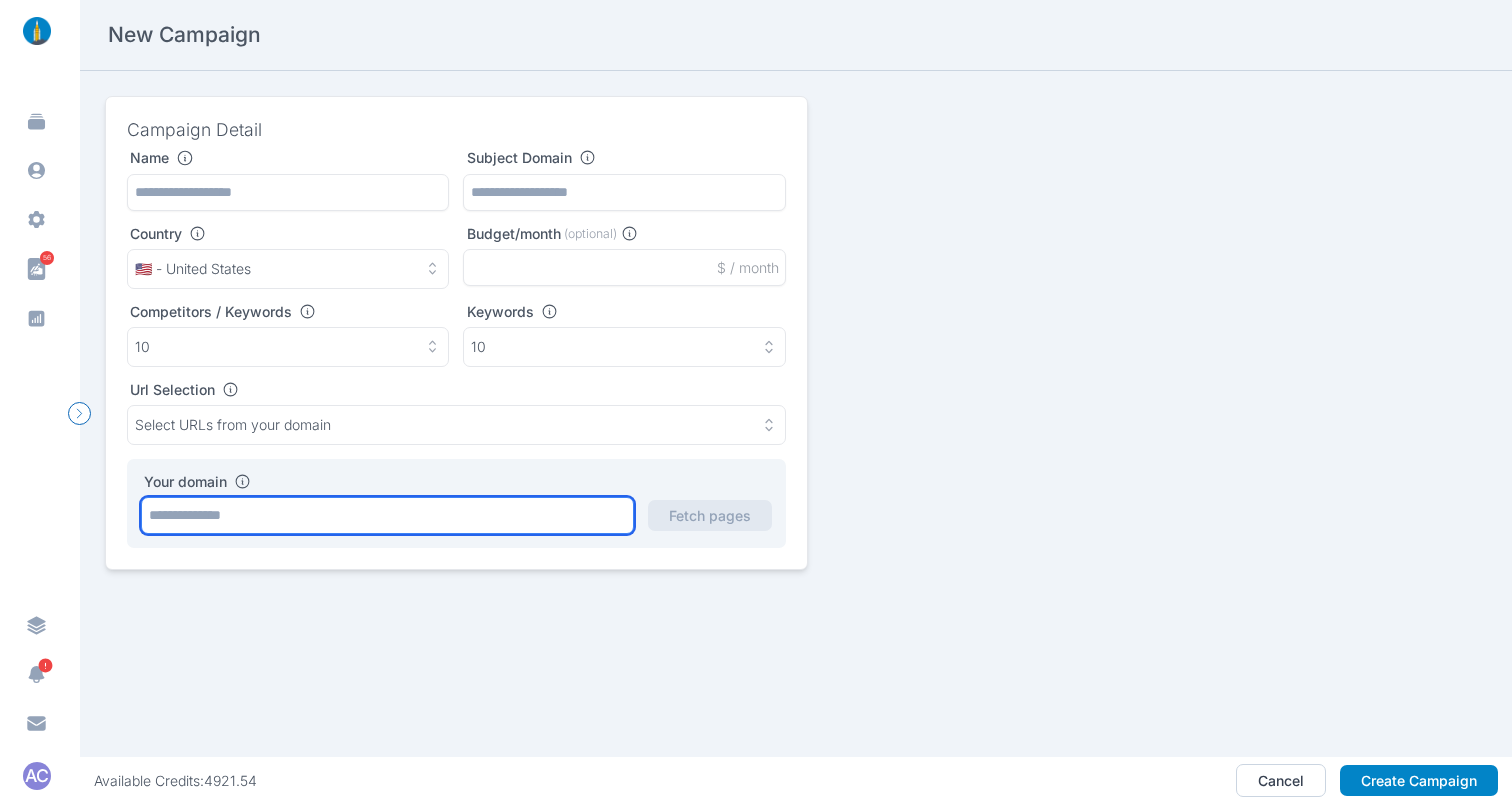 click at bounding box center [387, 515] 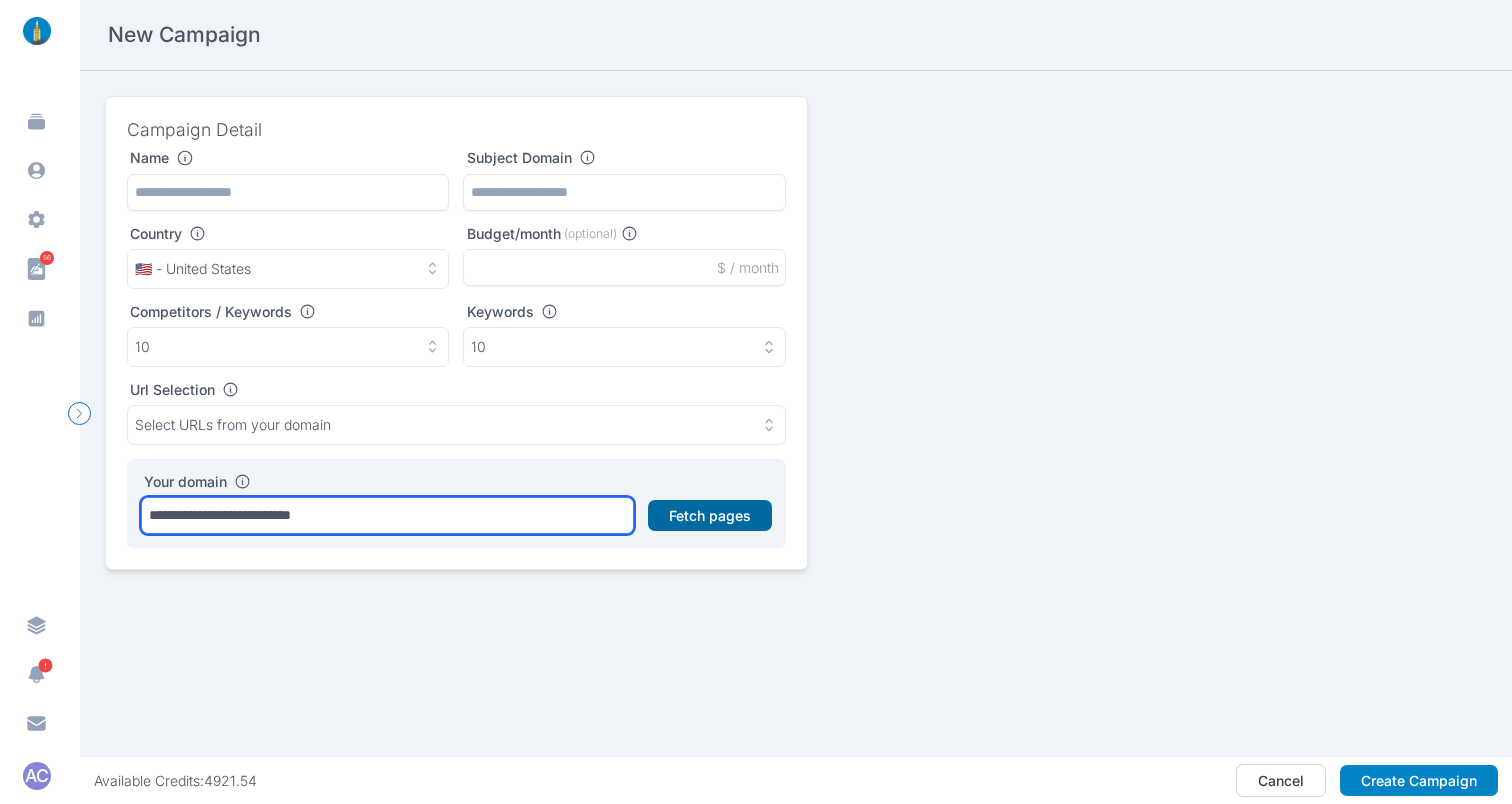 type on "**********" 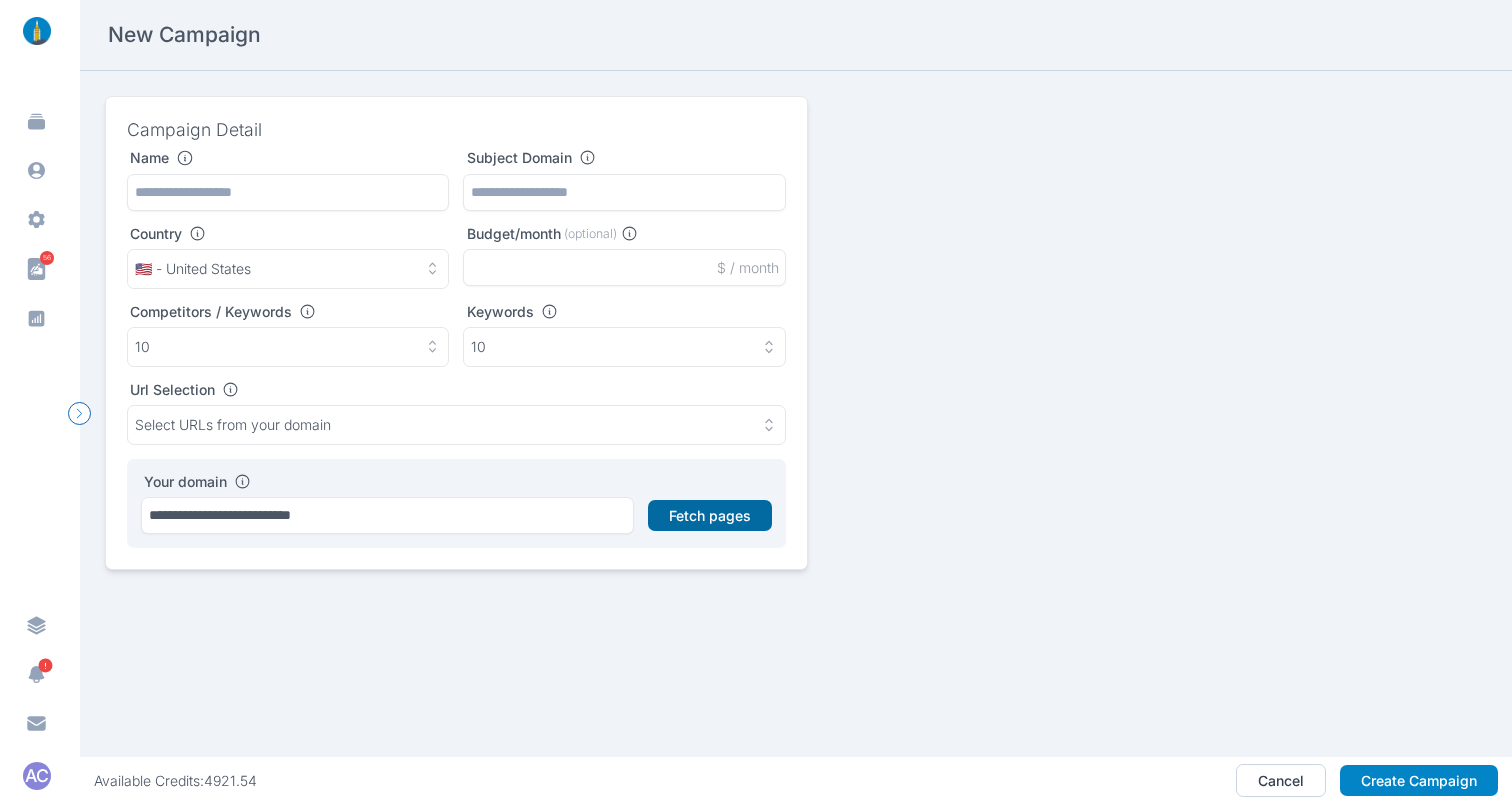 click on "Fetch pages" at bounding box center [710, 516] 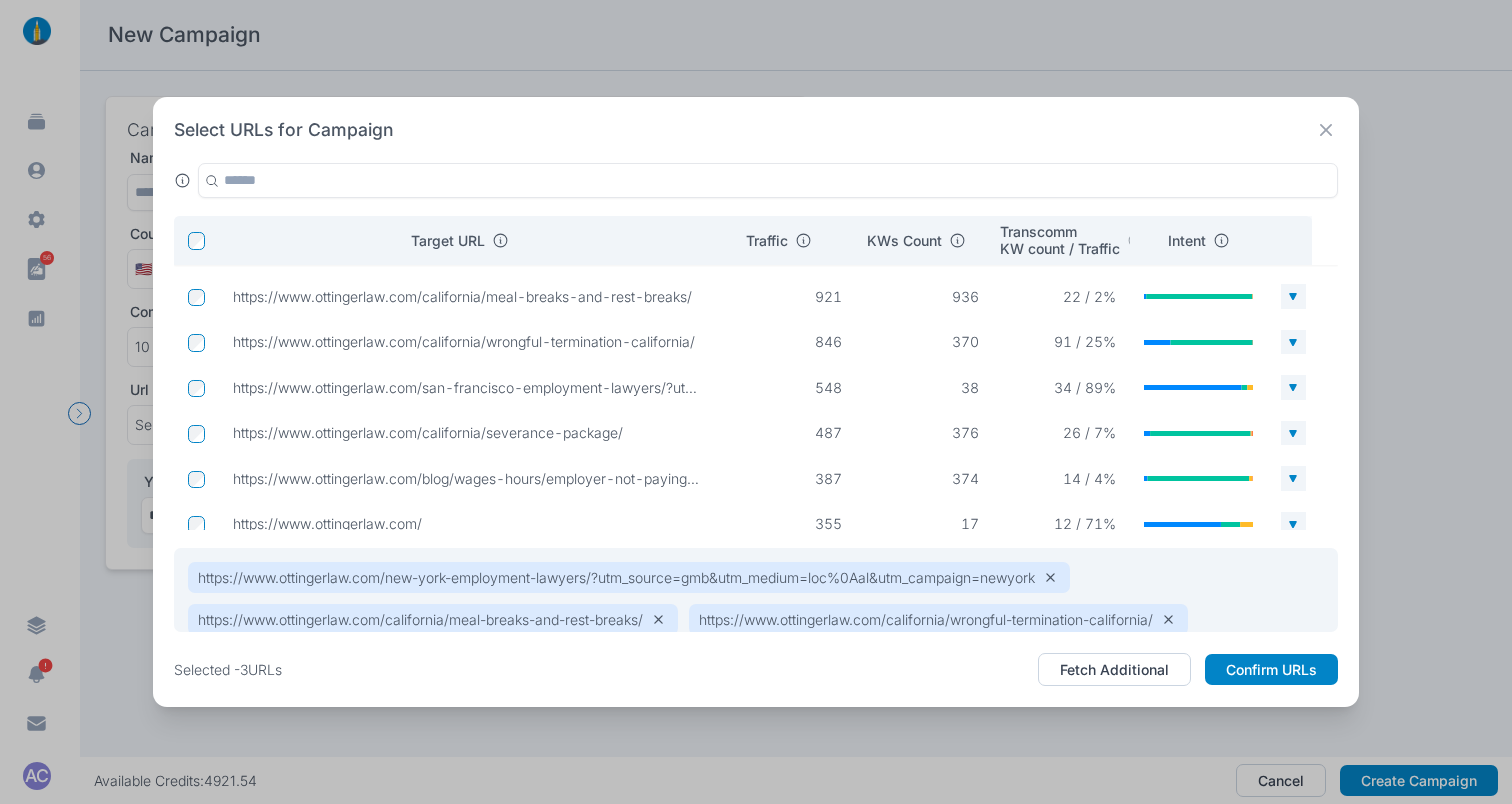 scroll, scrollTop: 86, scrollLeft: 0, axis: vertical 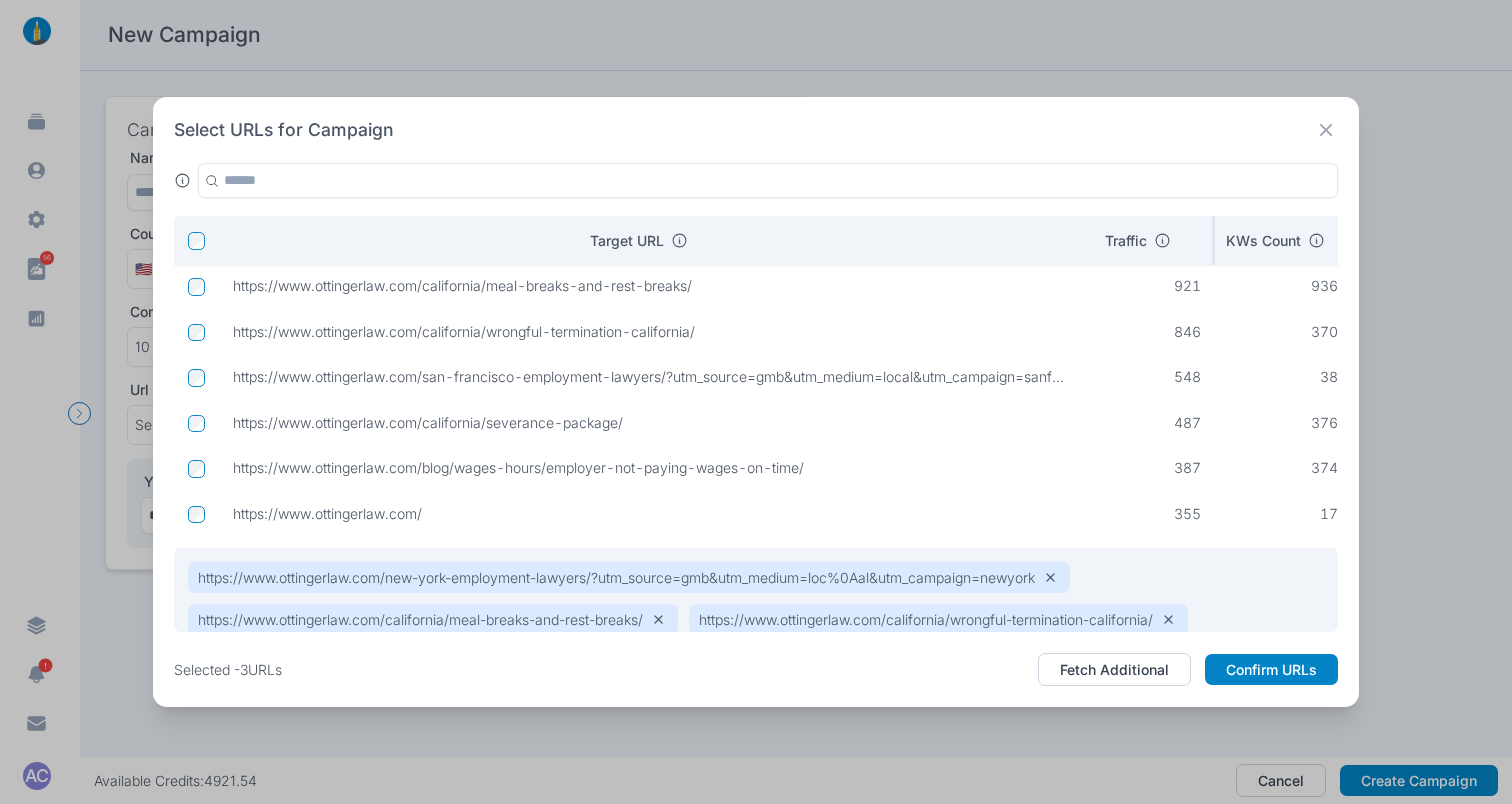drag, startPoint x: 715, startPoint y: 244, endPoint x: 1080, endPoint y: 253, distance: 365.11093 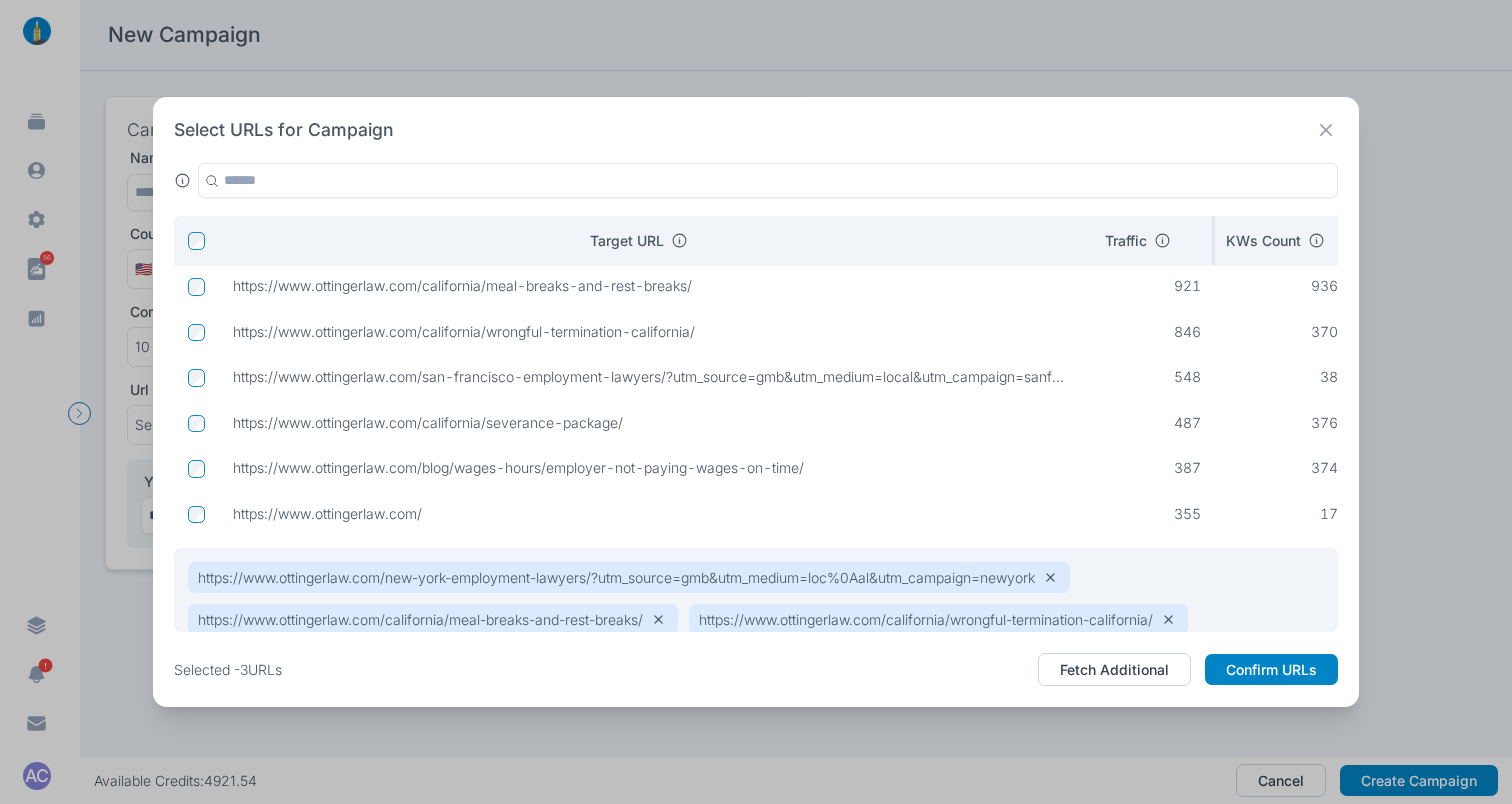 click on "Target URL Traffic KWs Count Transcomm KW count / Traffic Intent" at bounding box center [923, 240] 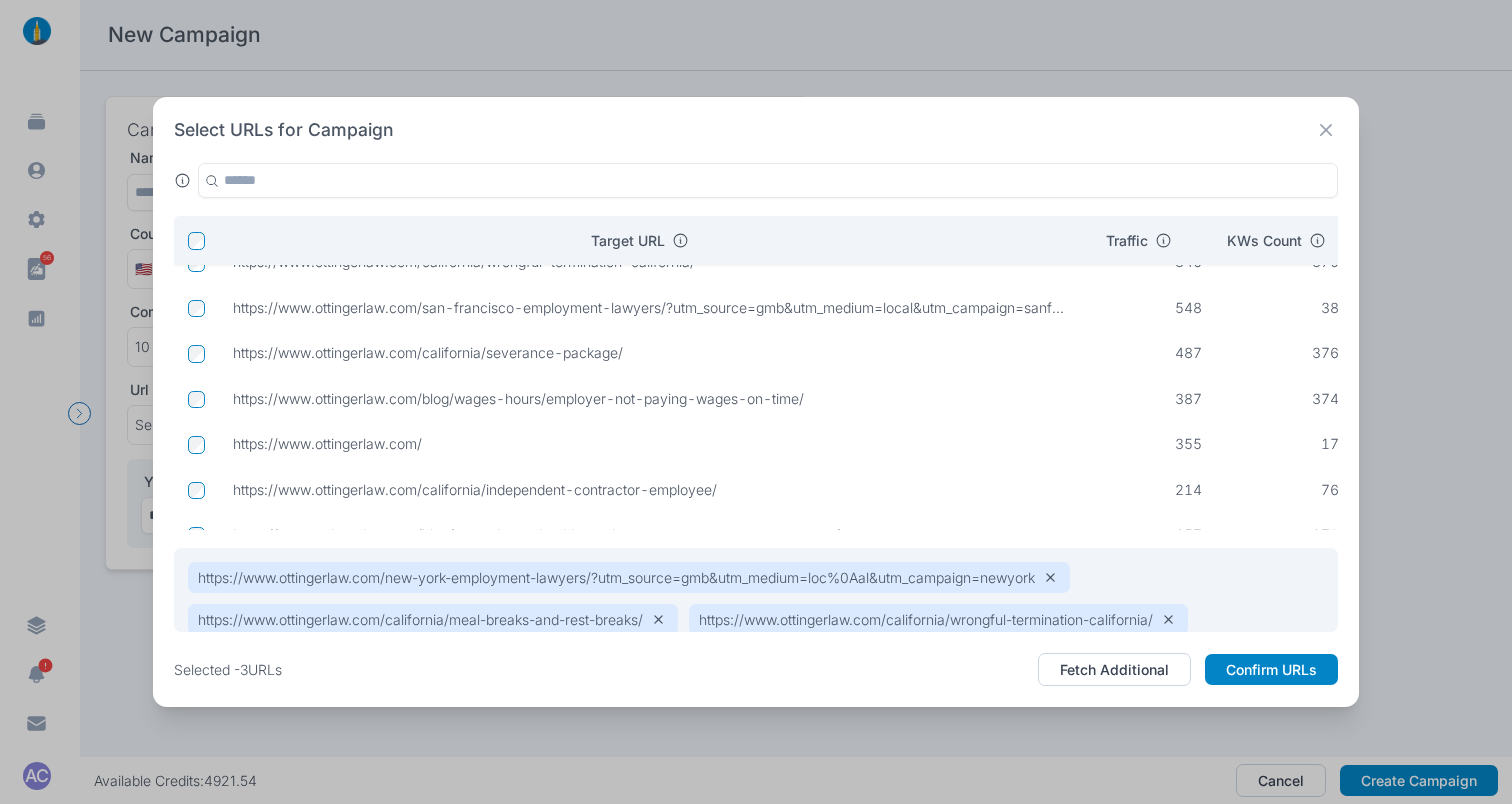 scroll, scrollTop: 151, scrollLeft: 0, axis: vertical 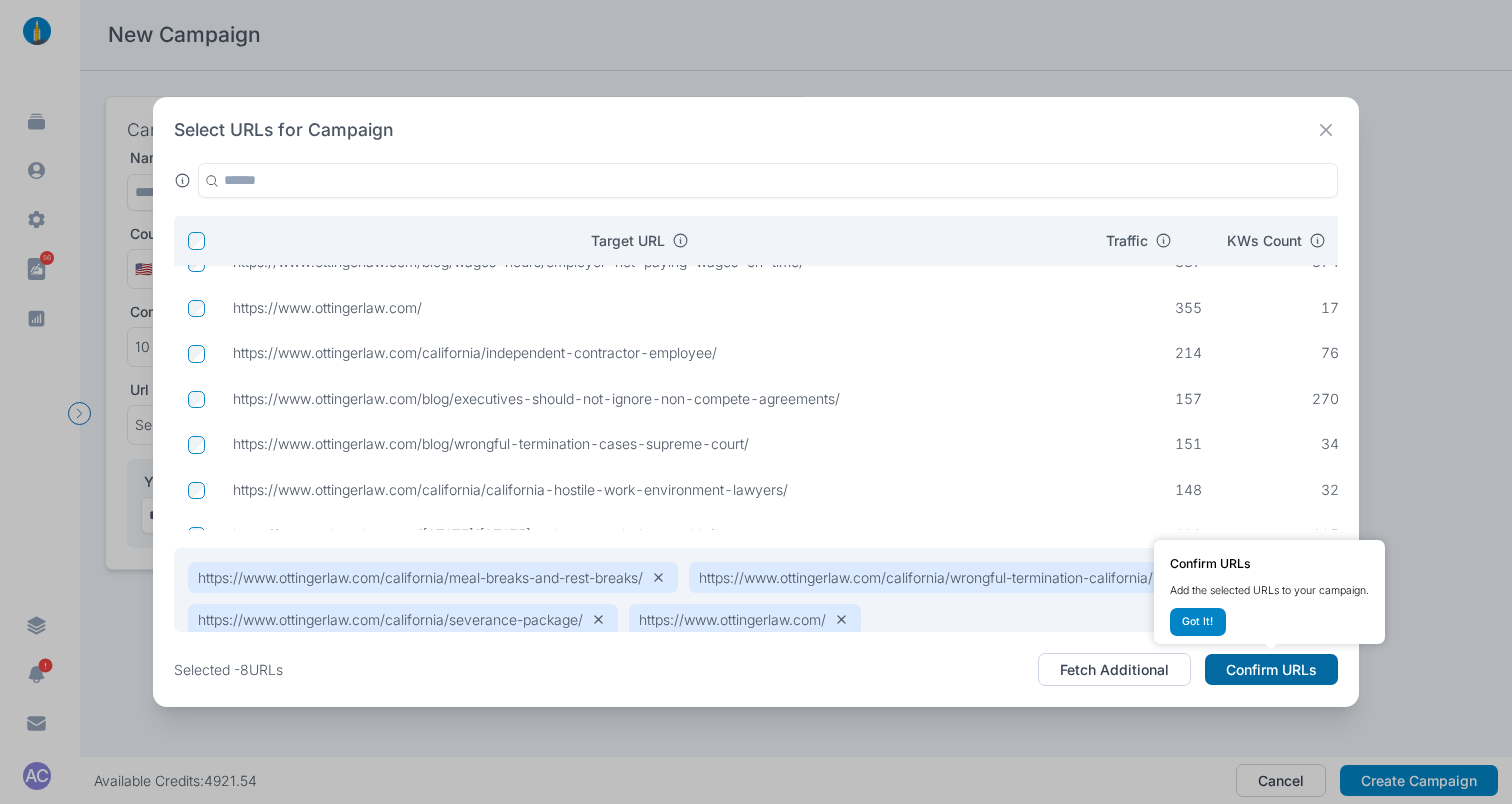 click on "Confirm URLs" at bounding box center [1271, 670] 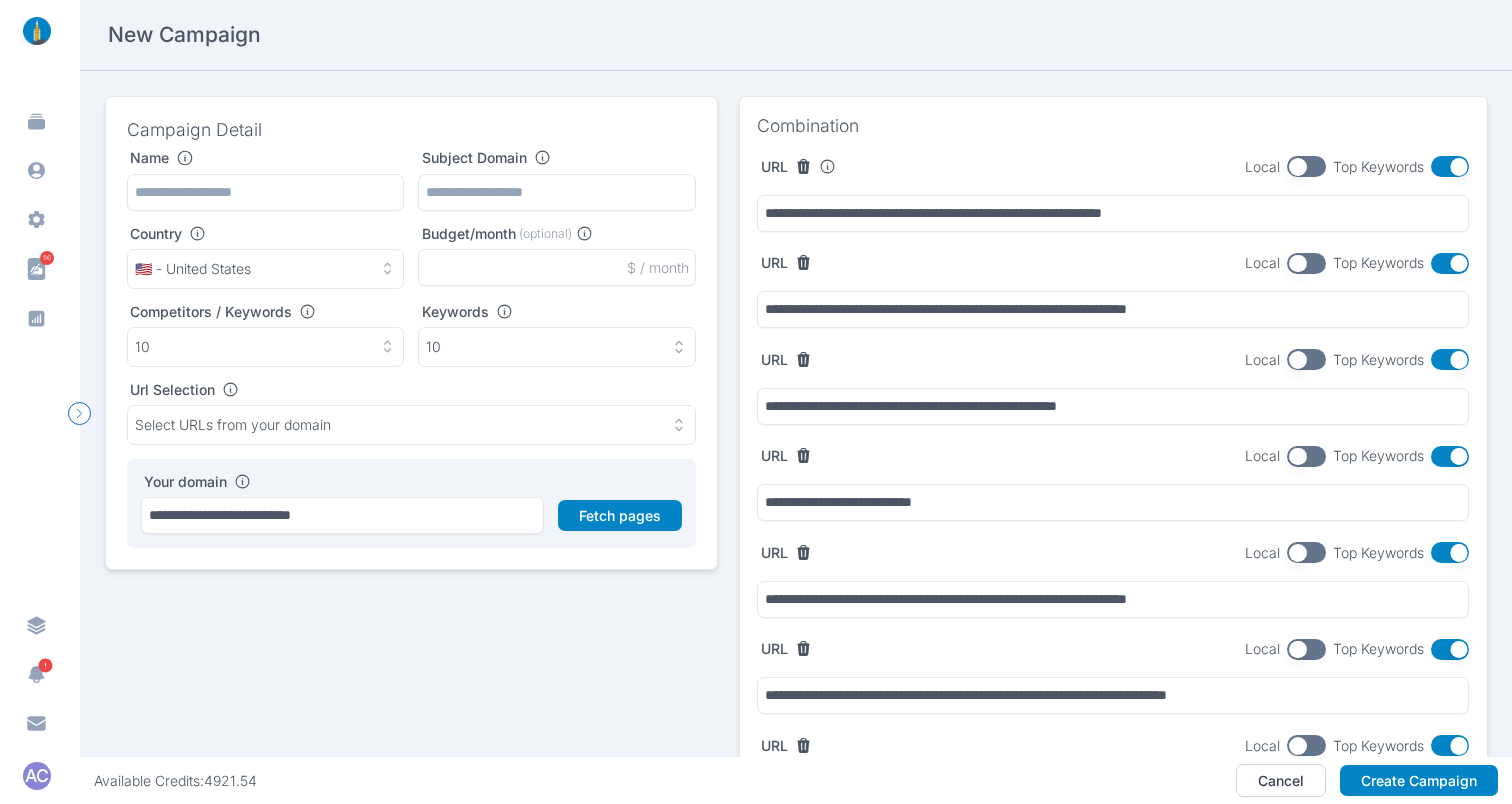 click on "**********" at bounding box center (411, 348) 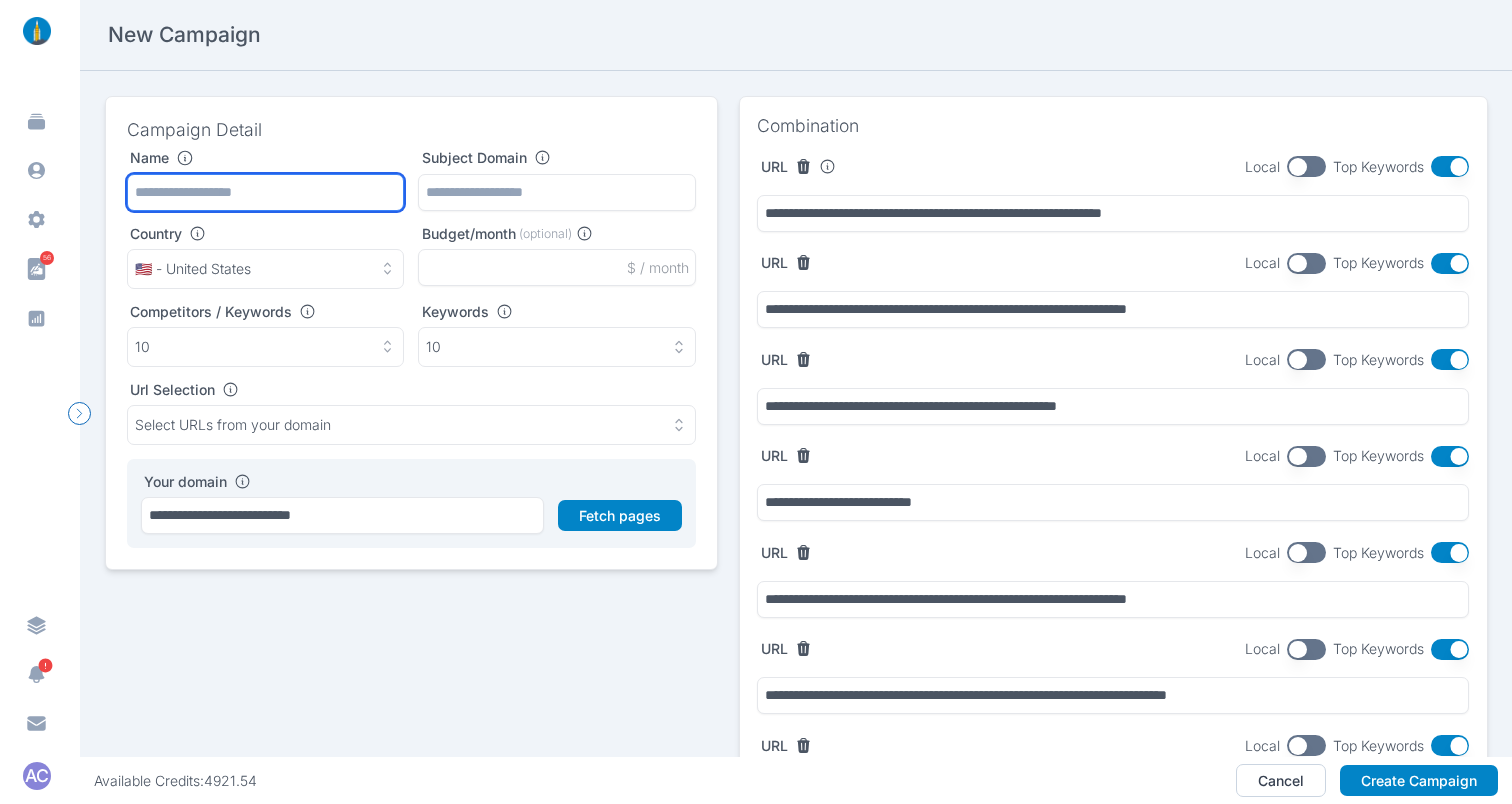 click at bounding box center [266, 192] 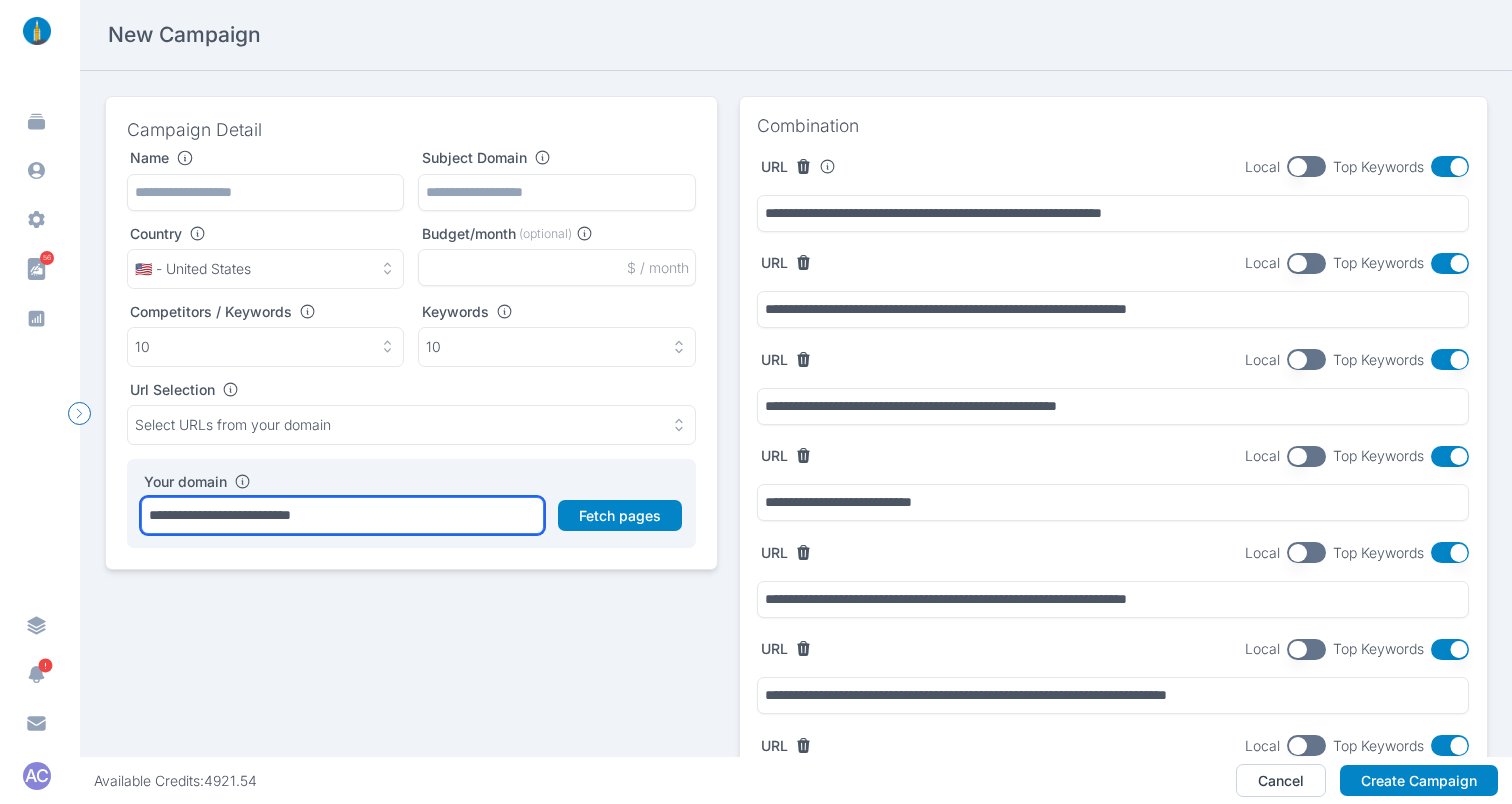 click on "**********" at bounding box center [342, 515] 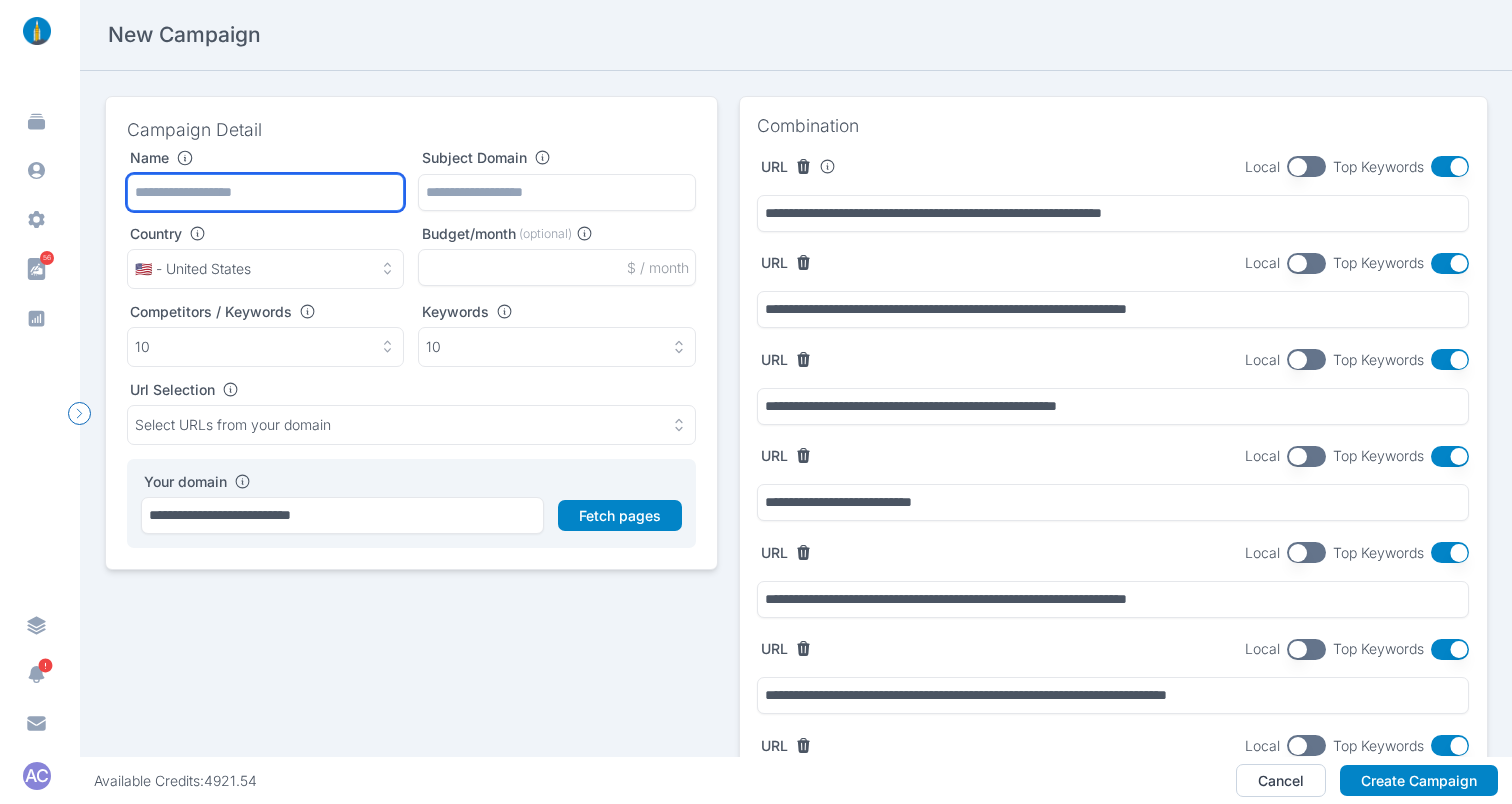 click at bounding box center [266, 192] 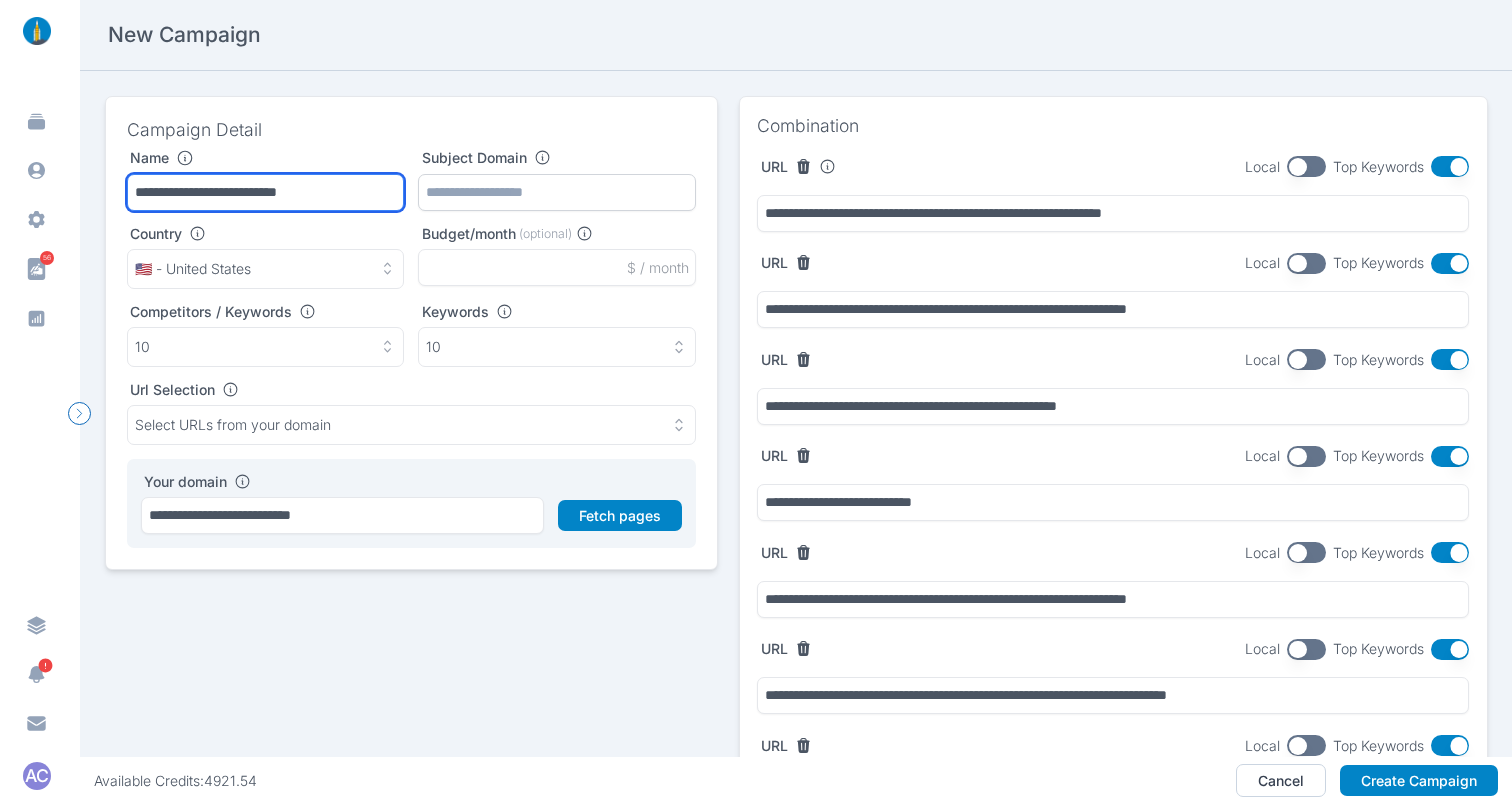 type on "**********" 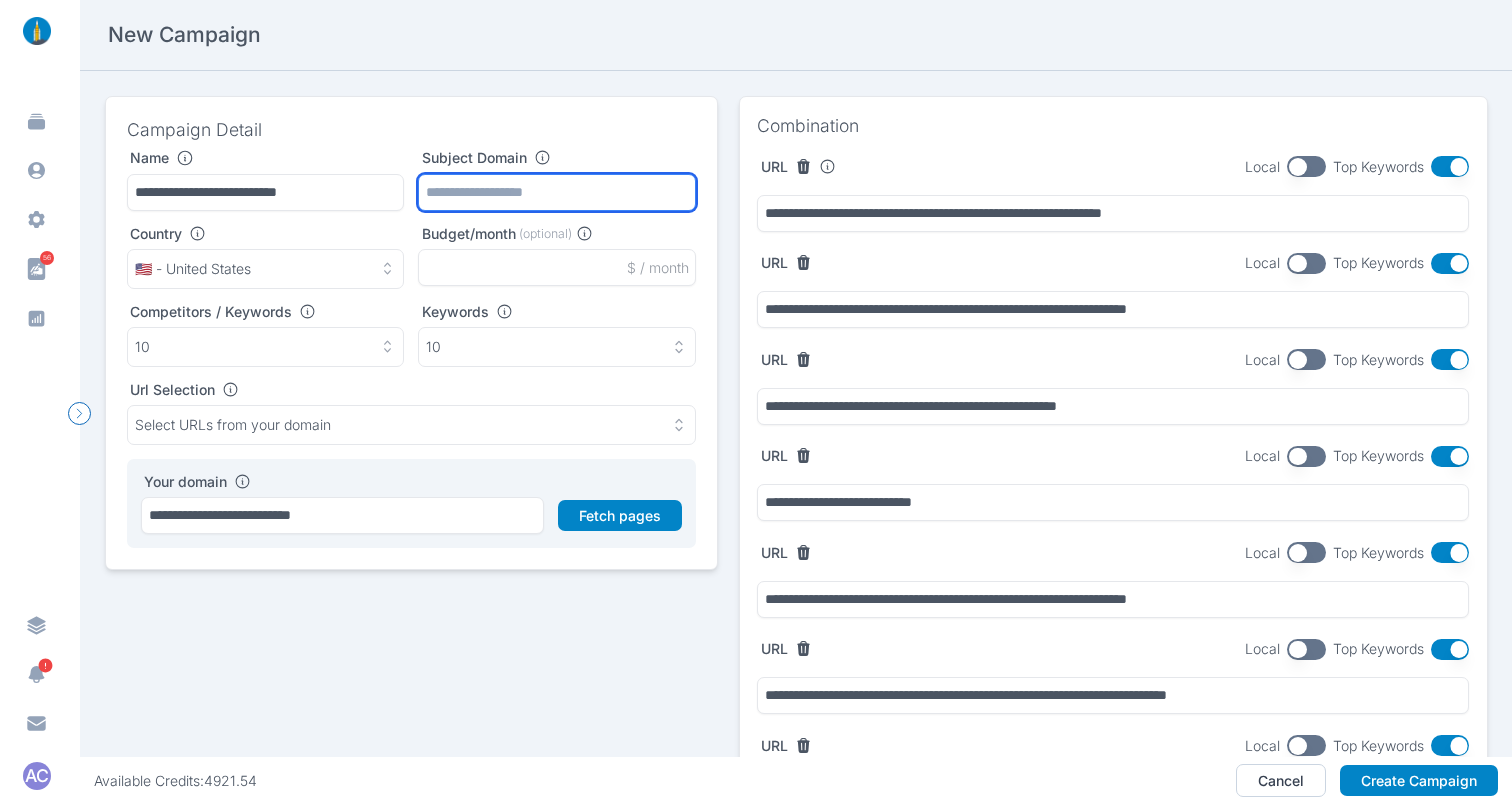 click at bounding box center [266, 192] 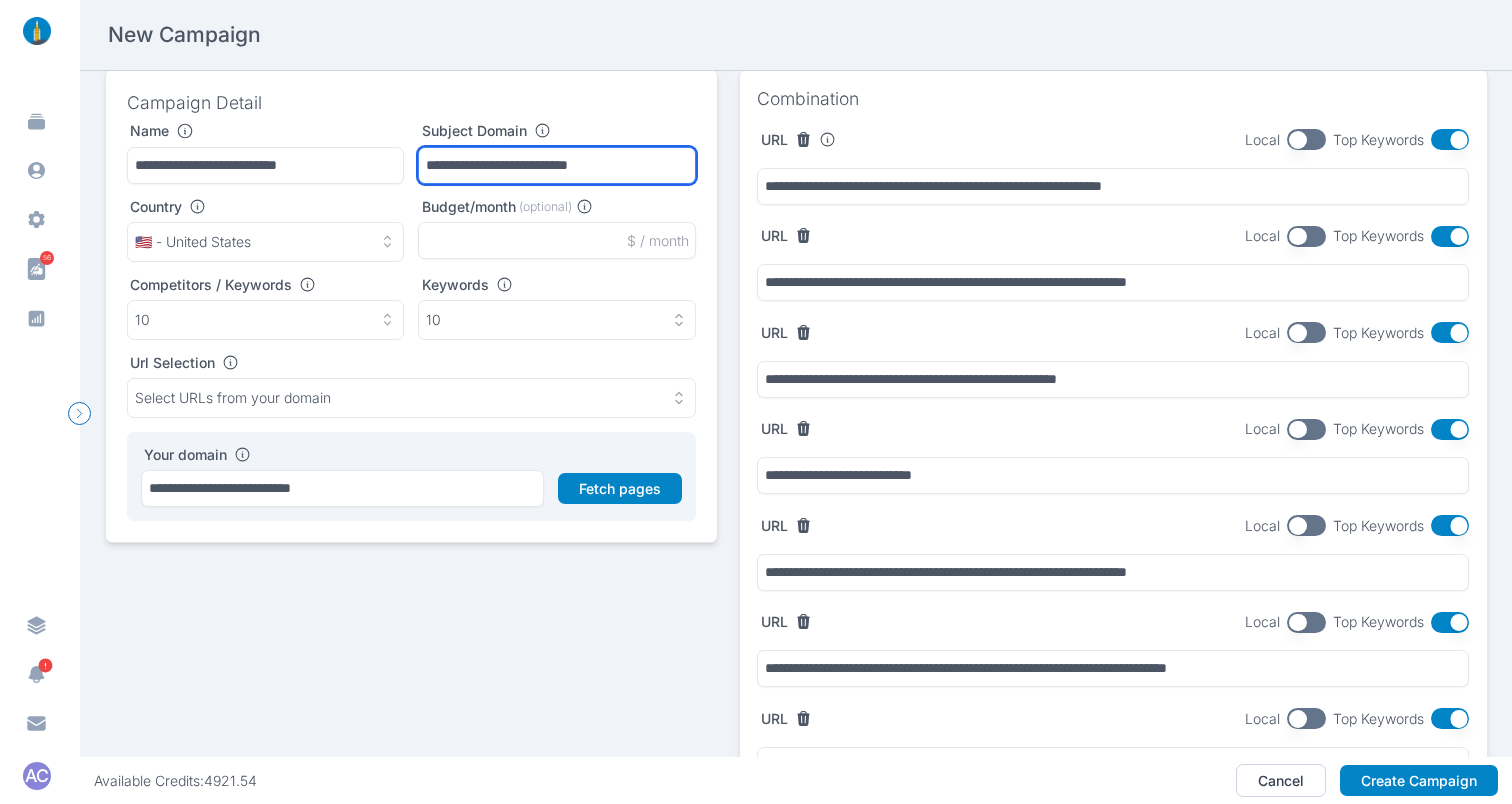scroll, scrollTop: 0, scrollLeft: 0, axis: both 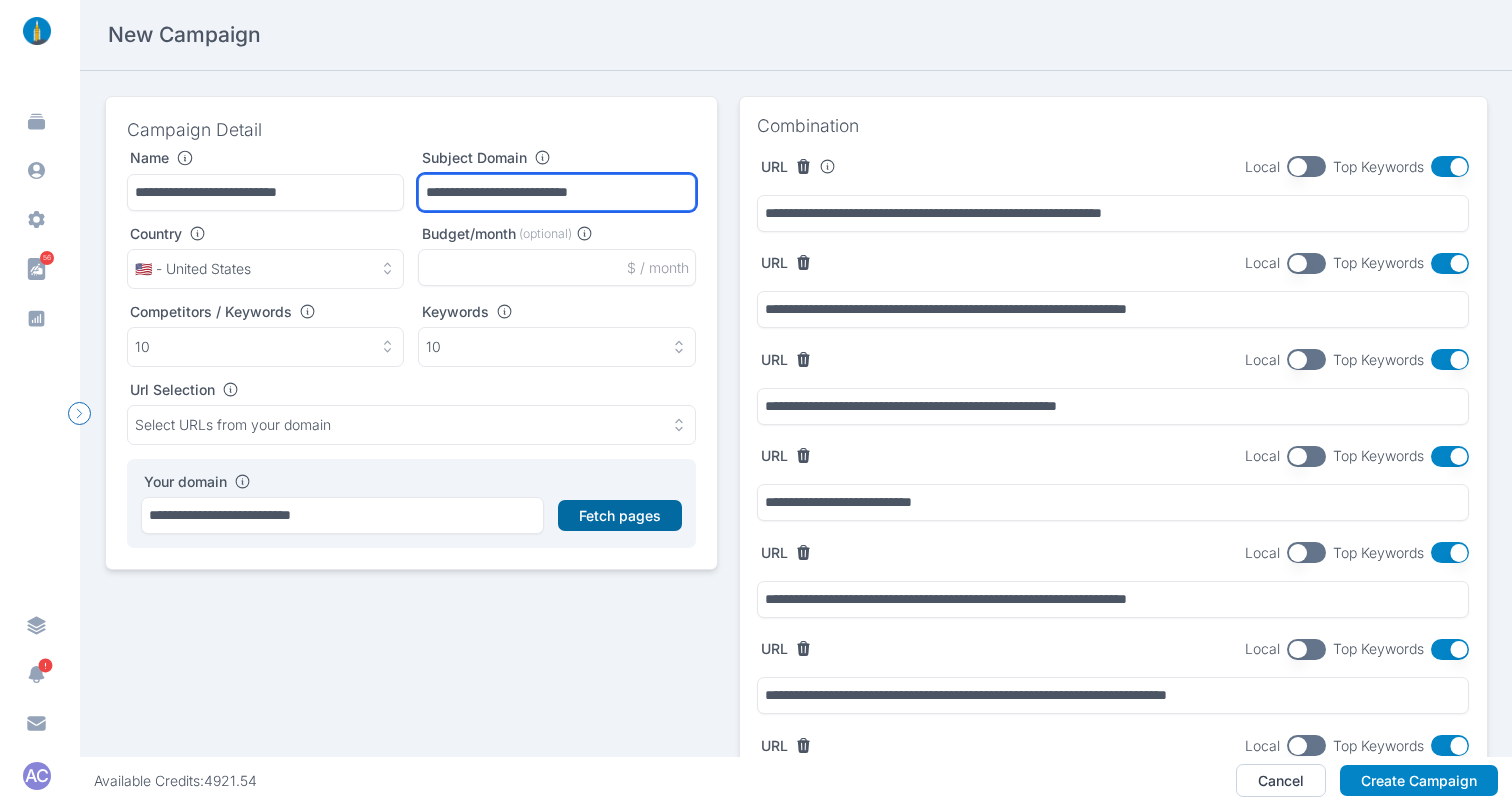 type on "**********" 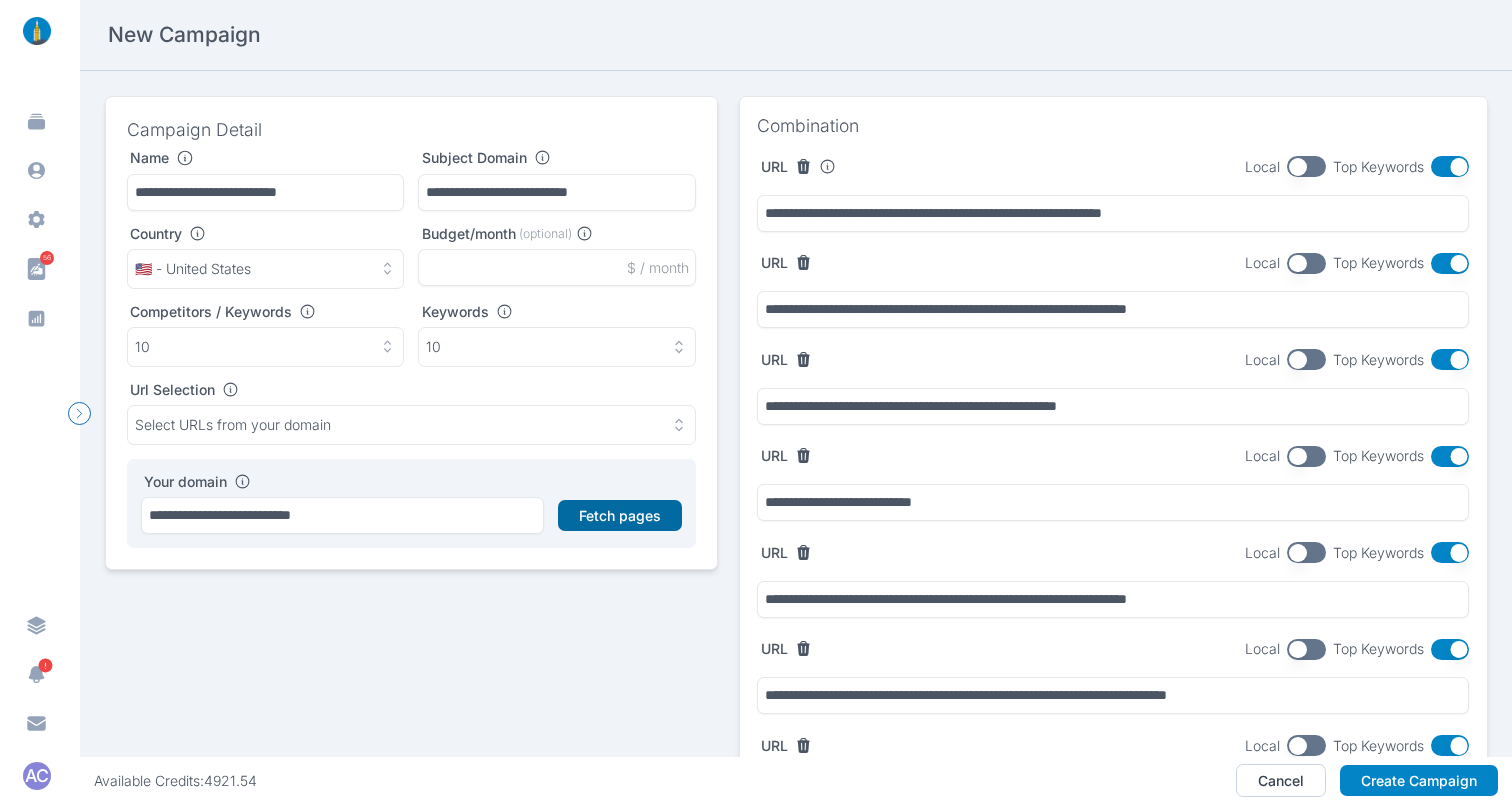 click on "Fetch pages" at bounding box center [620, 516] 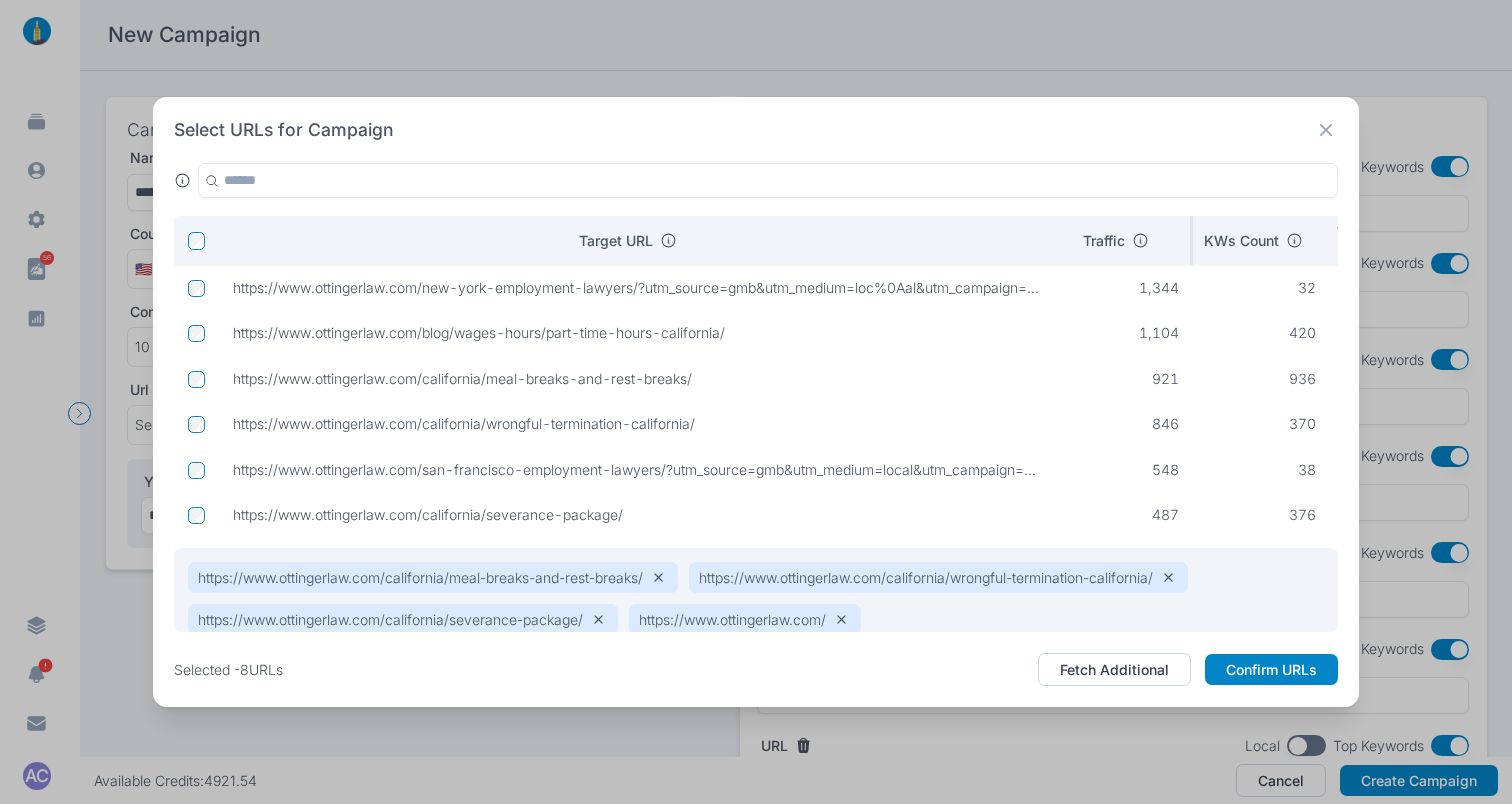 drag, startPoint x: 717, startPoint y: 242, endPoint x: 1066, endPoint y: 260, distance: 349.46387 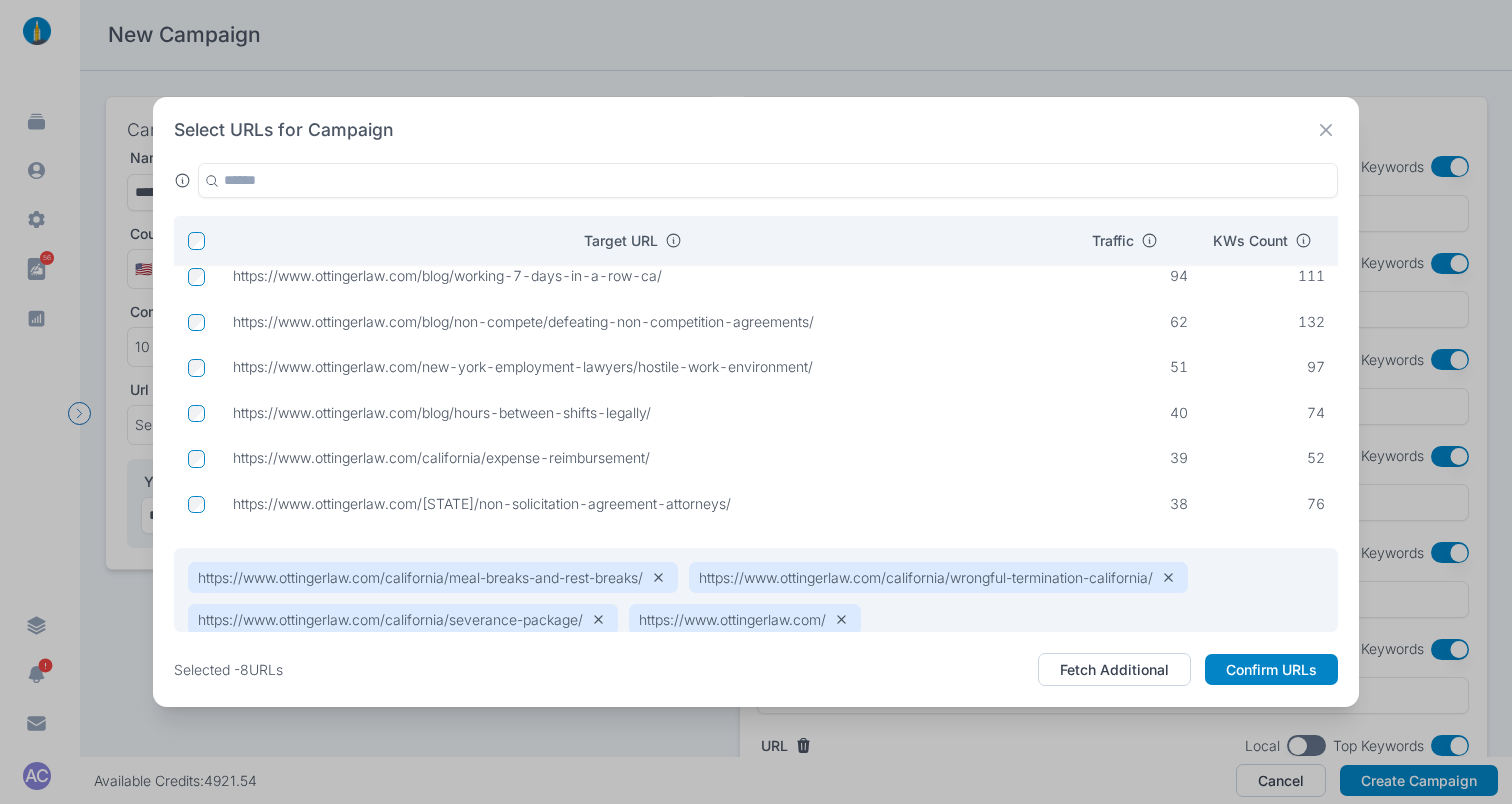 scroll, scrollTop: 634, scrollLeft: 0, axis: vertical 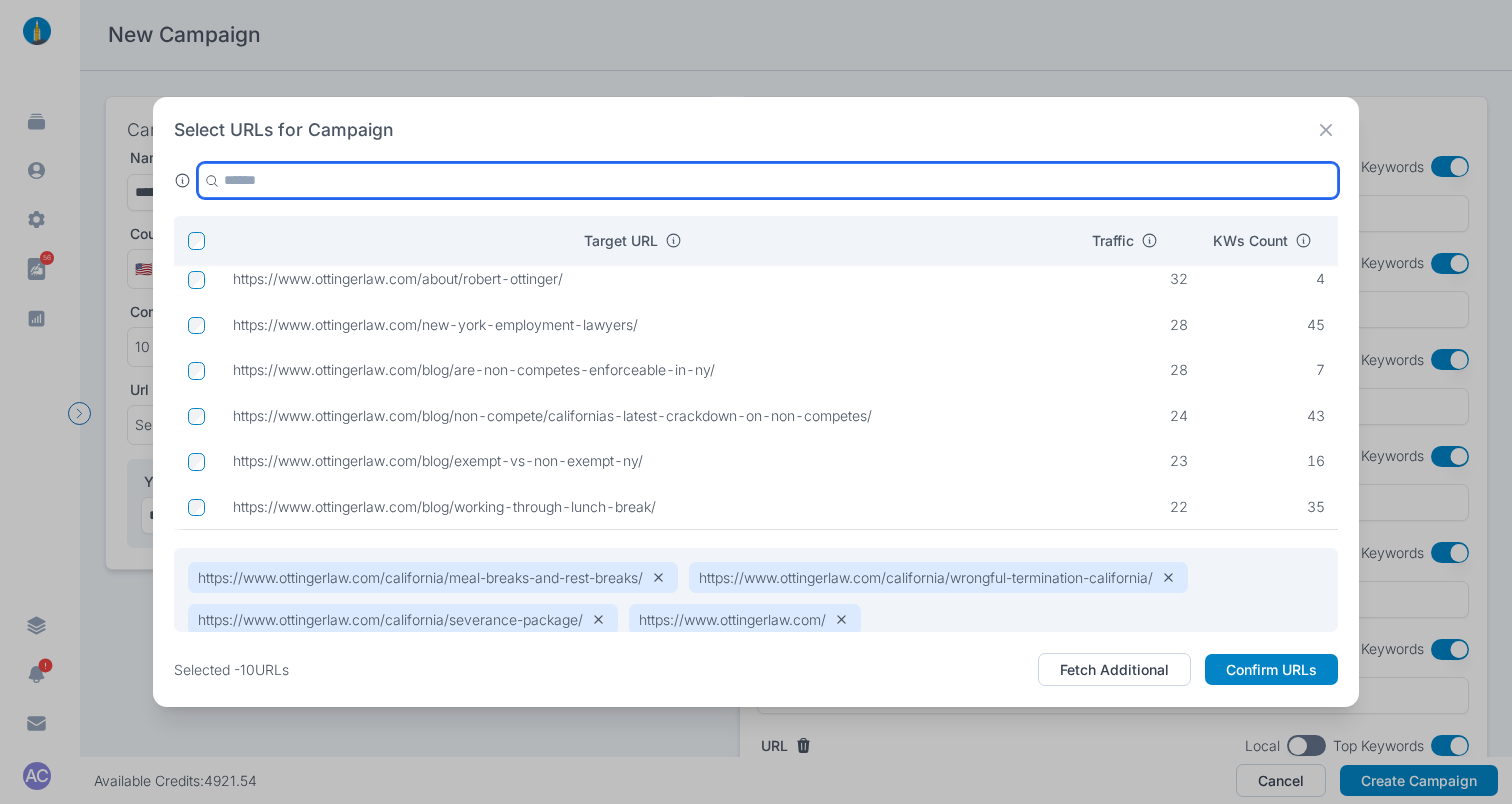 click at bounding box center [768, 180] 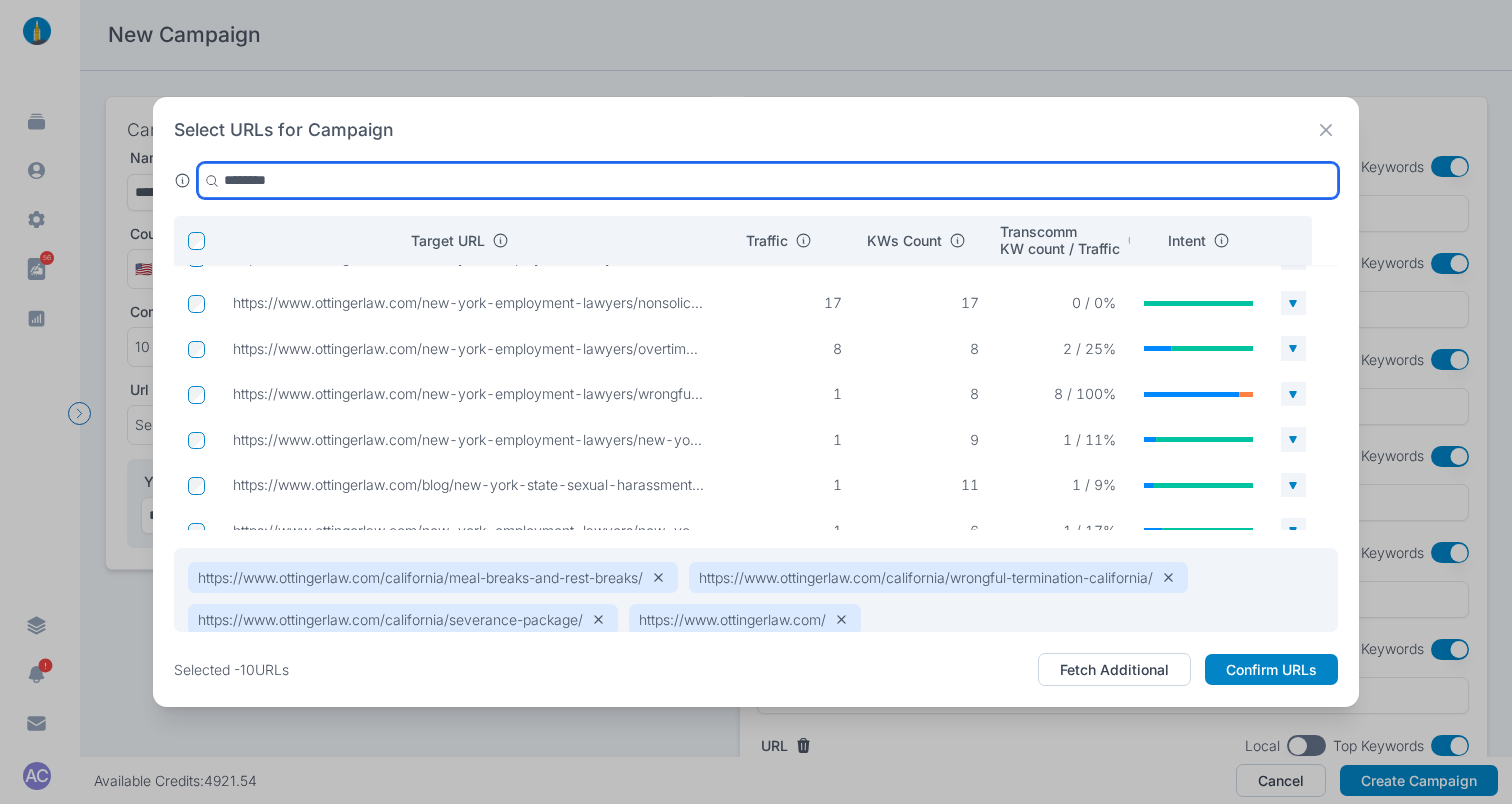 scroll, scrollTop: 0, scrollLeft: 0, axis: both 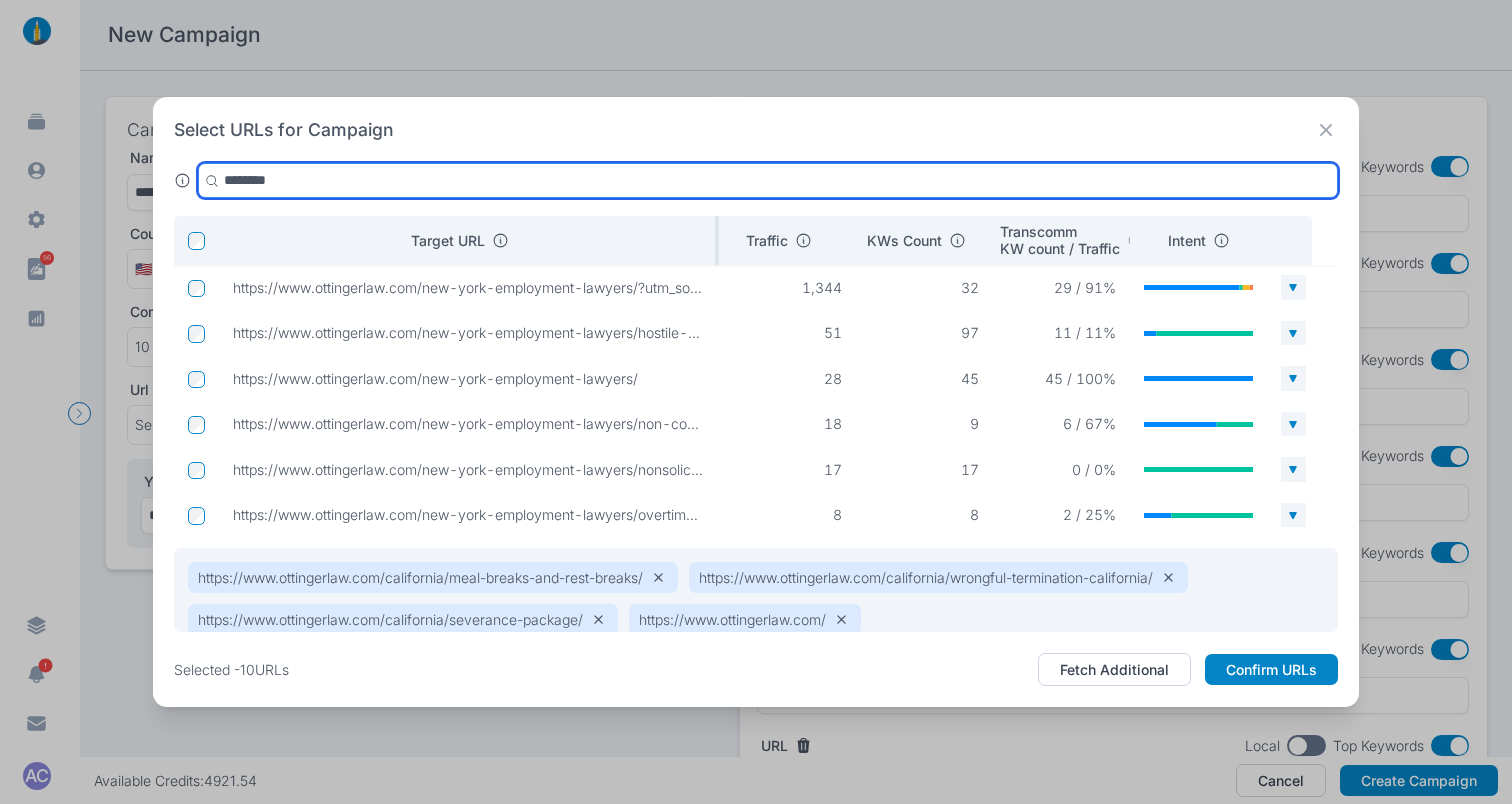 type on "********" 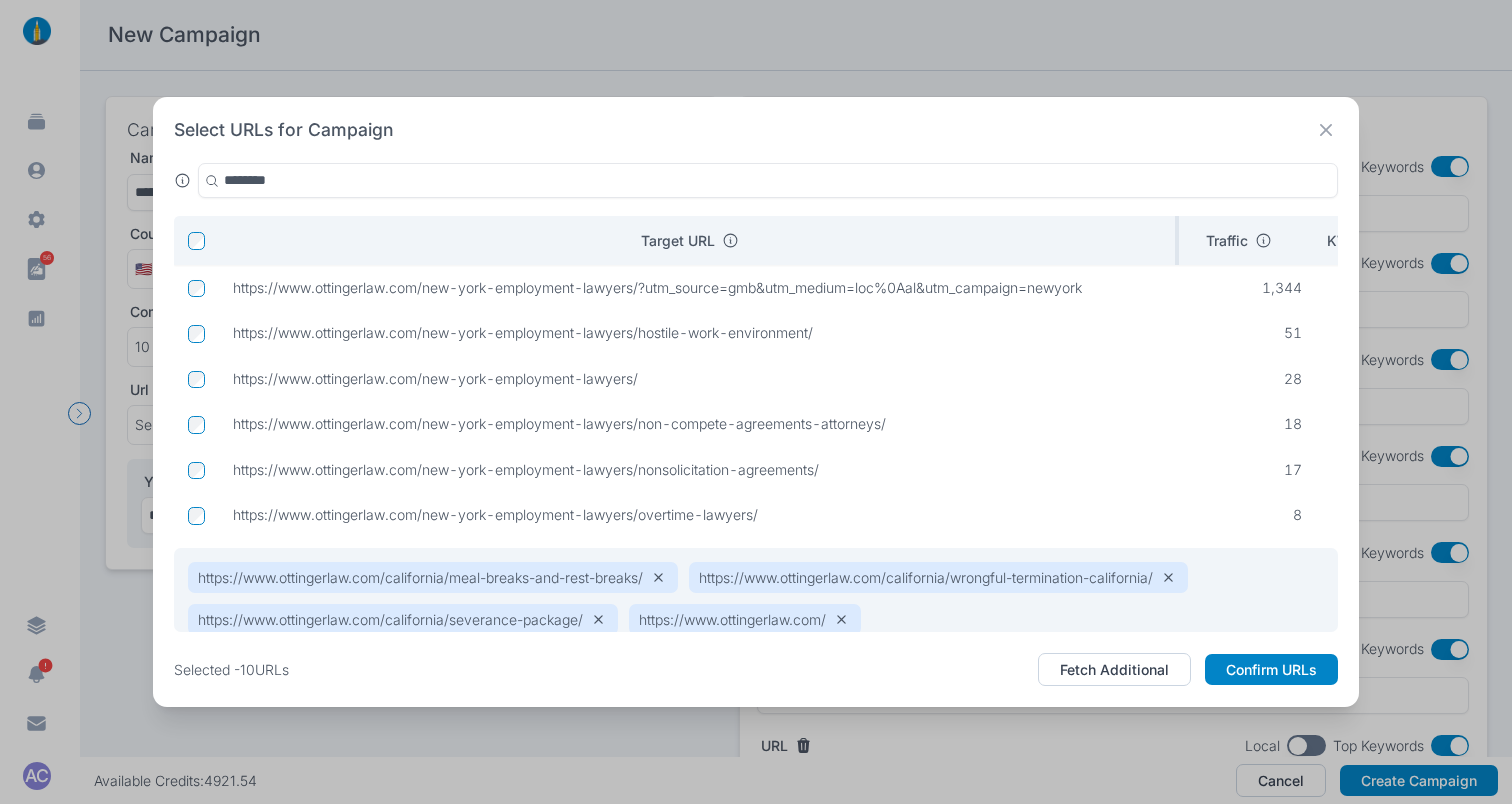 drag, startPoint x: 716, startPoint y: 247, endPoint x: 1182, endPoint y: 257, distance: 466.10727 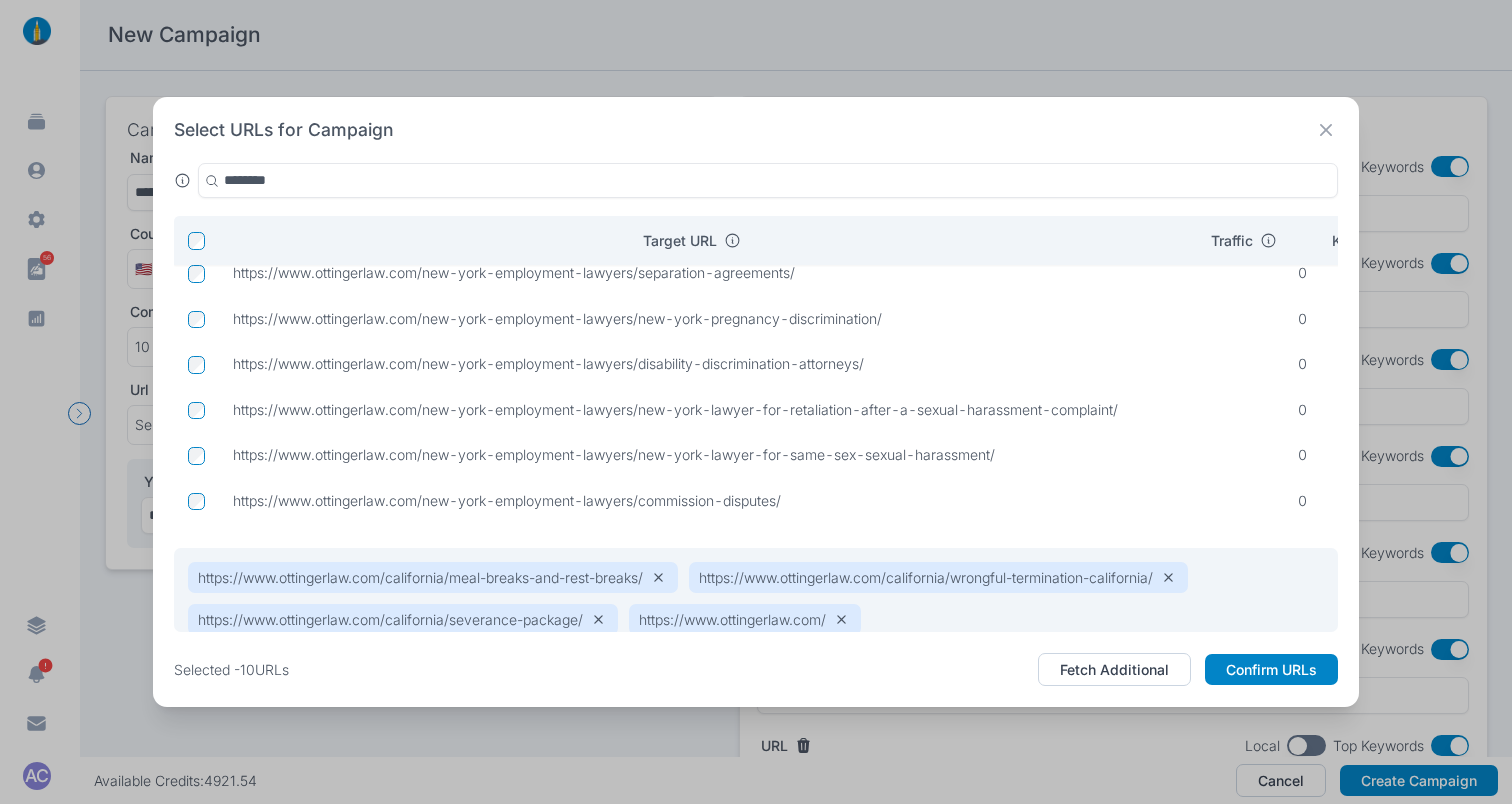 scroll, scrollTop: 541, scrollLeft: 0, axis: vertical 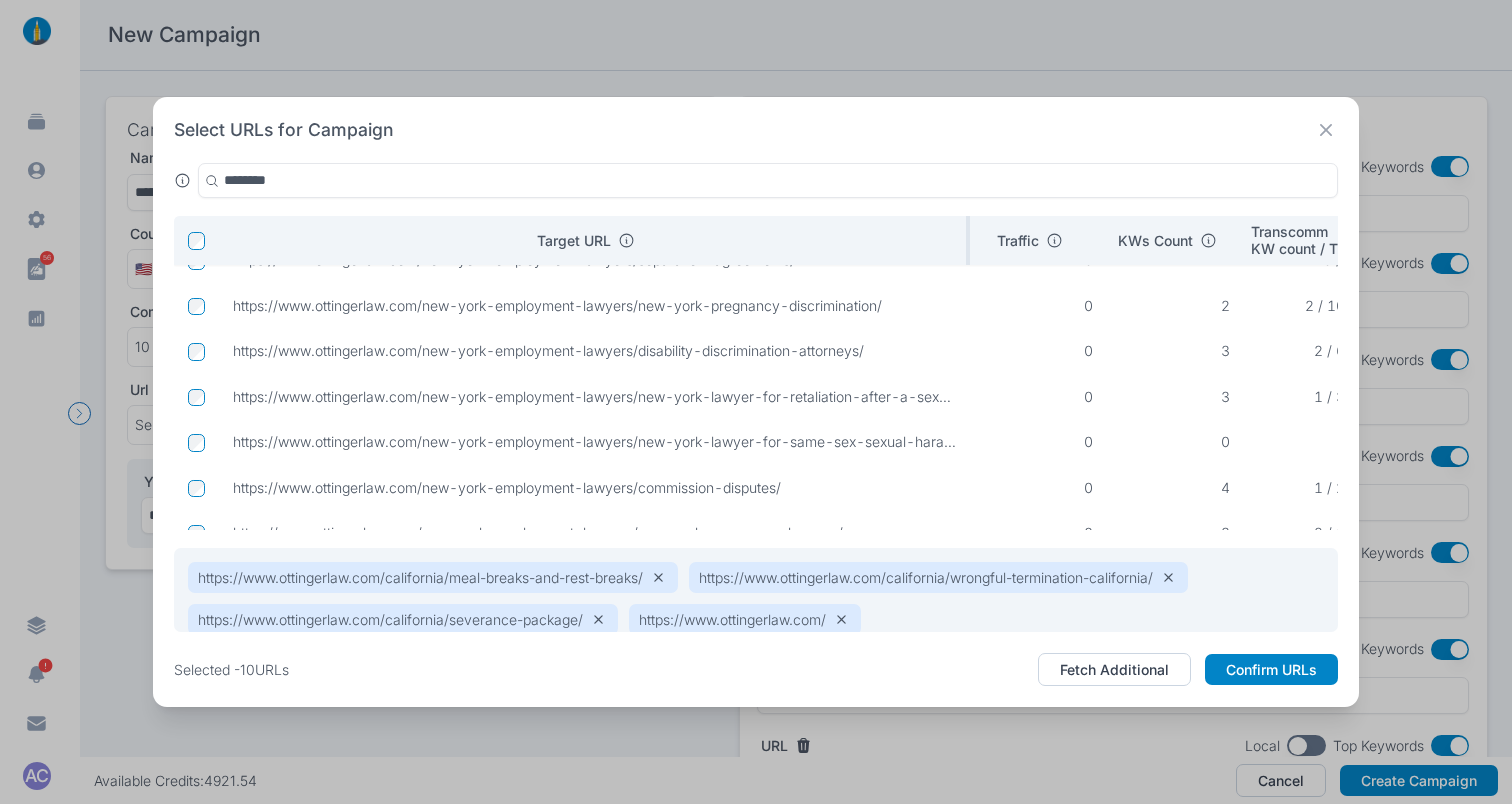 drag, startPoint x: 1182, startPoint y: 242, endPoint x: 953, endPoint y: 261, distance: 229.78687 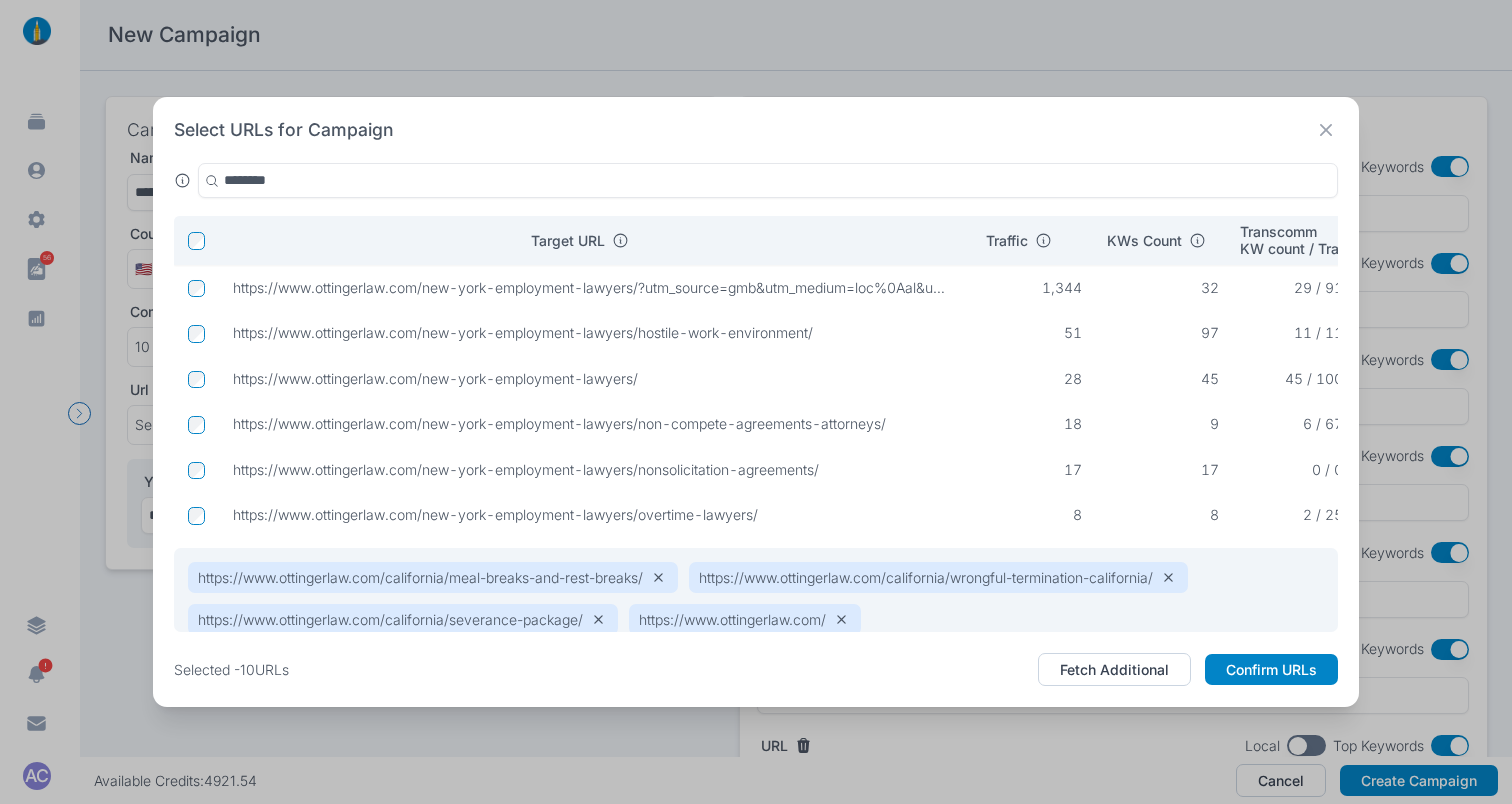 scroll, scrollTop: 0, scrollLeft: 18, axis: horizontal 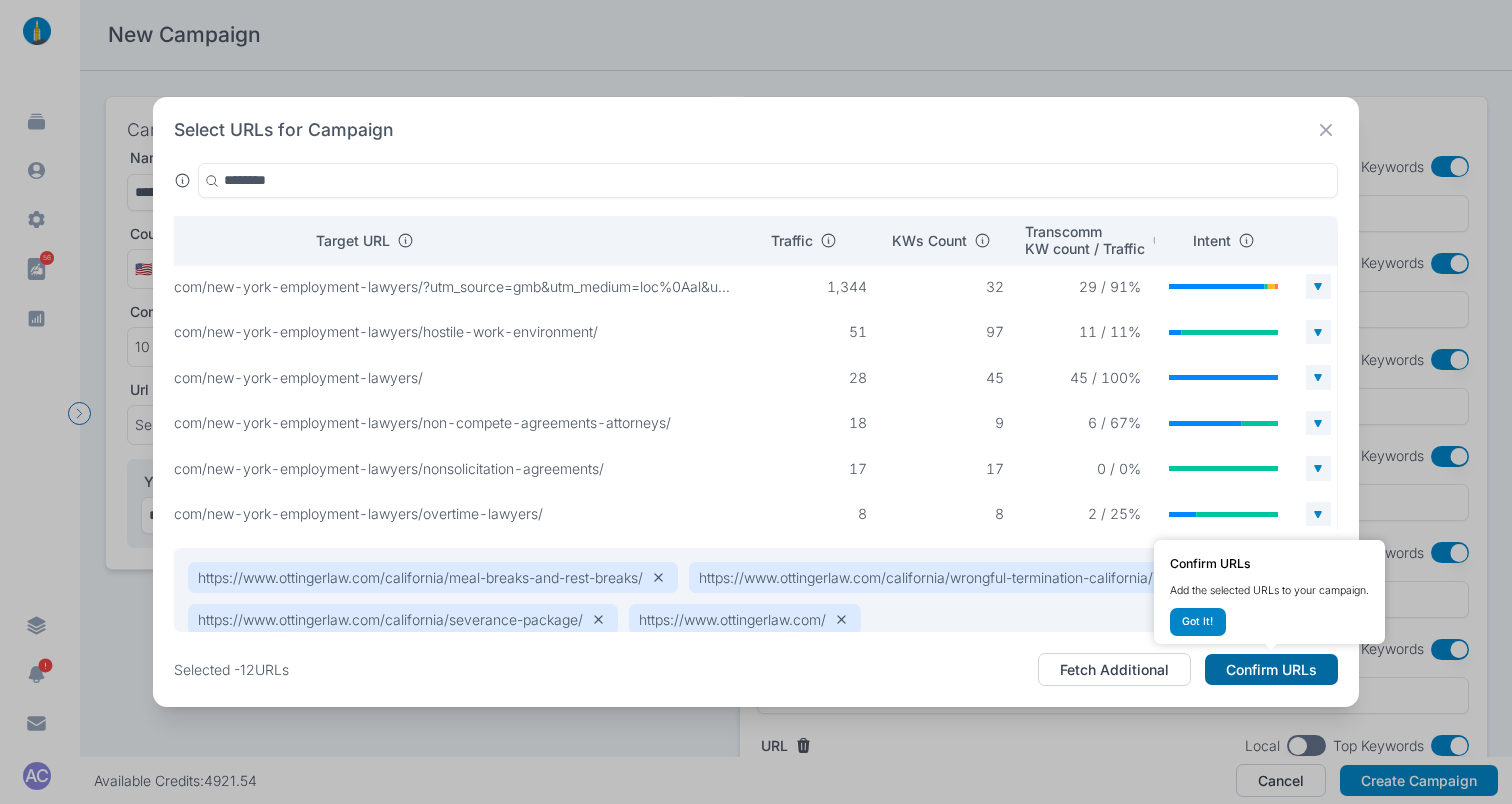 click on "Confirm URLs" at bounding box center (1271, 670) 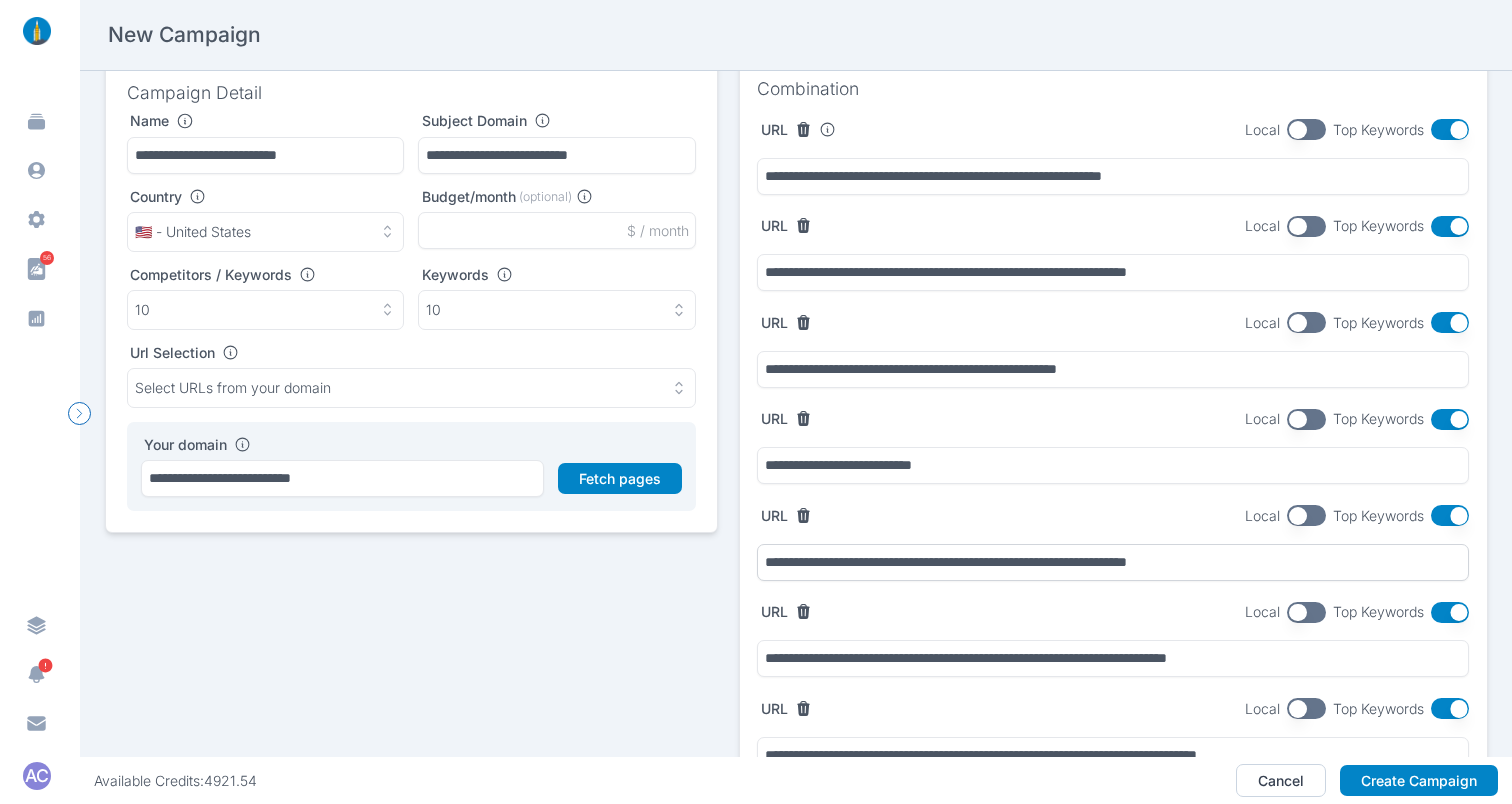 scroll, scrollTop: 0, scrollLeft: 0, axis: both 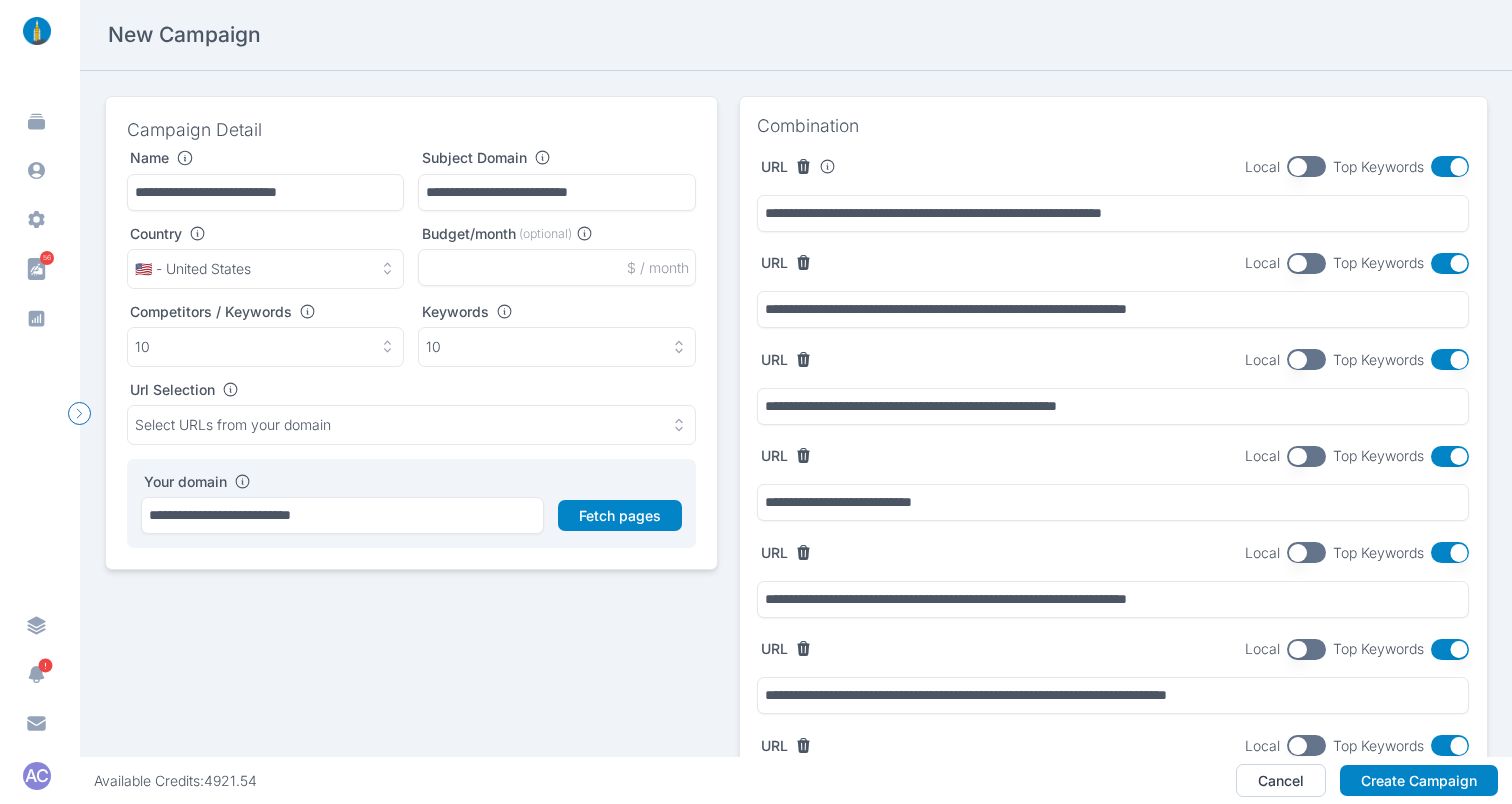 click at bounding box center (1306, 166) 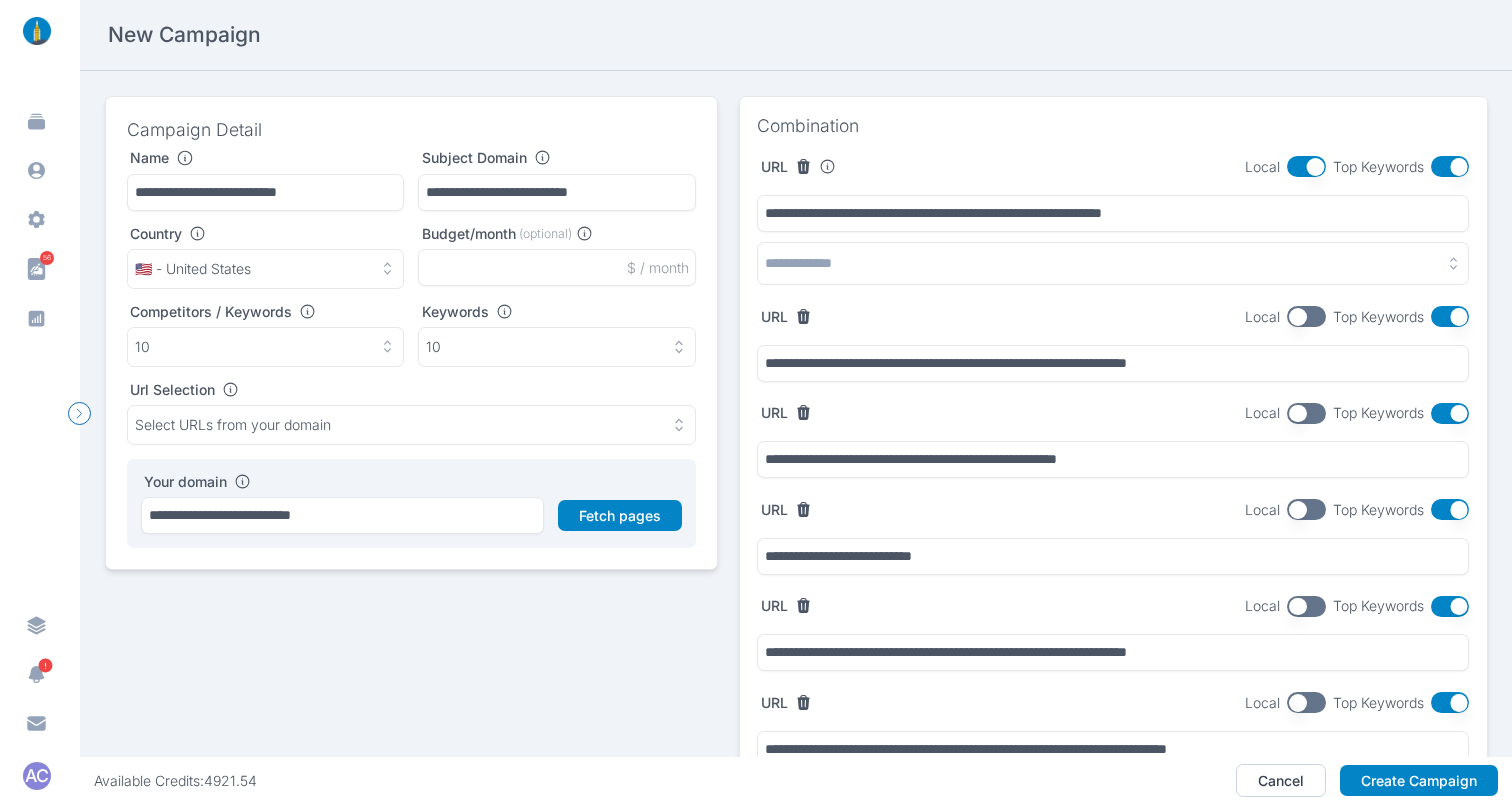 click at bounding box center (1113, 263) 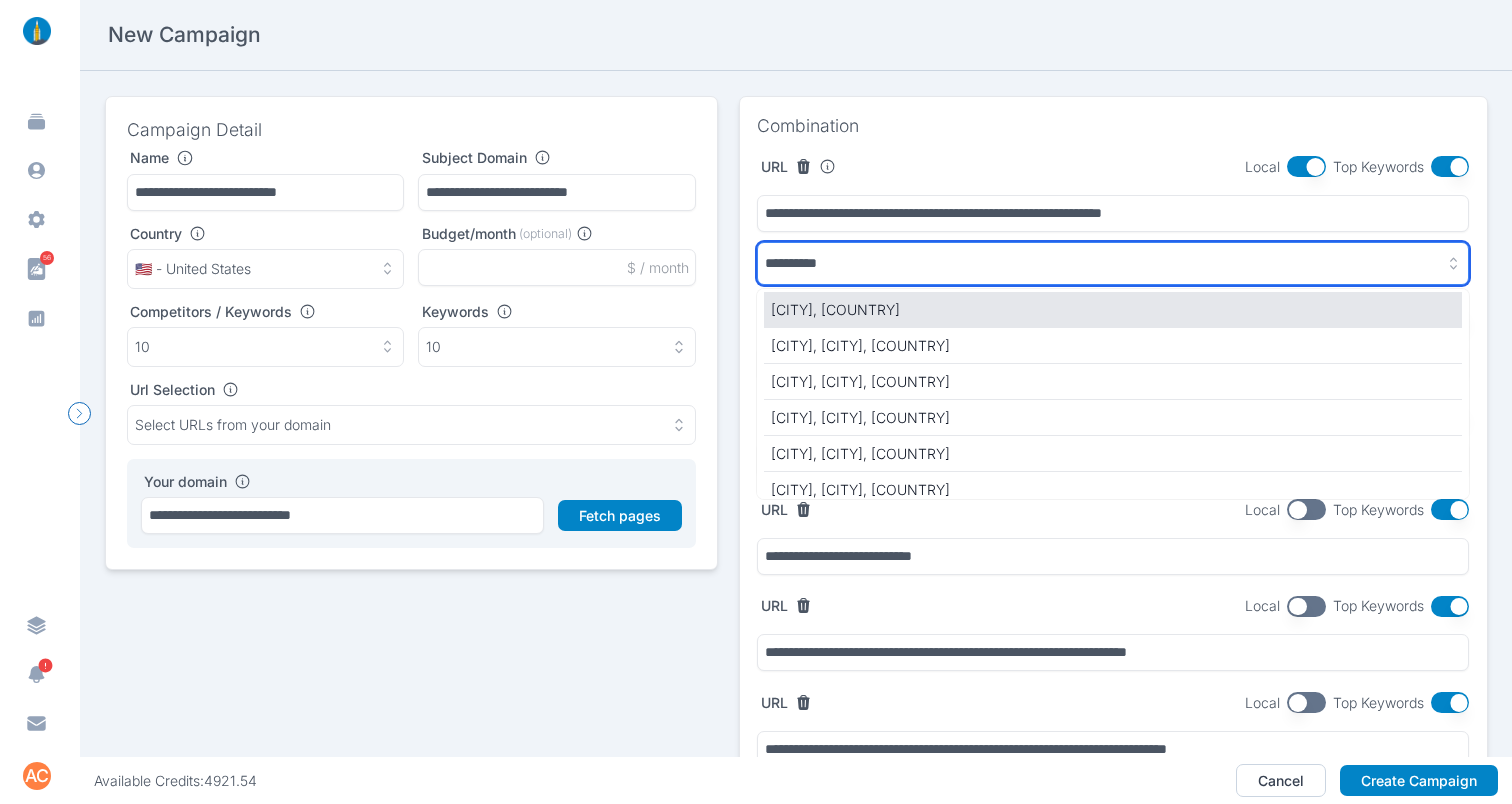 type on "**********" 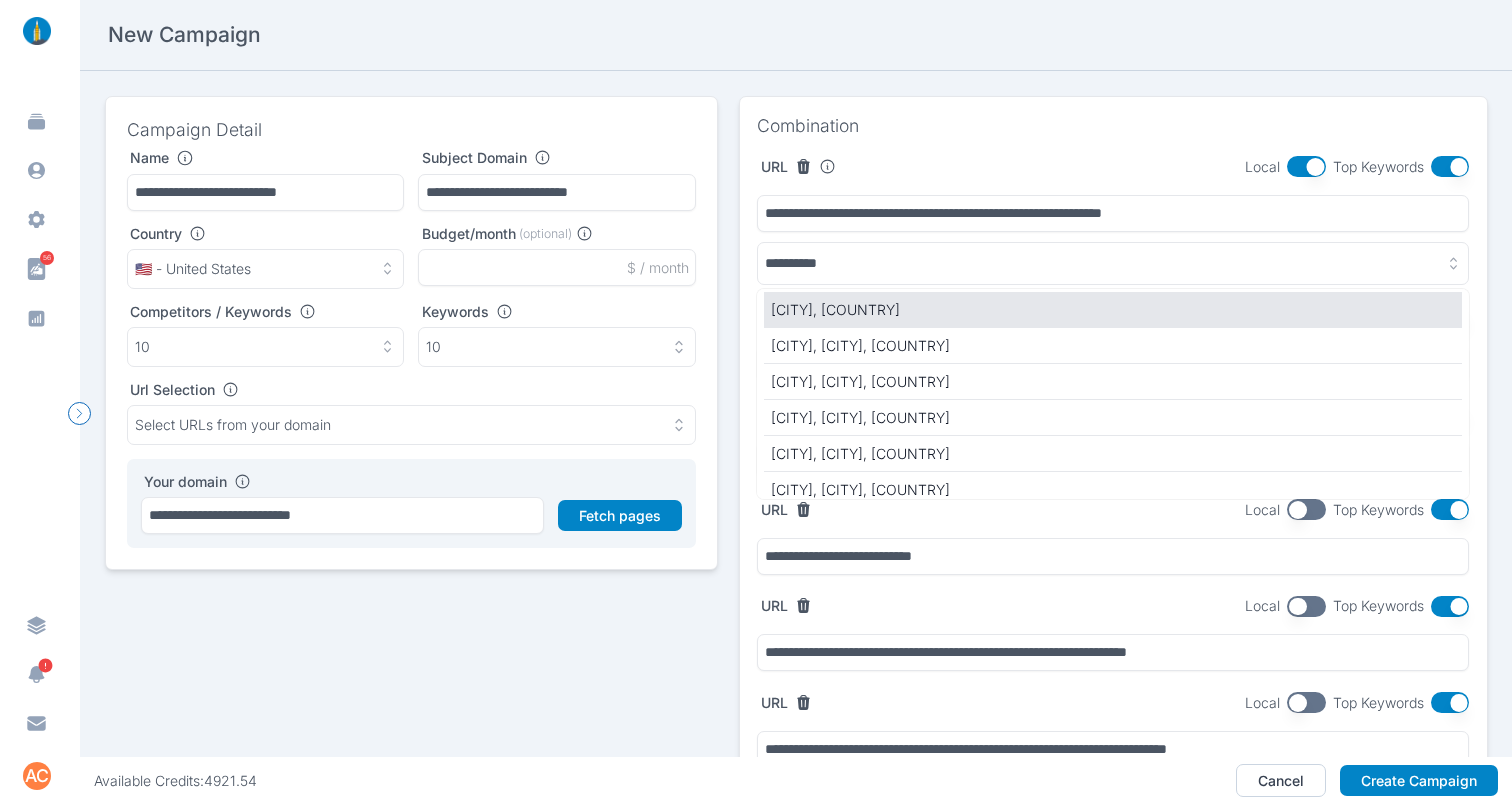 click on "California, United States [State]" at bounding box center [1113, 309] 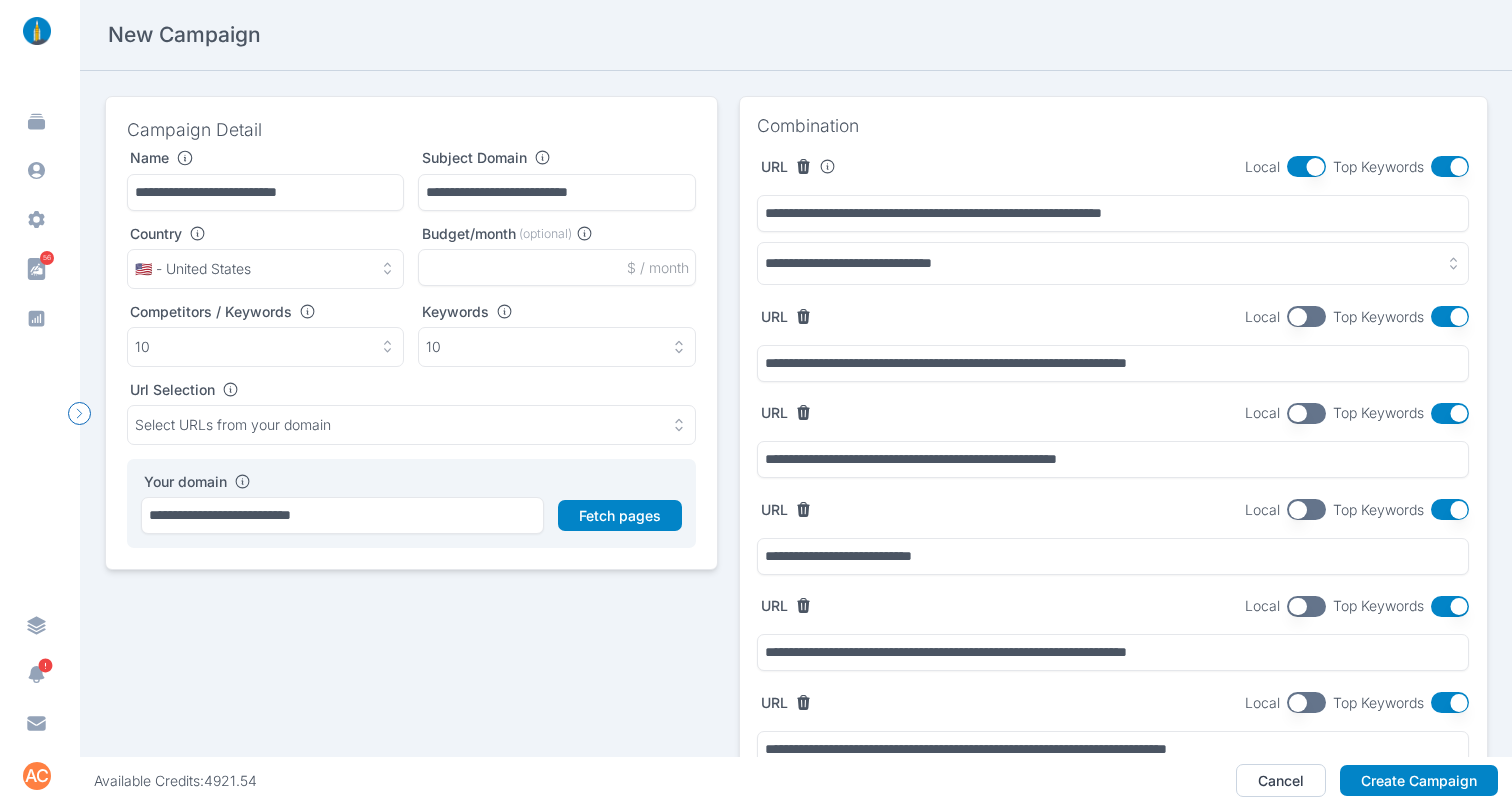 click at bounding box center (1450, 166) 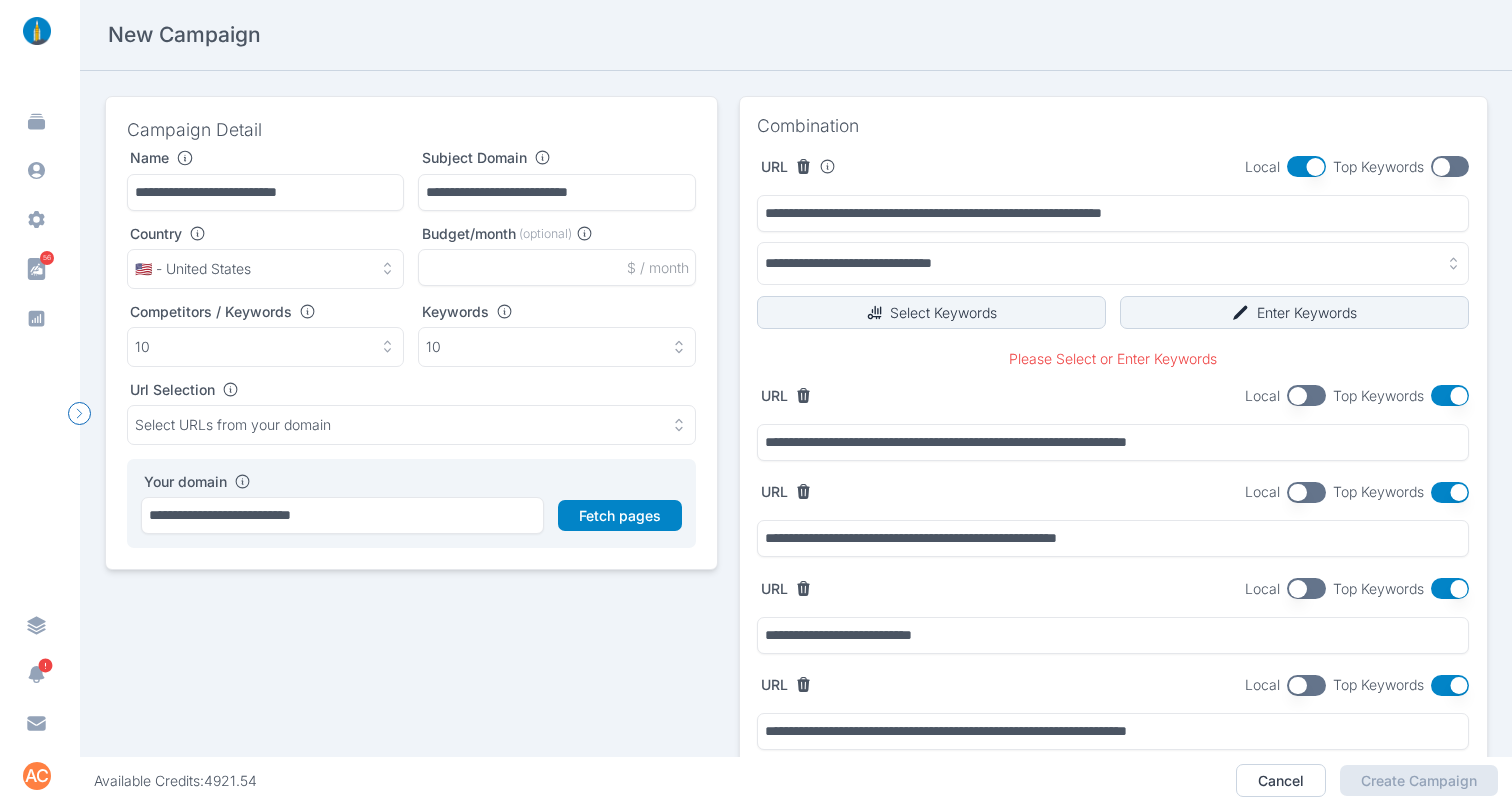 click on "**********" at bounding box center [1113, 265] 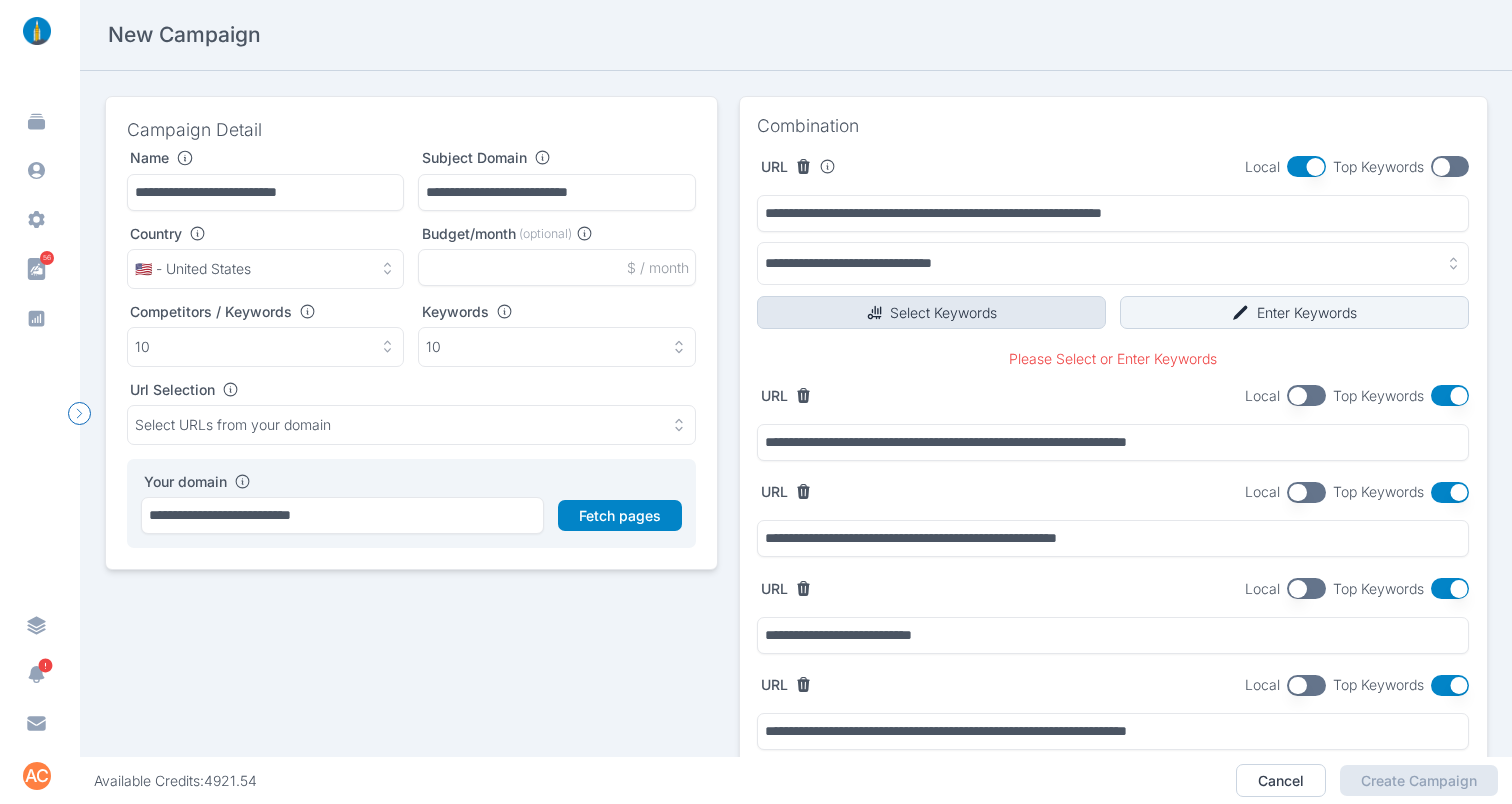 click at bounding box center [875, 313] 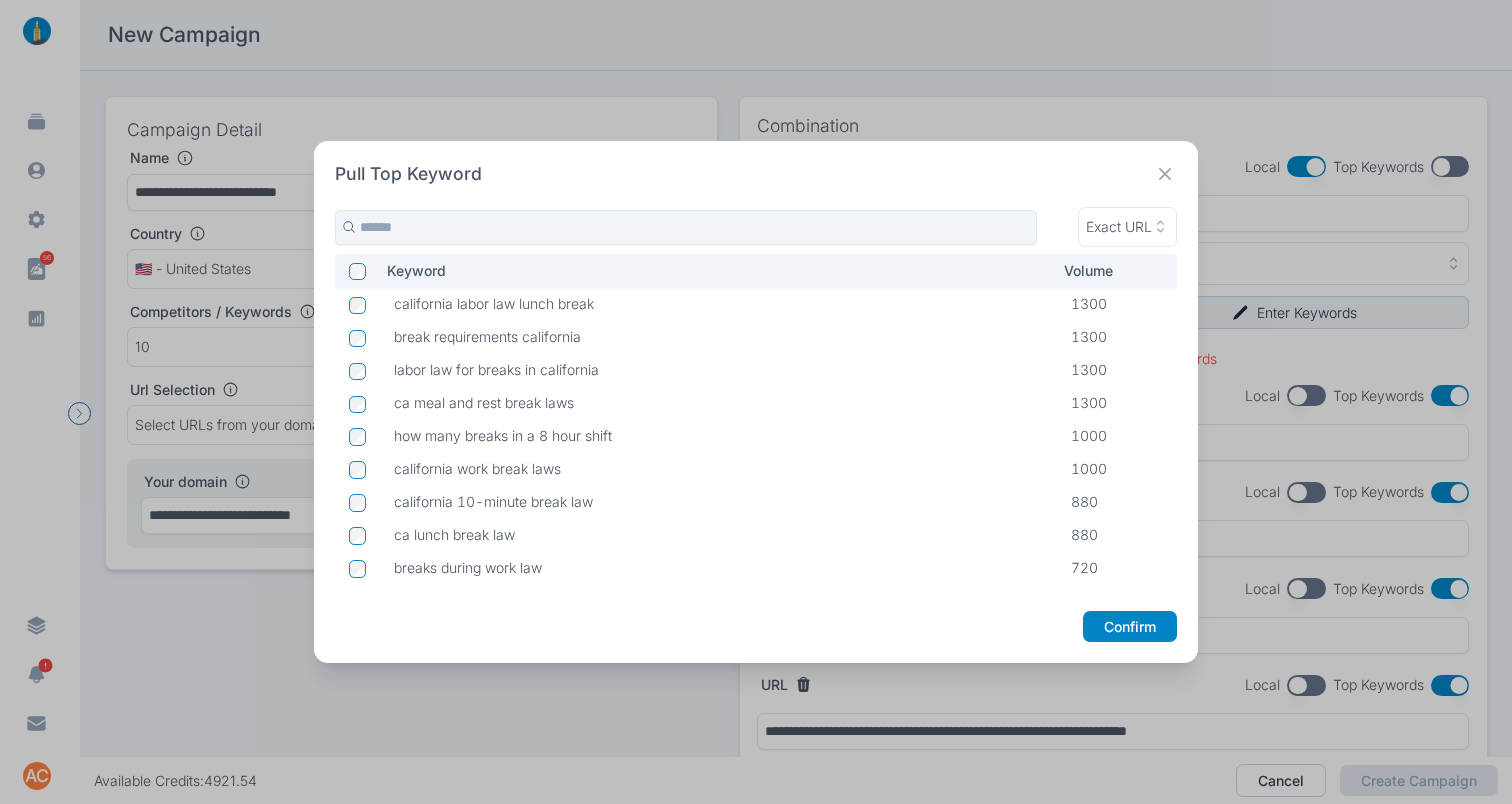 scroll, scrollTop: 314, scrollLeft: 0, axis: vertical 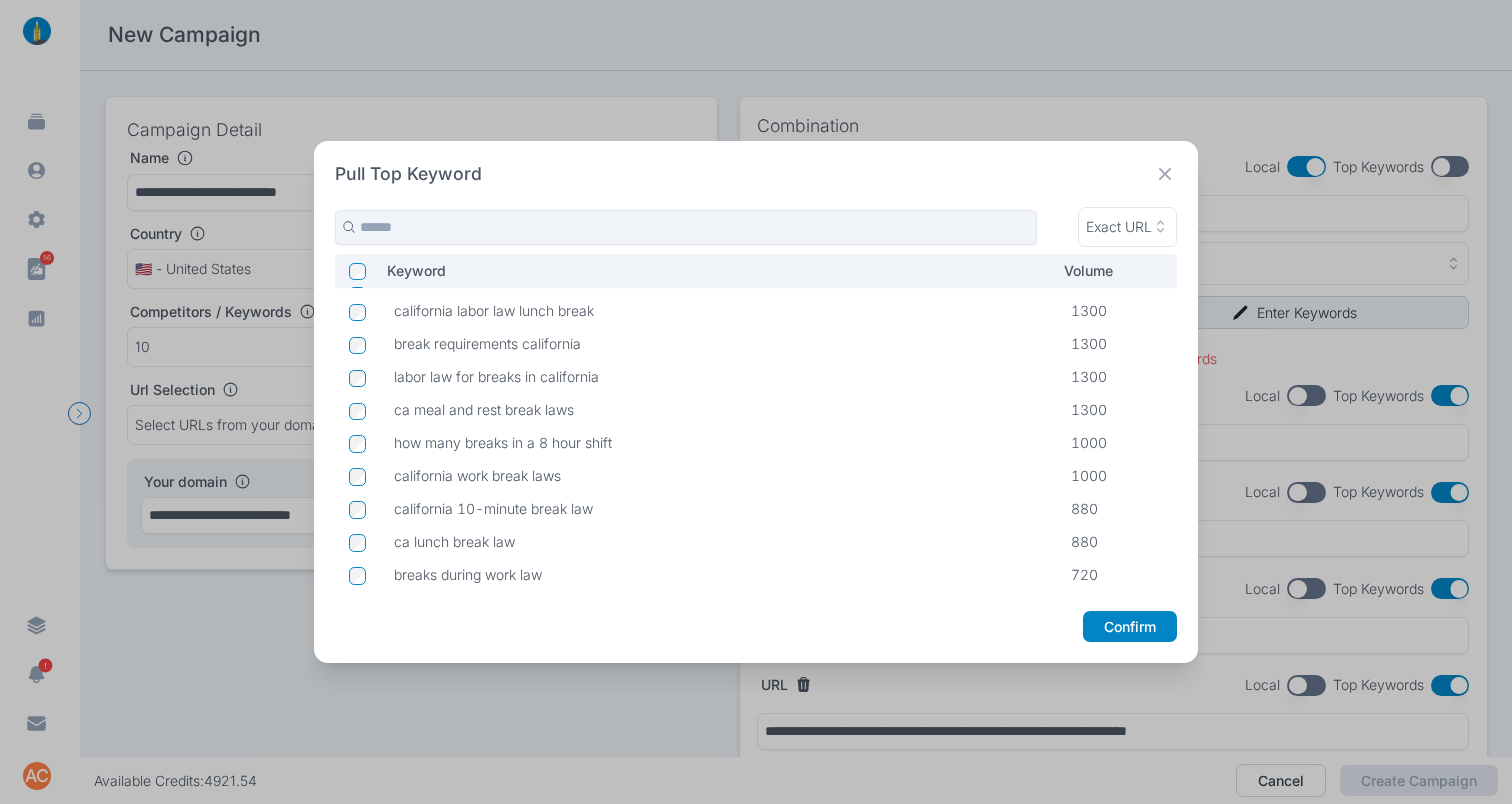 click on "Pull Top Keyword" at bounding box center [756, 174] 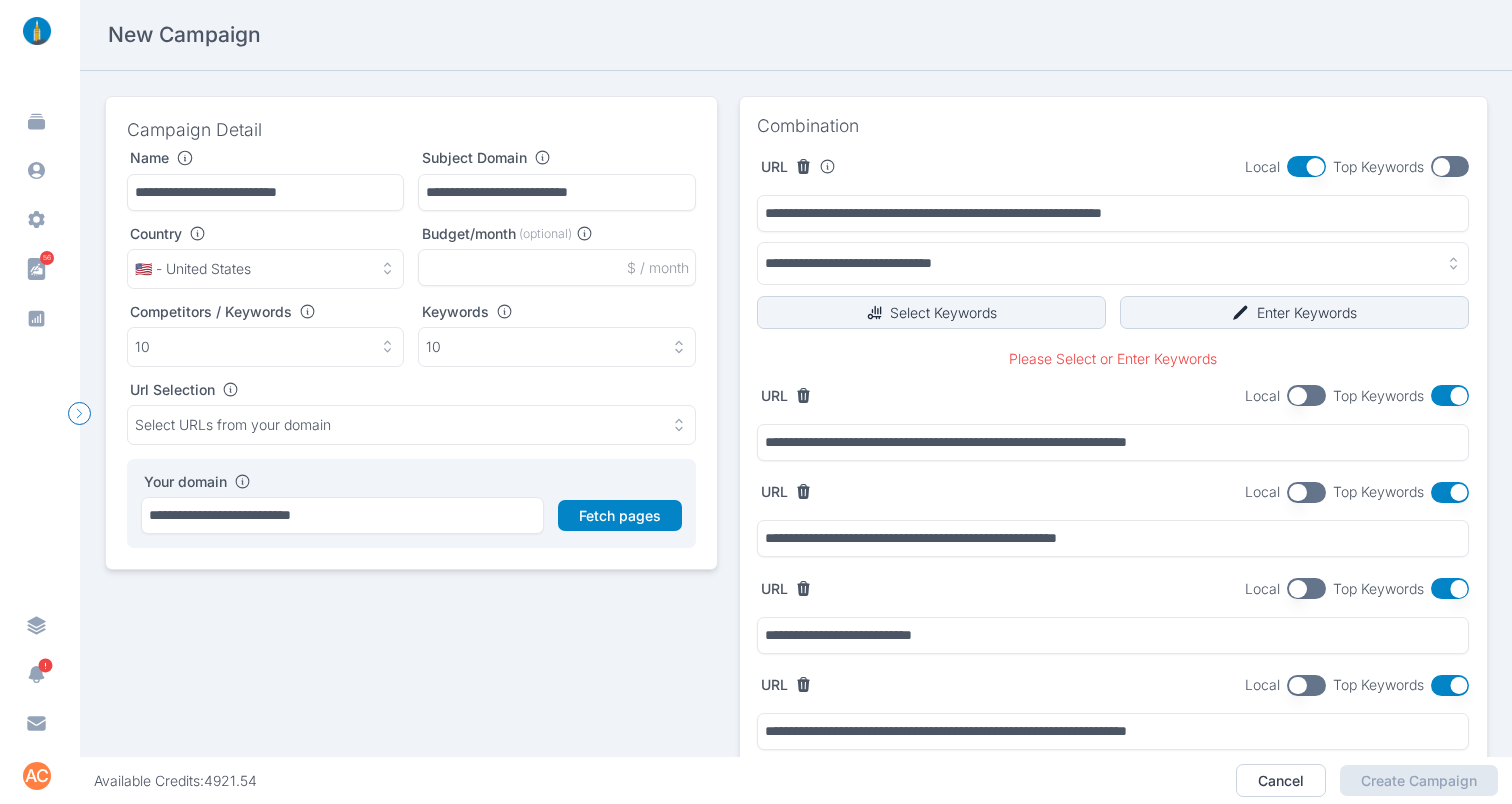 click at bounding box center [1450, 166] 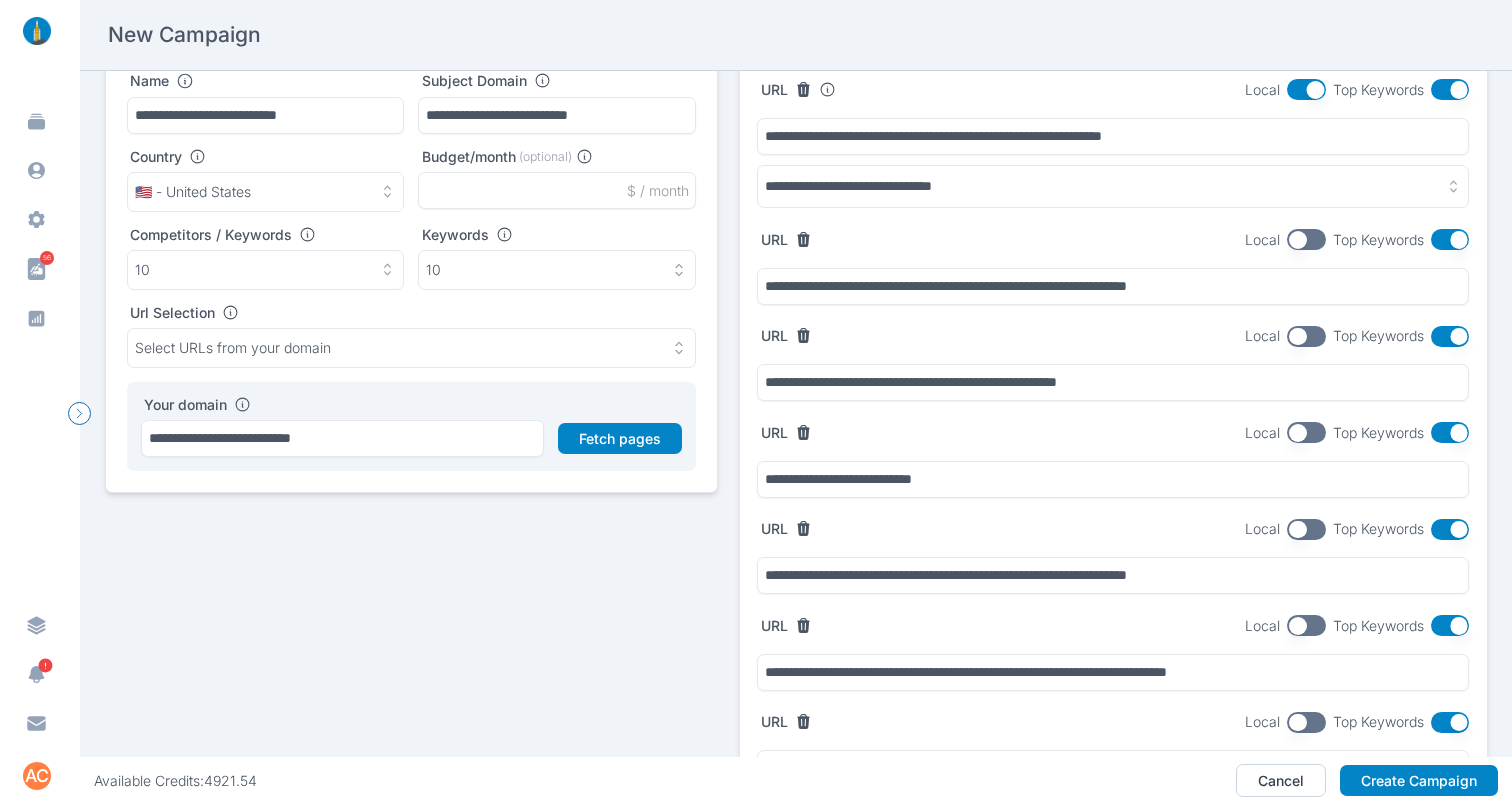 scroll, scrollTop: 74, scrollLeft: 0, axis: vertical 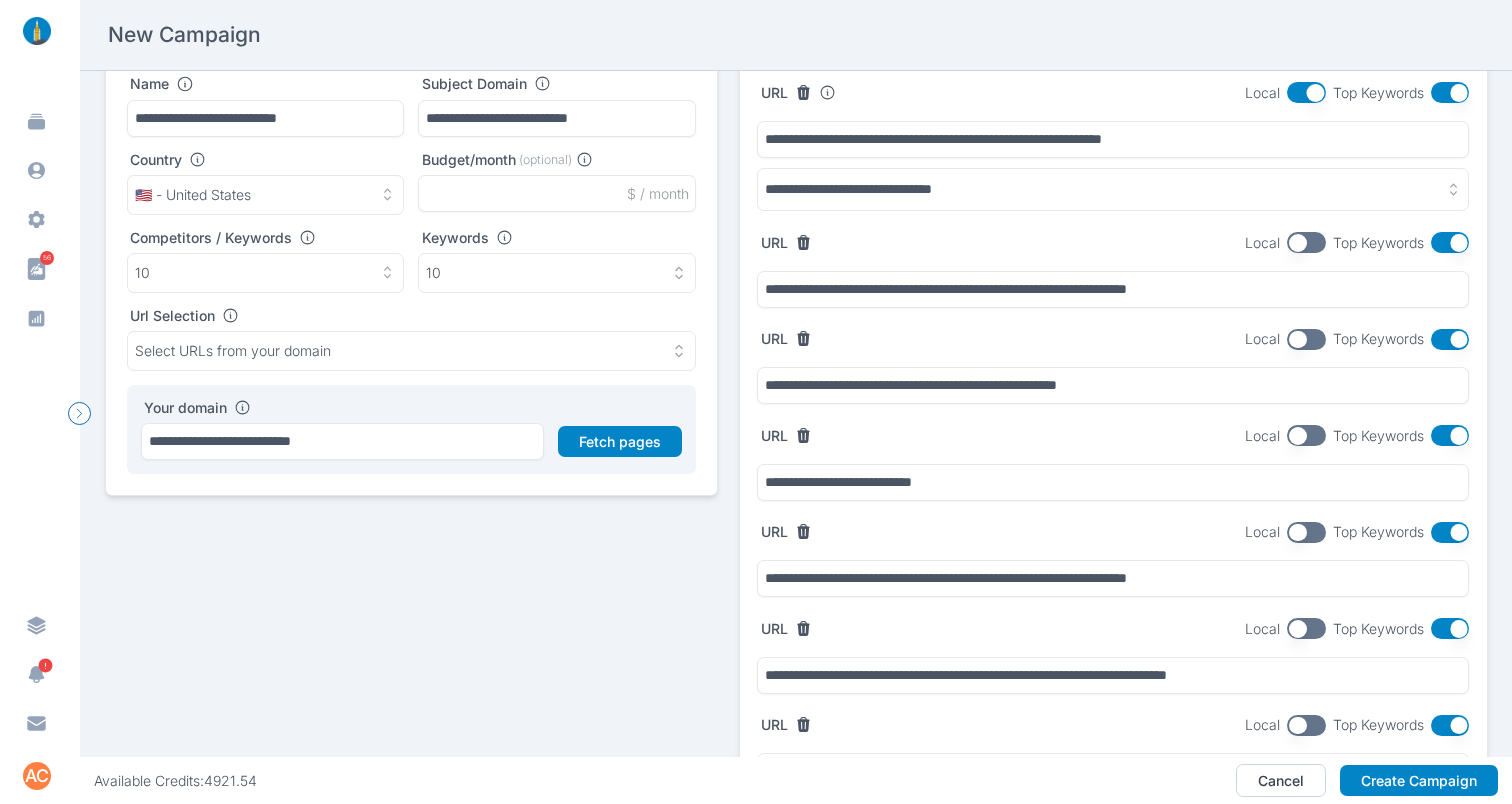 click at bounding box center [1306, 242] 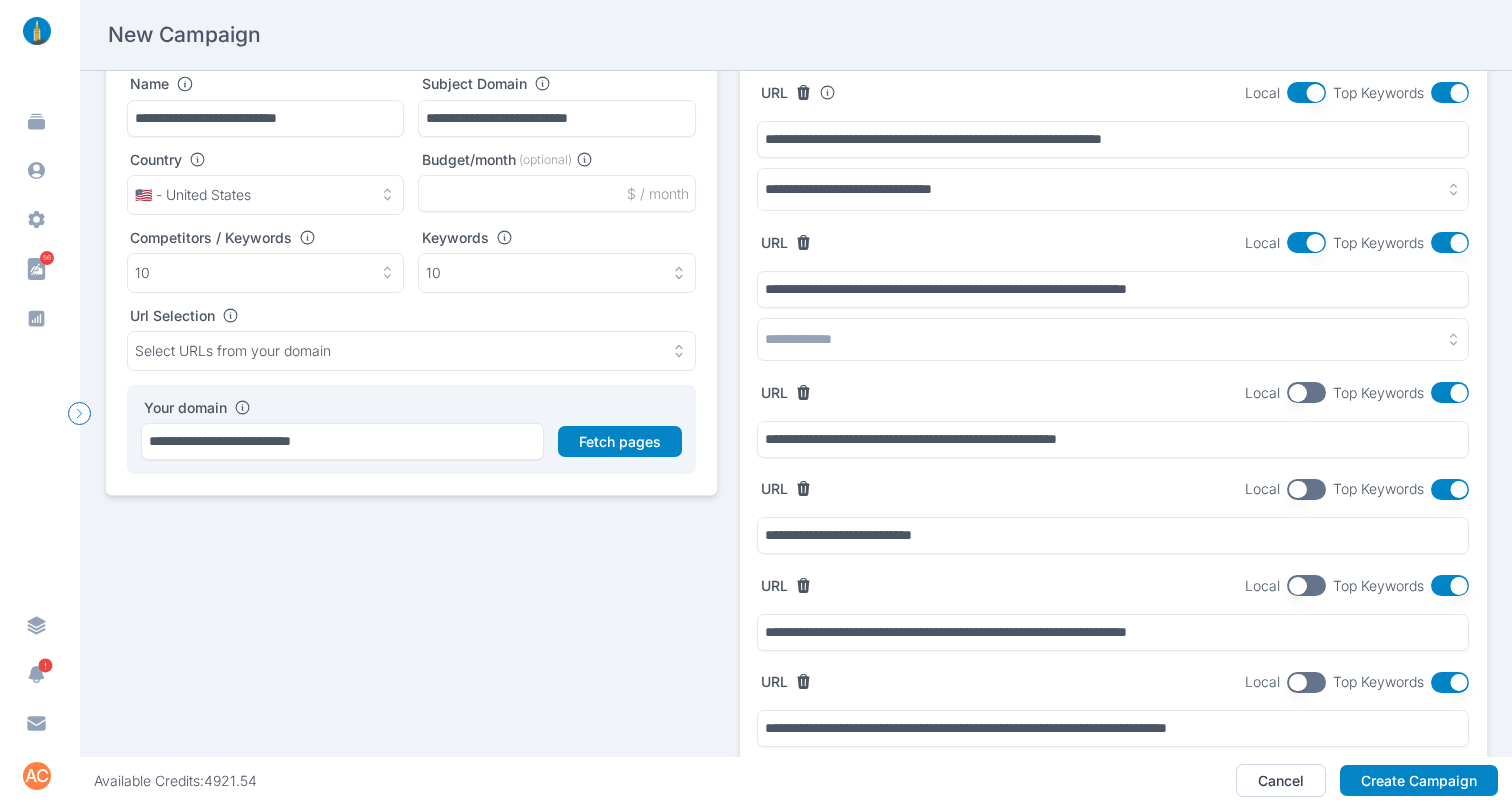 click at bounding box center [1113, 339] 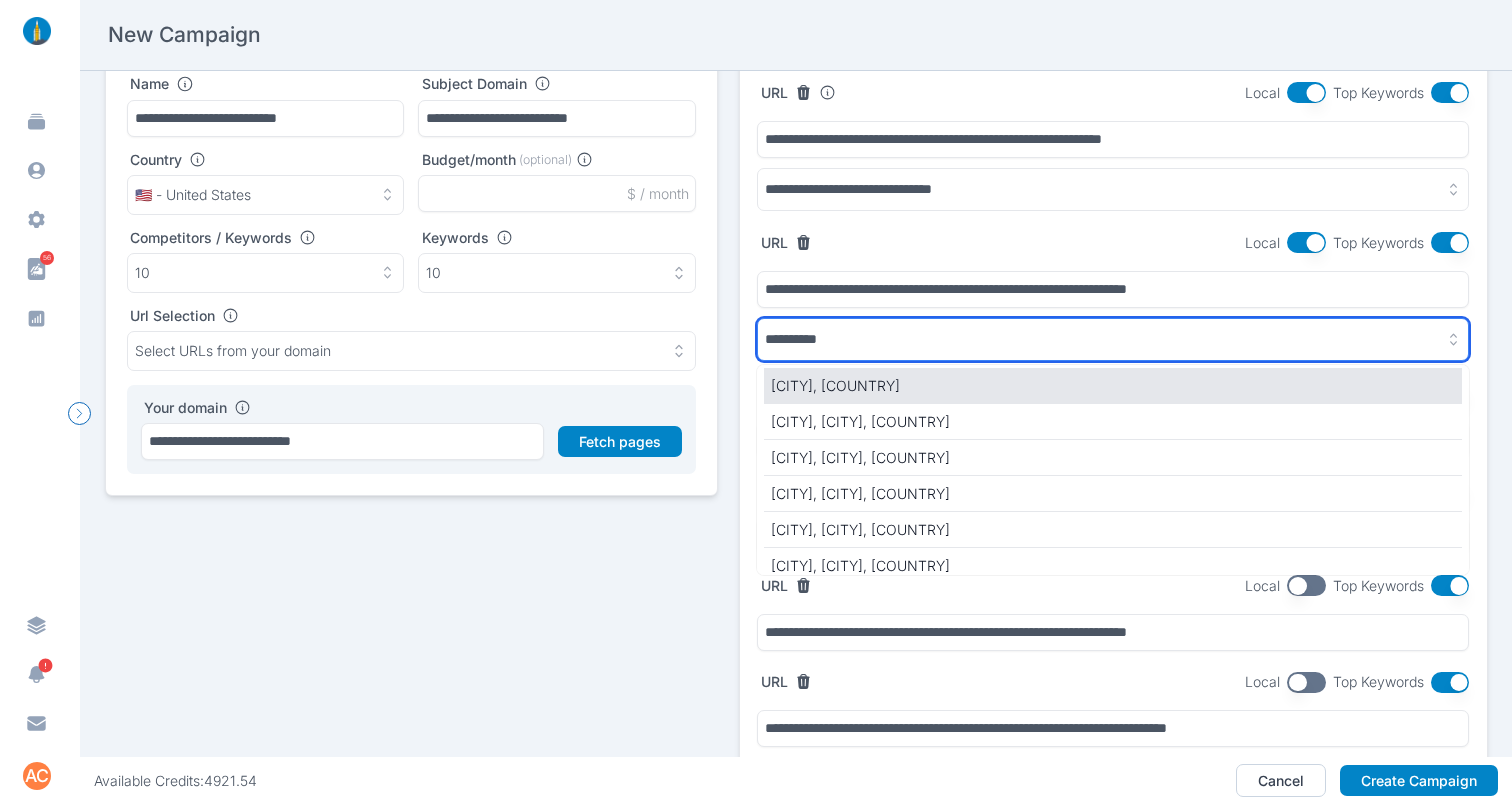 type on "**********" 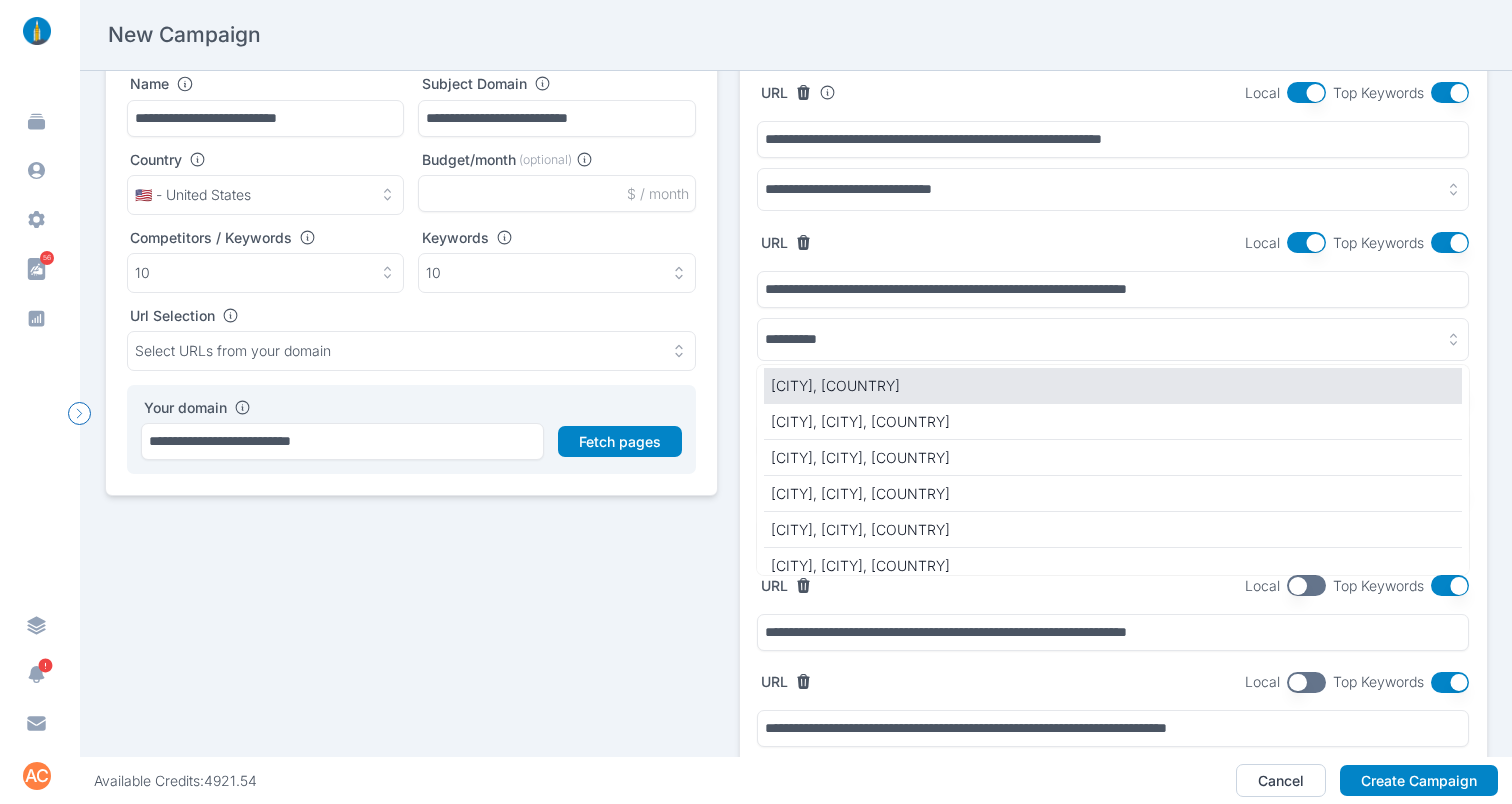 click on "California, United States [State]" at bounding box center (1113, 385) 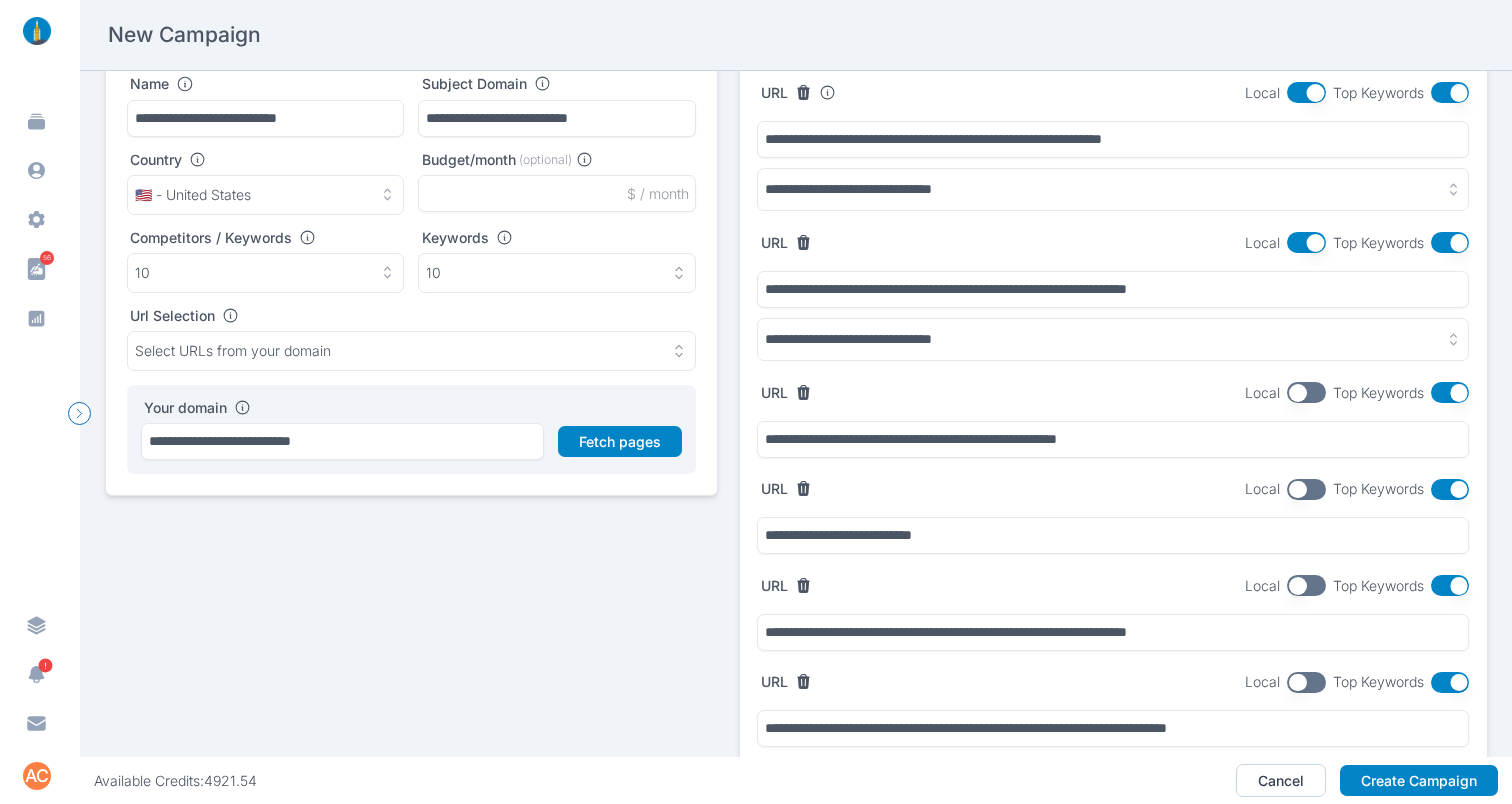 click at bounding box center [1113, 339] 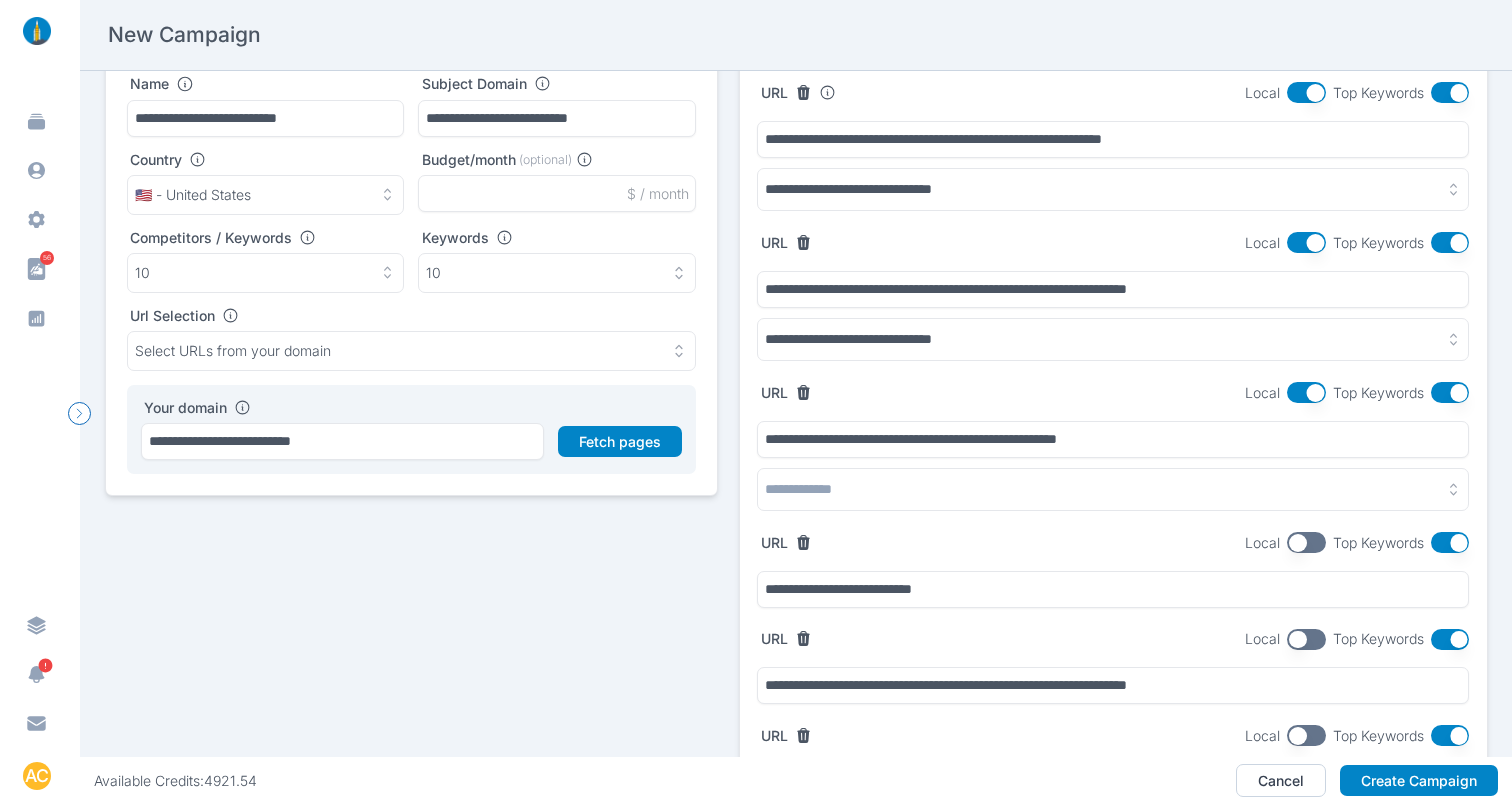 click at bounding box center [1113, 489] 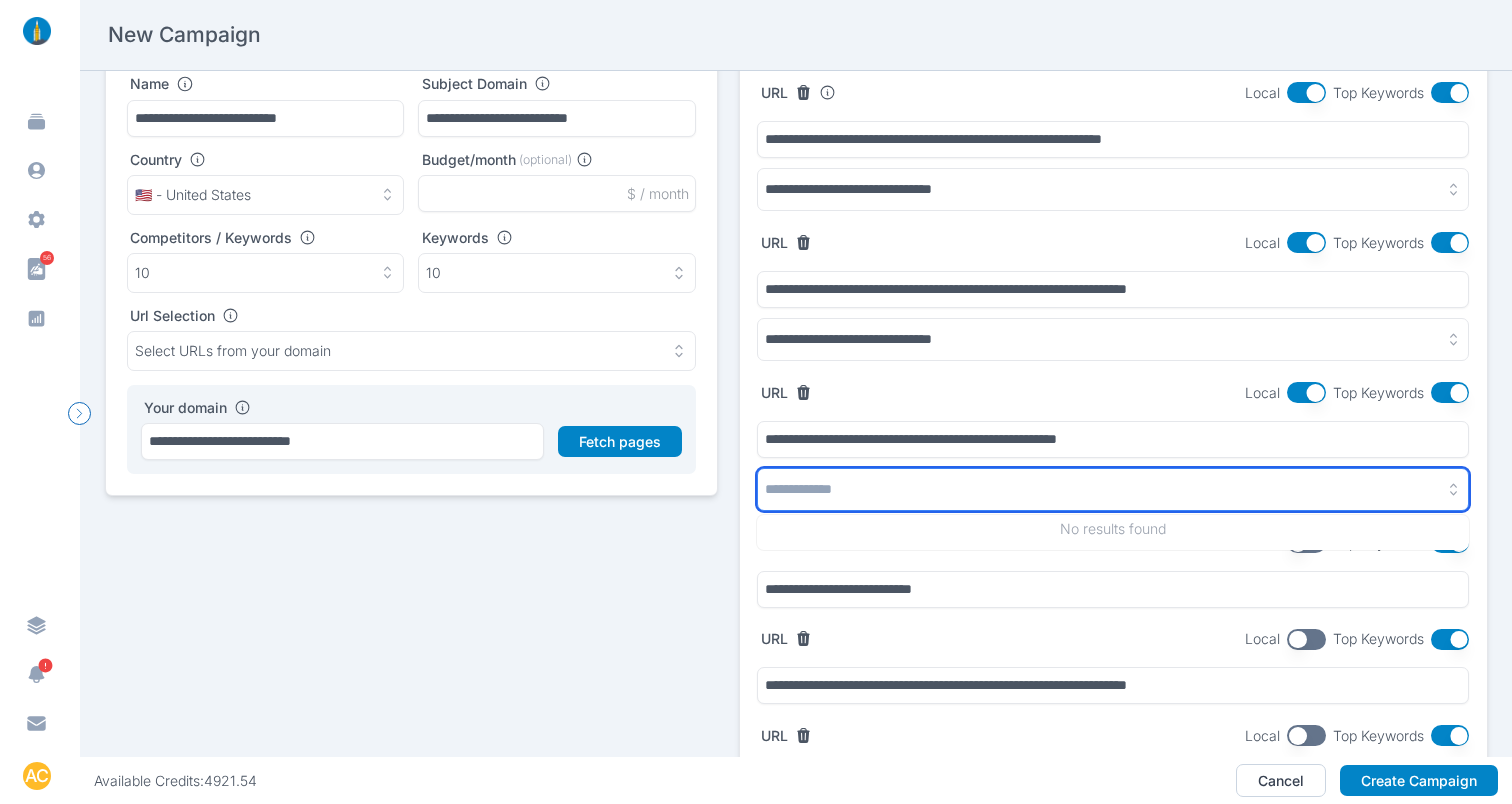 paste on "**********" 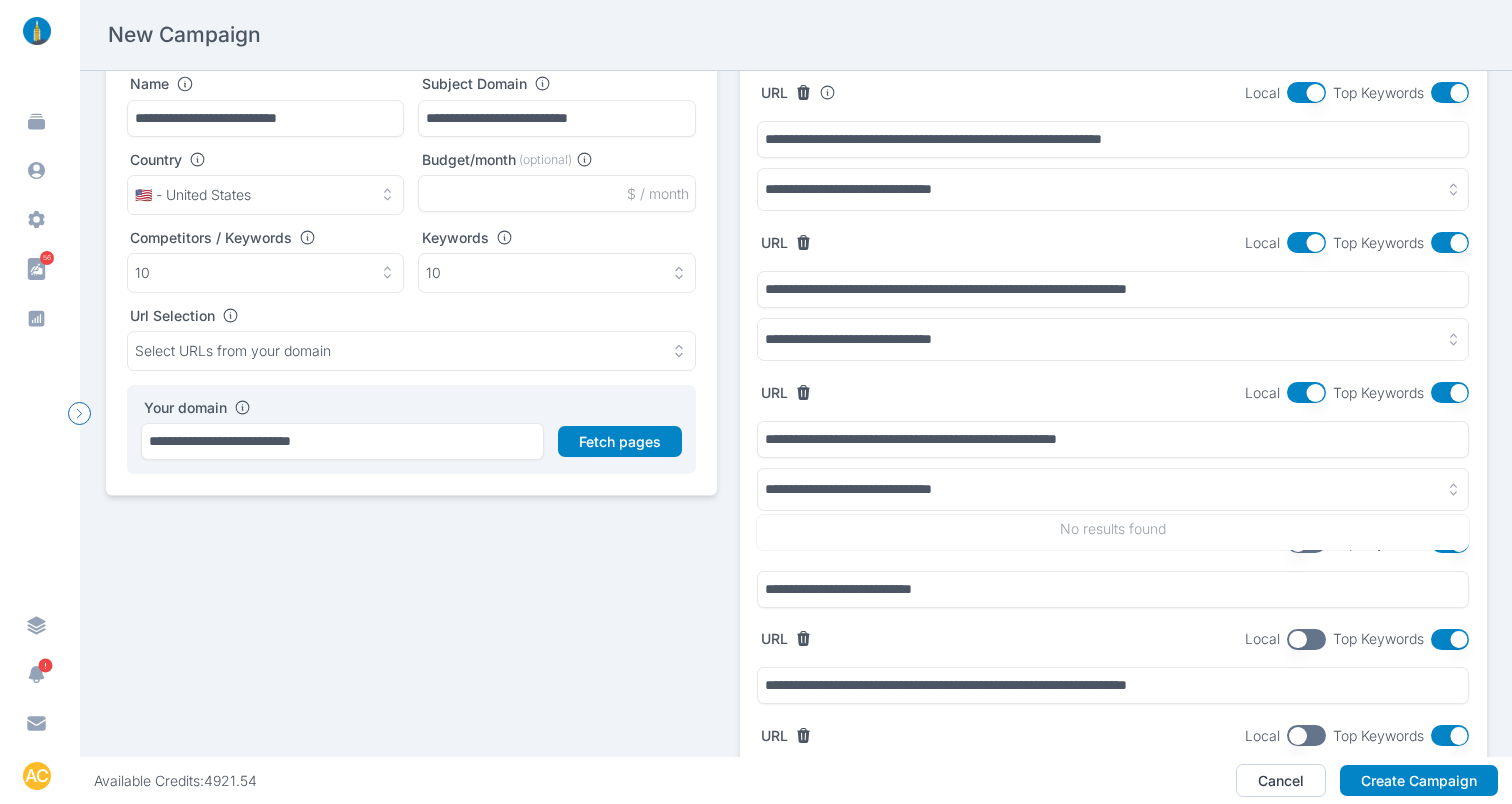click at bounding box center [1113, 489] 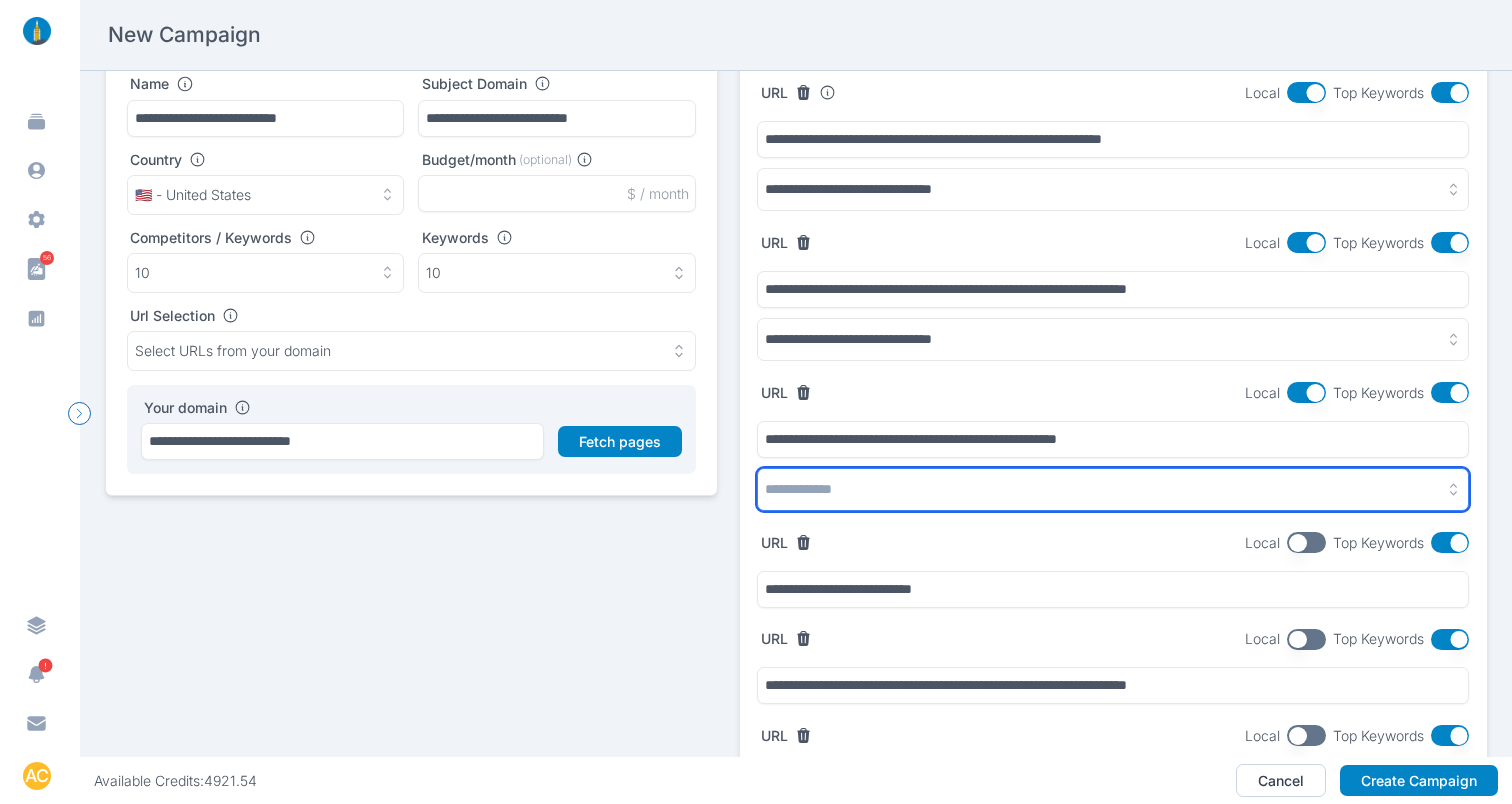 paste on "**********" 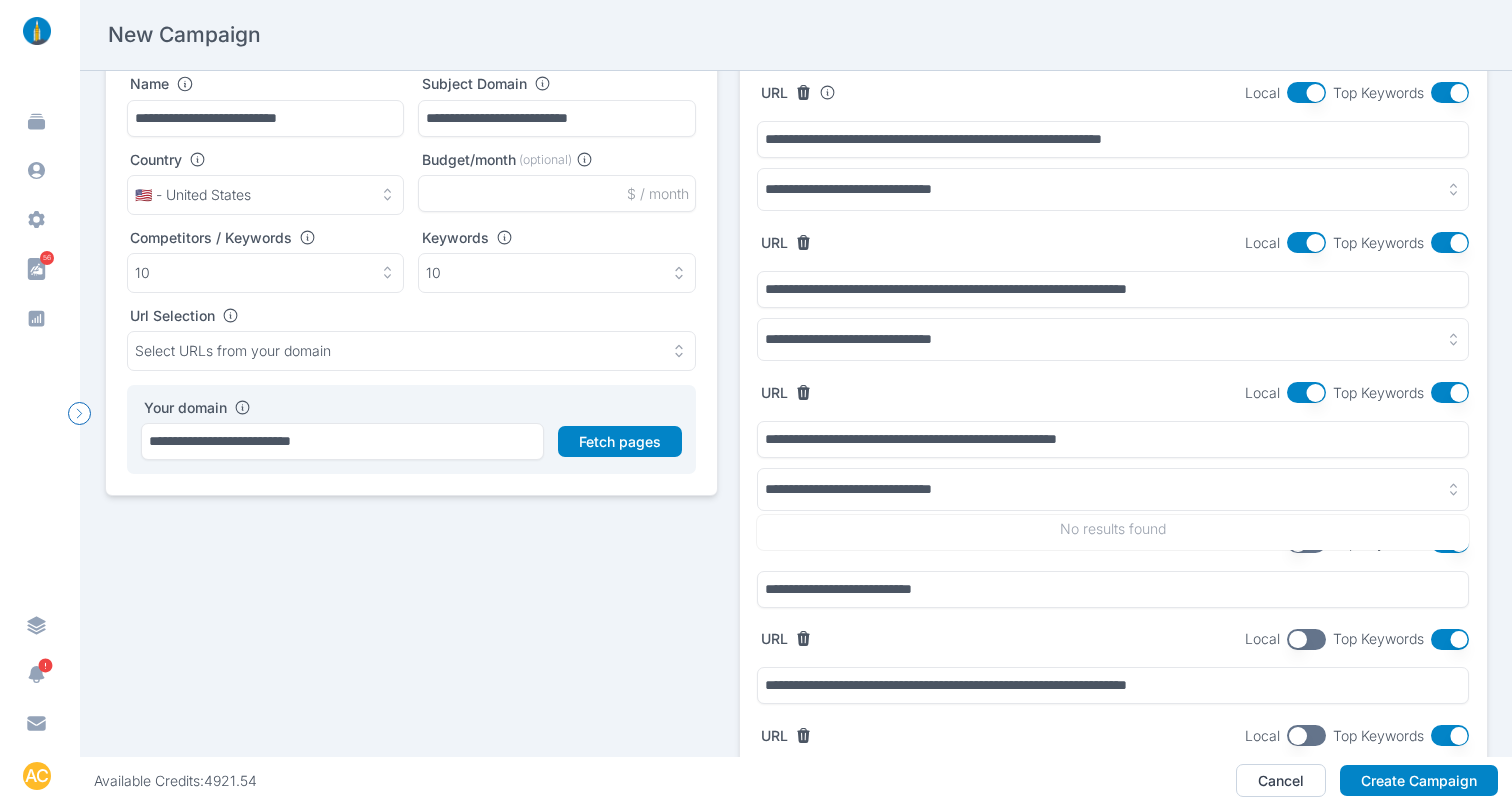 click at bounding box center (1113, 489) 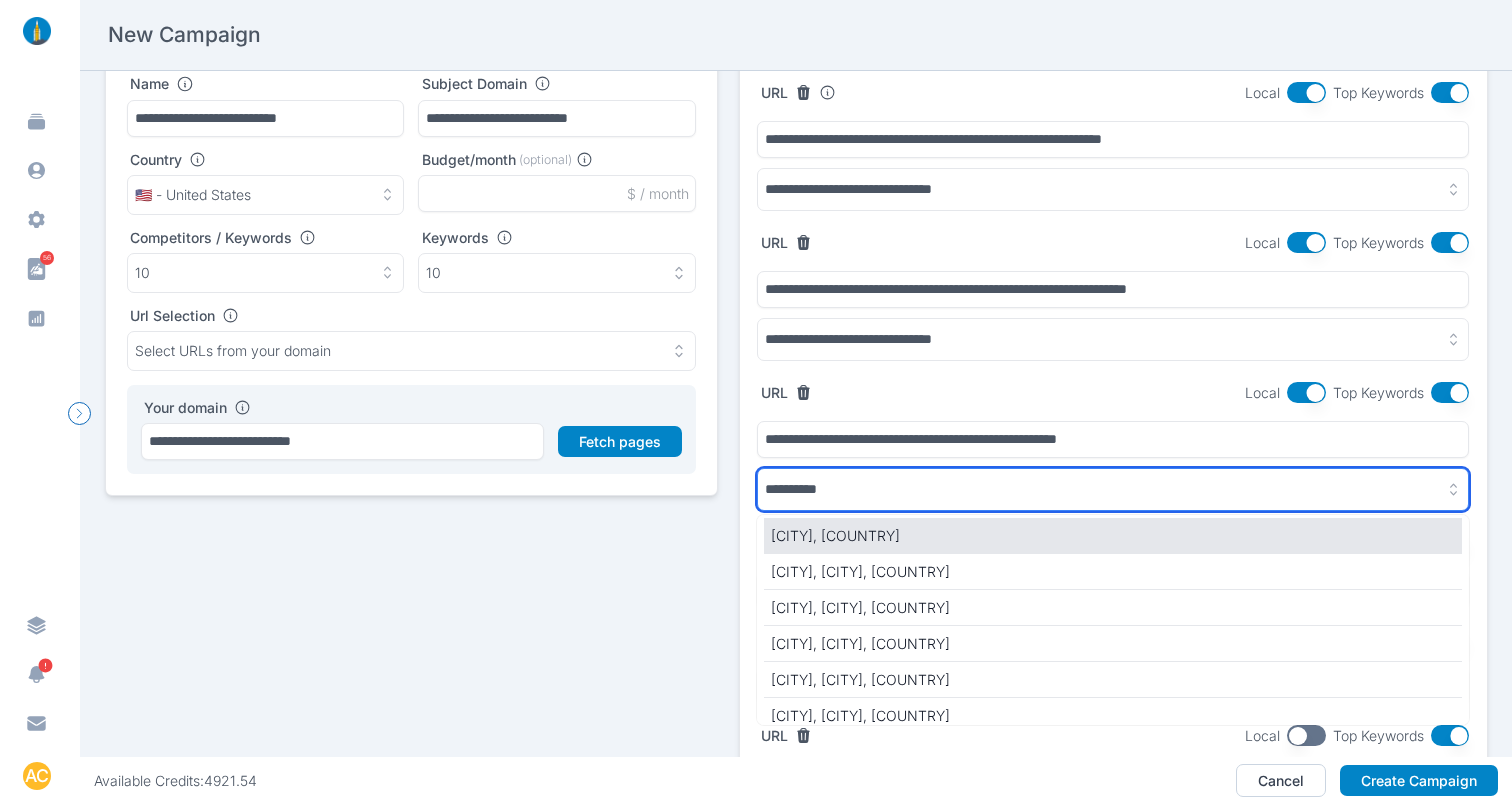 type on "**********" 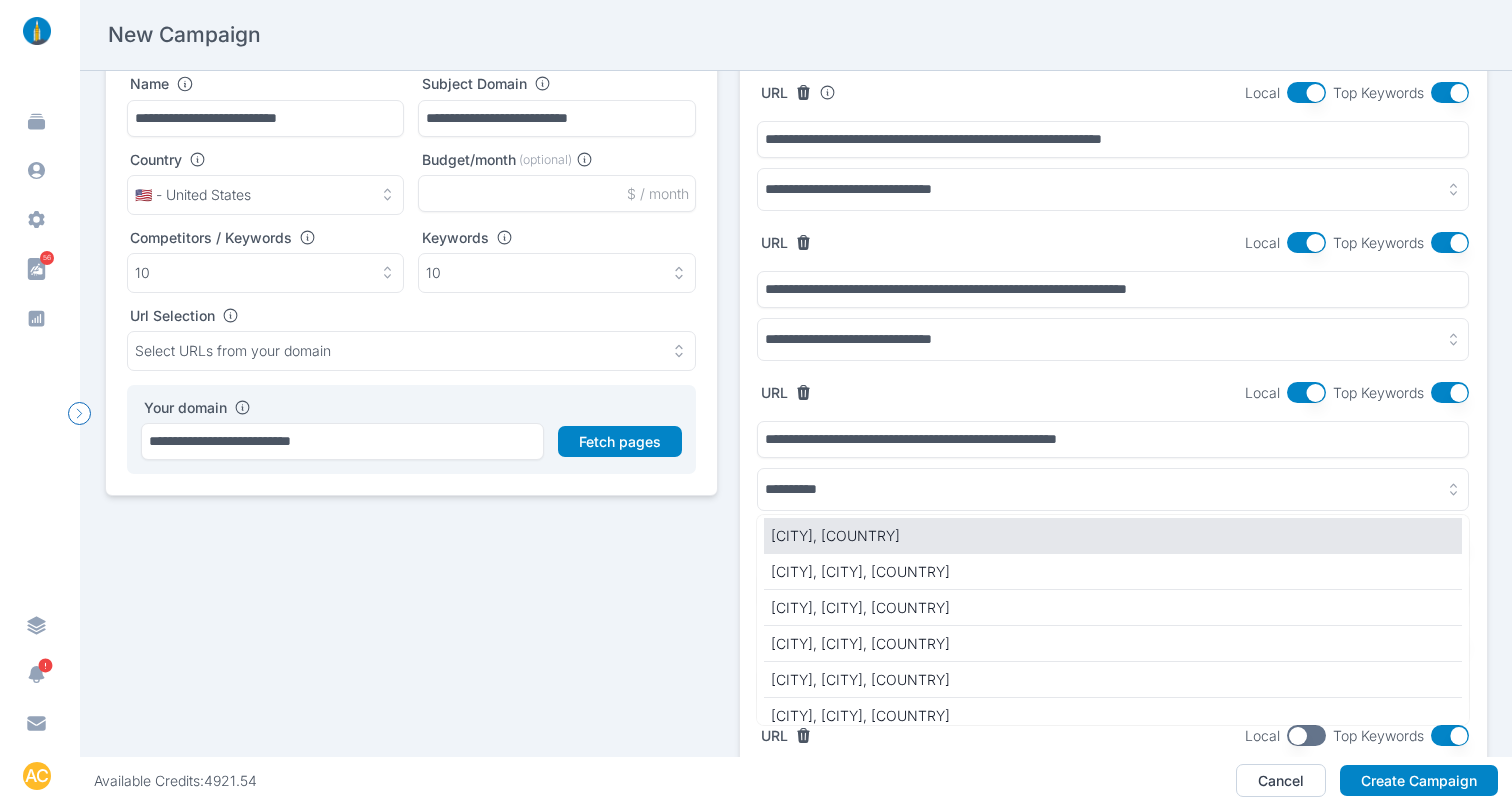 click on "California, United States [State]" at bounding box center [1113, 535] 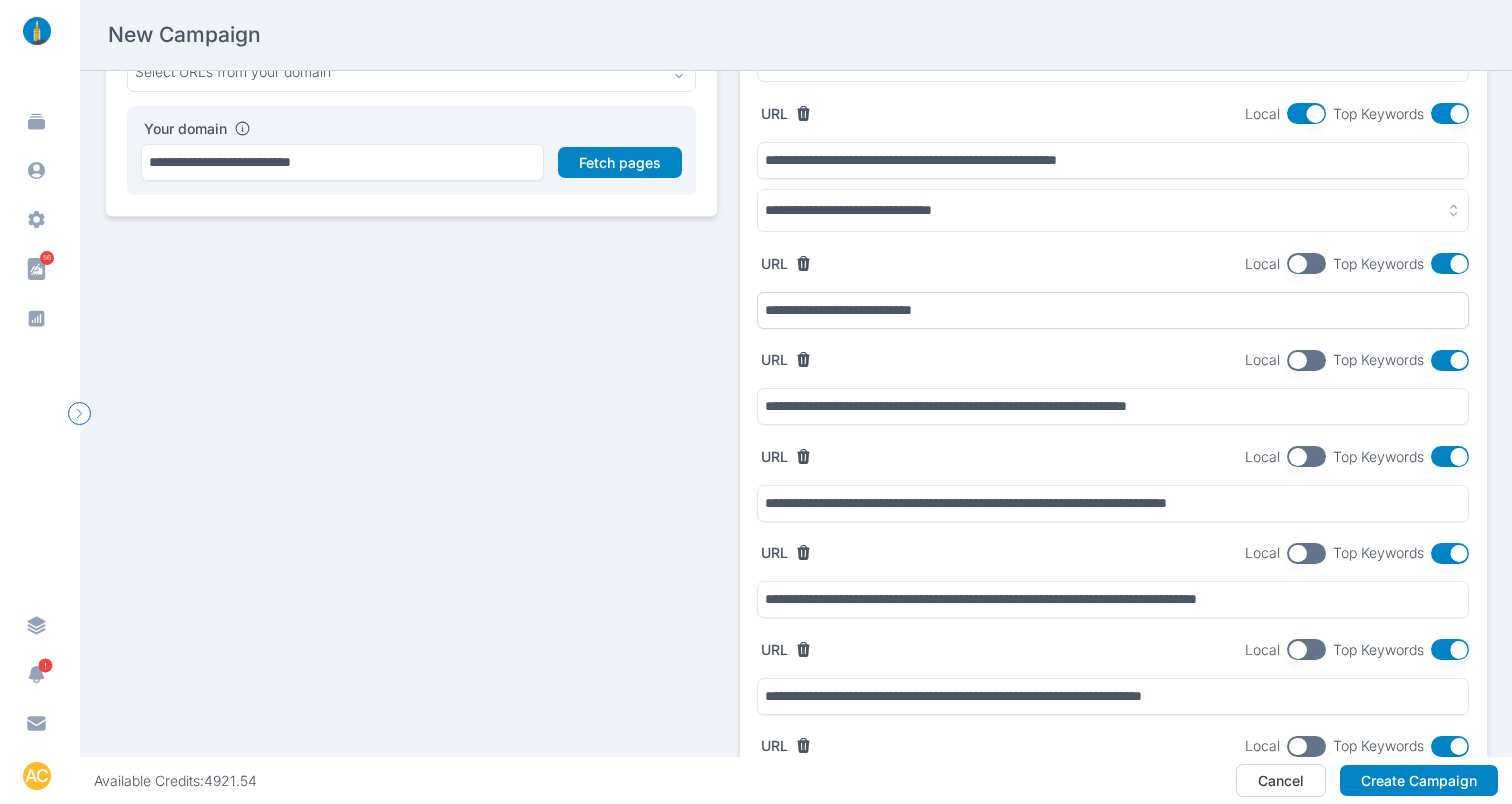 scroll, scrollTop: 391, scrollLeft: 0, axis: vertical 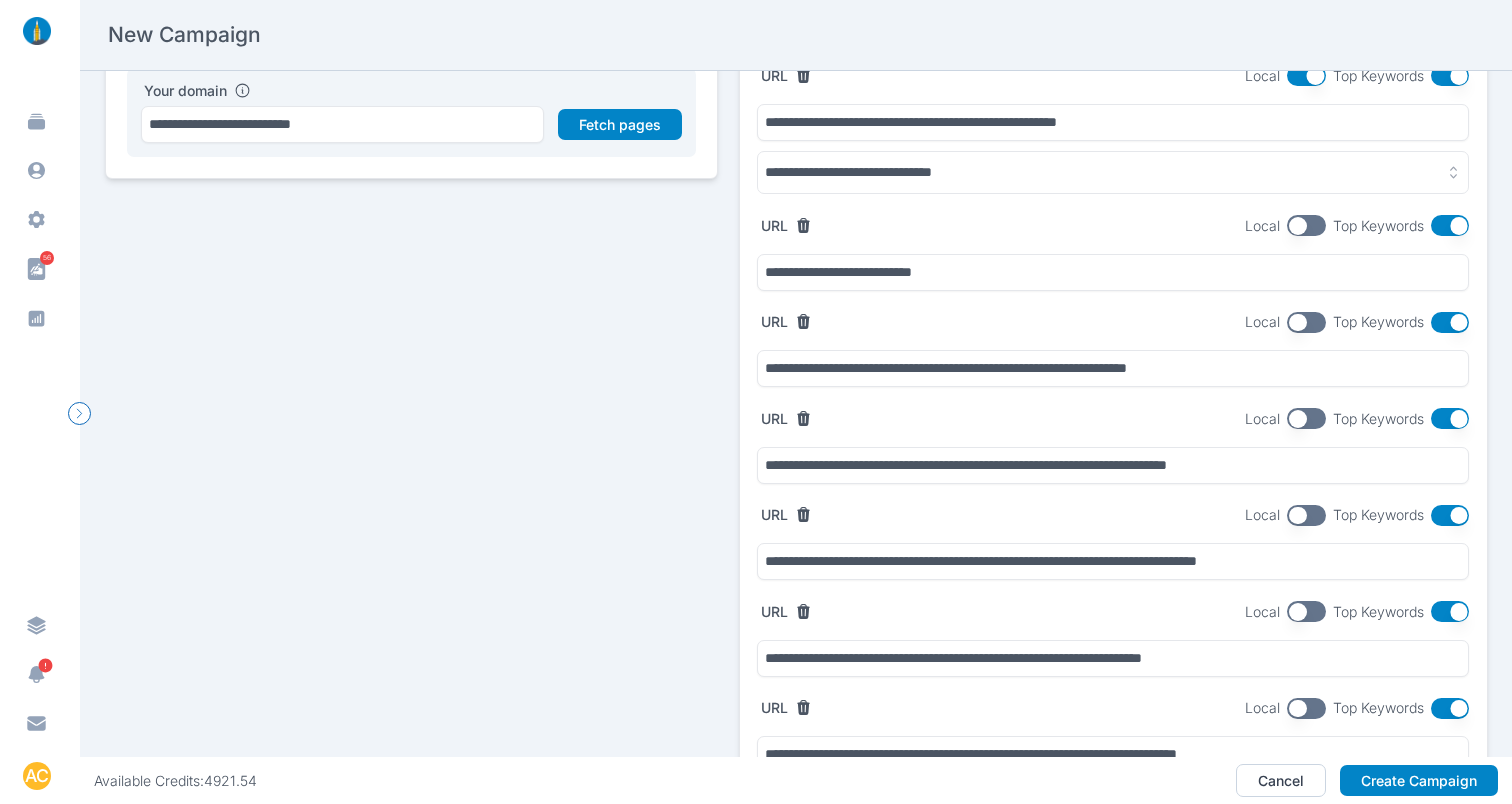 click at bounding box center (1306, 322) 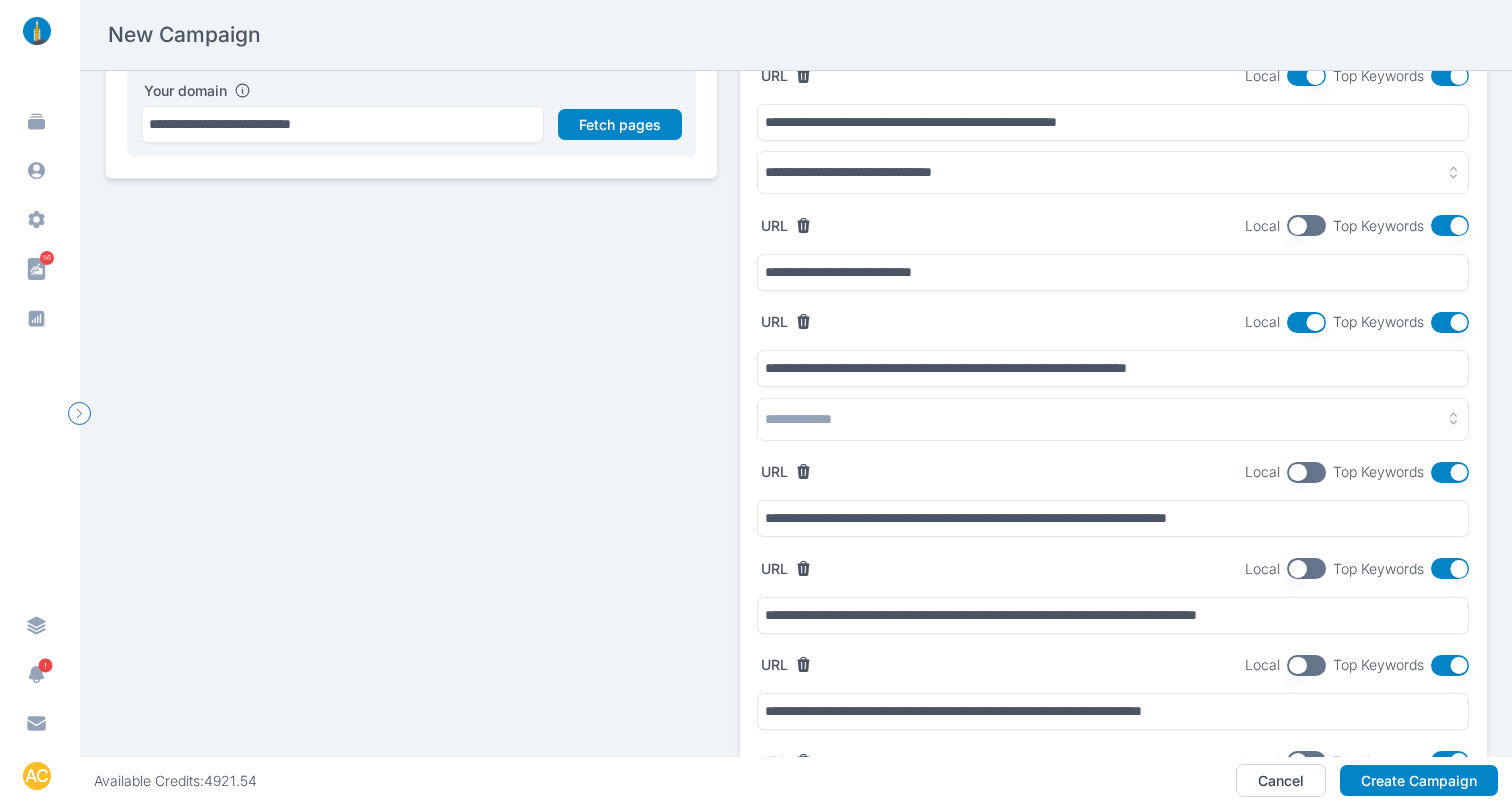click at bounding box center [1113, 419] 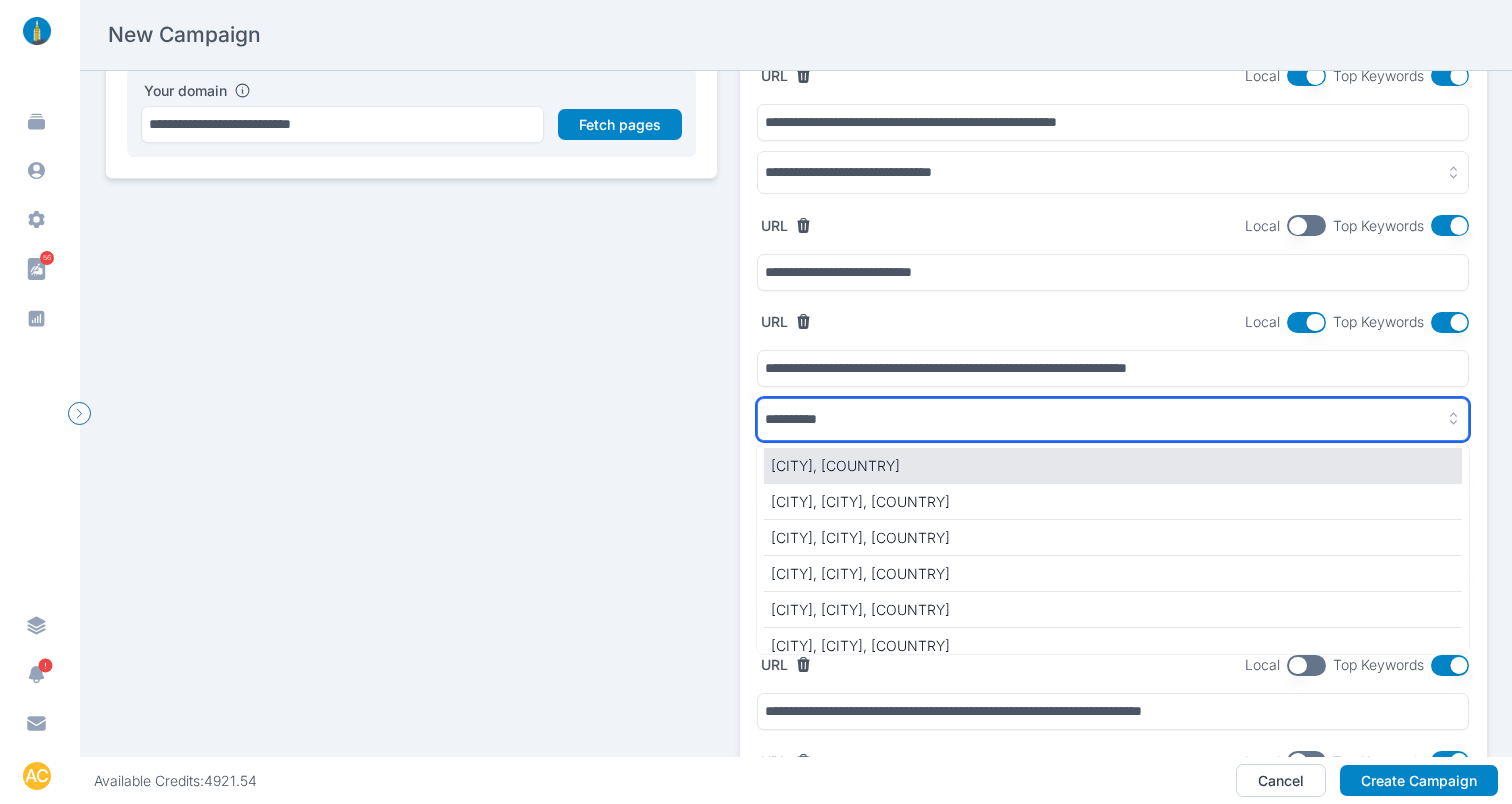 type on "**********" 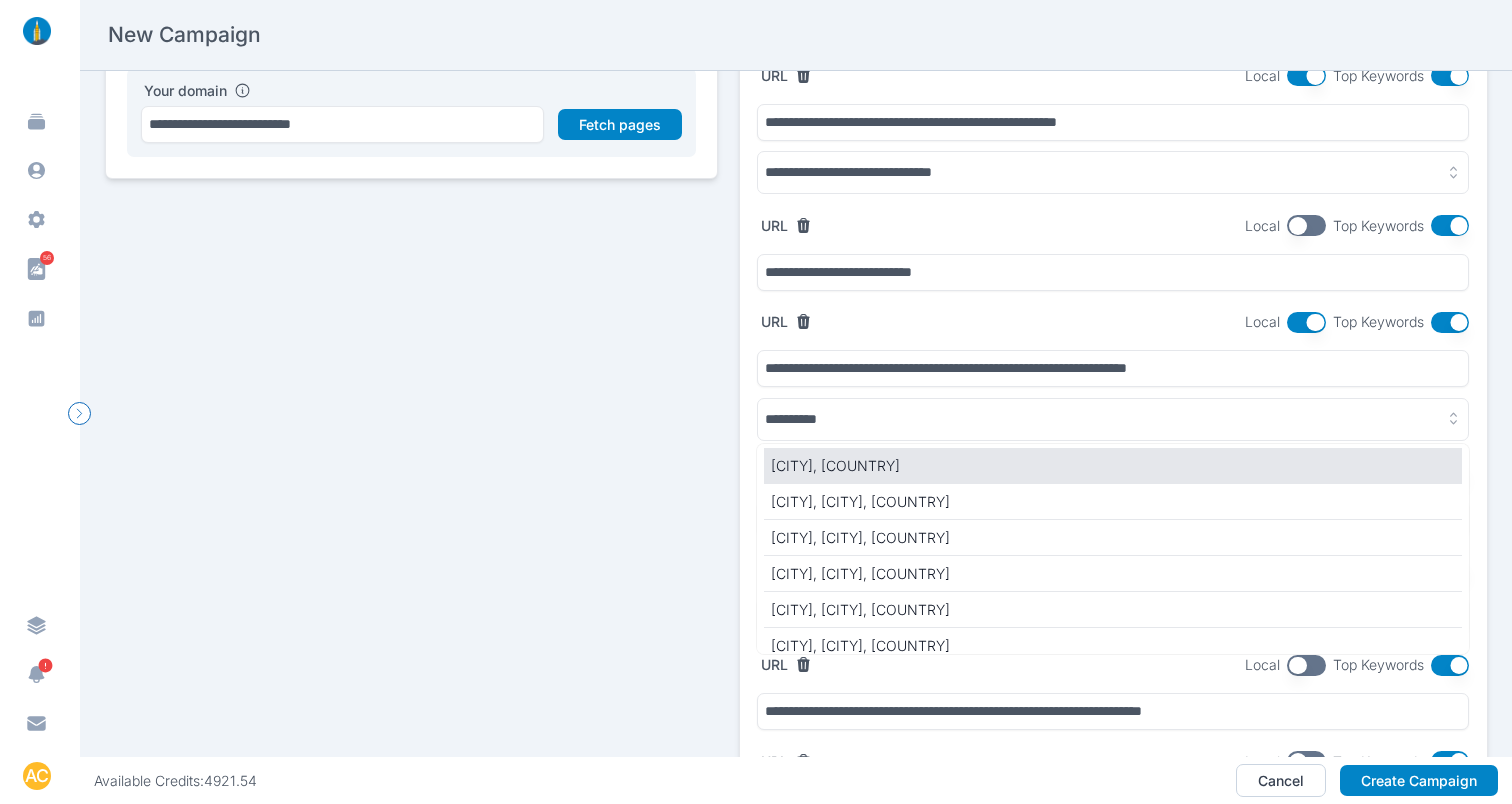 click on "California, United States [State]" at bounding box center (1113, 465) 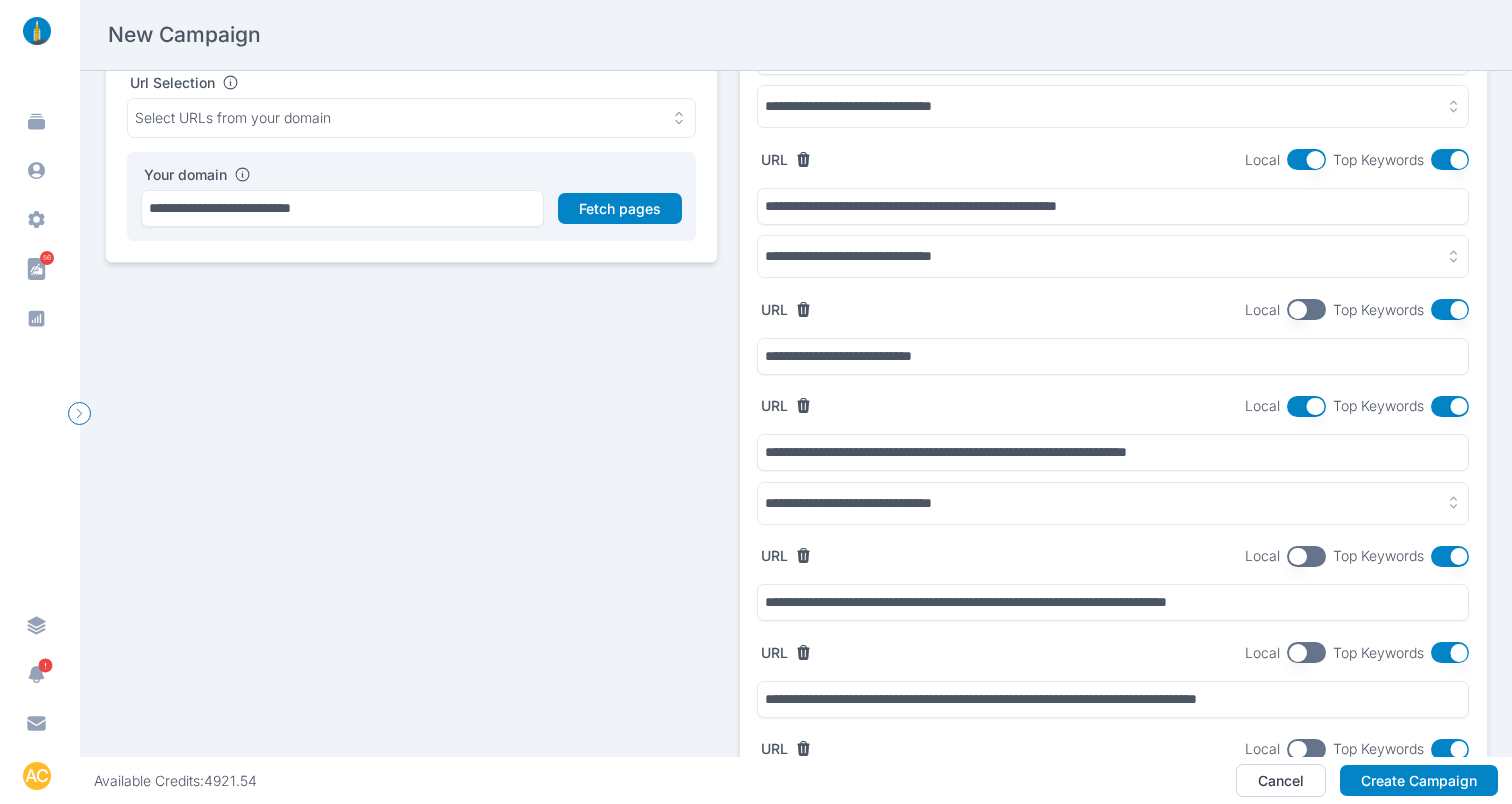 scroll, scrollTop: 303, scrollLeft: 0, axis: vertical 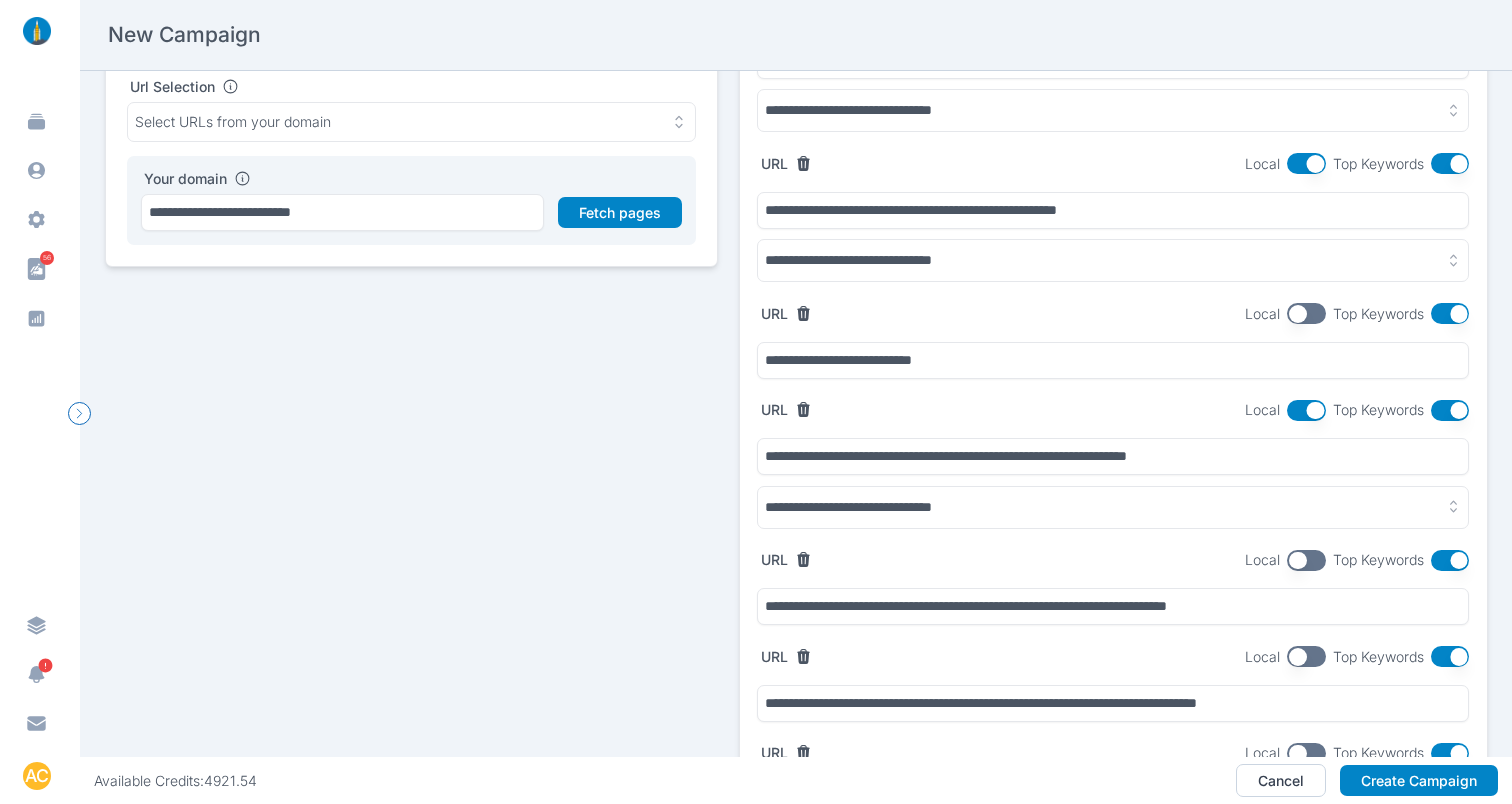 click at bounding box center [1306, 410] 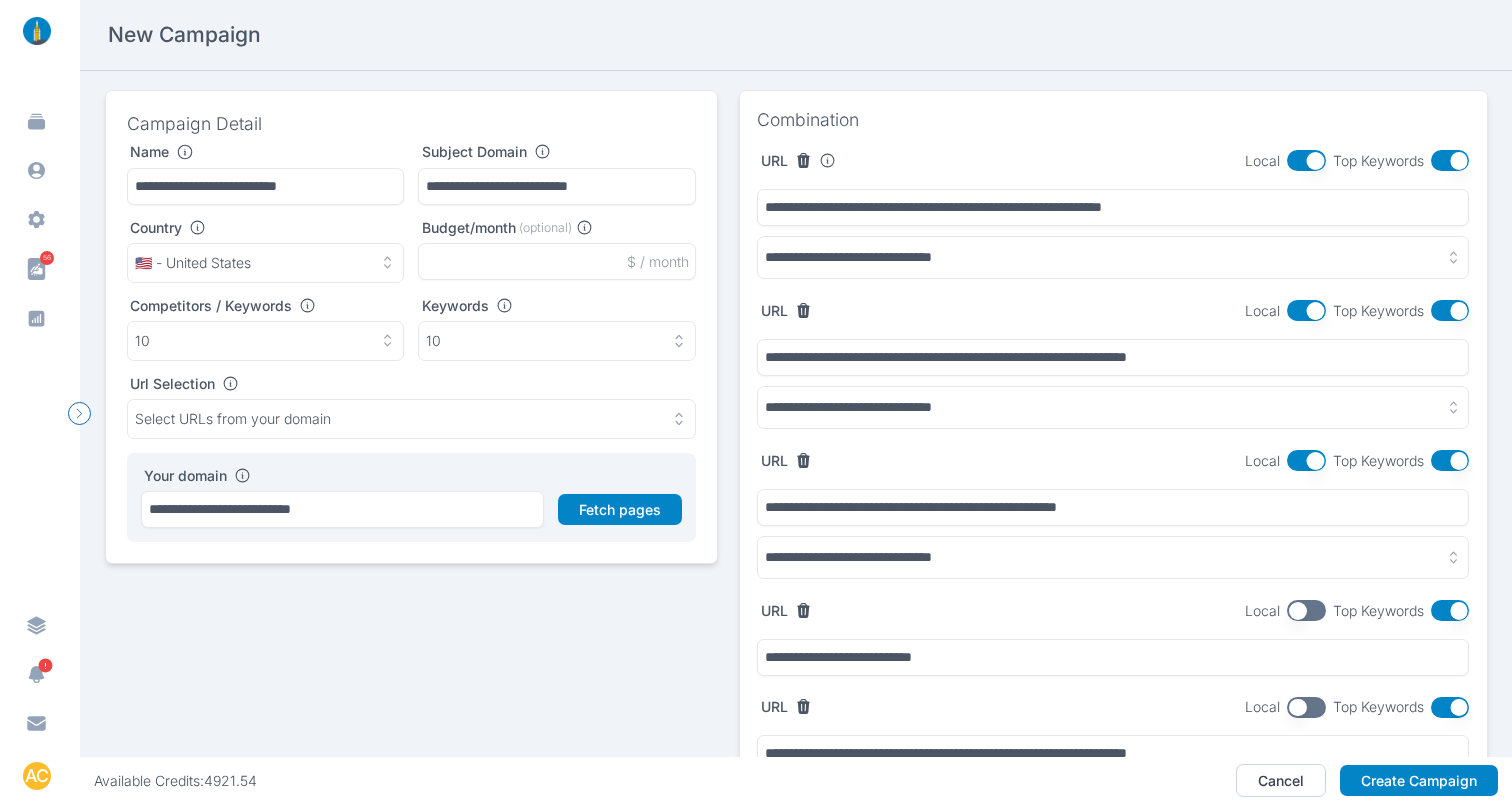 scroll, scrollTop: 0, scrollLeft: 0, axis: both 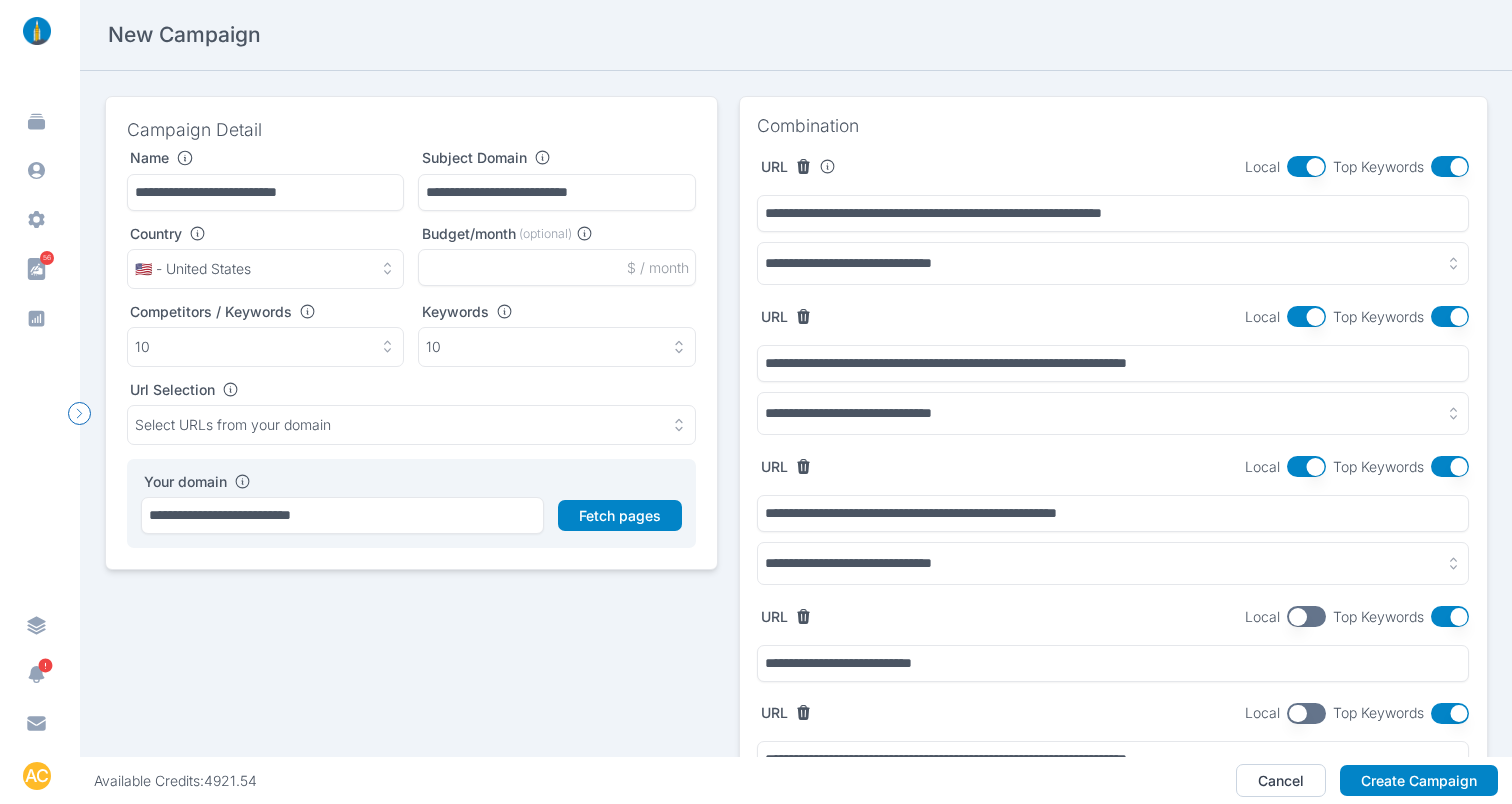 click at bounding box center (1306, 466) 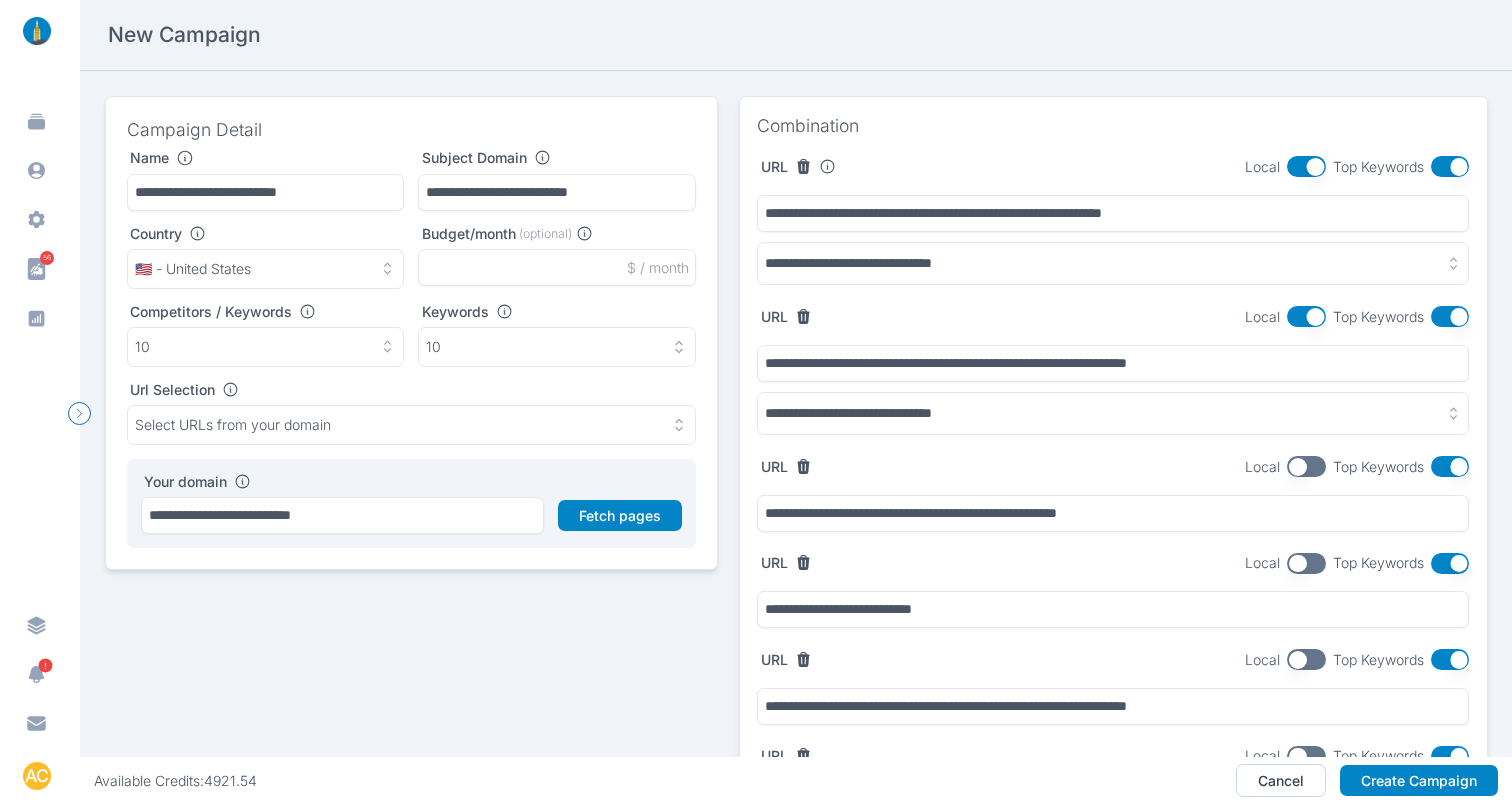 click at bounding box center (1306, 316) 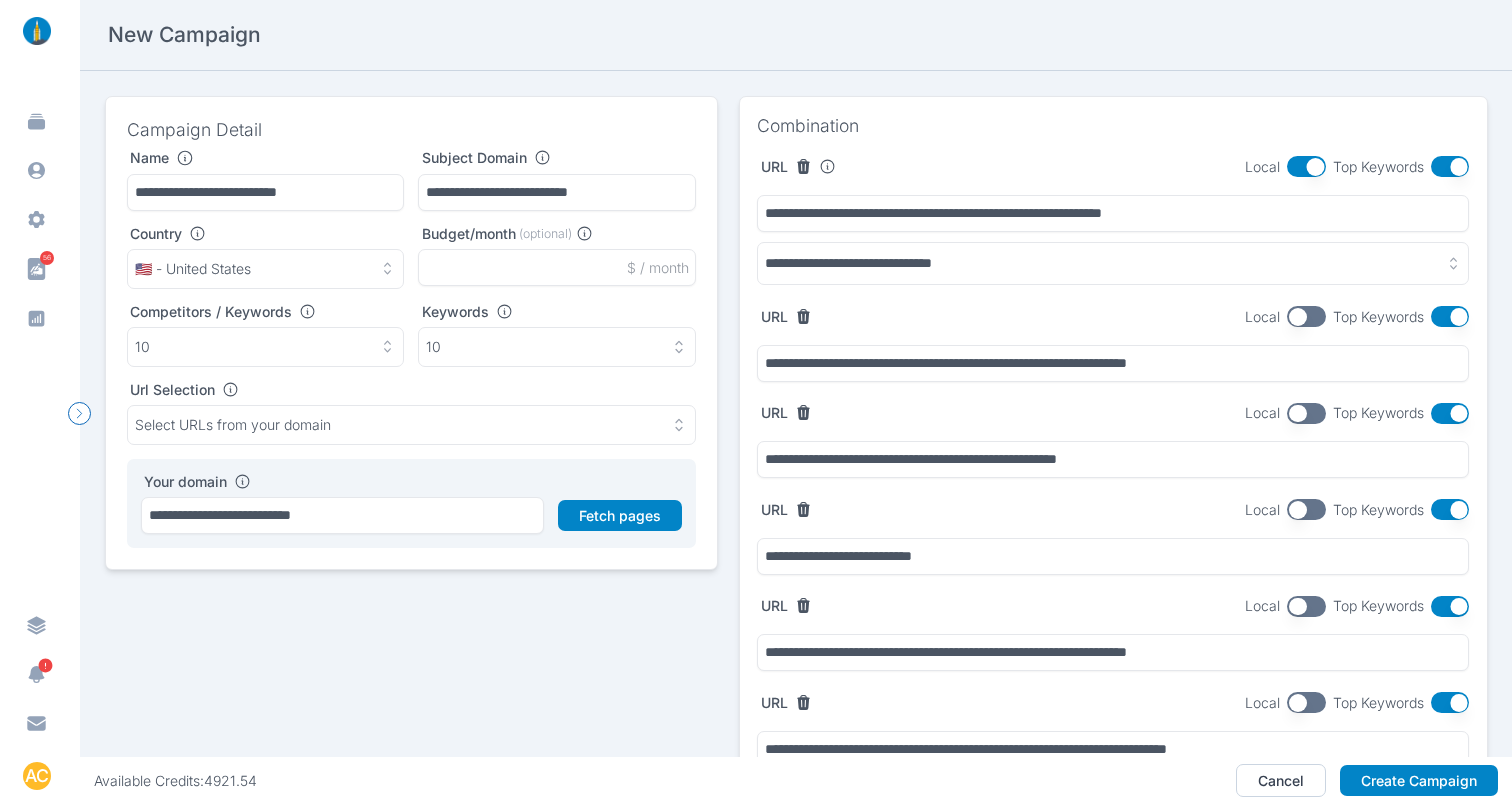 click at bounding box center (1306, 166) 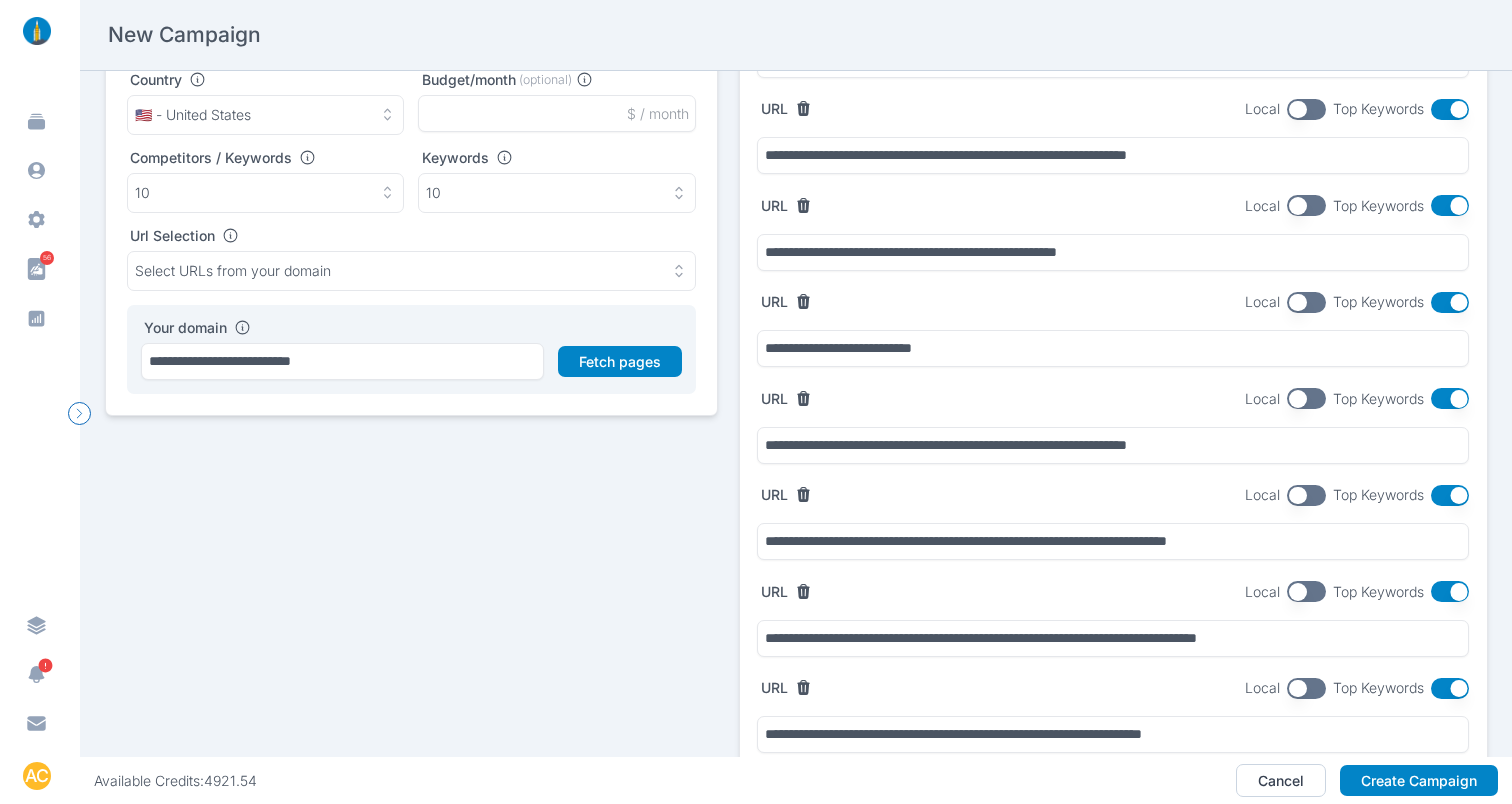 scroll, scrollTop: 0, scrollLeft: 0, axis: both 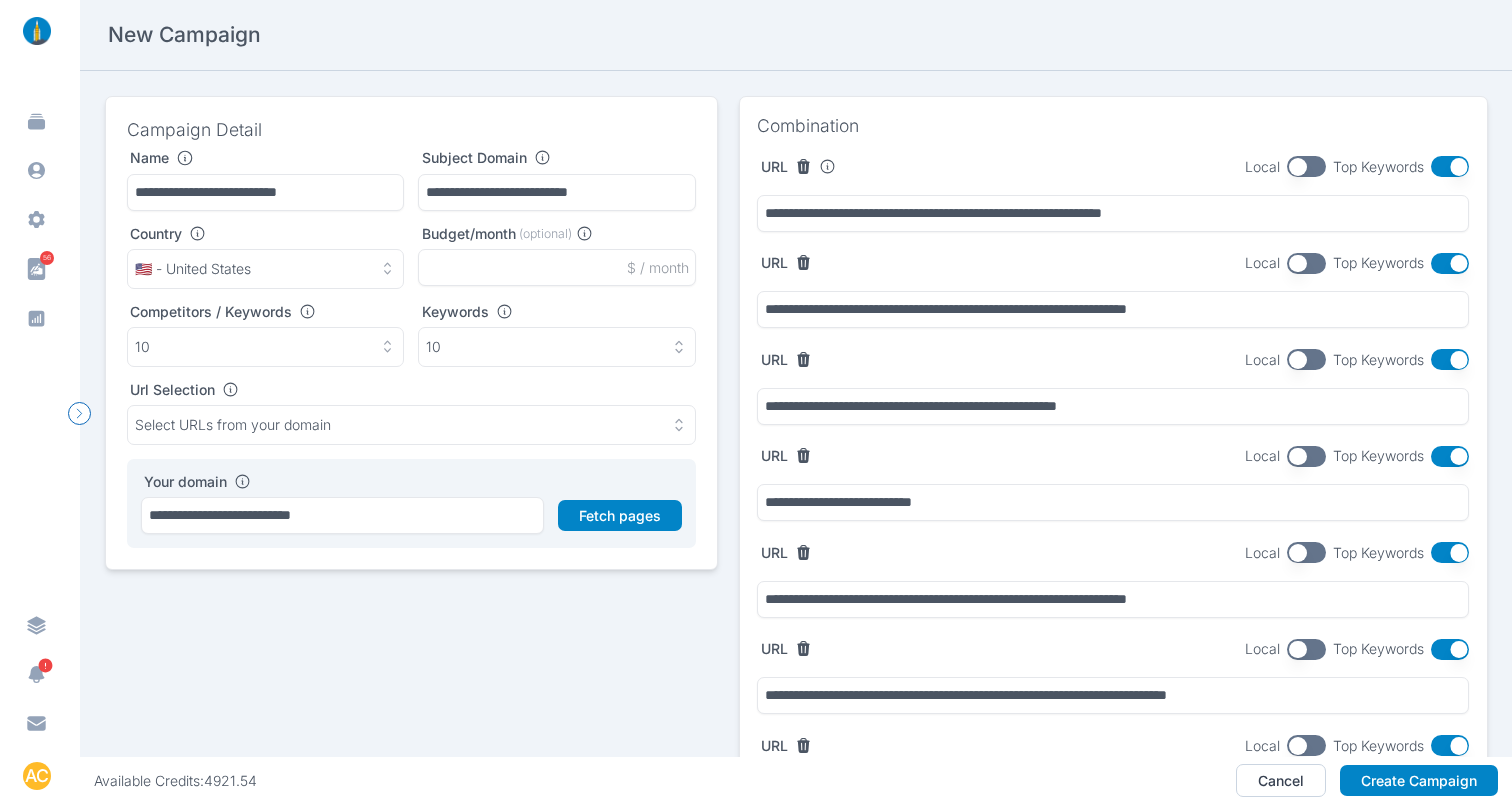 click on "Your domain" at bounding box center (411, 482) 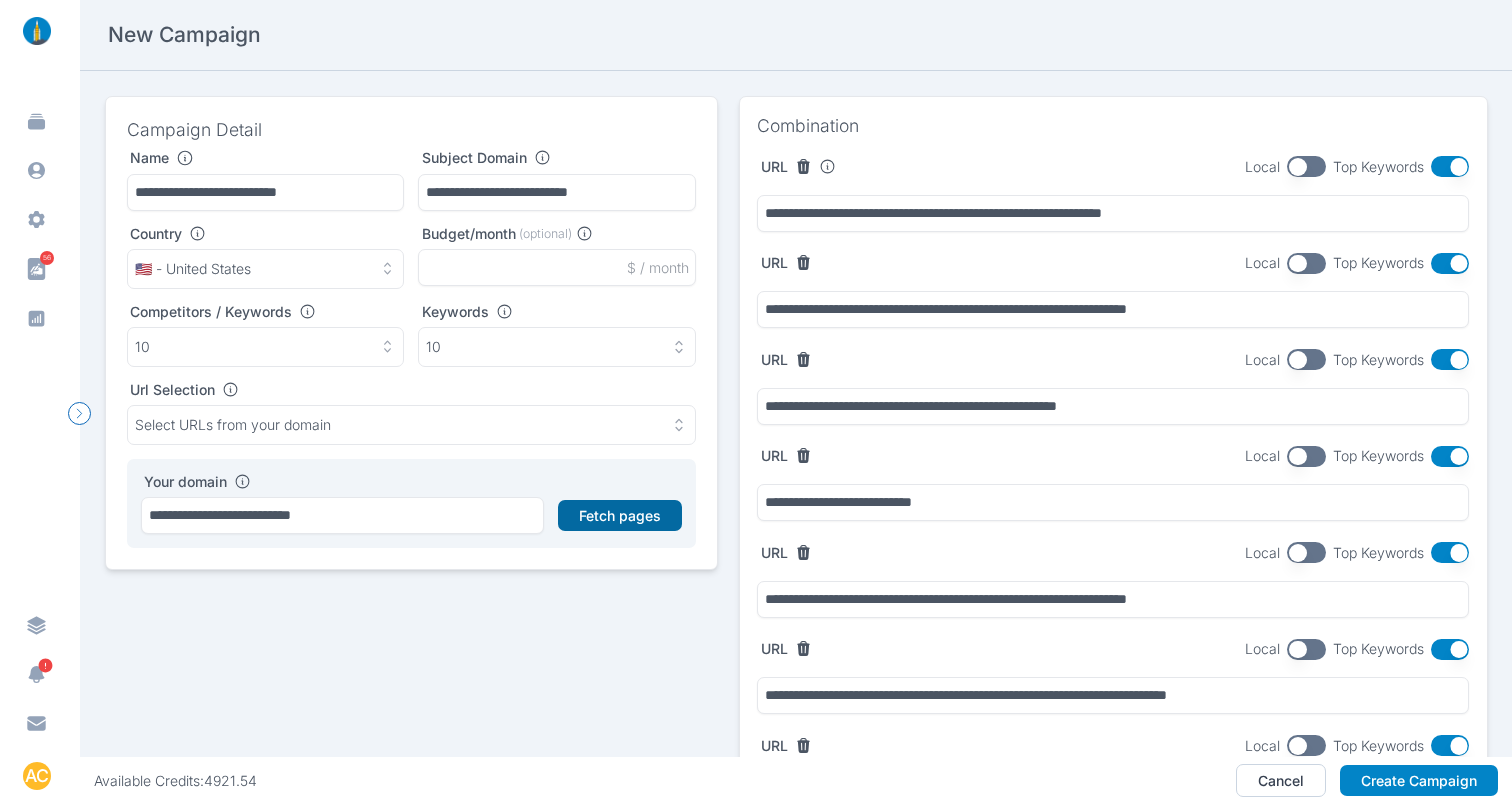 click on "Fetch pages" at bounding box center [620, 516] 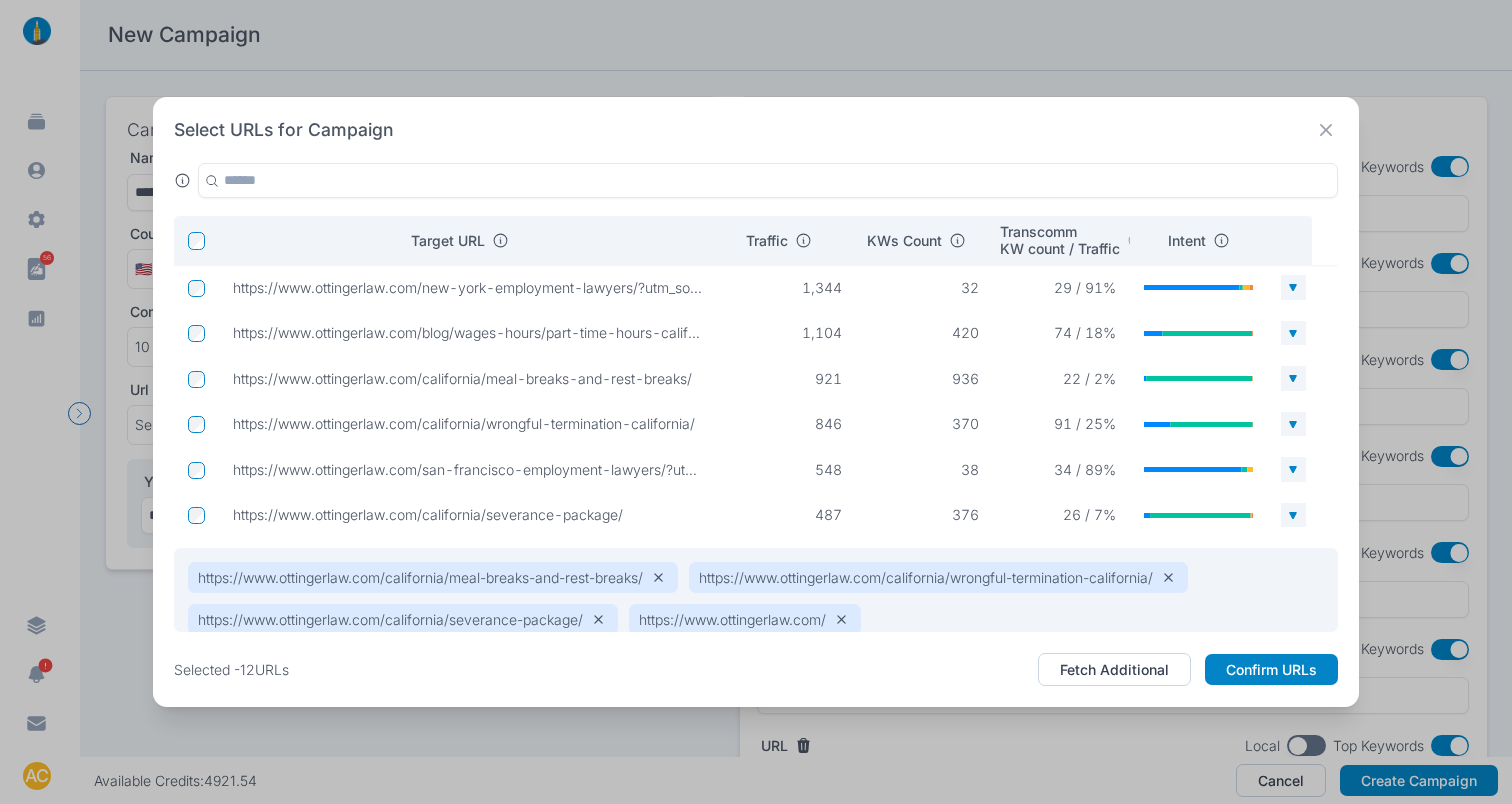 click at bounding box center [1326, 130] 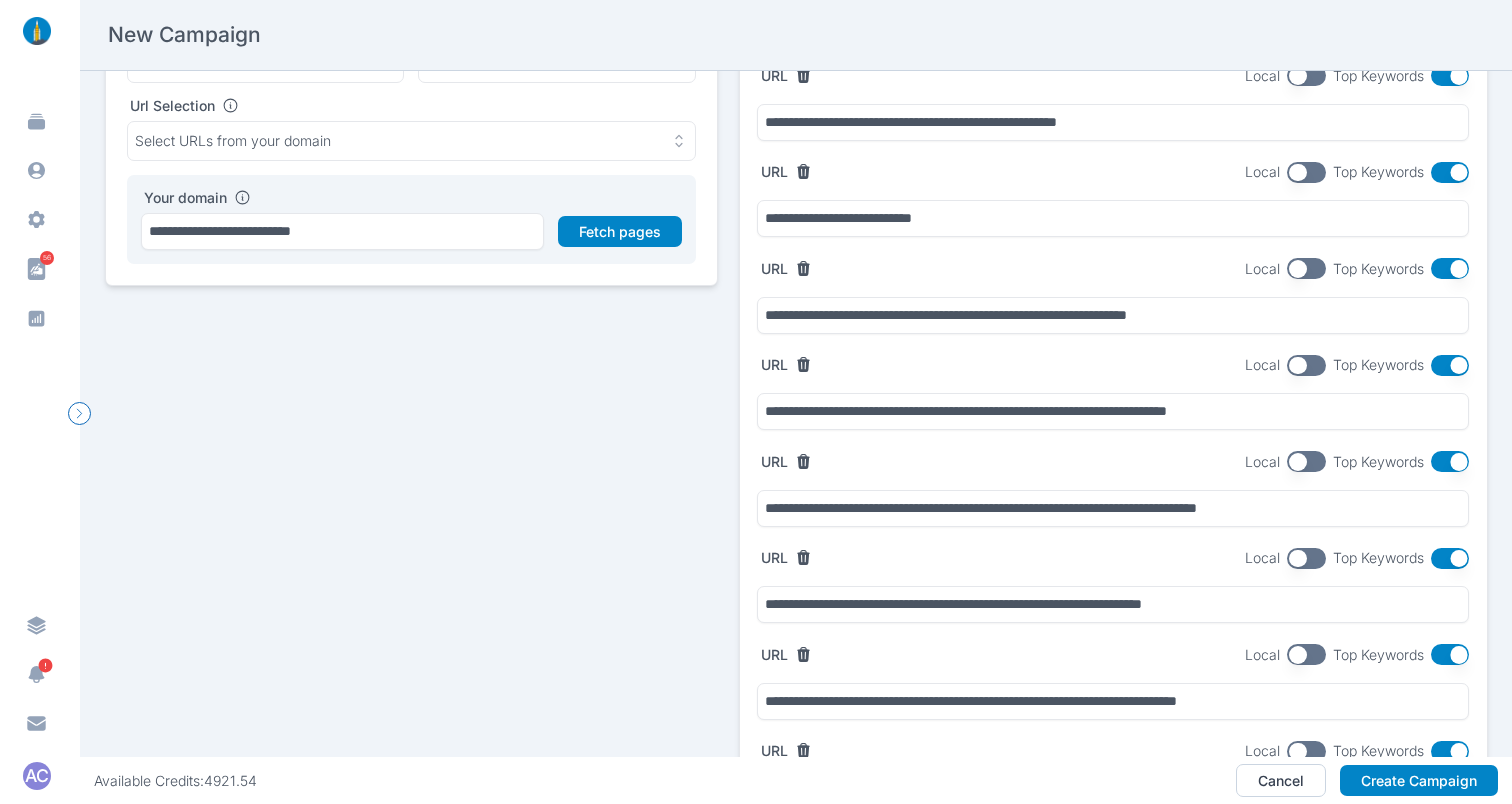 scroll, scrollTop: 695, scrollLeft: 0, axis: vertical 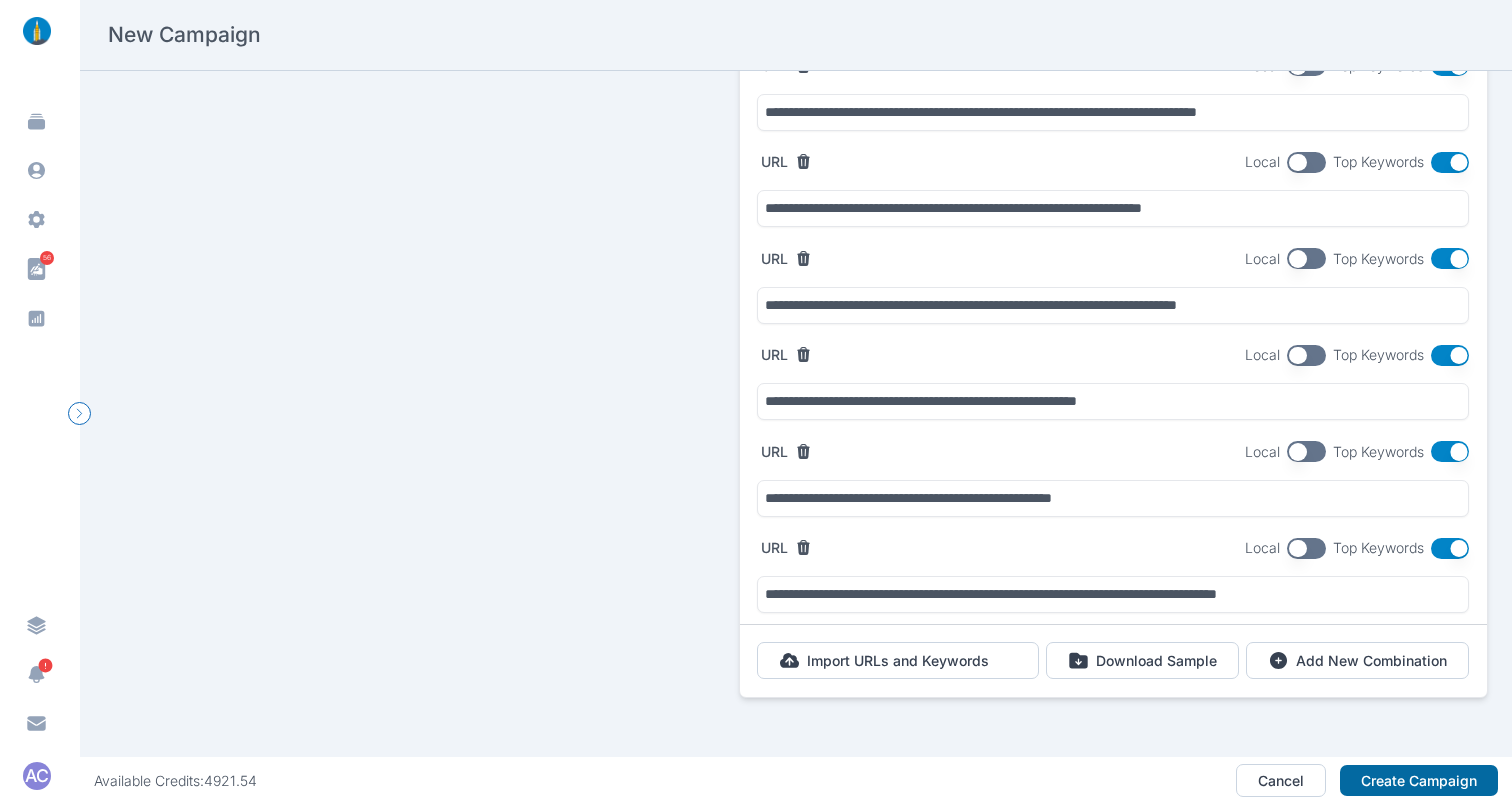 click on "Create Campaign" at bounding box center (1419, 781) 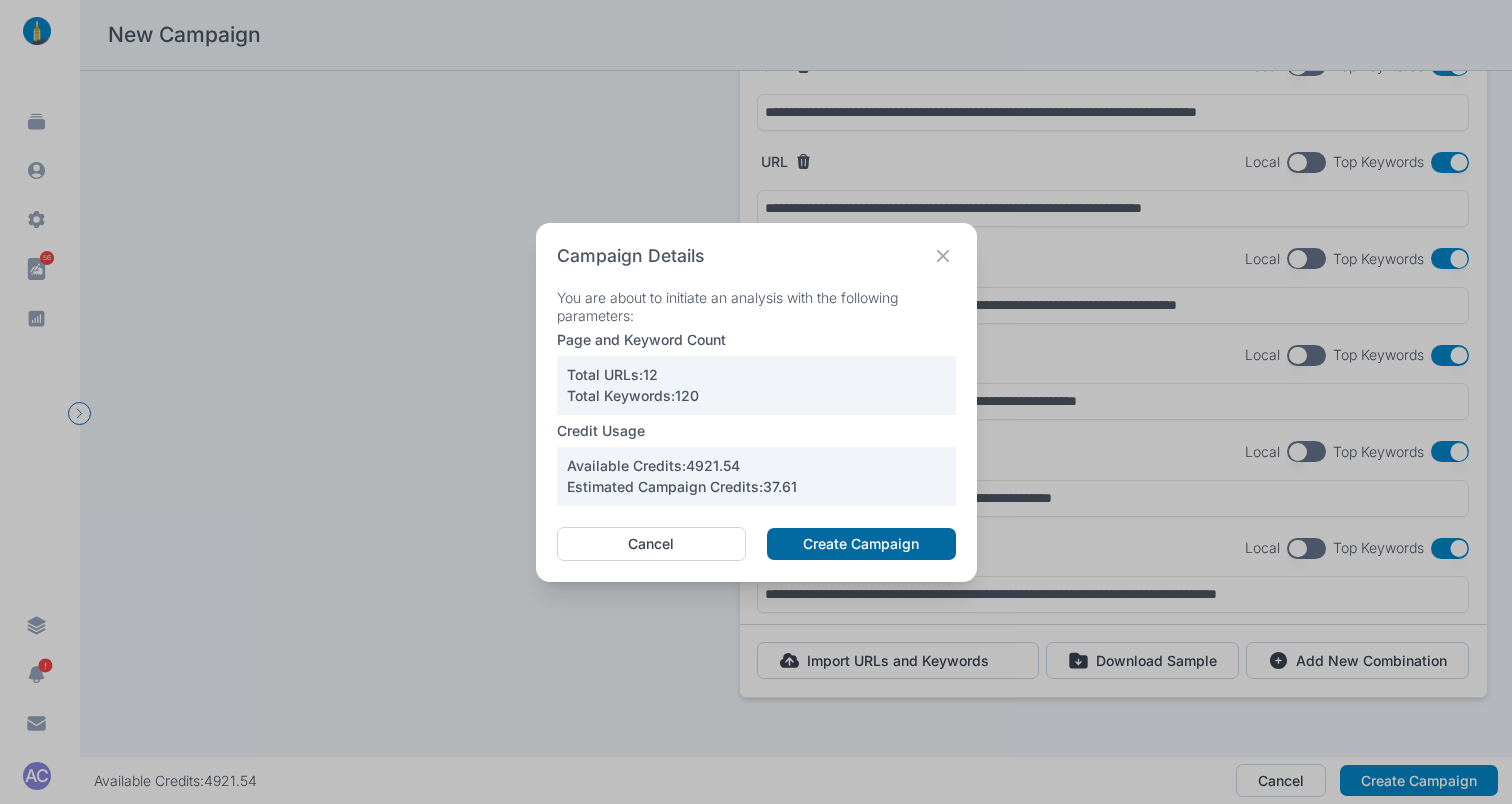 click on "Create Campaign" at bounding box center [861, 544] 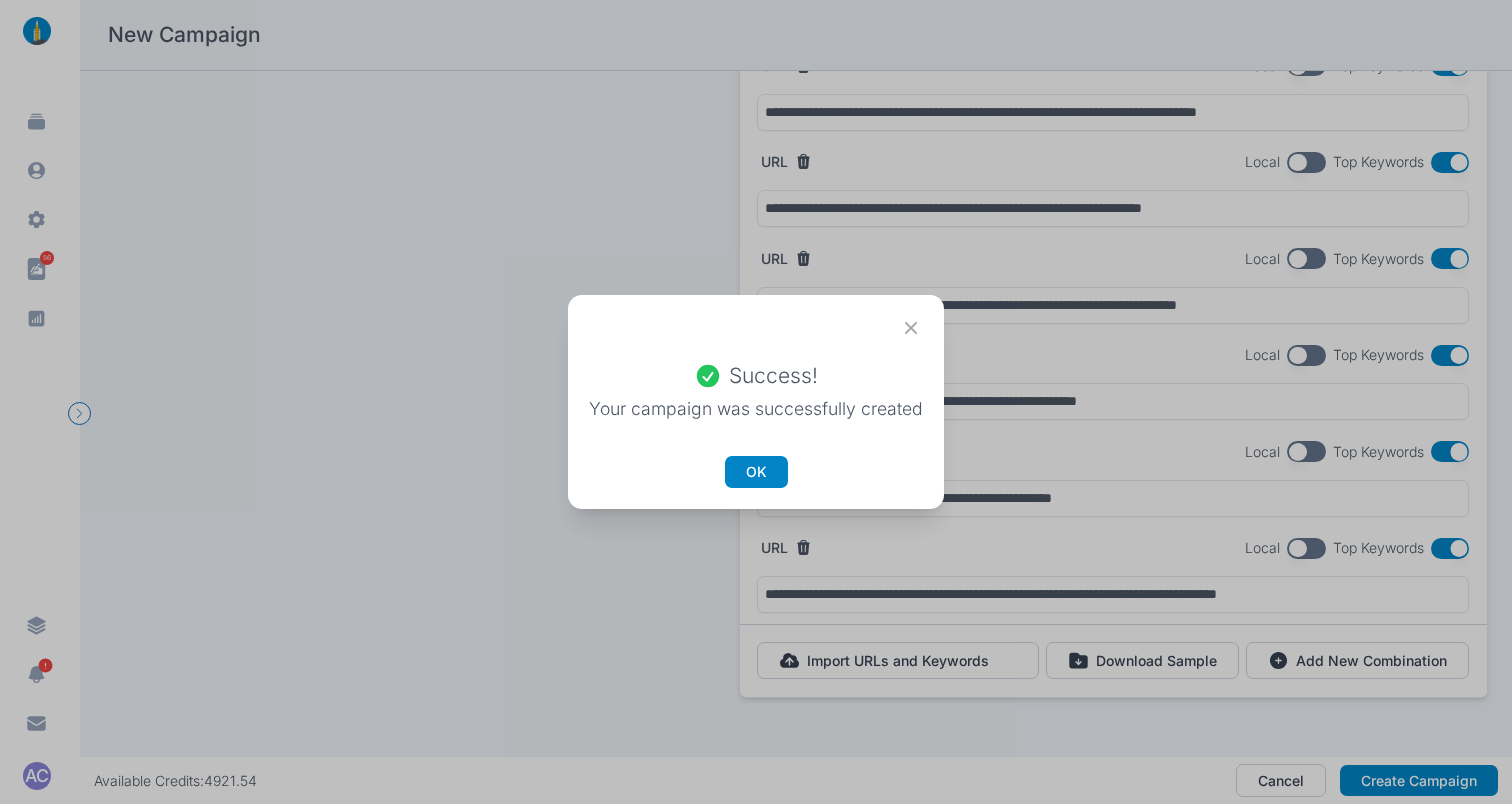 click on "Success! Your campaign was successfully created OK" at bounding box center [756, 402] 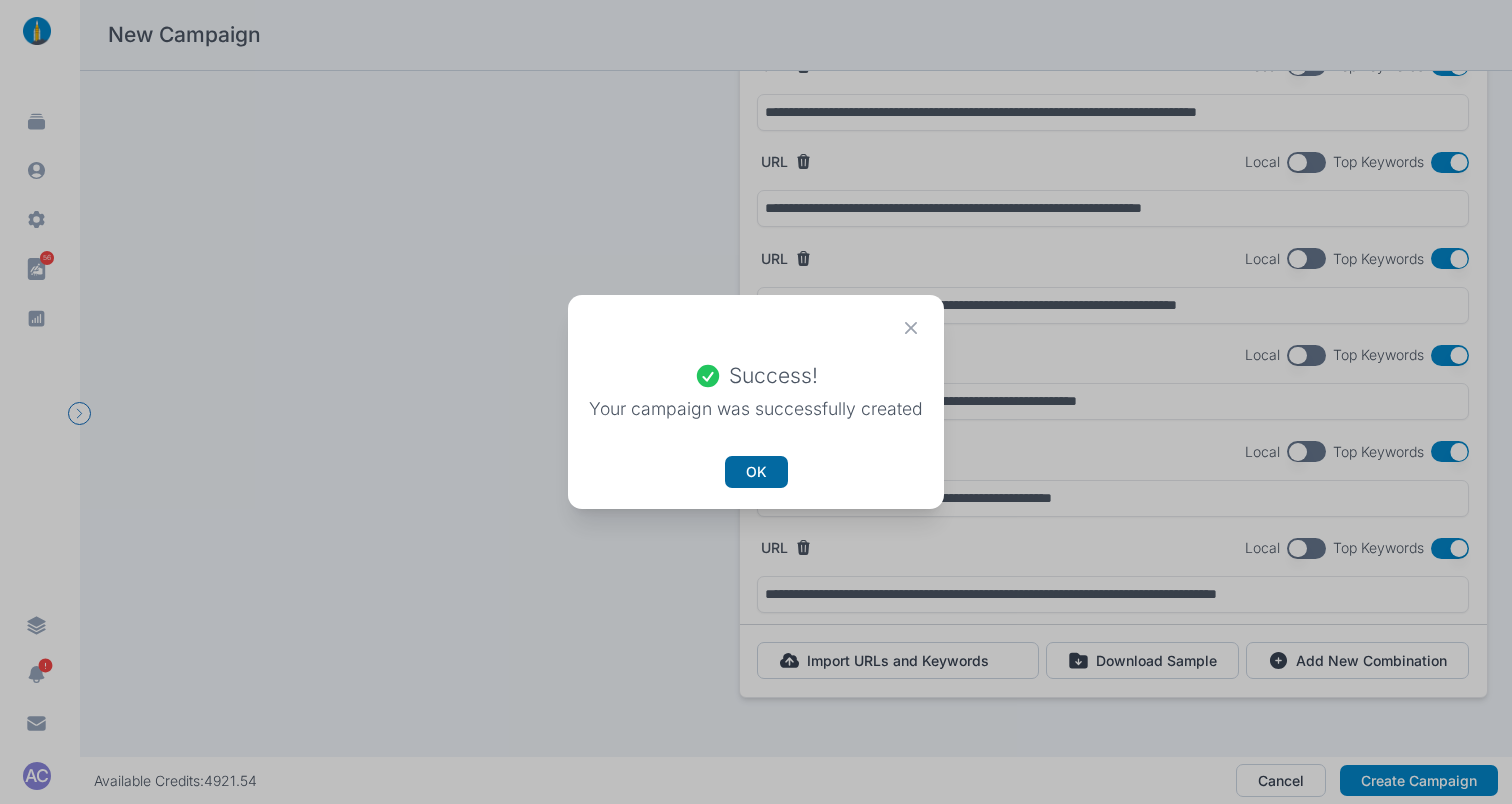 click on "OK" at bounding box center (756, 472) 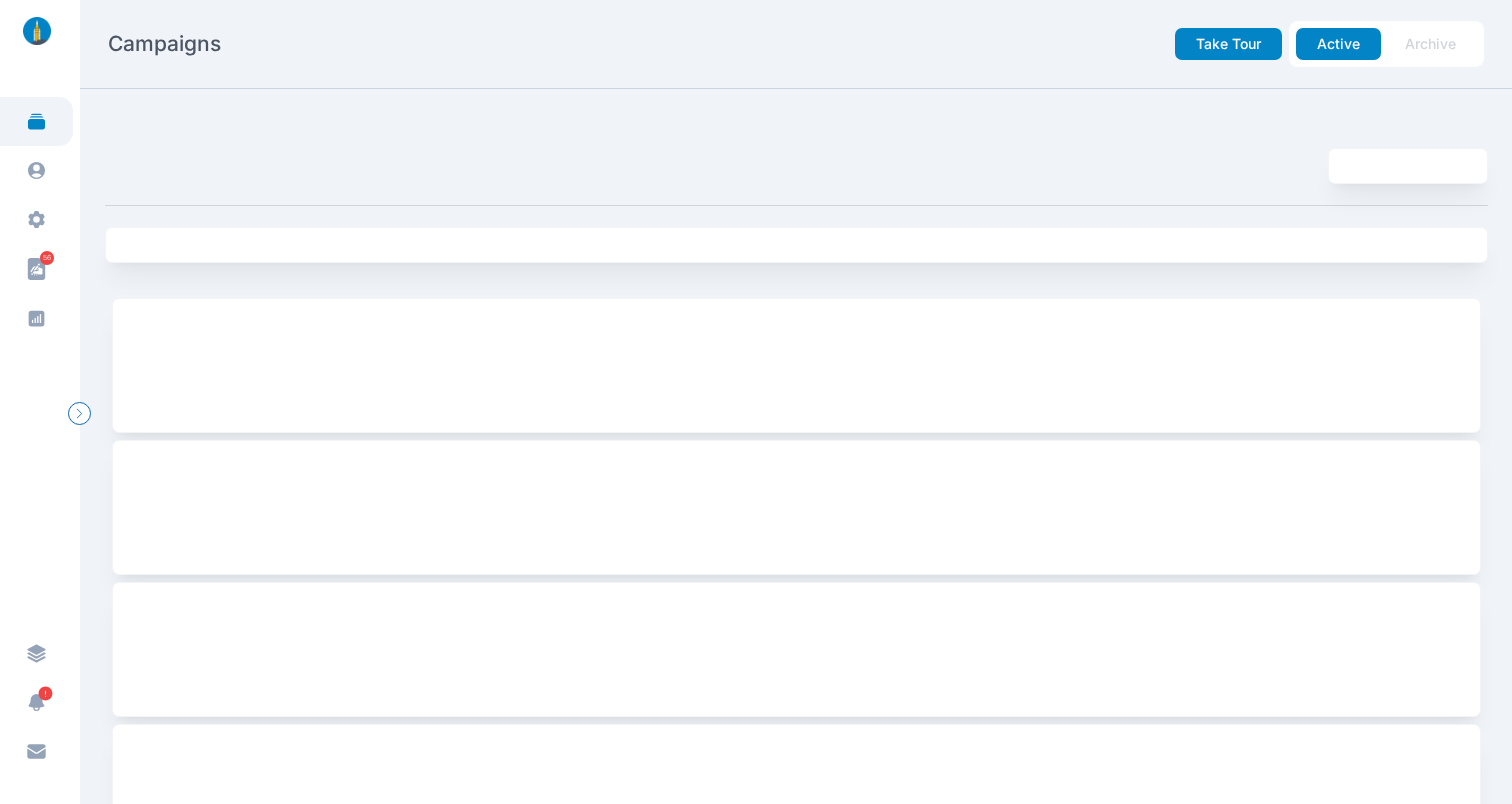 scroll, scrollTop: 0, scrollLeft: 0, axis: both 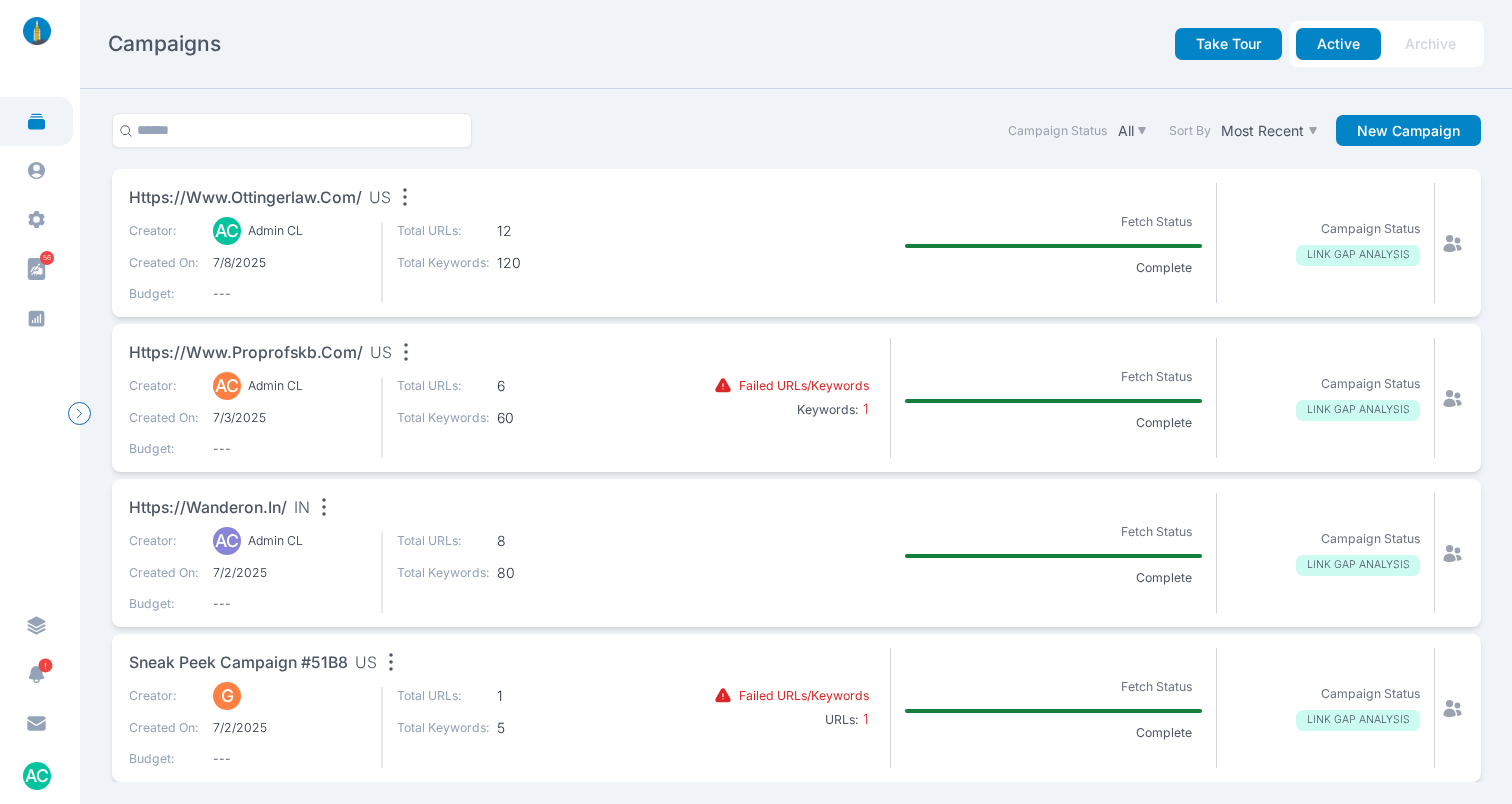 click on "https://www.ottingerlaw.com/" at bounding box center (245, 198) 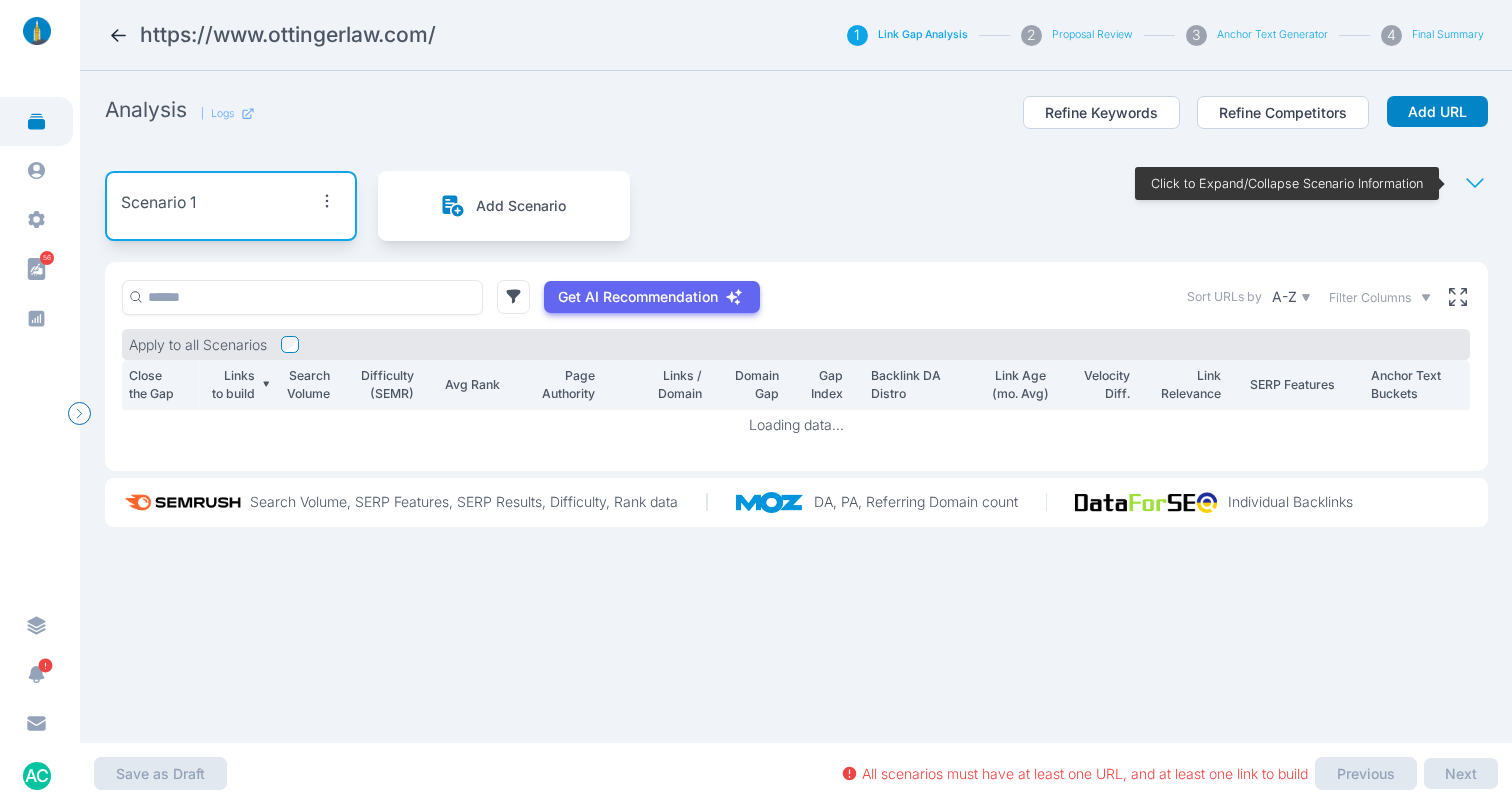 click at bounding box center [36, 121] 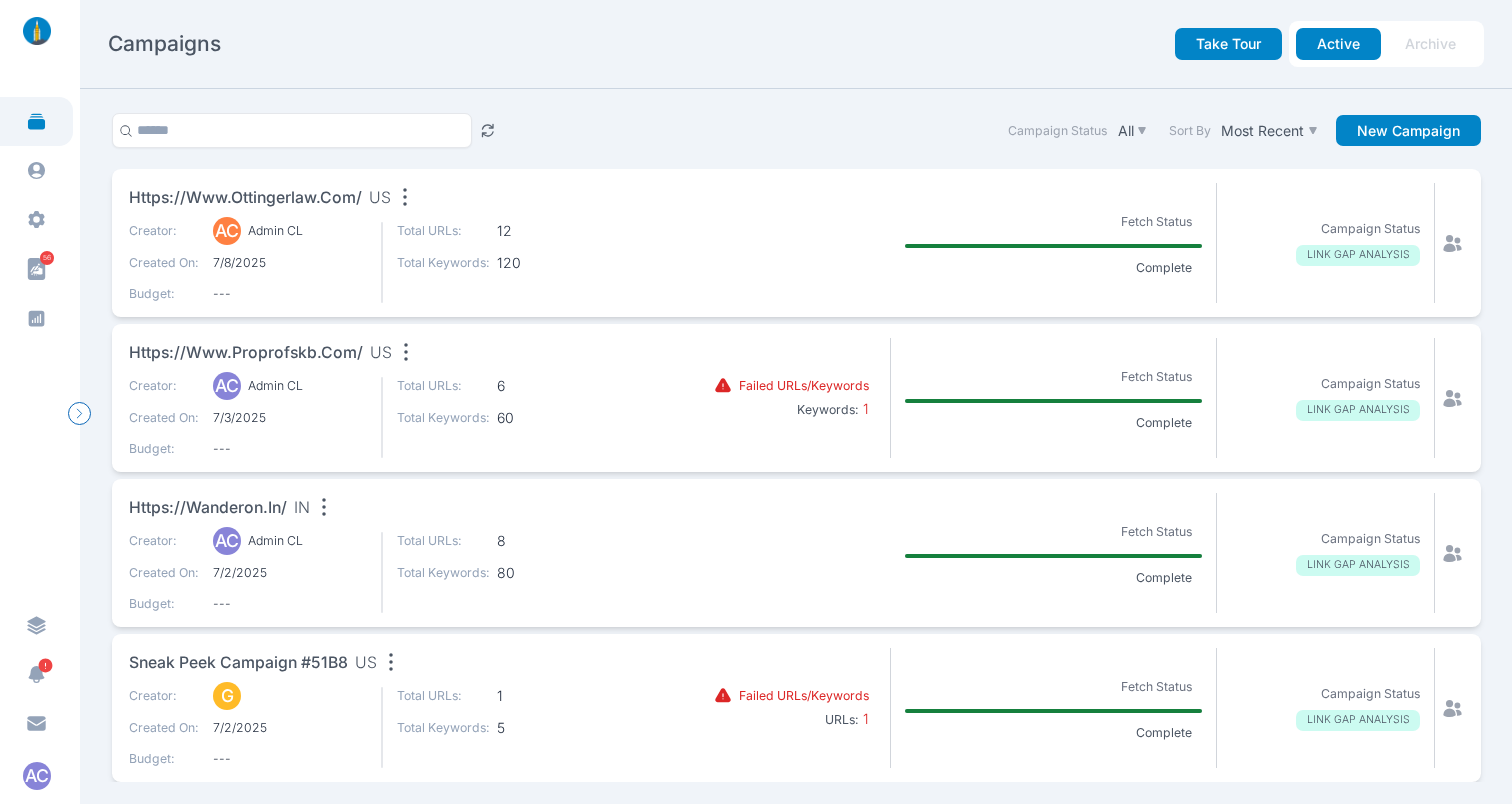 click on "https://www.ottingerlaw.com/" at bounding box center [245, 198] 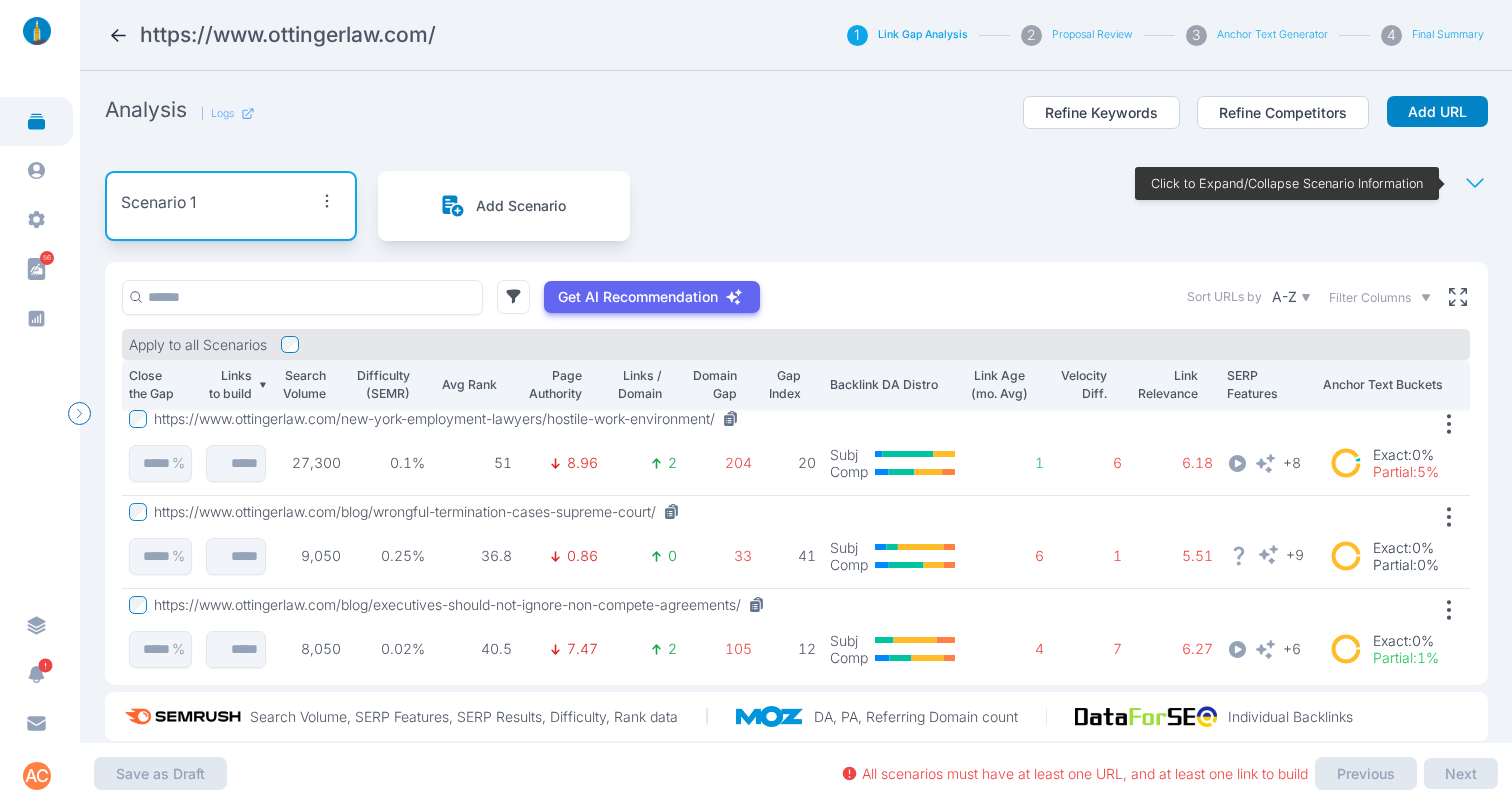 scroll, scrollTop: 0, scrollLeft: 0, axis: both 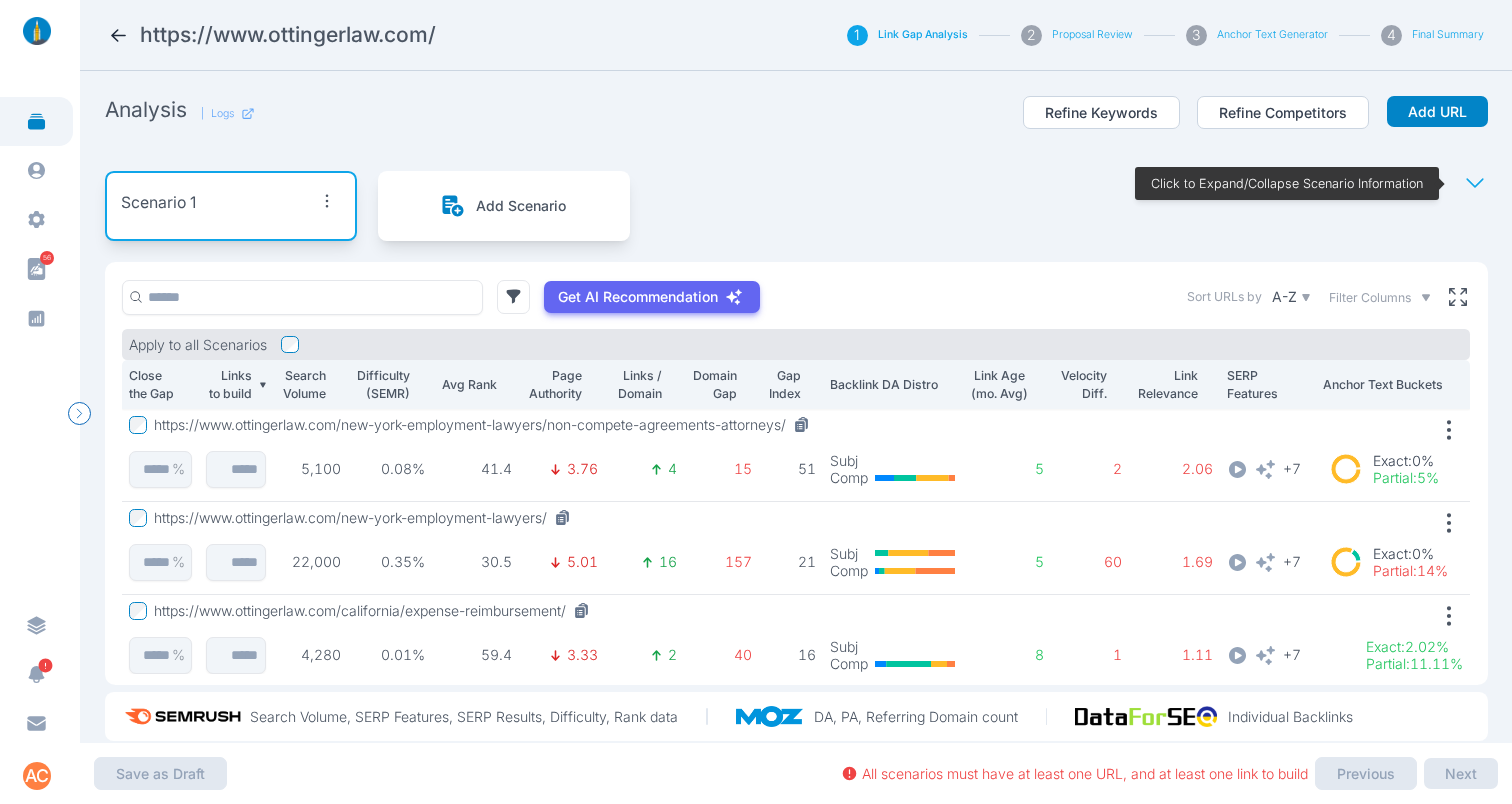 click on "https://www.ottingerlaw.com/new-york-employment-lawyers/" at bounding box center [366, 518] 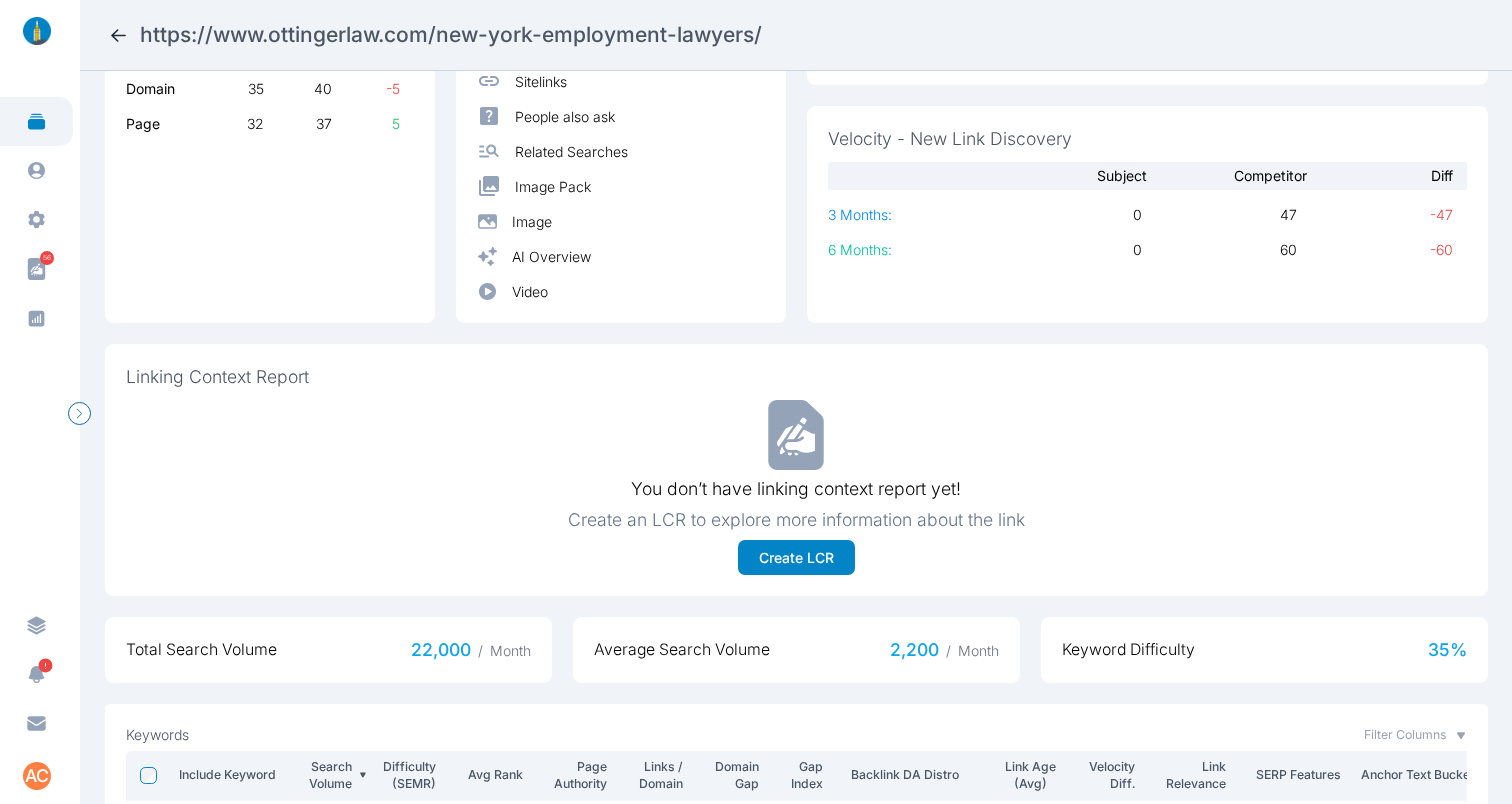 scroll, scrollTop: 594, scrollLeft: 0, axis: vertical 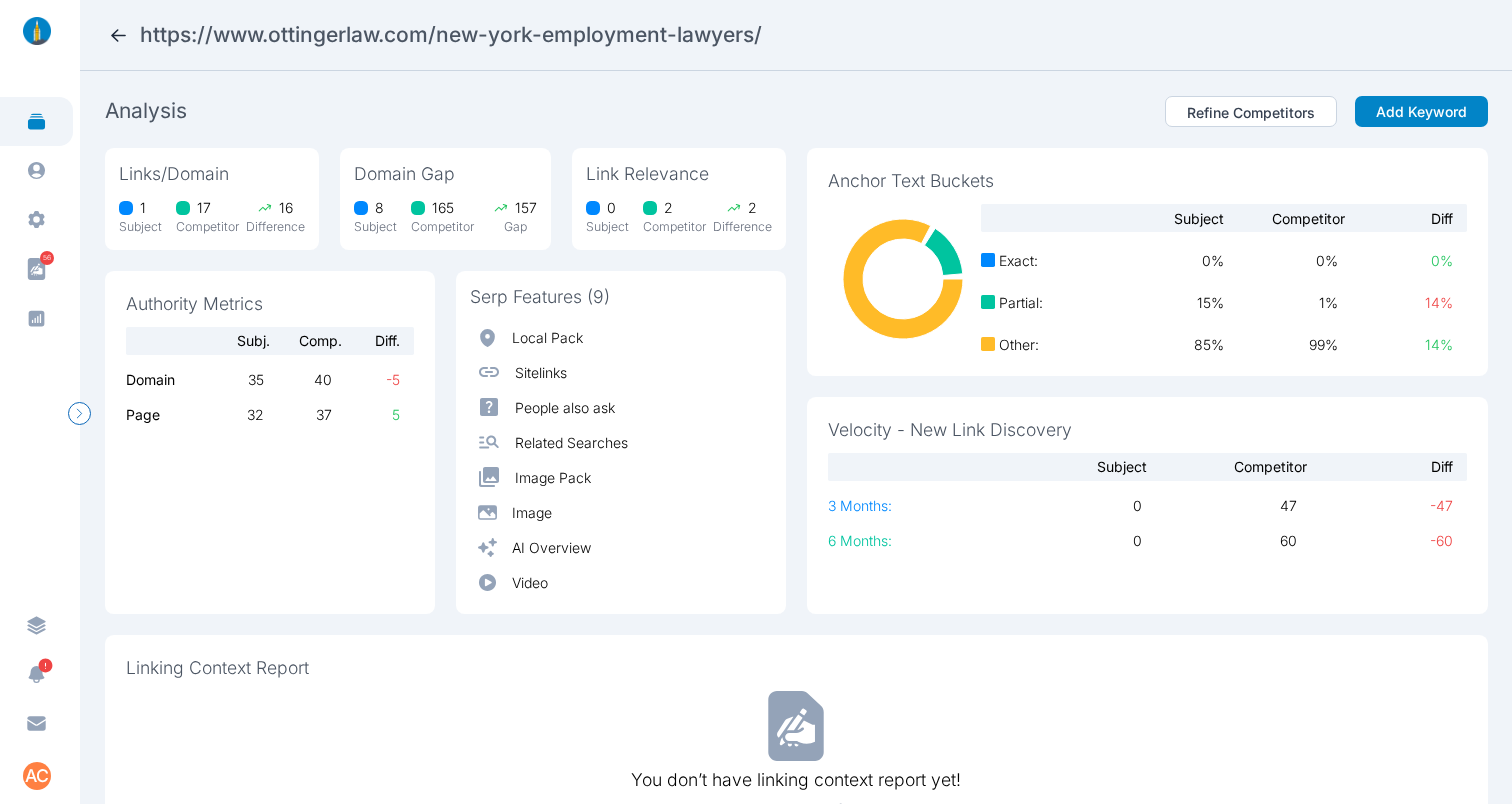 click at bounding box center (118, 35) 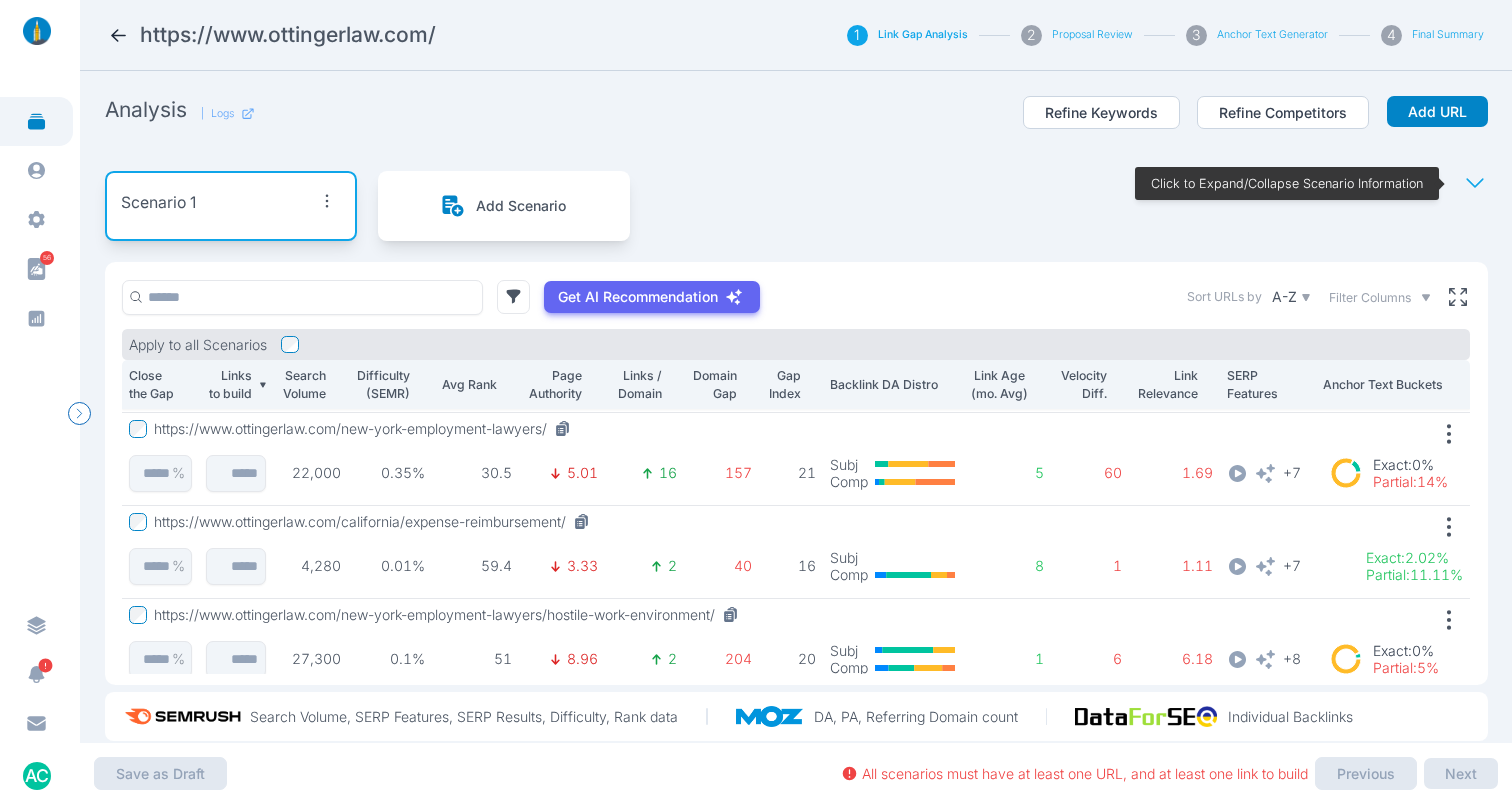 scroll, scrollTop: 102, scrollLeft: 0, axis: vertical 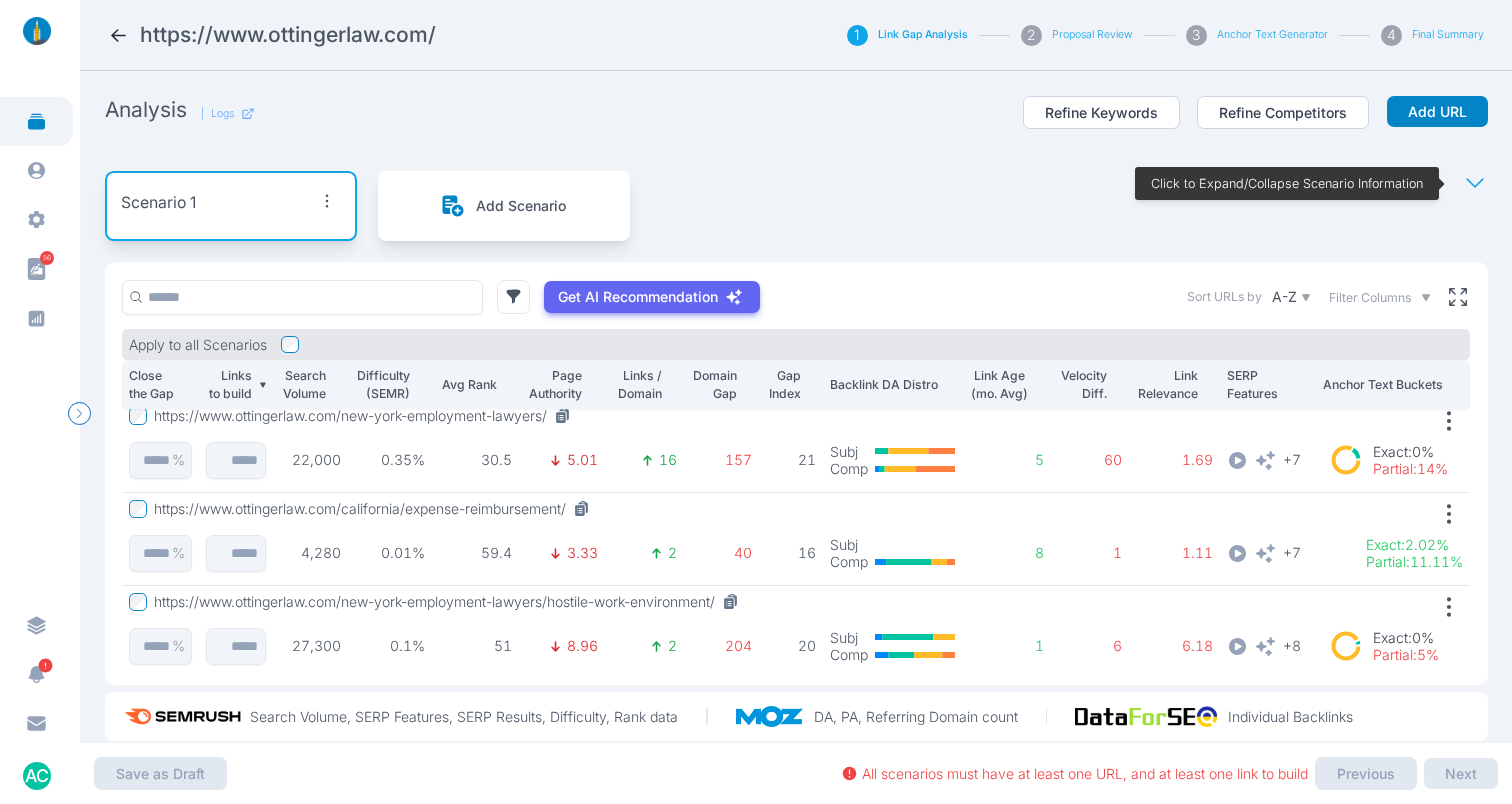 click on "https://www.ottingerlaw.com/california/expense-reimbursement/" at bounding box center [376, 509] 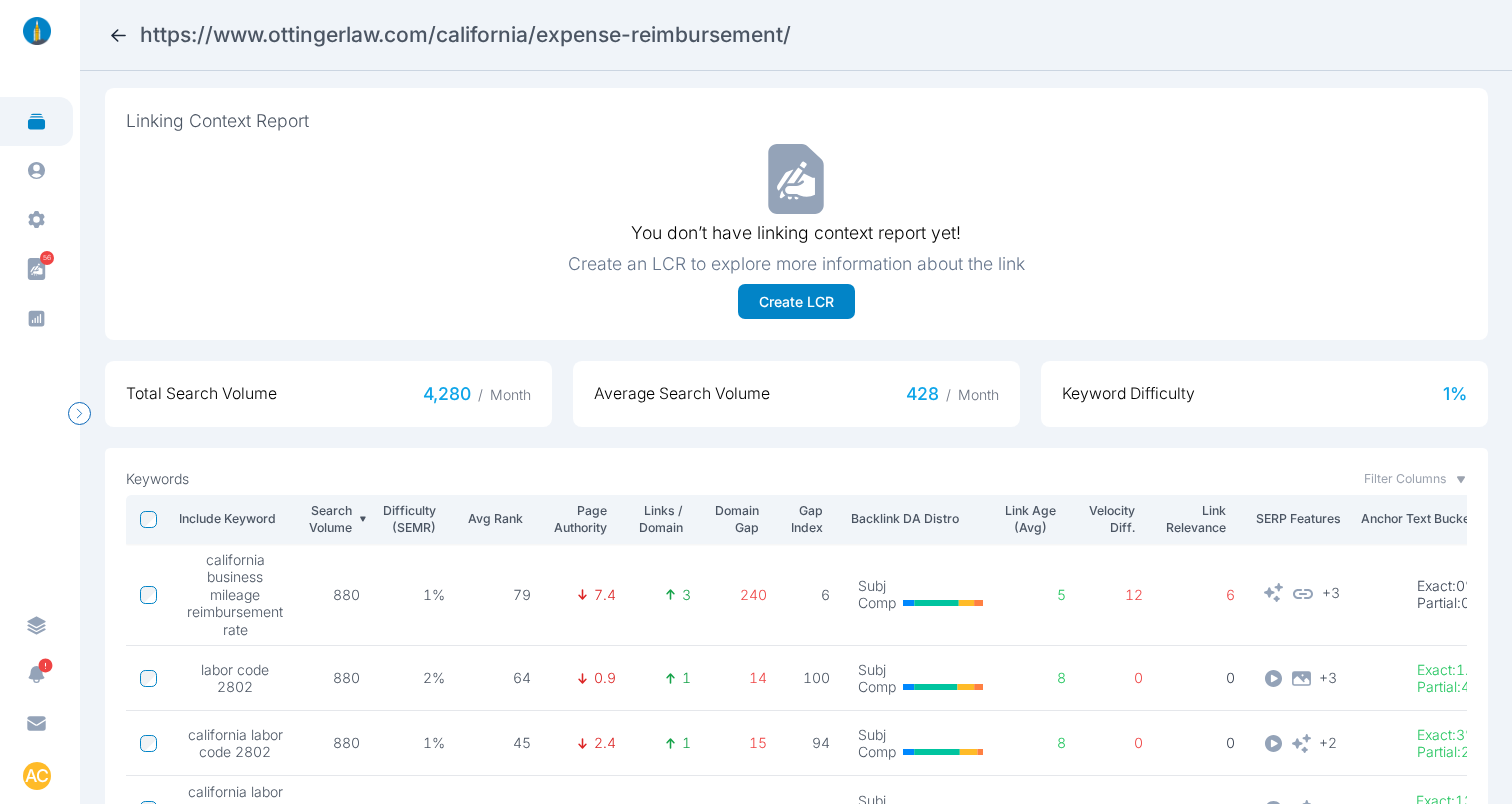 scroll, scrollTop: 594, scrollLeft: 0, axis: vertical 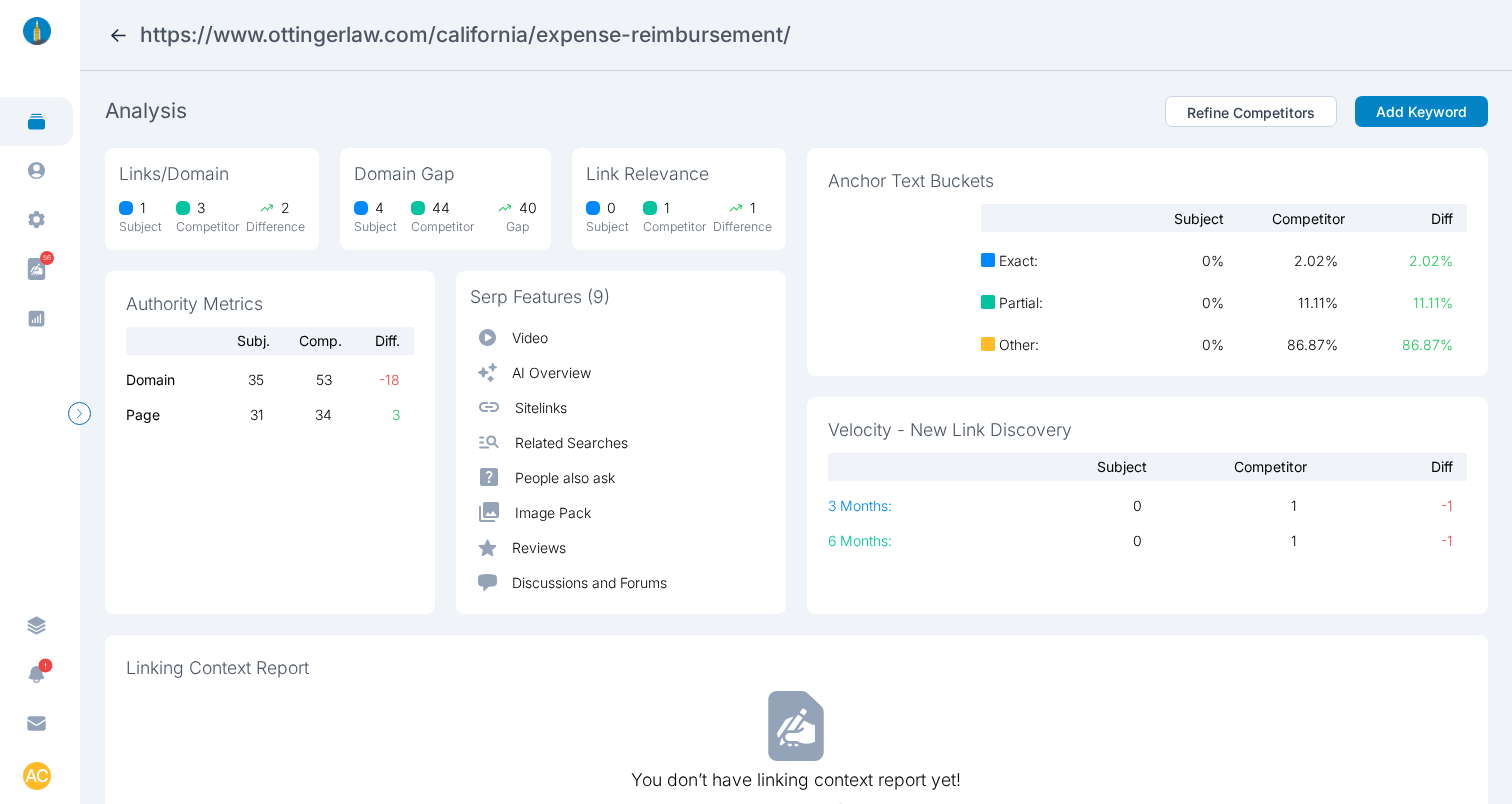 click at bounding box center [118, 35] 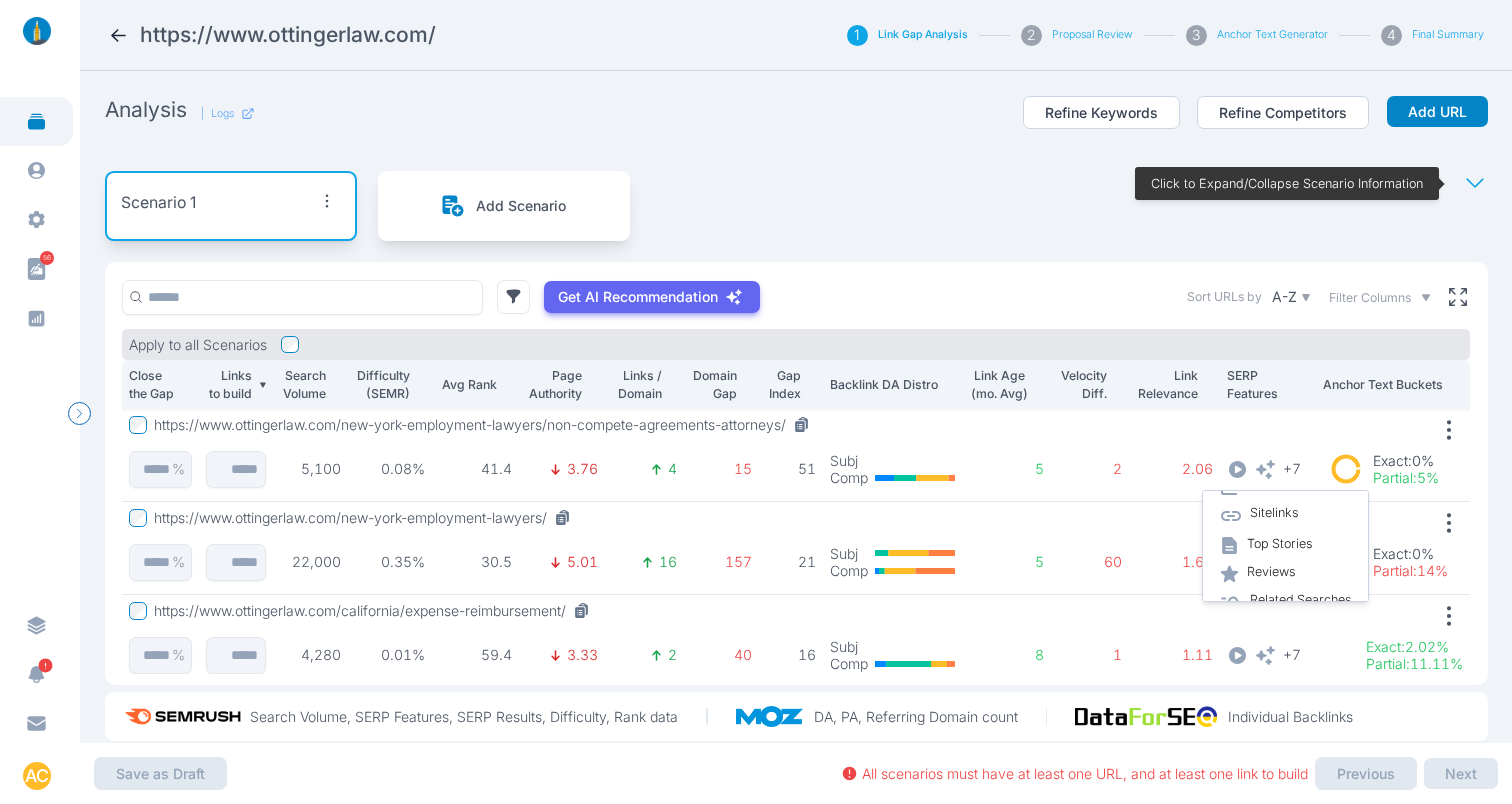 scroll, scrollTop: 0, scrollLeft: 0, axis: both 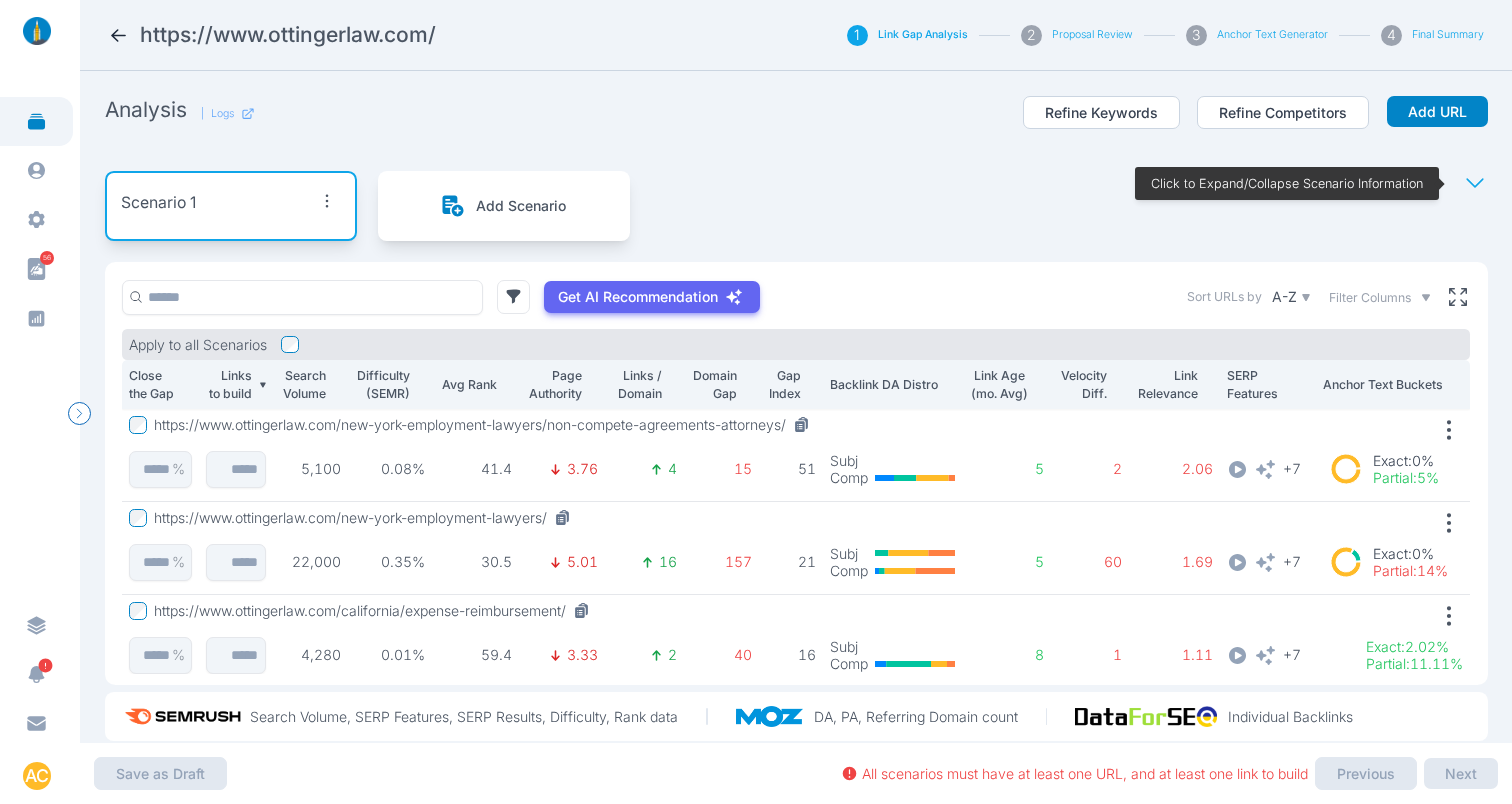 click on "2.06" at bounding box center [1175, 455] 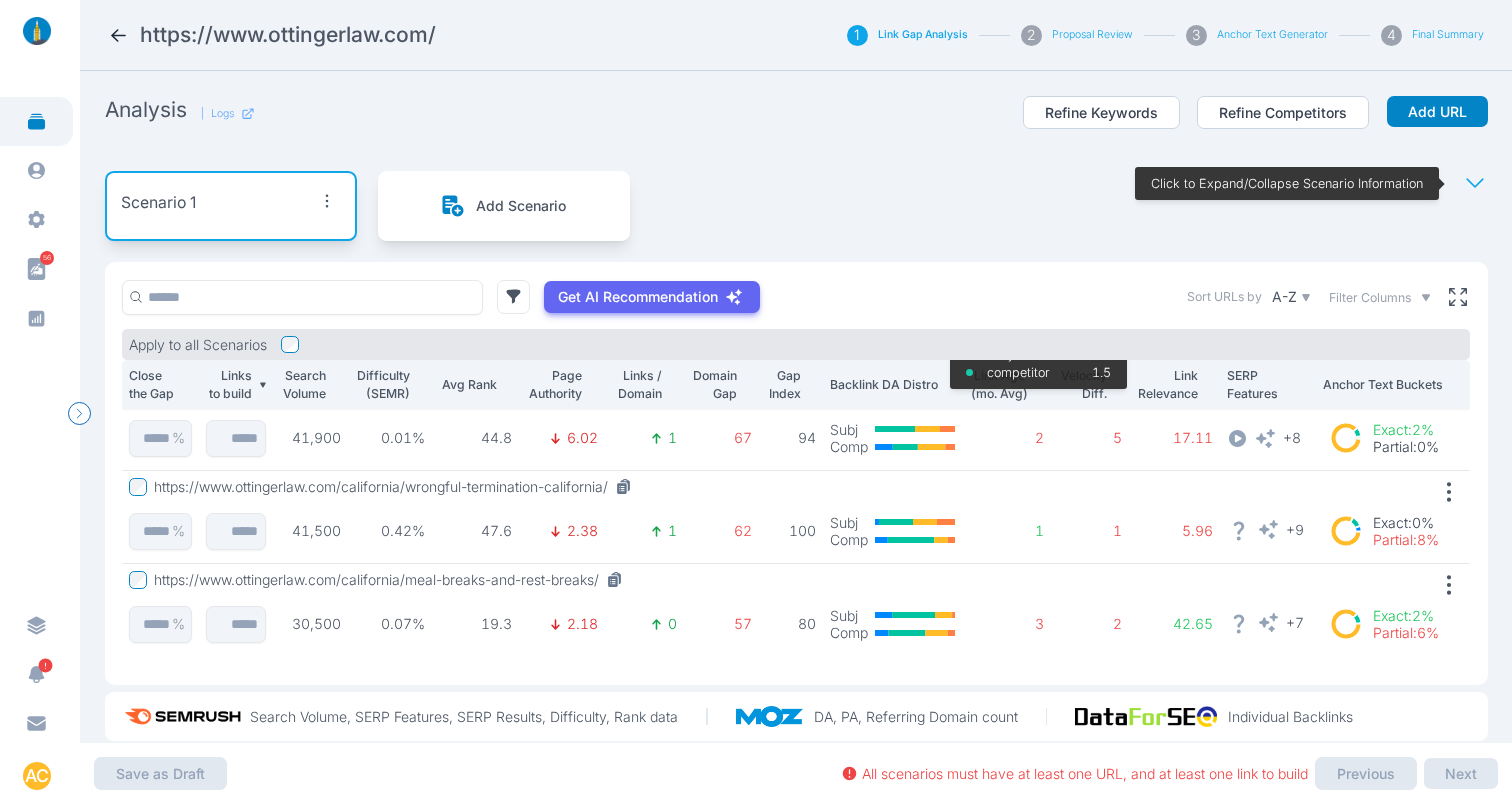 scroll, scrollTop: 882, scrollLeft: 0, axis: vertical 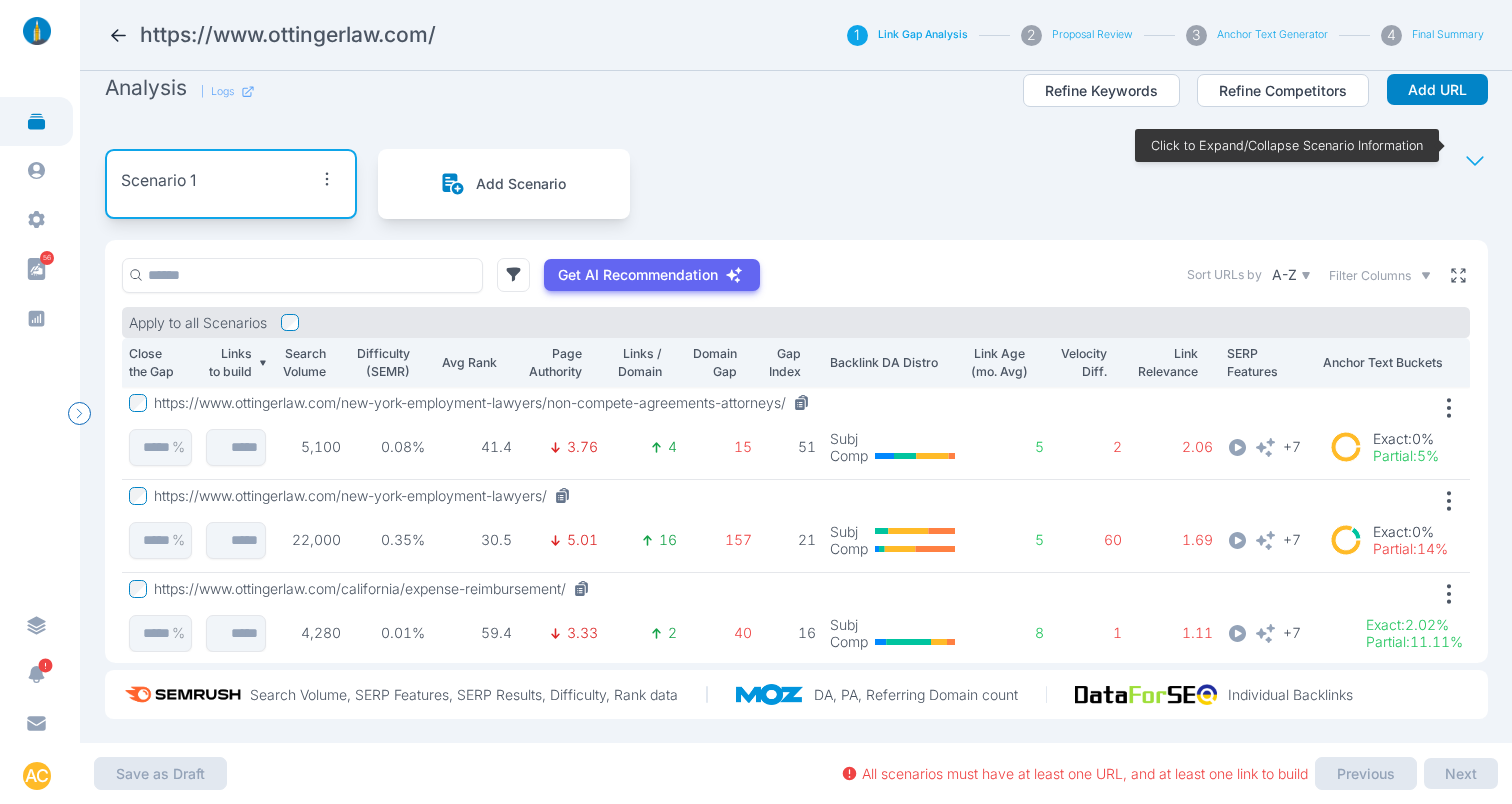 click at bounding box center [1458, 275] 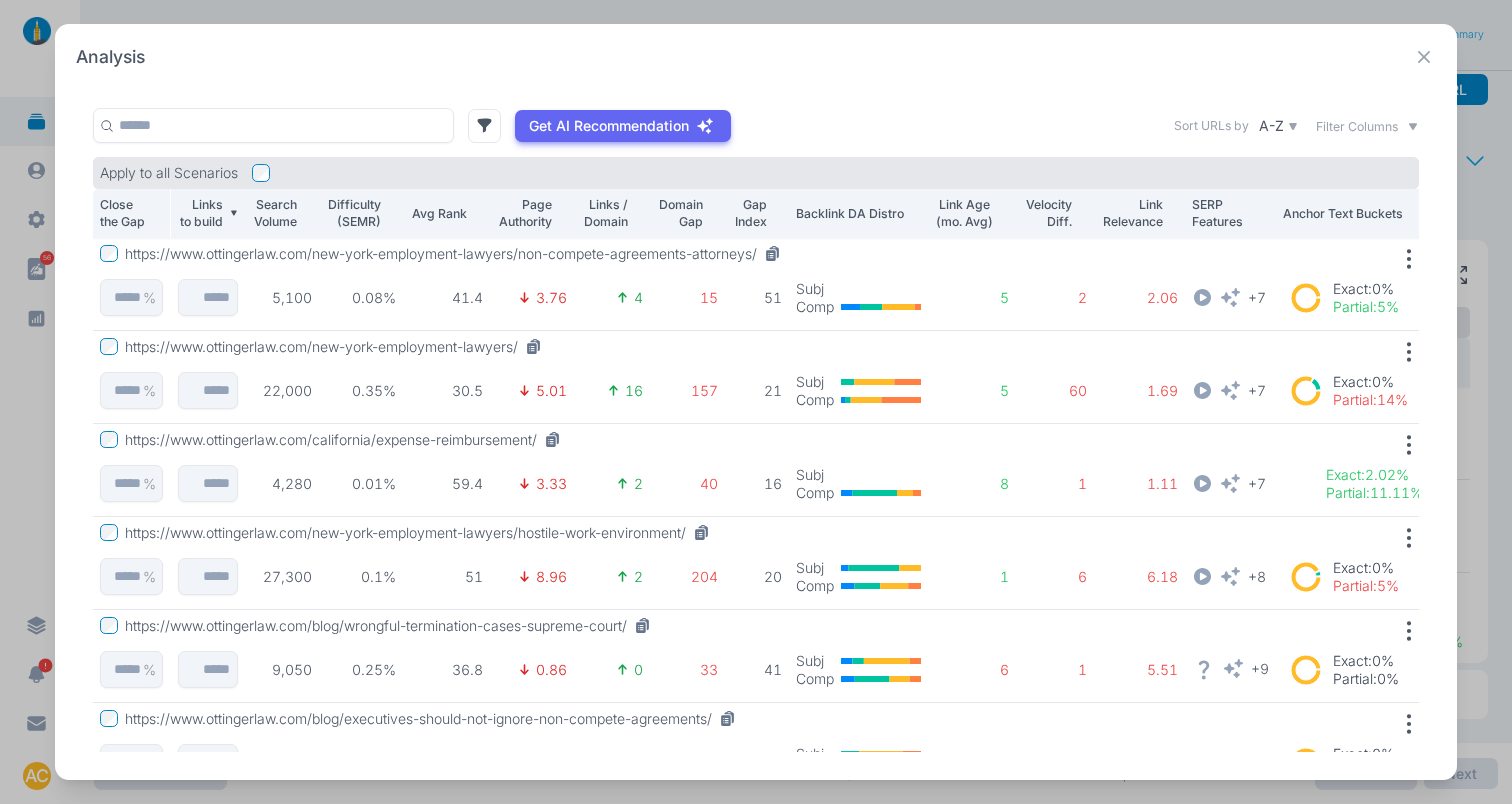 click at bounding box center [1424, 57] 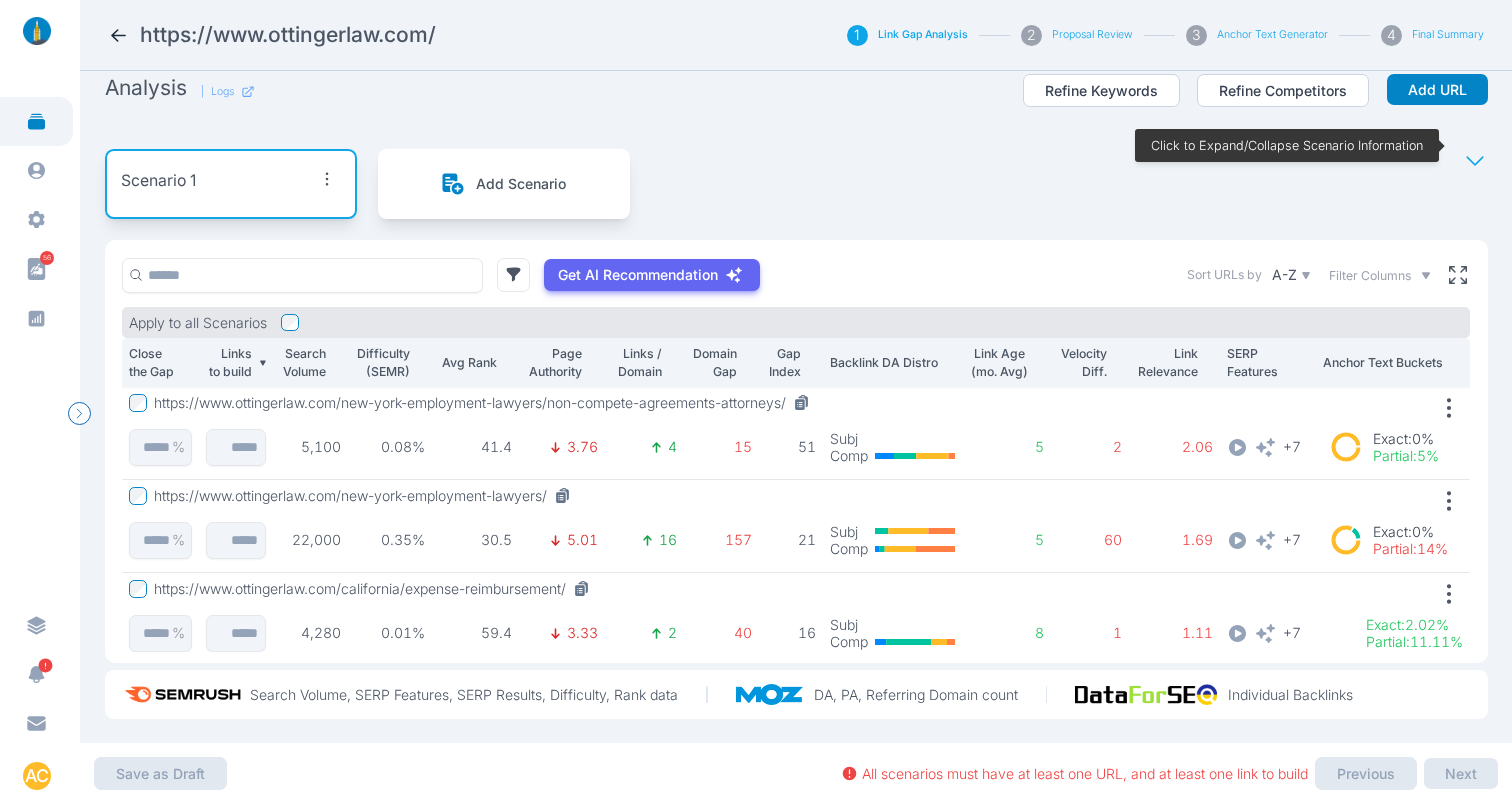 scroll, scrollTop: 0, scrollLeft: 0, axis: both 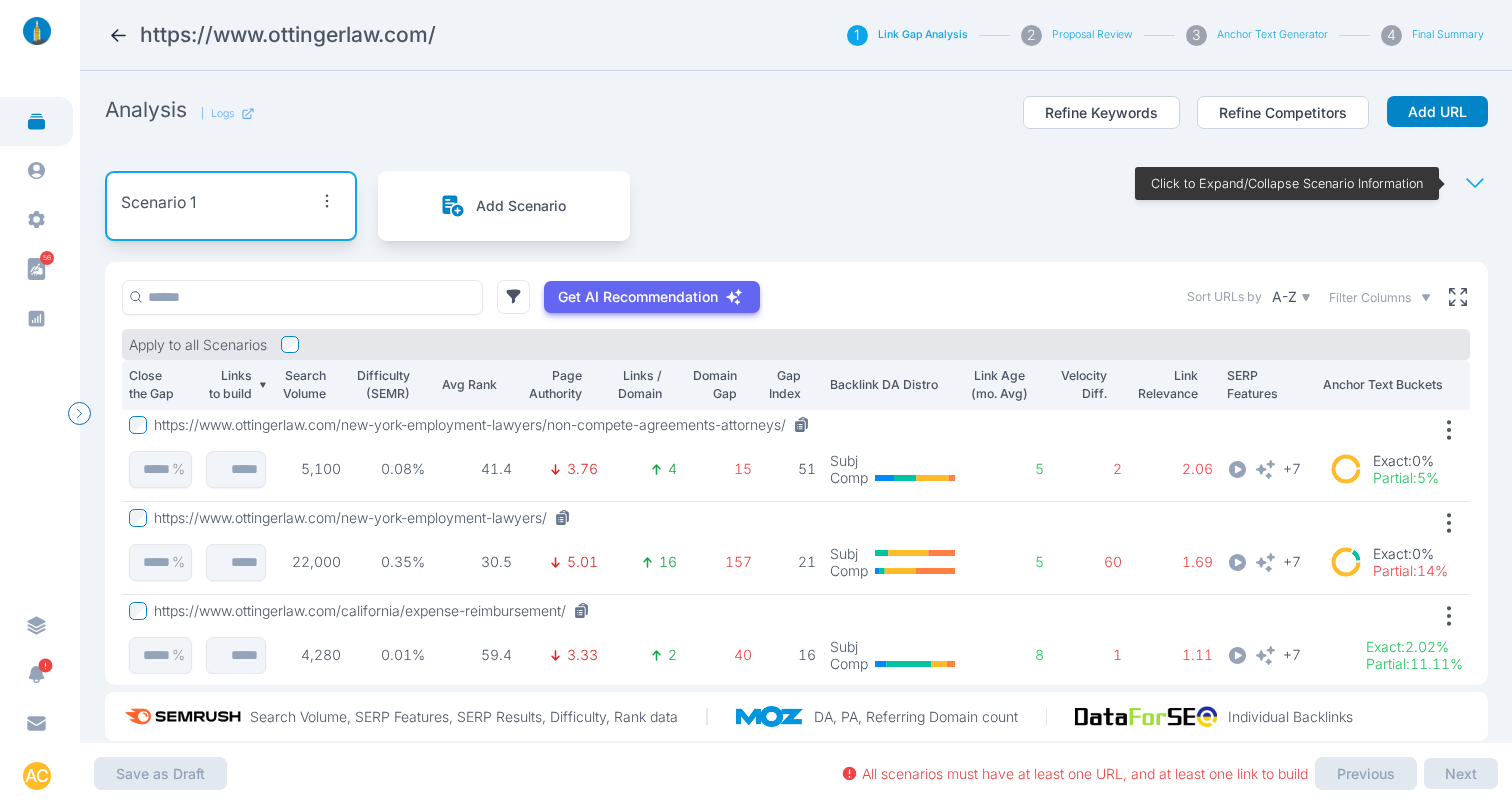 click at bounding box center [118, 35] 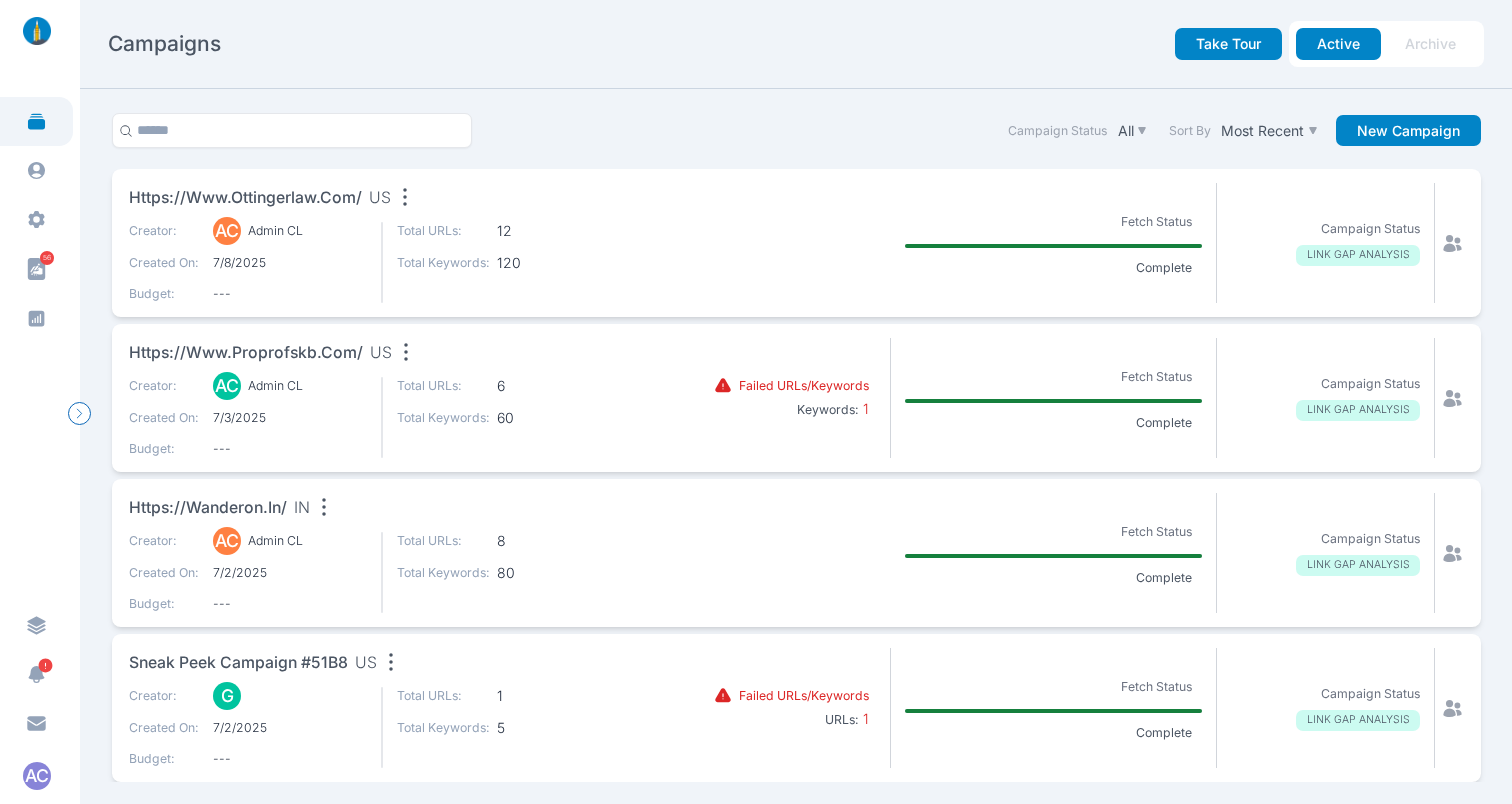 click on "https://www.ottingerlaw.com/" at bounding box center [245, 198] 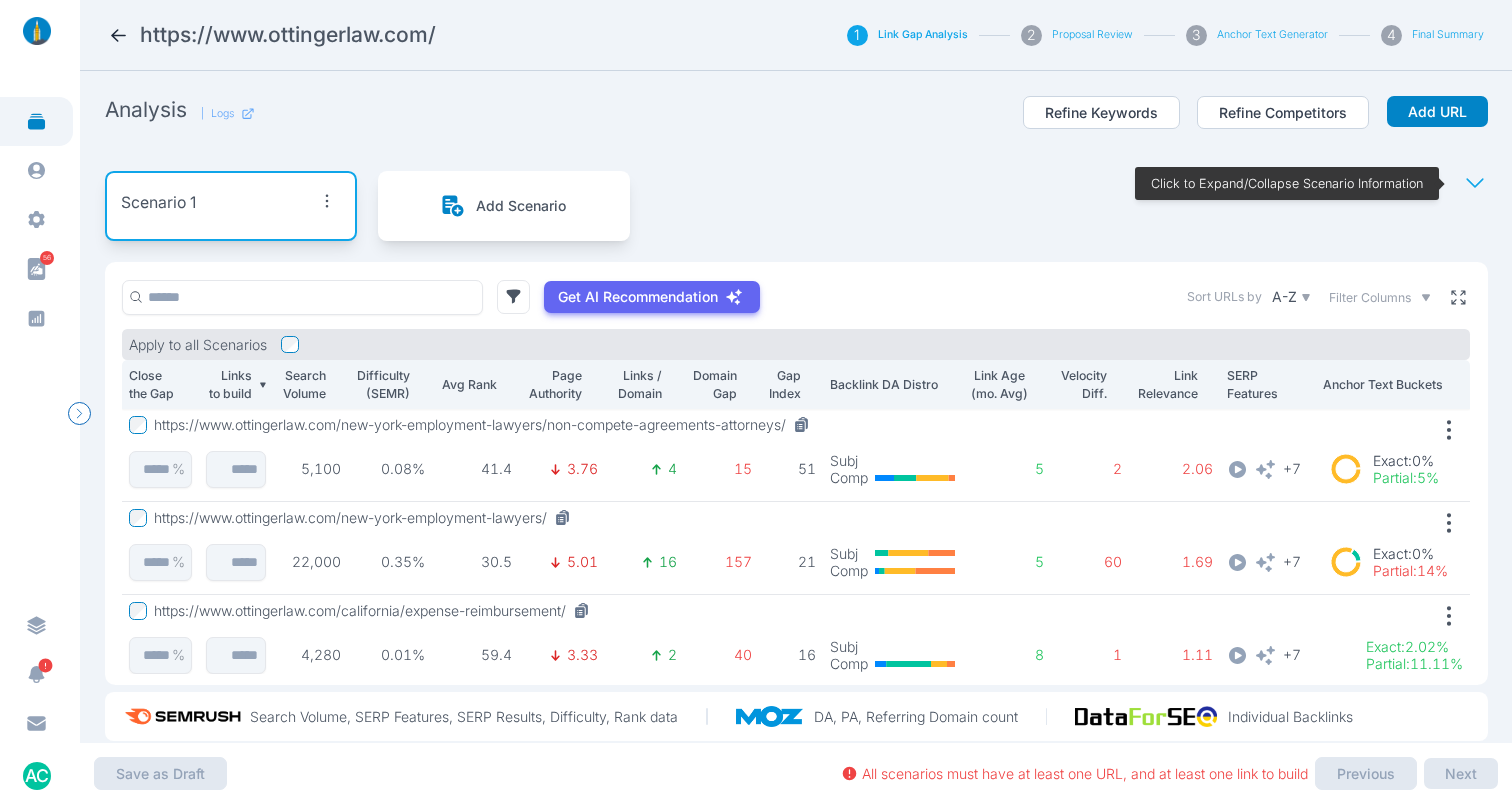 click at bounding box center (1458, 297) 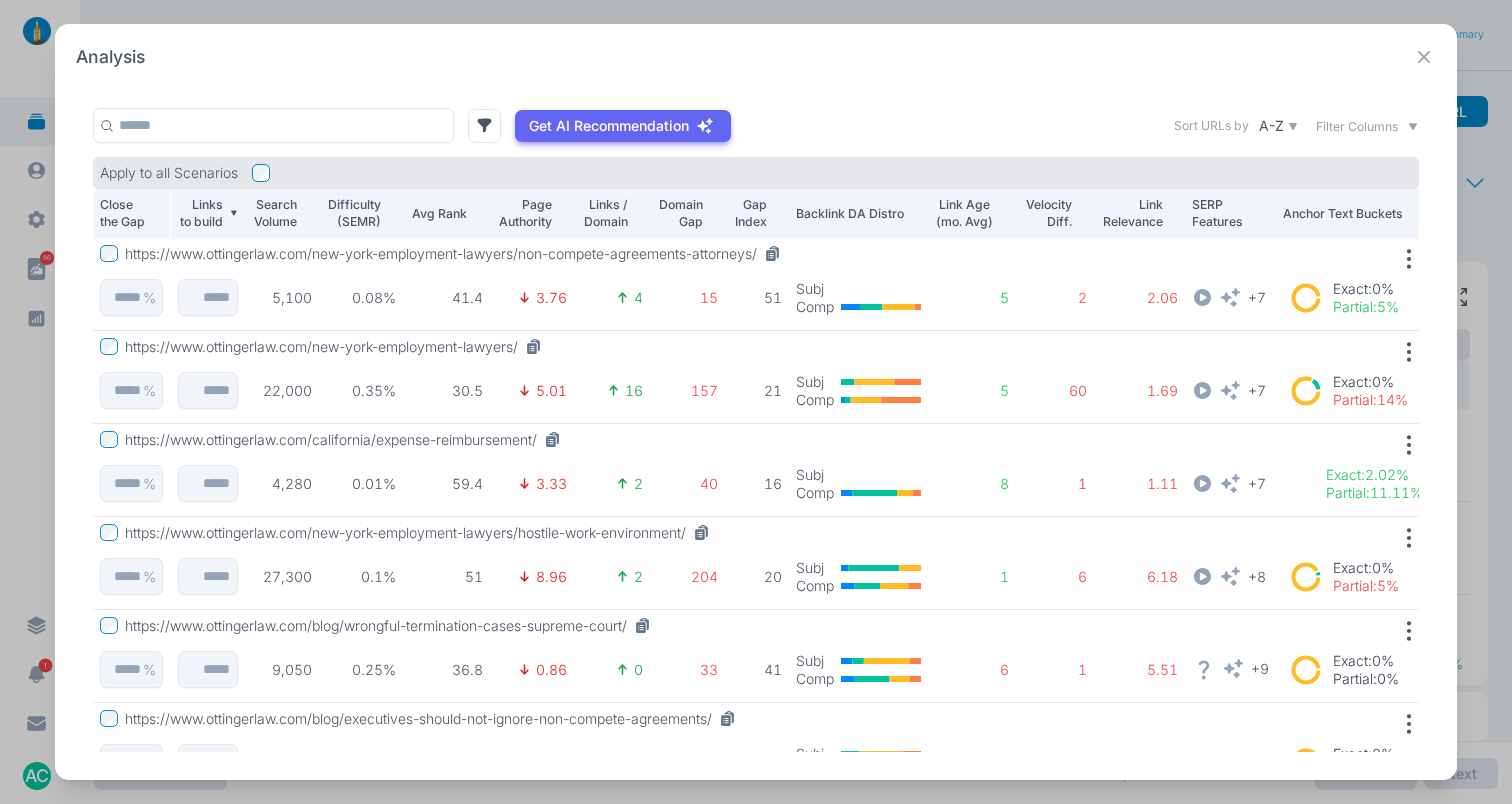 click at bounding box center (1424, 57) 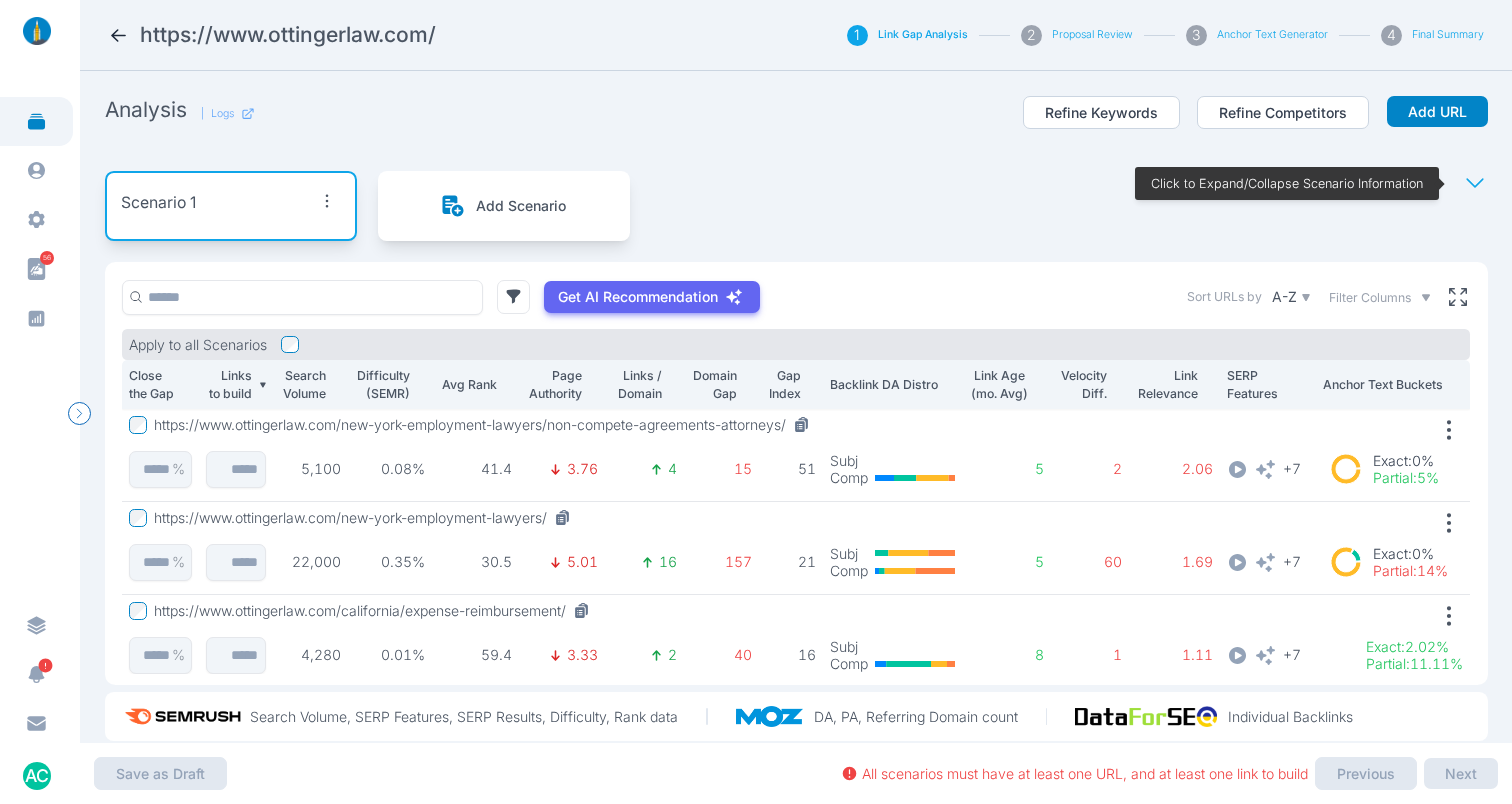 click on "Scenario 1" at bounding box center (231, 203) 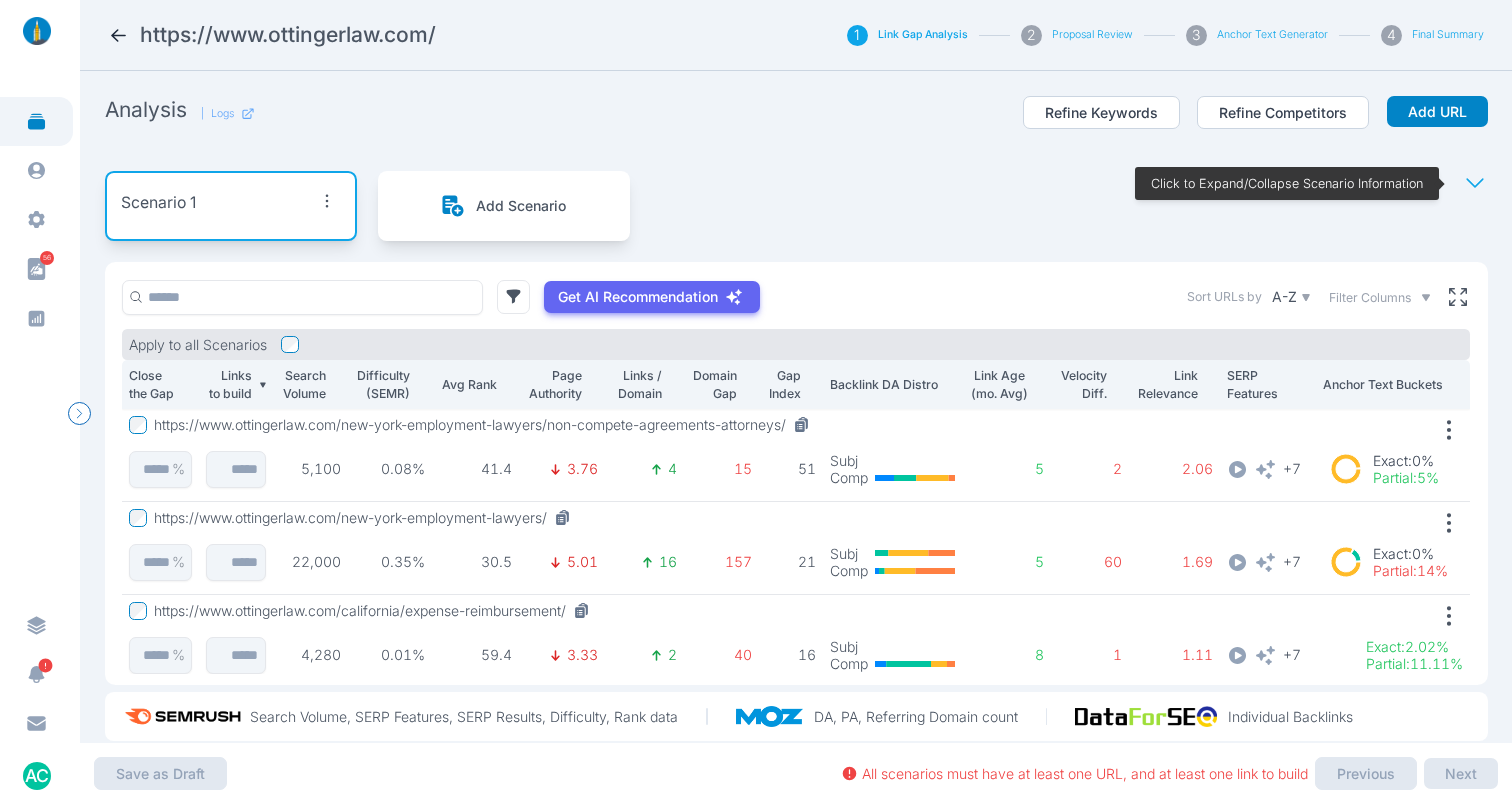 click at bounding box center [1475, 183] 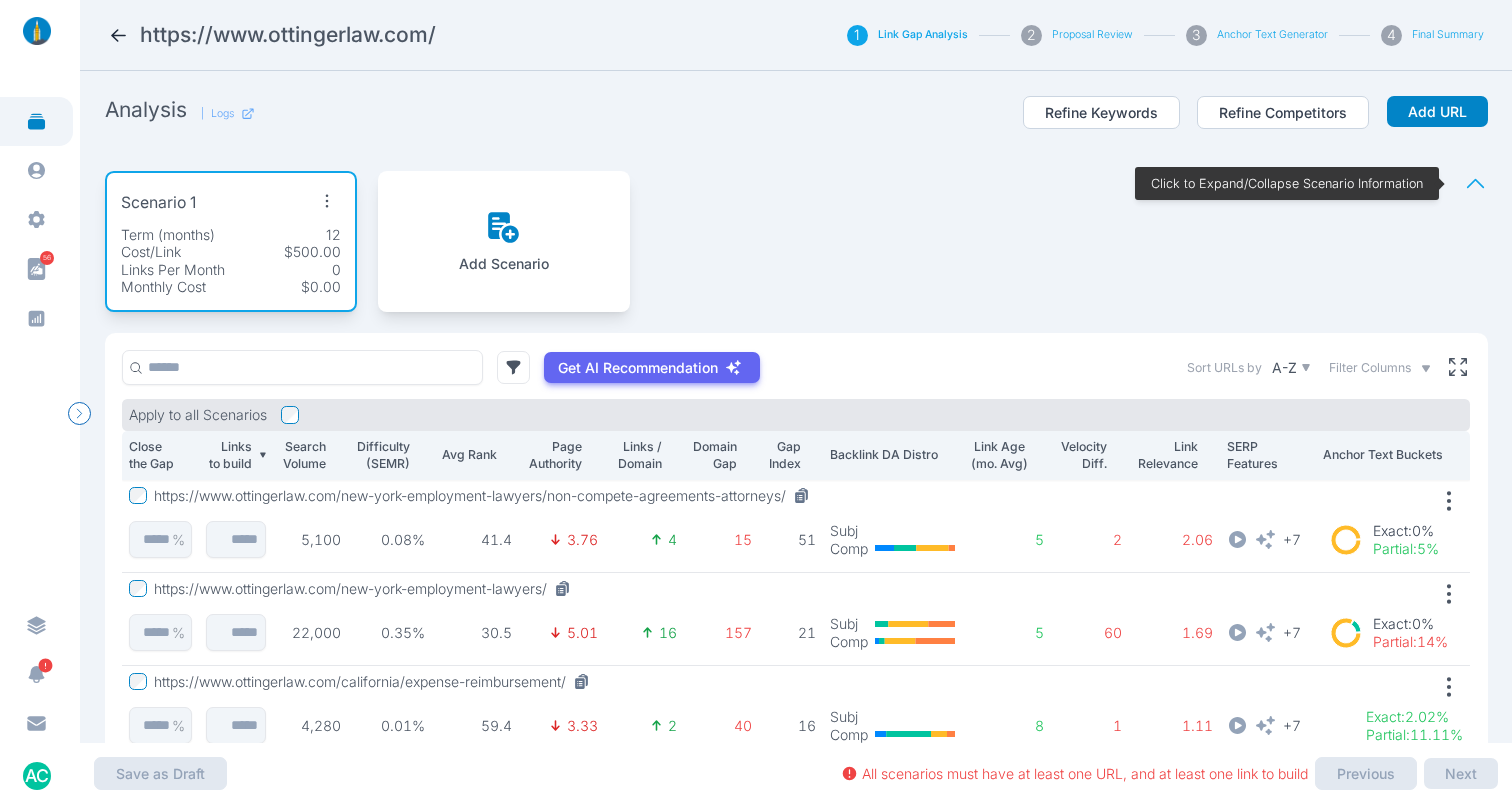 click at bounding box center [327, 201] 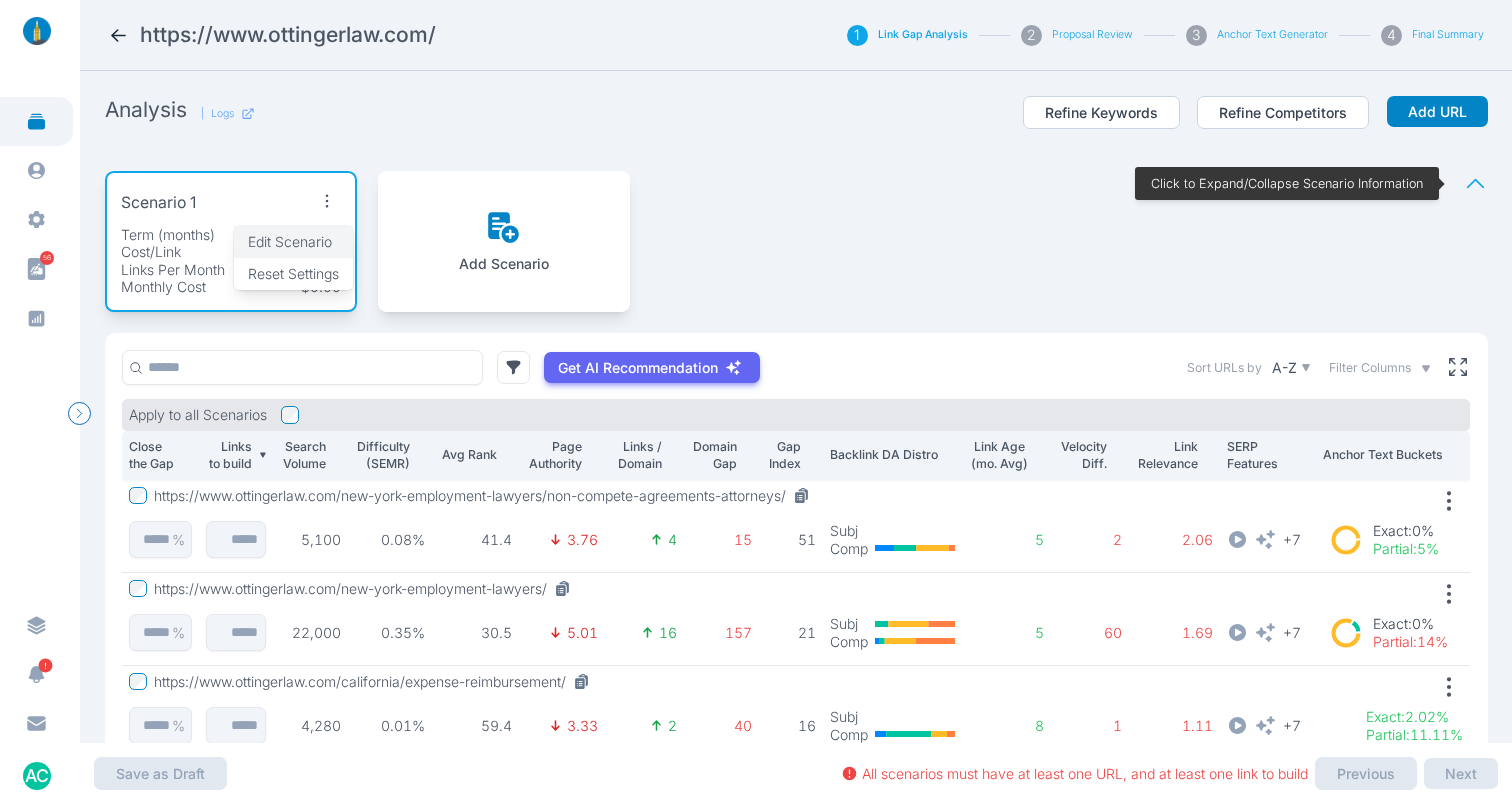 click on "Edit Scenario" at bounding box center [290, 241] 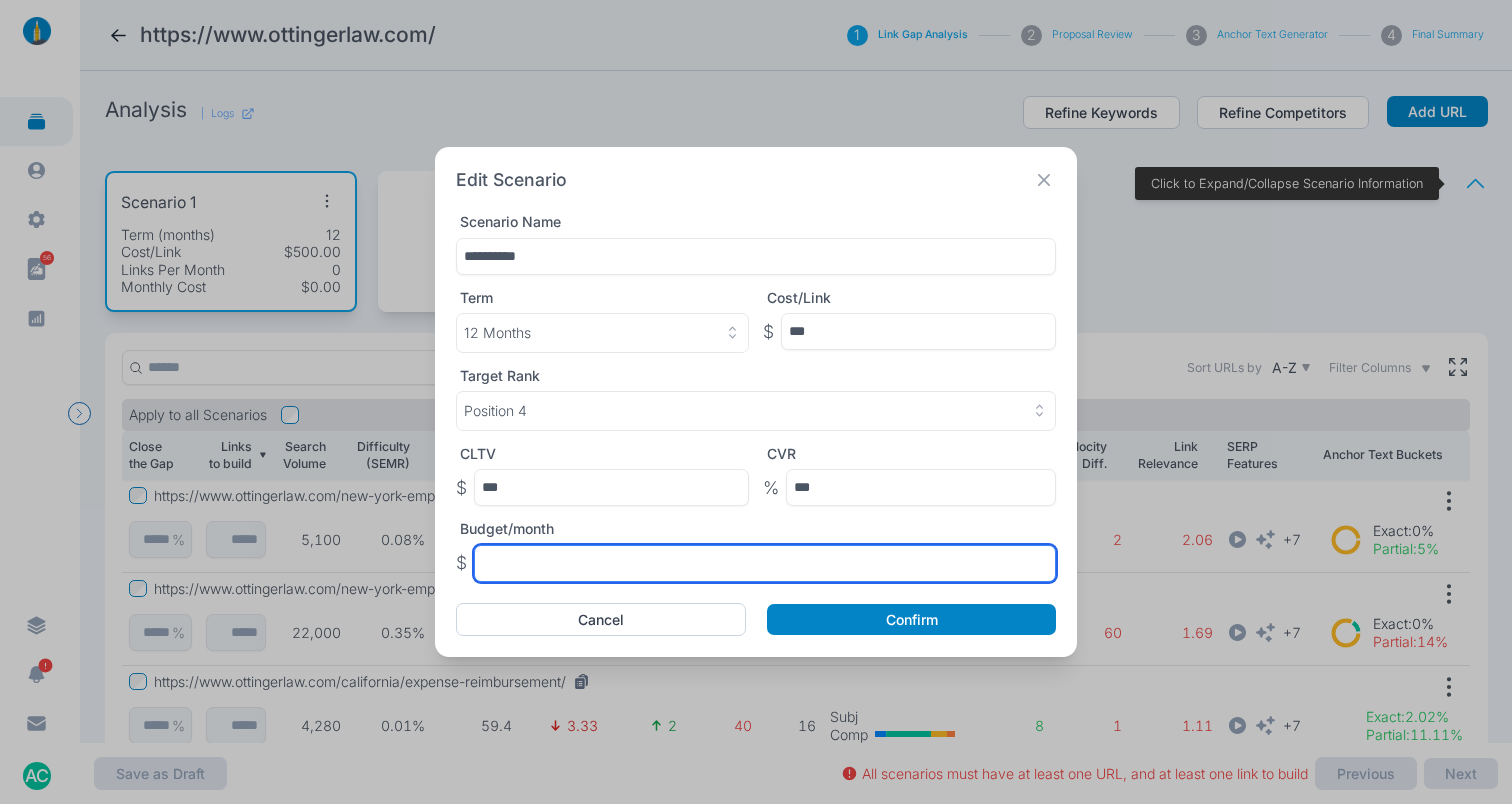 click at bounding box center [918, 331] 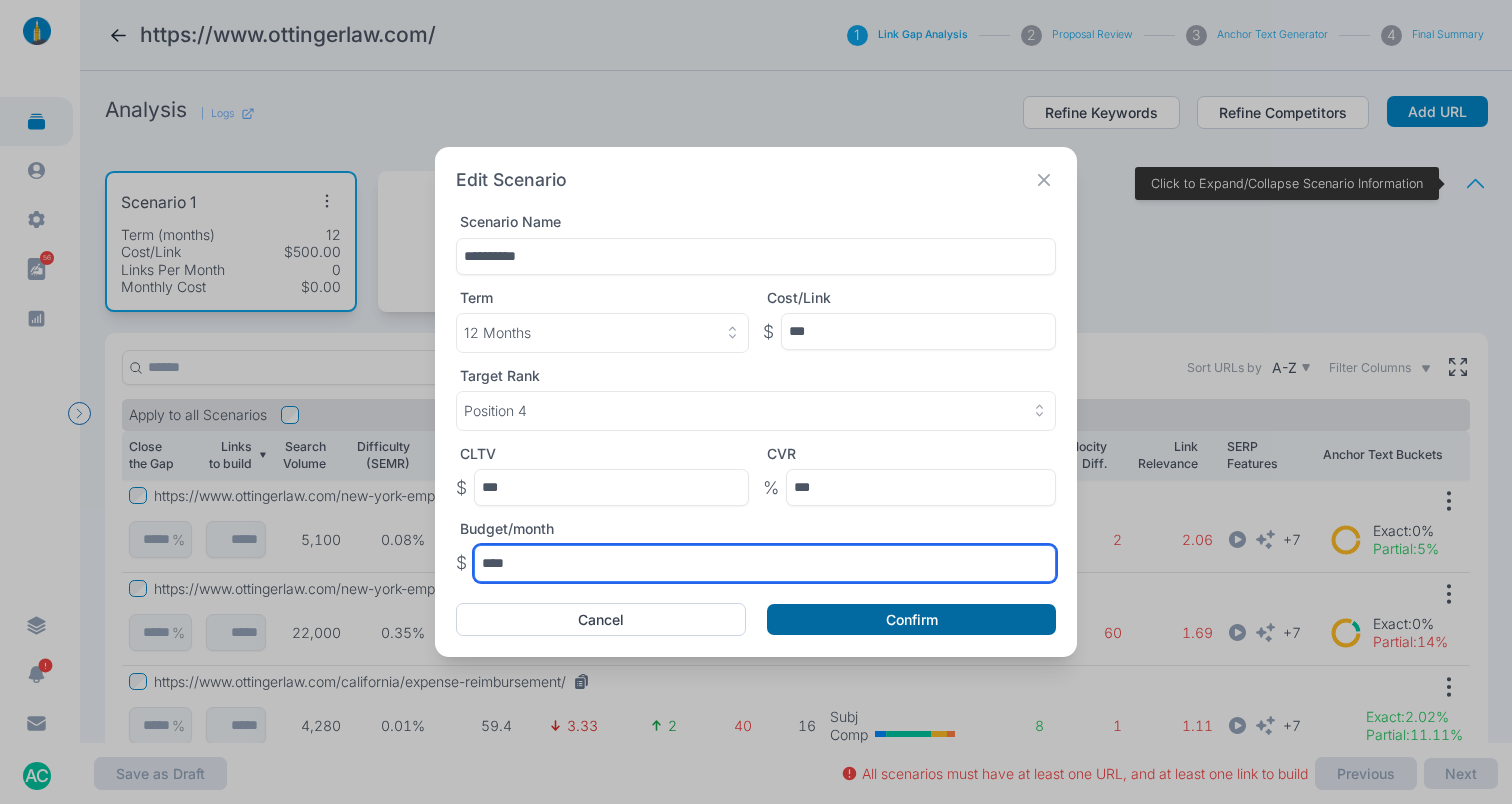 type on "****" 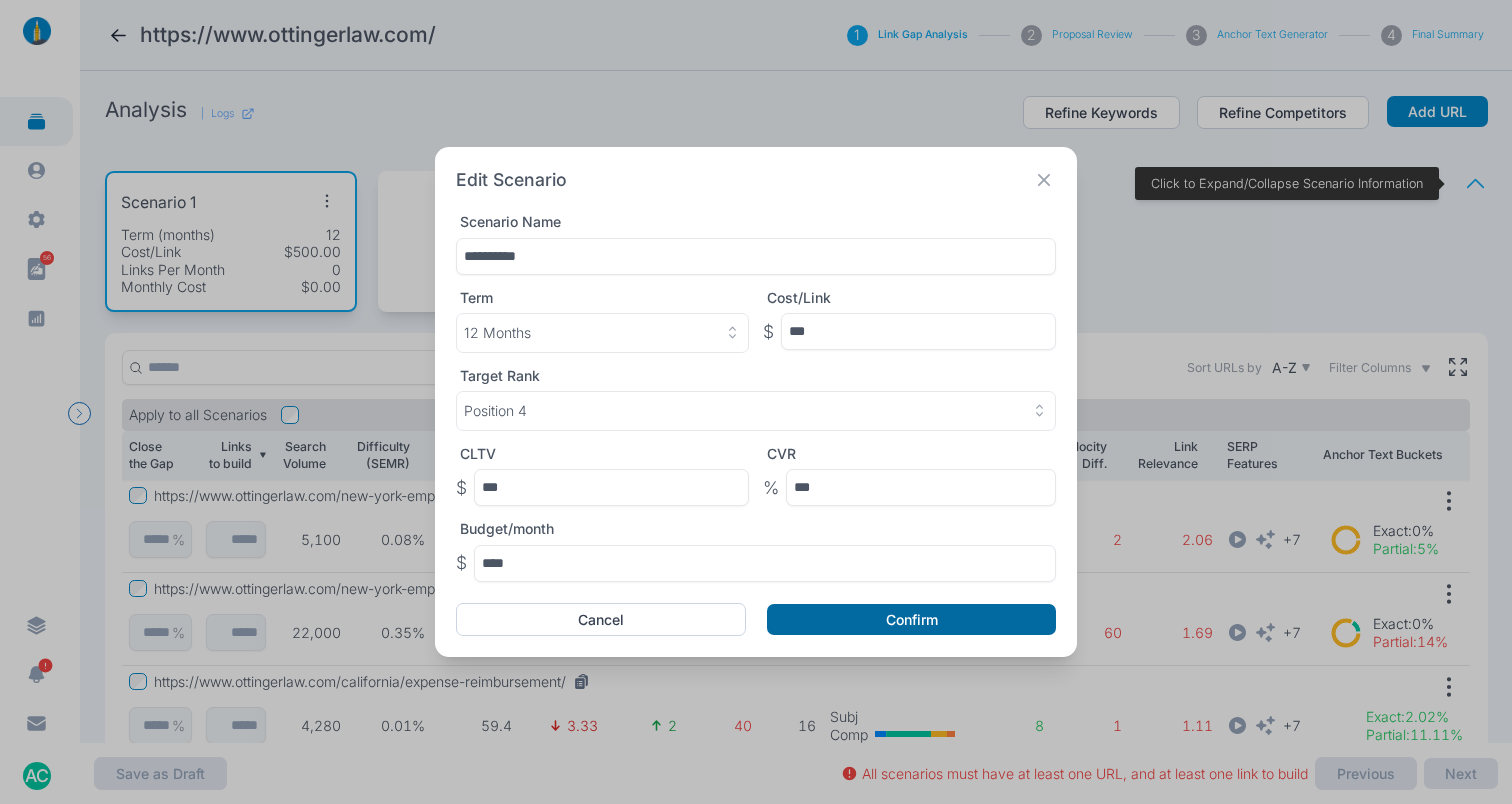 click on "Confirm" at bounding box center [911, 620] 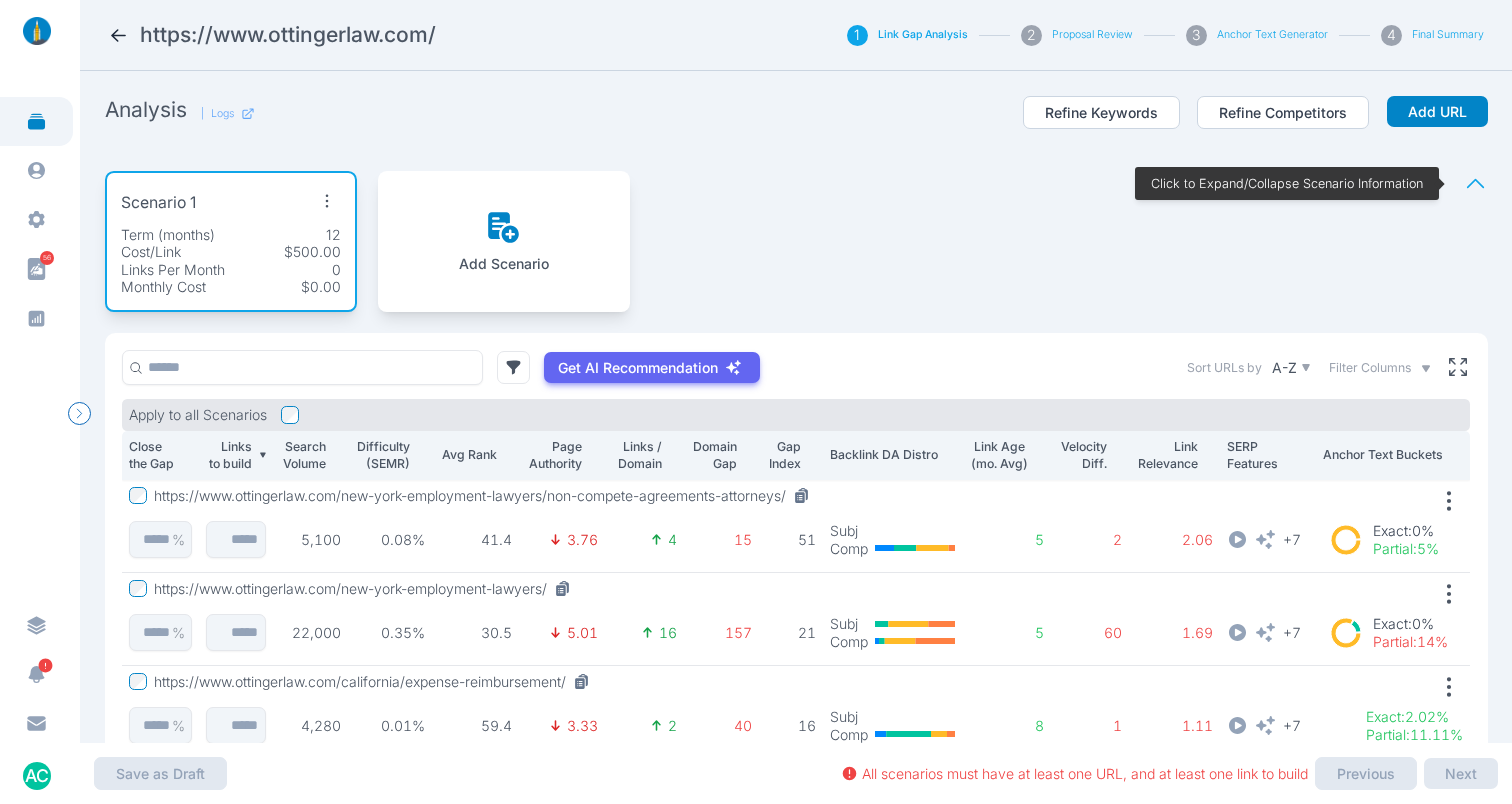 click on "Add Scenario" at bounding box center [504, 241] 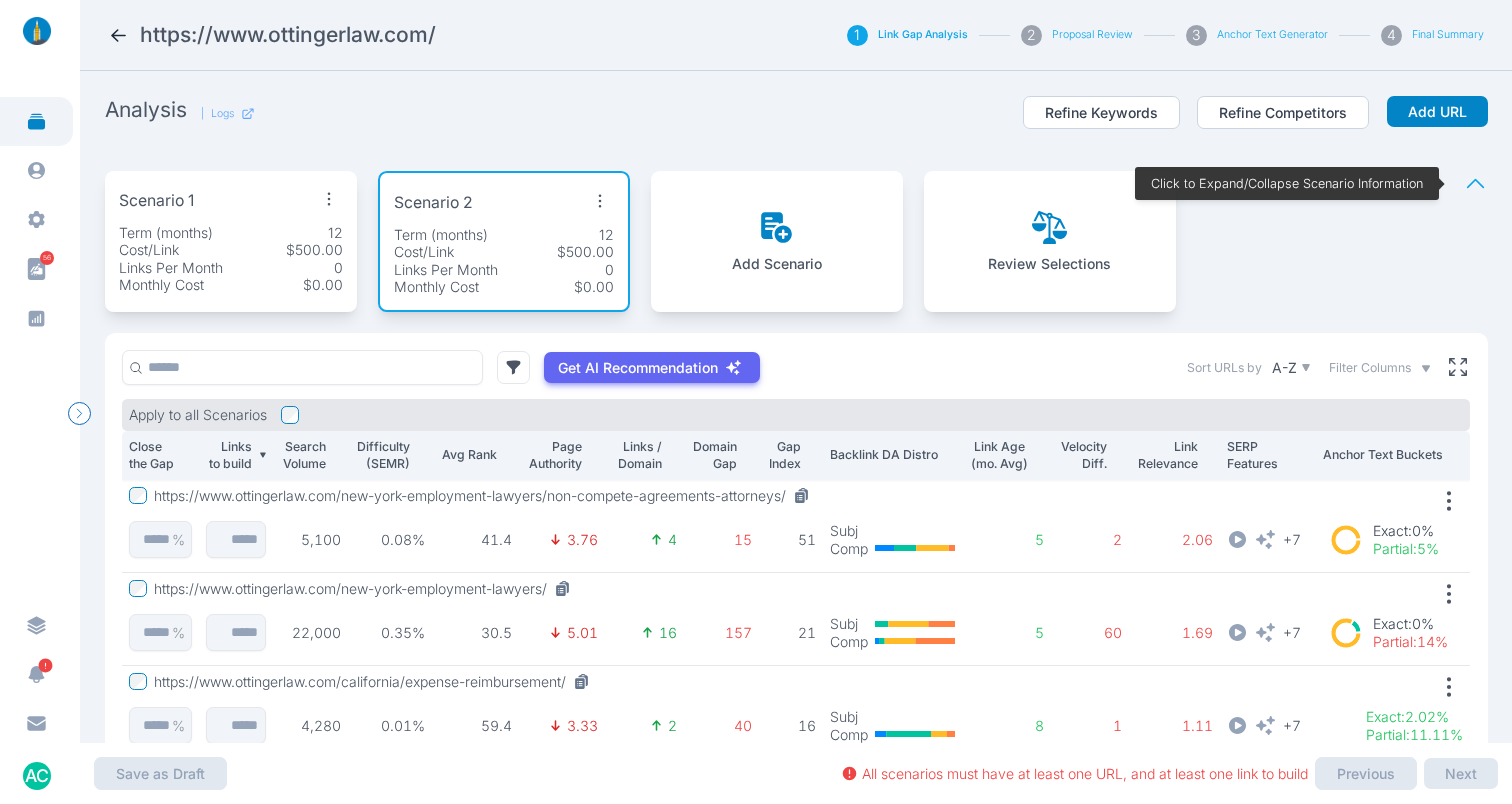 click at bounding box center [600, 201] 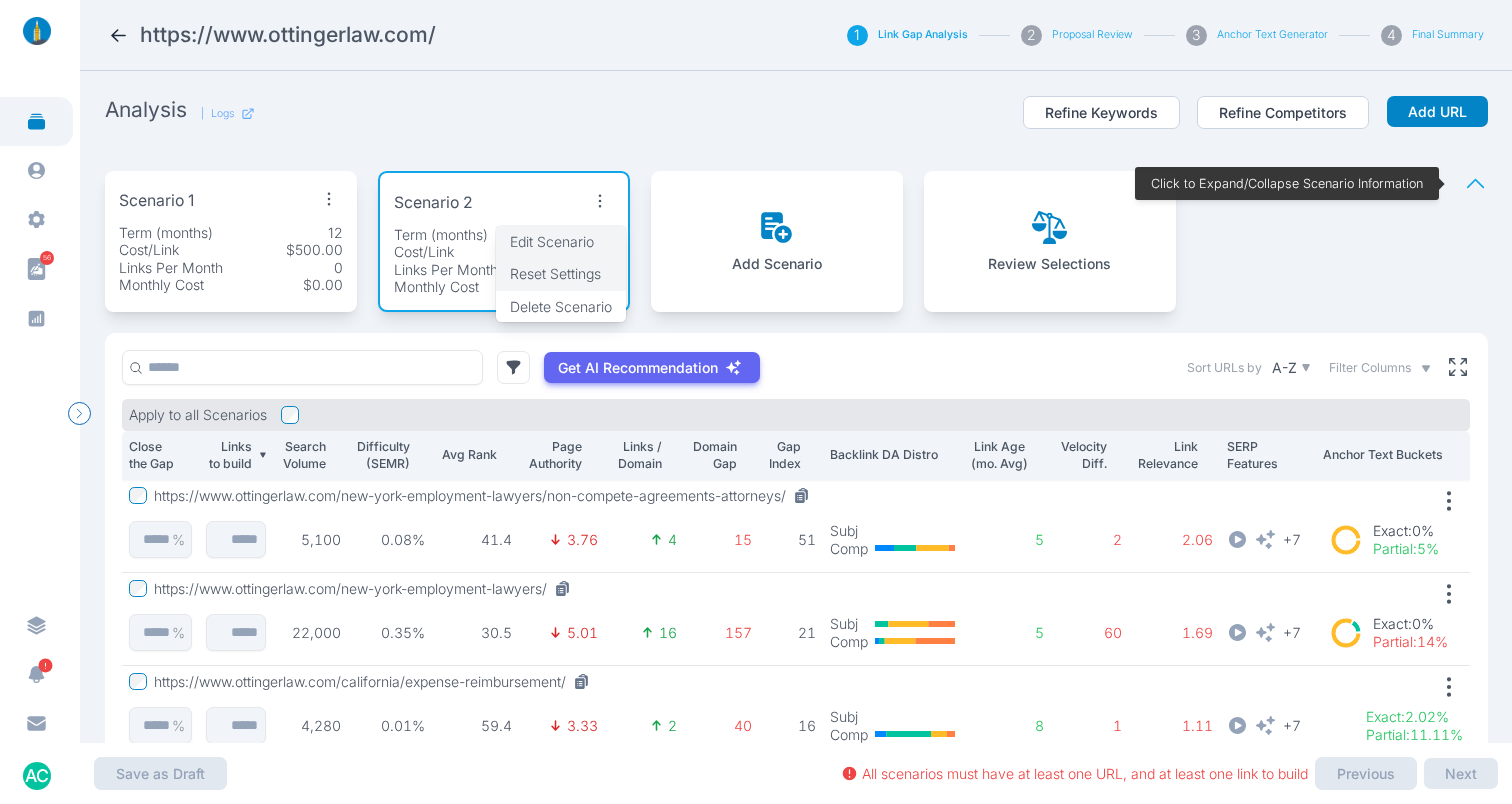 click on "Edit Scenario" at bounding box center (552, 241) 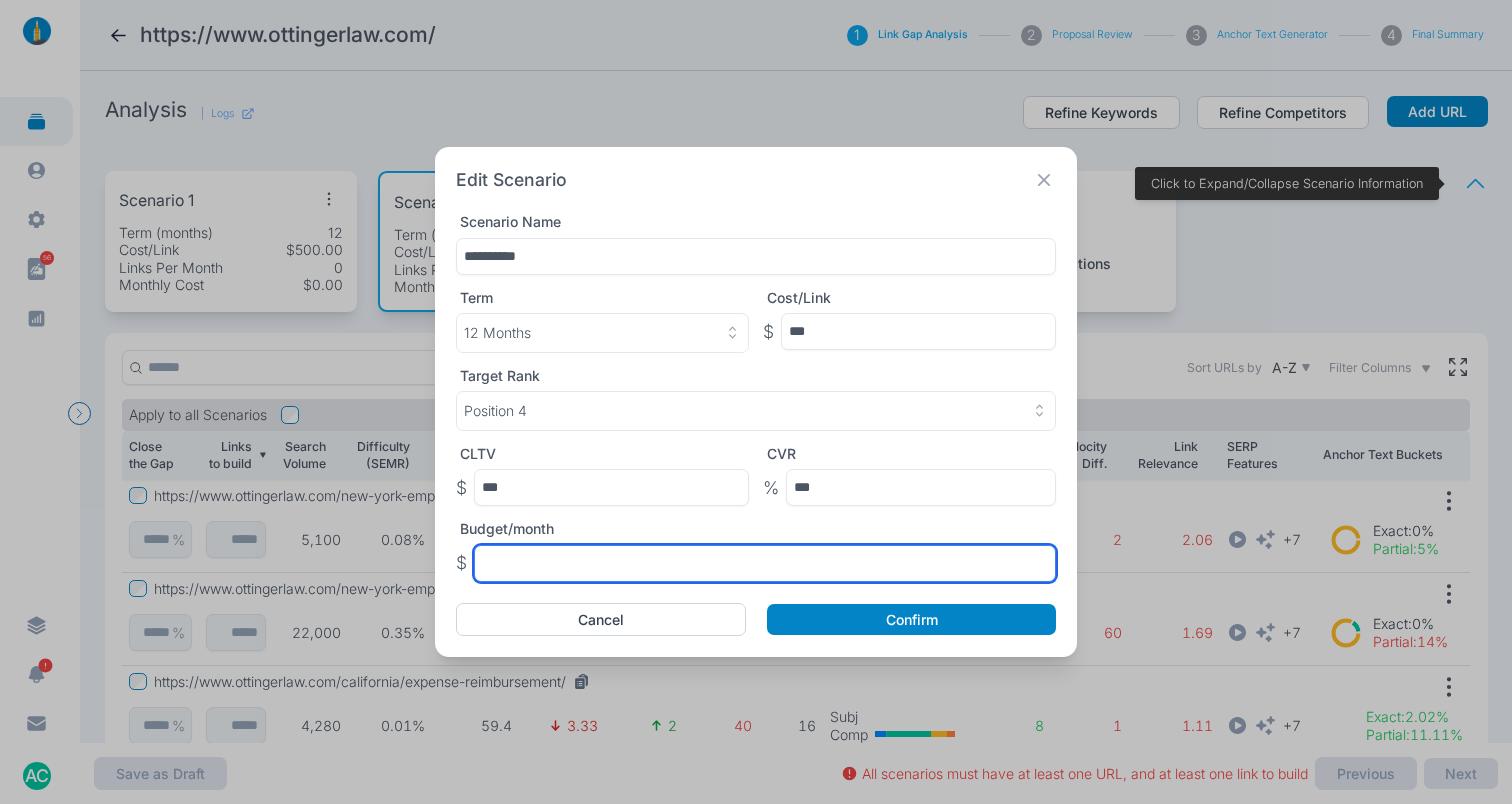 click at bounding box center (918, 331) 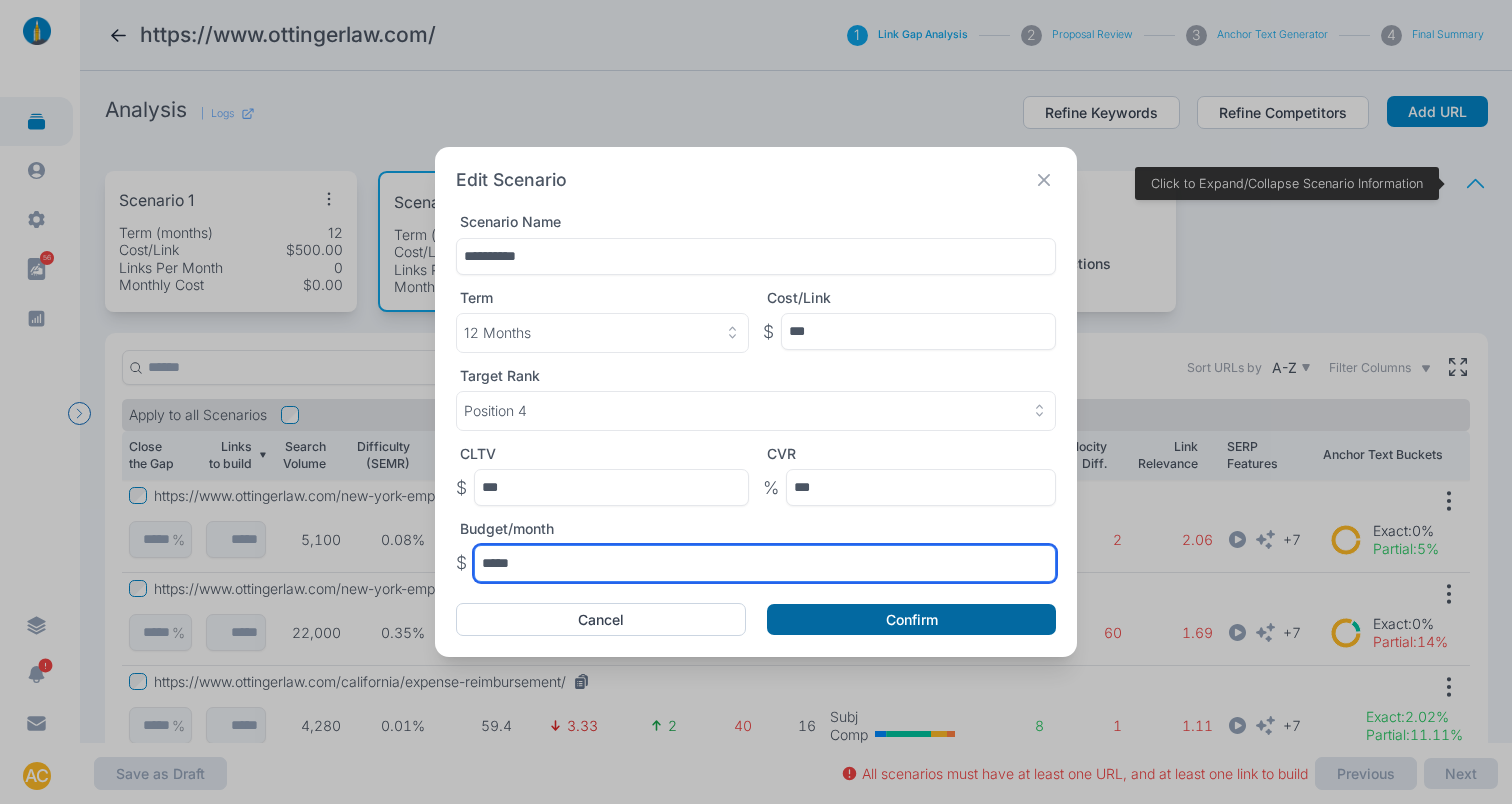 type on "*****" 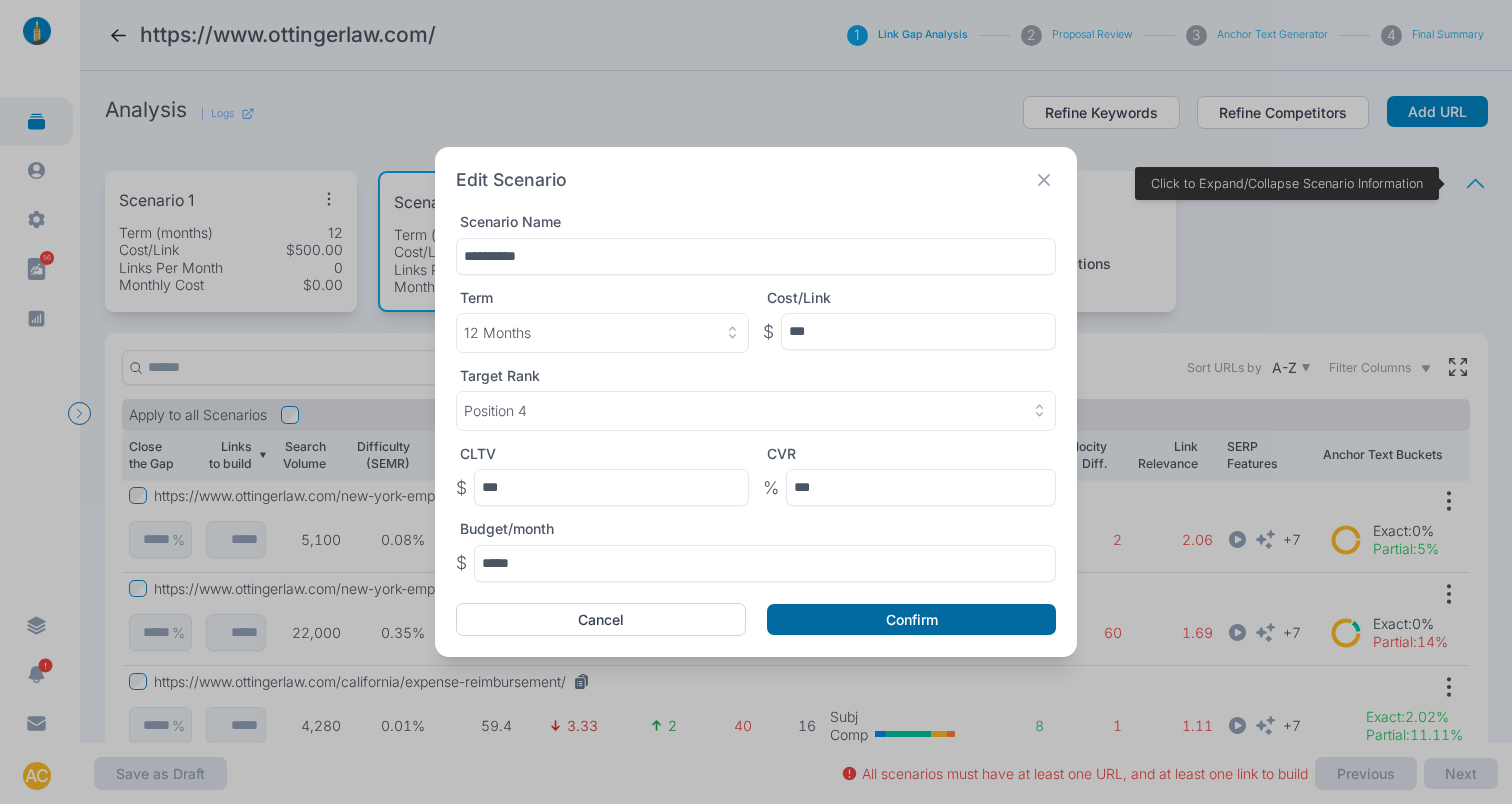 click on "Confirm" at bounding box center (911, 620) 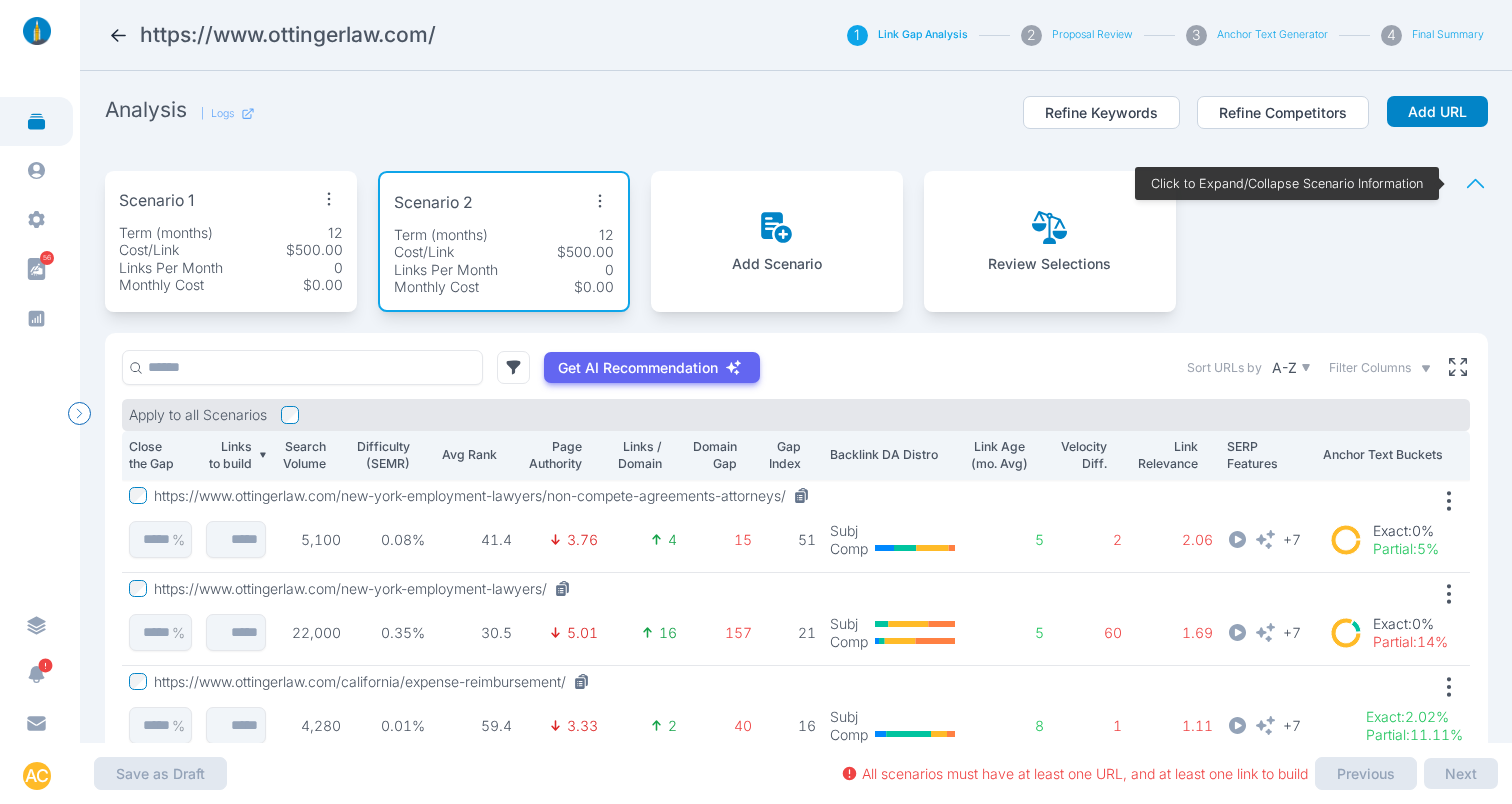 click at bounding box center [783, 233] 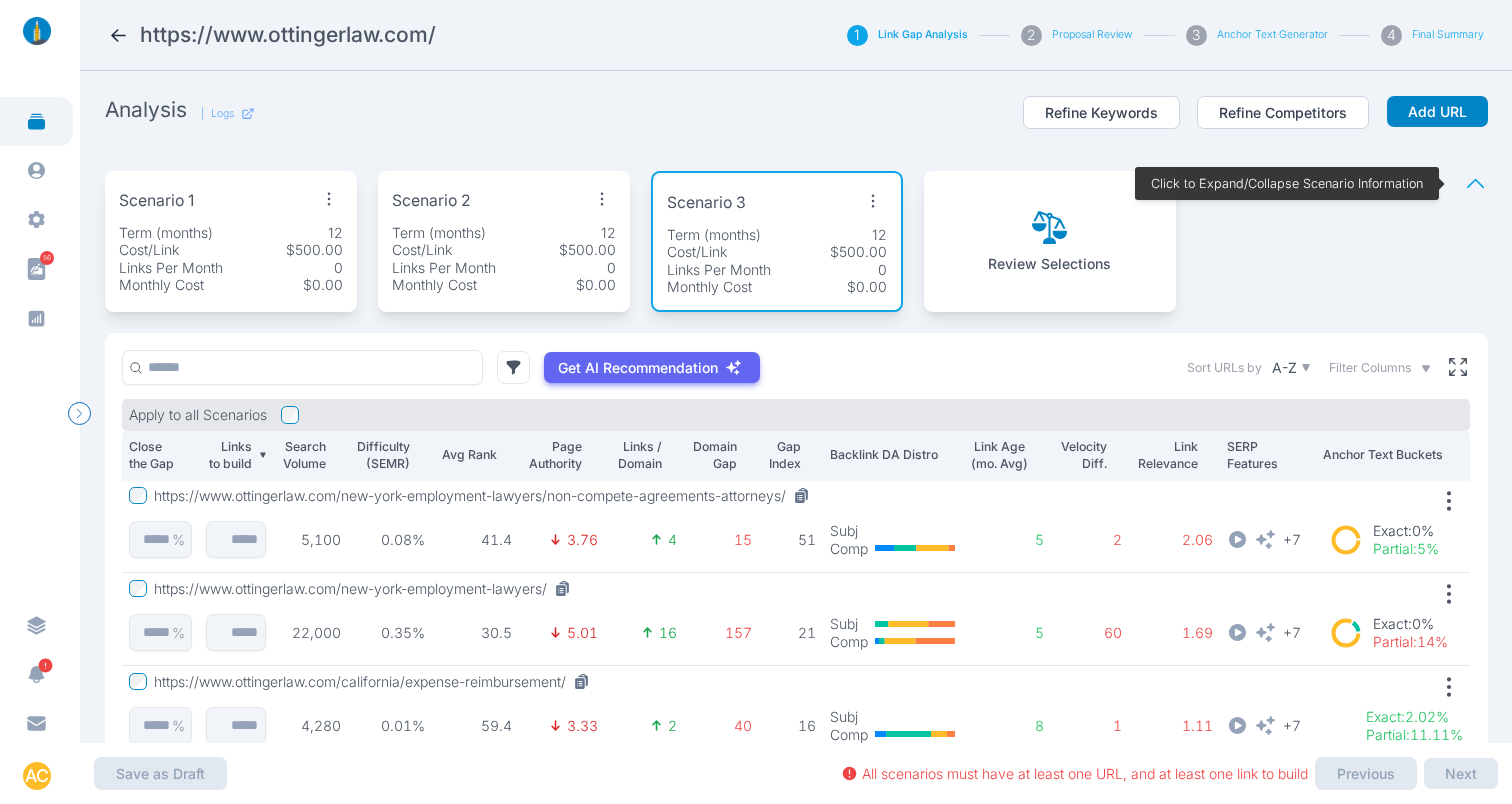 click at bounding box center (873, 201) 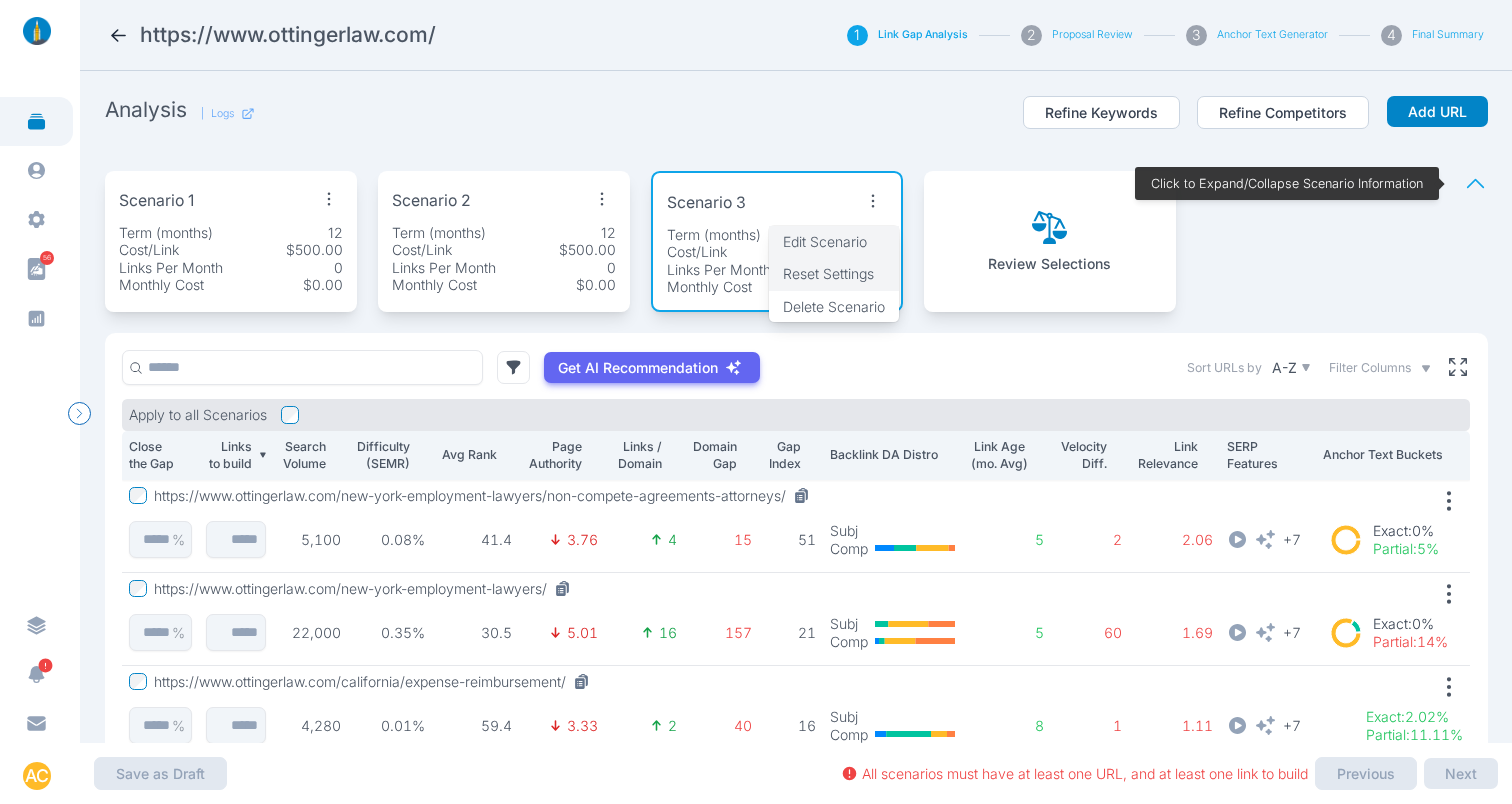 click on "Edit Scenario" at bounding box center (825, 241) 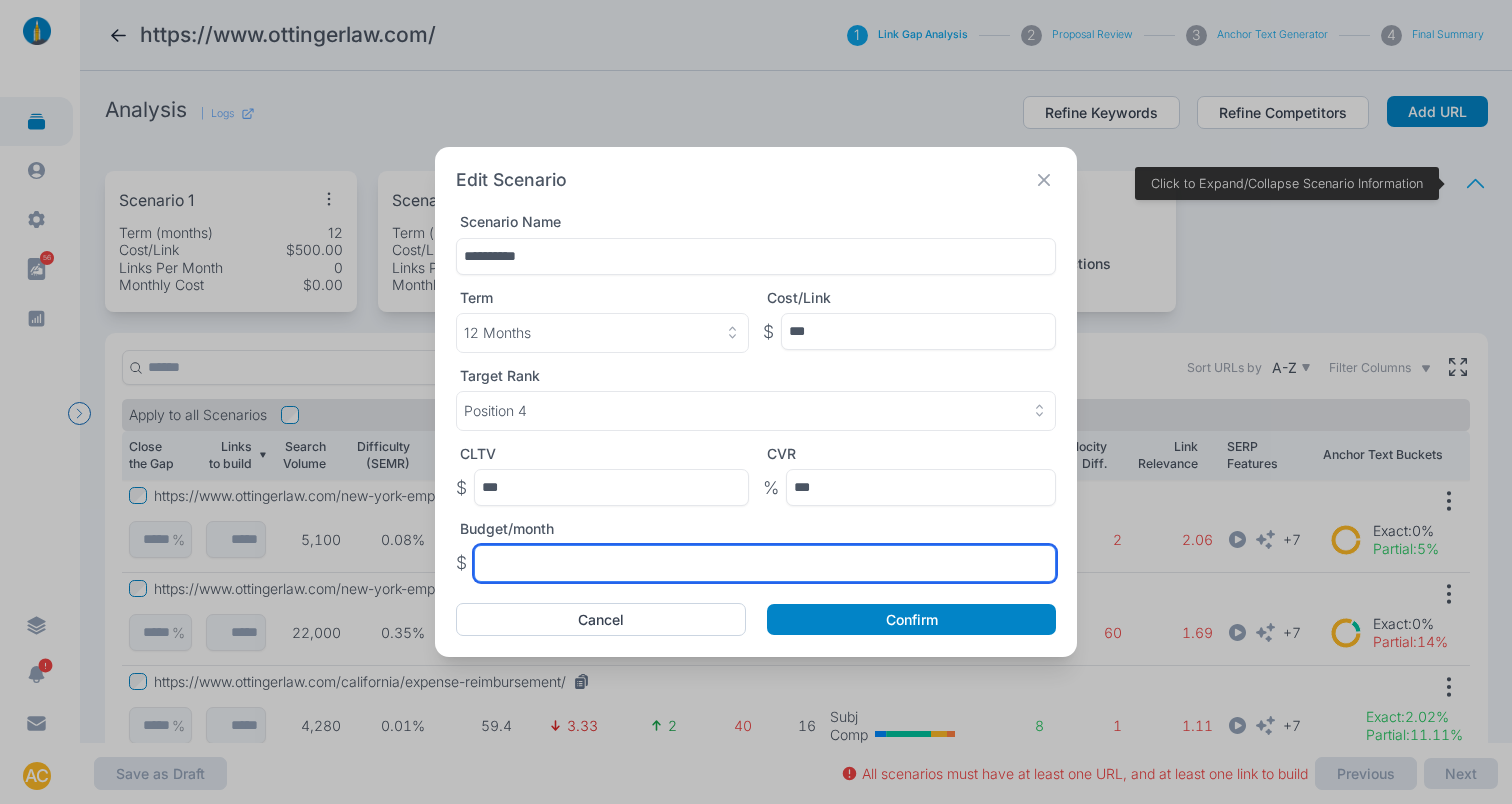 click at bounding box center (918, 331) 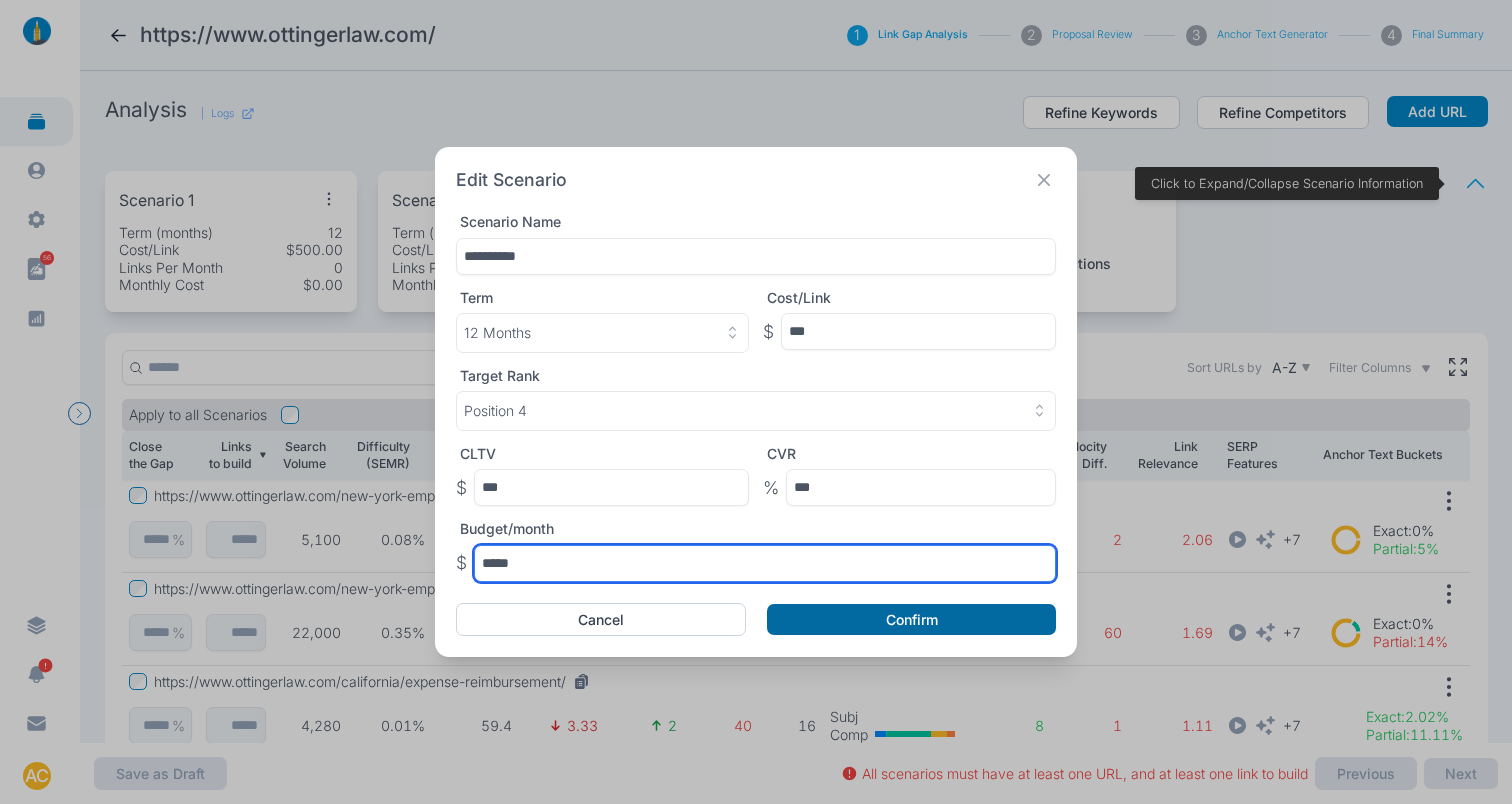 type on "*****" 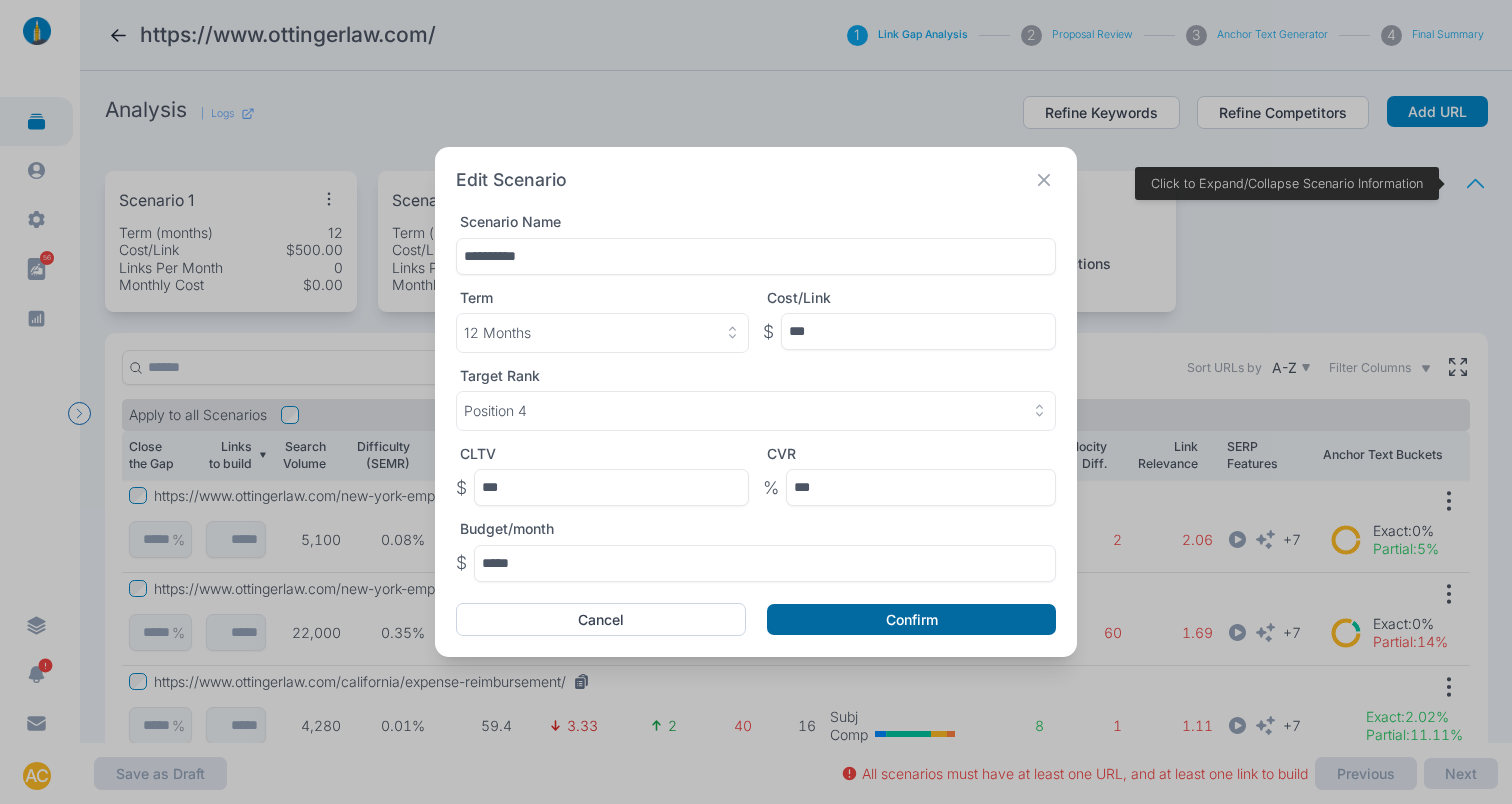 click on "Confirm" at bounding box center [911, 620] 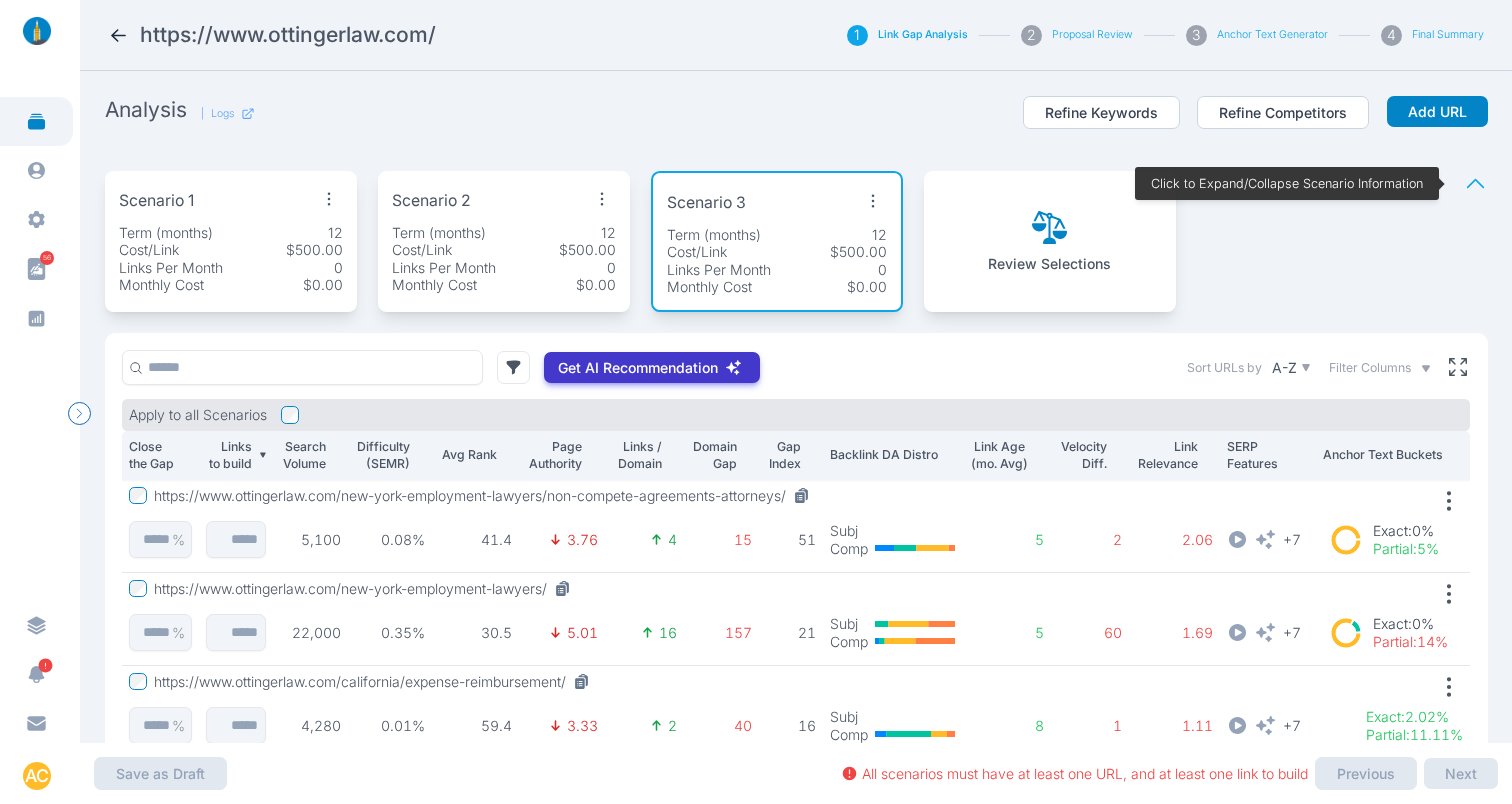 click on "Get AI Recommendation" at bounding box center (638, 368) 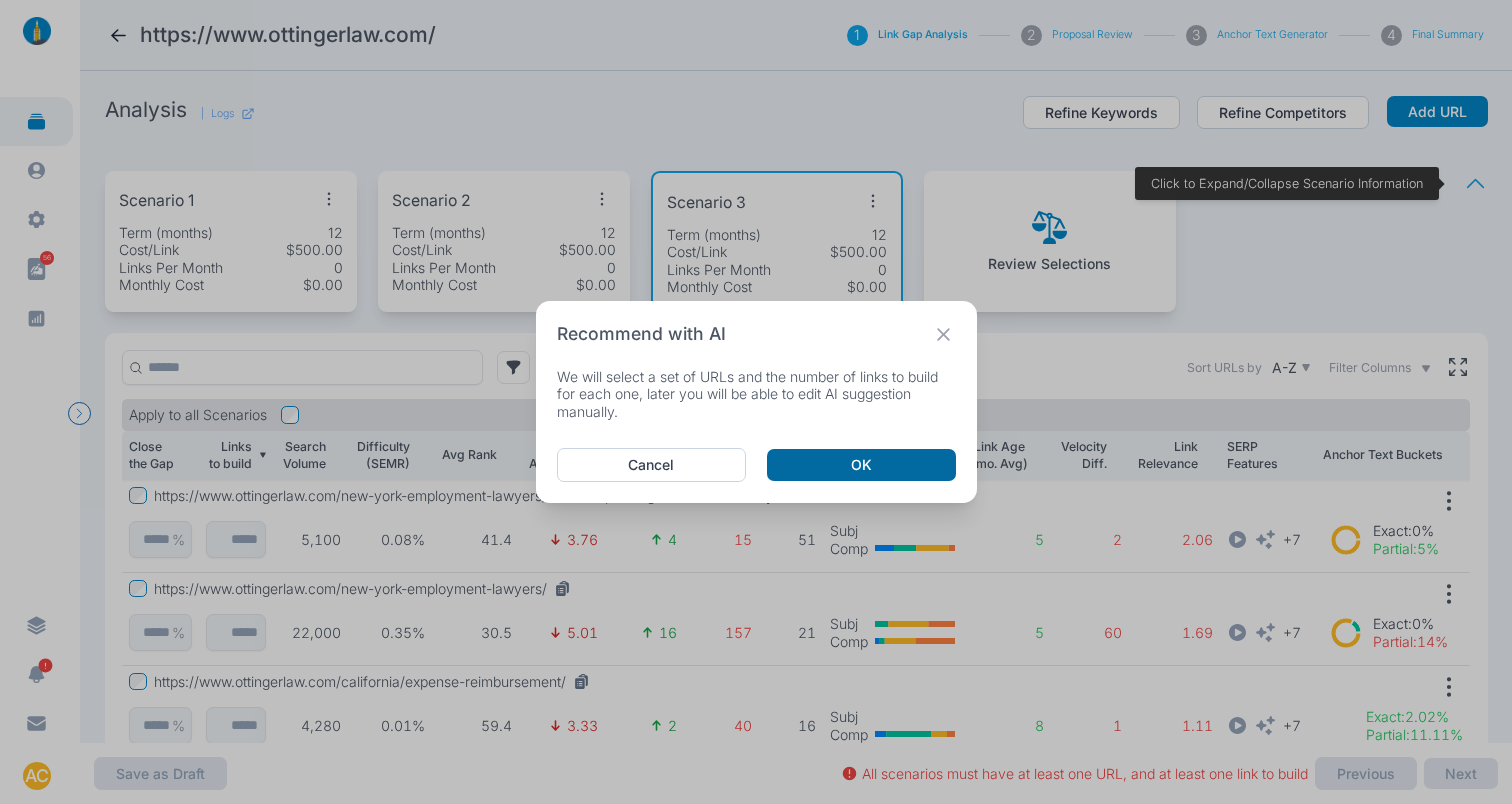 click on "OK" at bounding box center (861, 465) 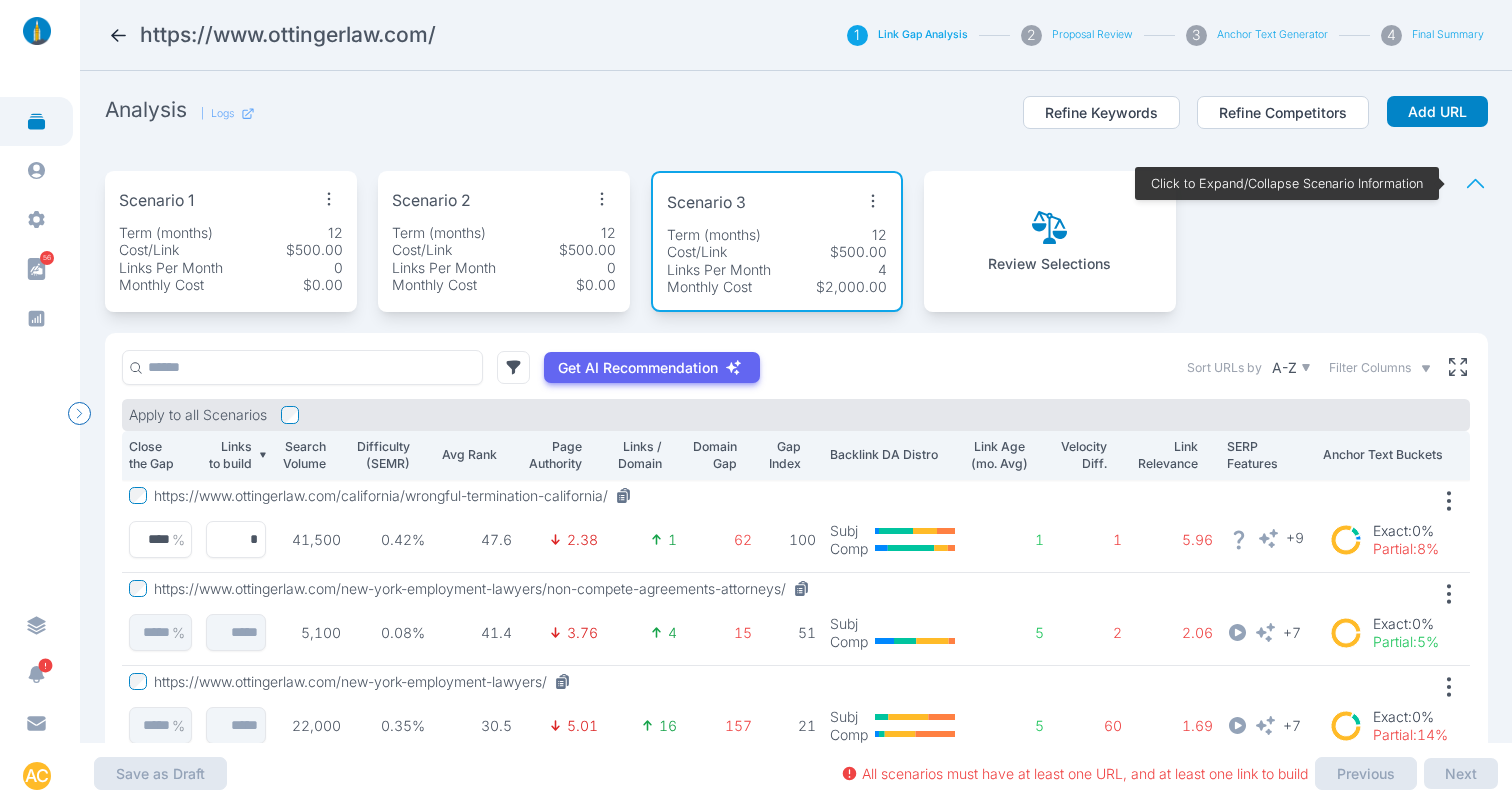 click on "Links Per Month 0" at bounding box center (231, 268) 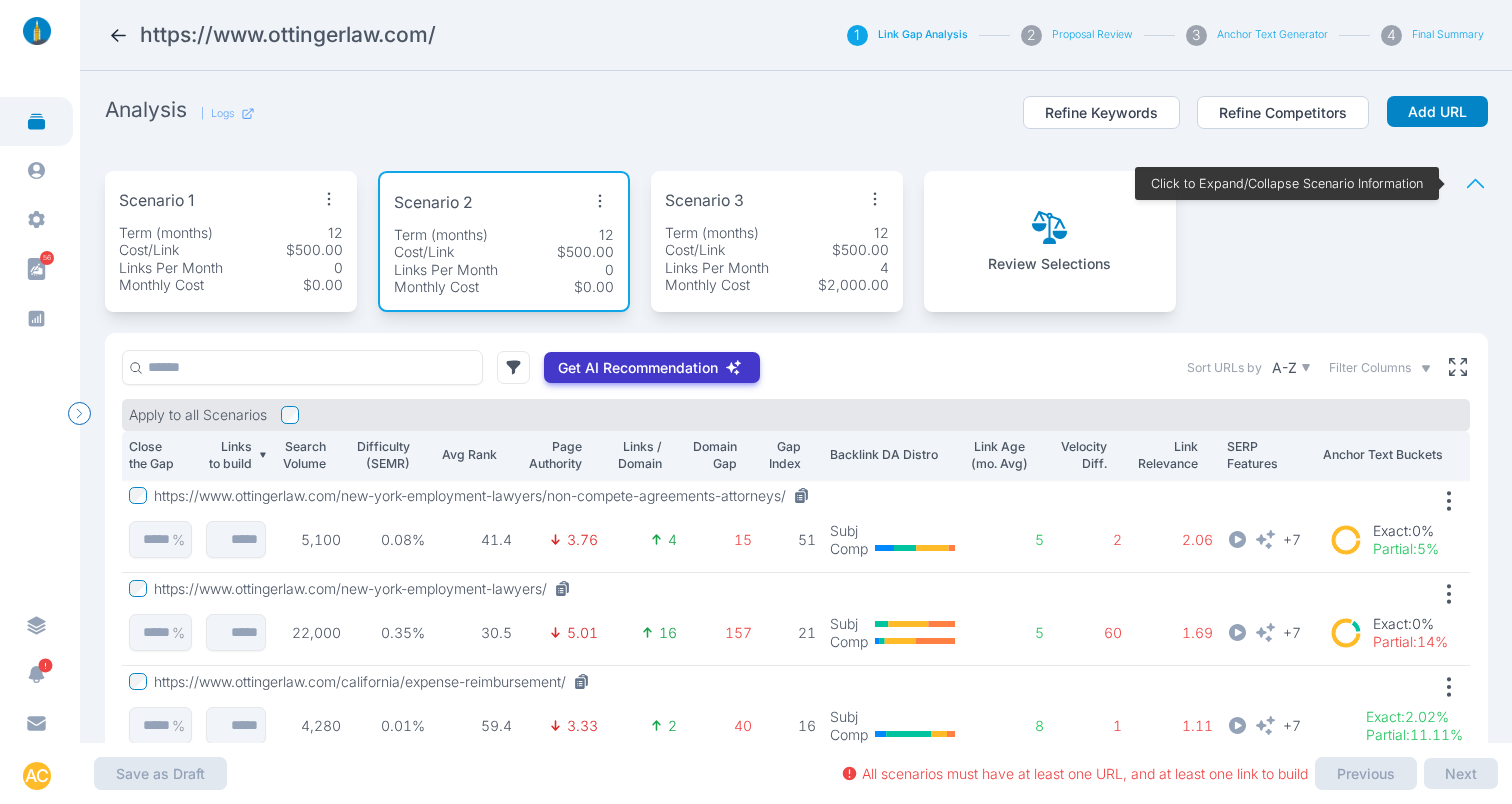 click on "Get AI Recommendation" at bounding box center [638, 368] 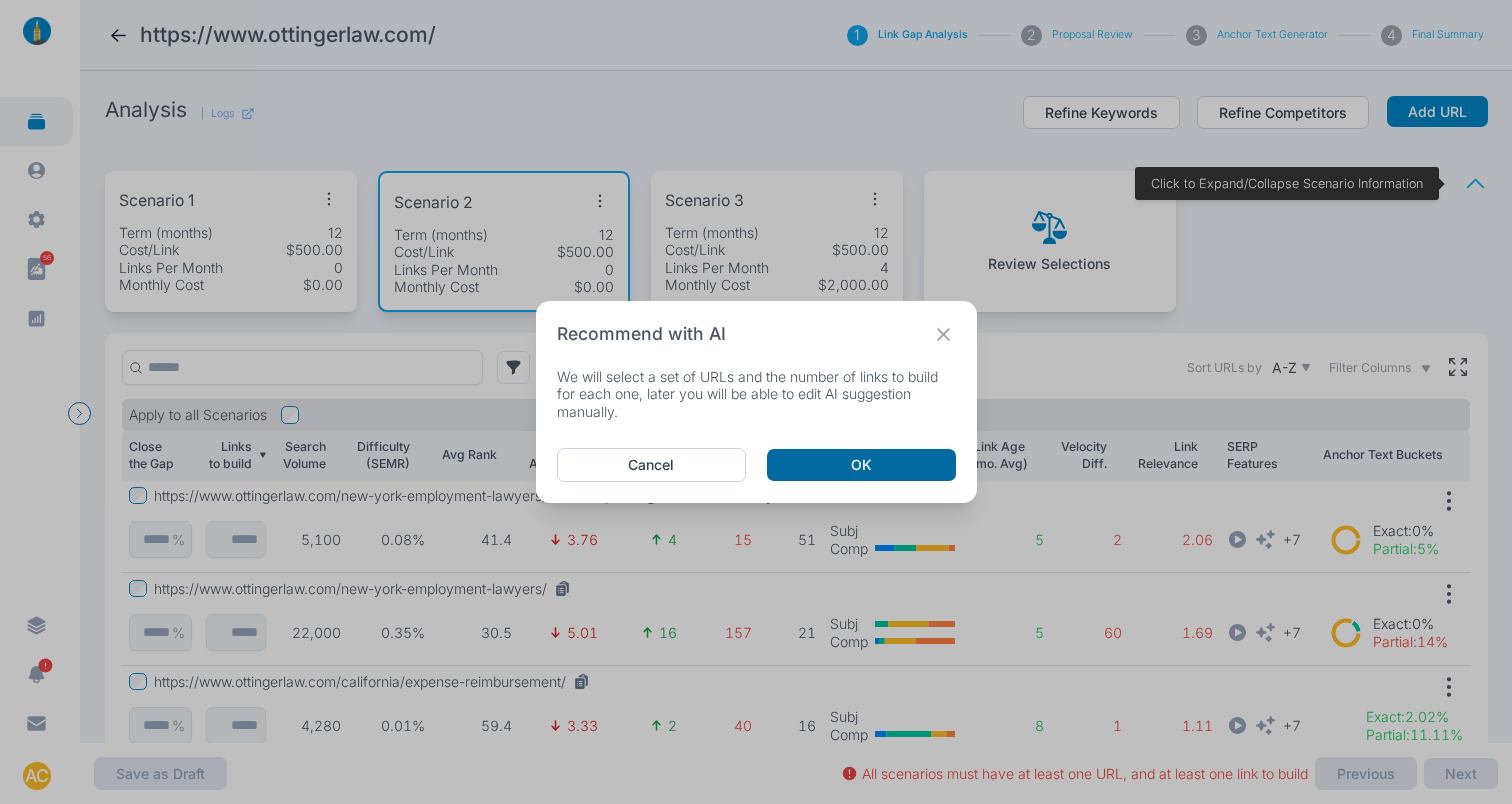 click on "OK" at bounding box center (861, 465) 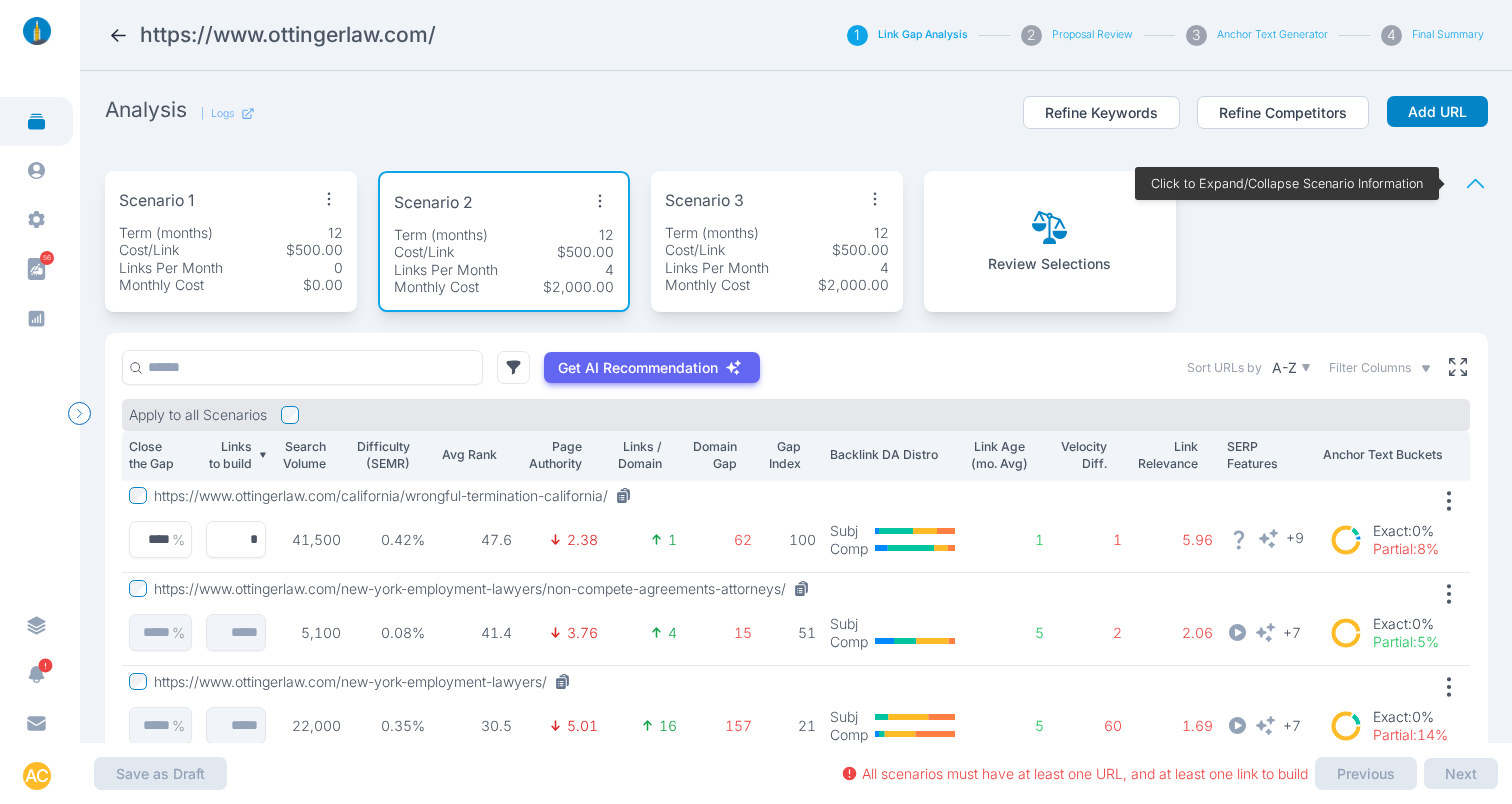 click on "Links Per Month 0" at bounding box center [231, 268] 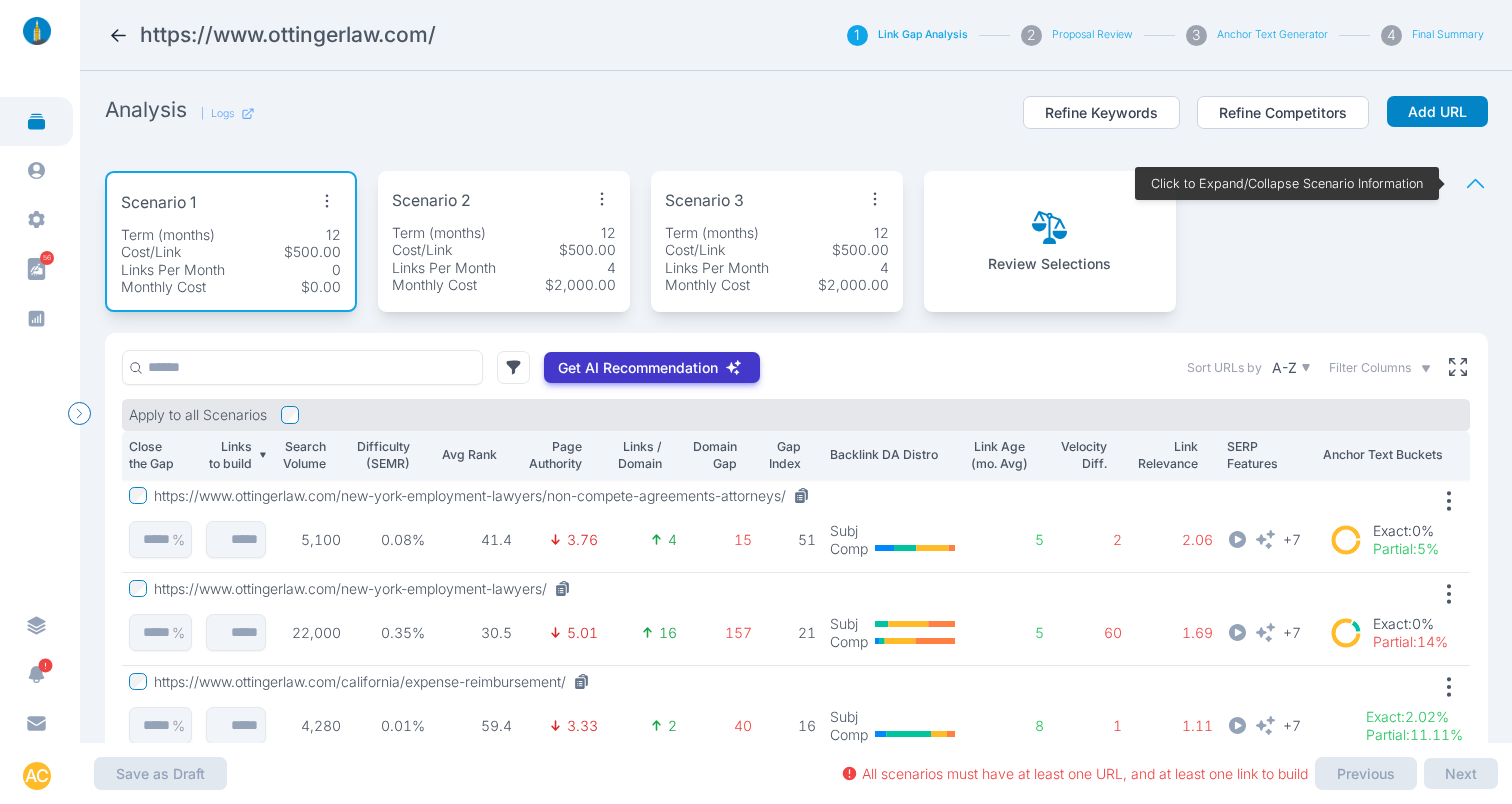 click on "Get AI Recommendation" at bounding box center (638, 368) 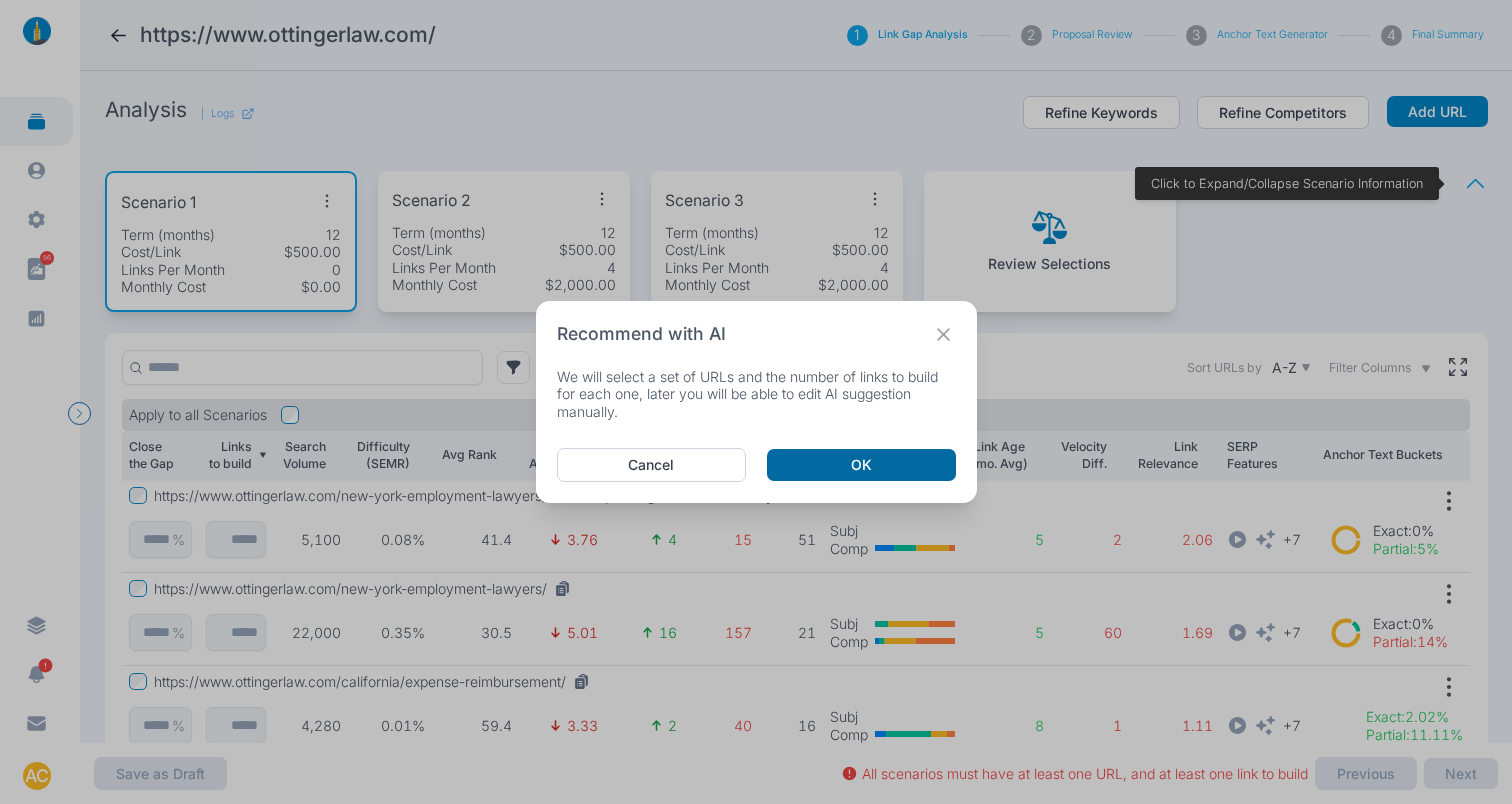 click on "OK" at bounding box center (861, 465) 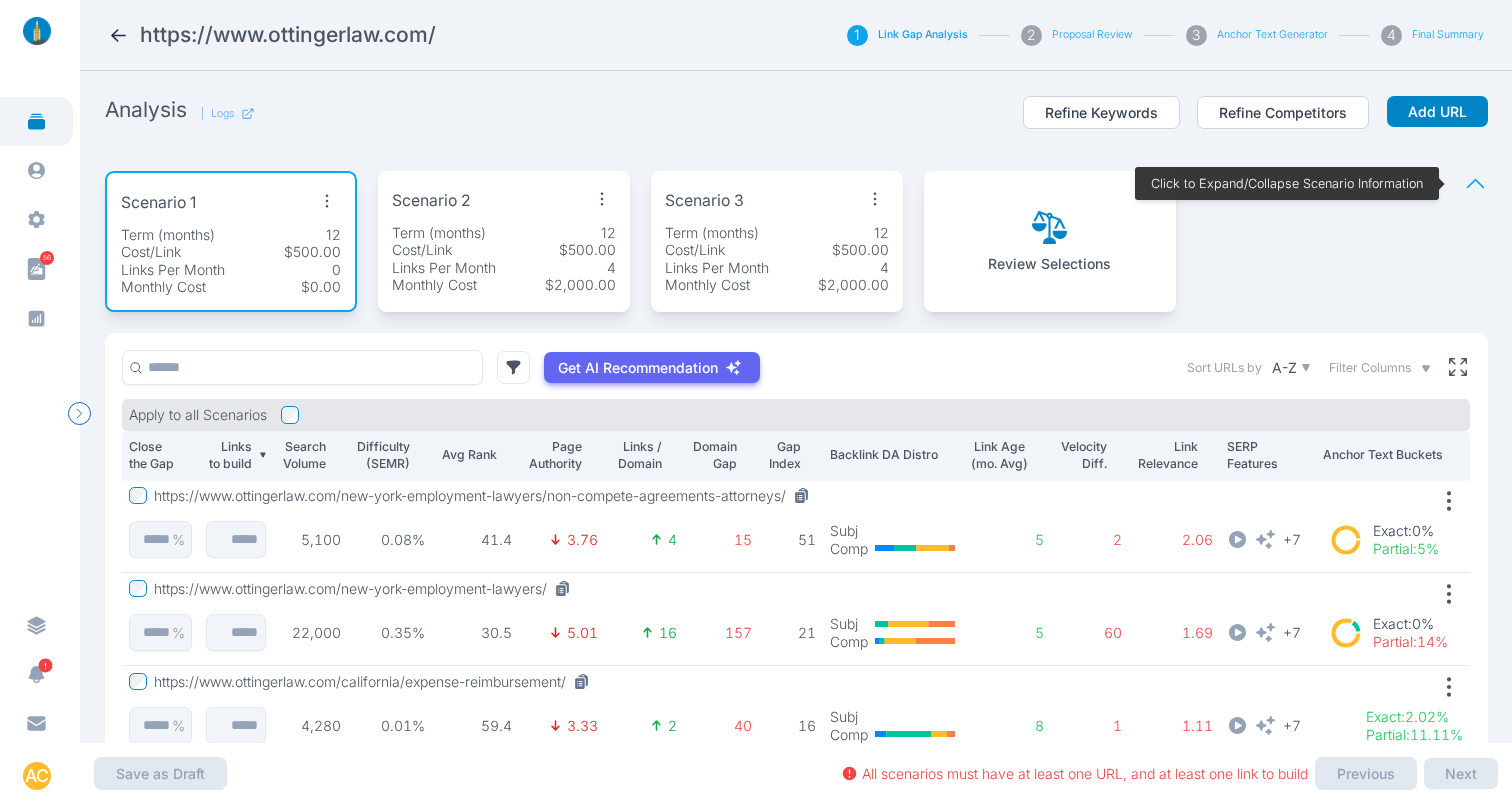 click on "Search   Volume" at bounding box center [229, 455] 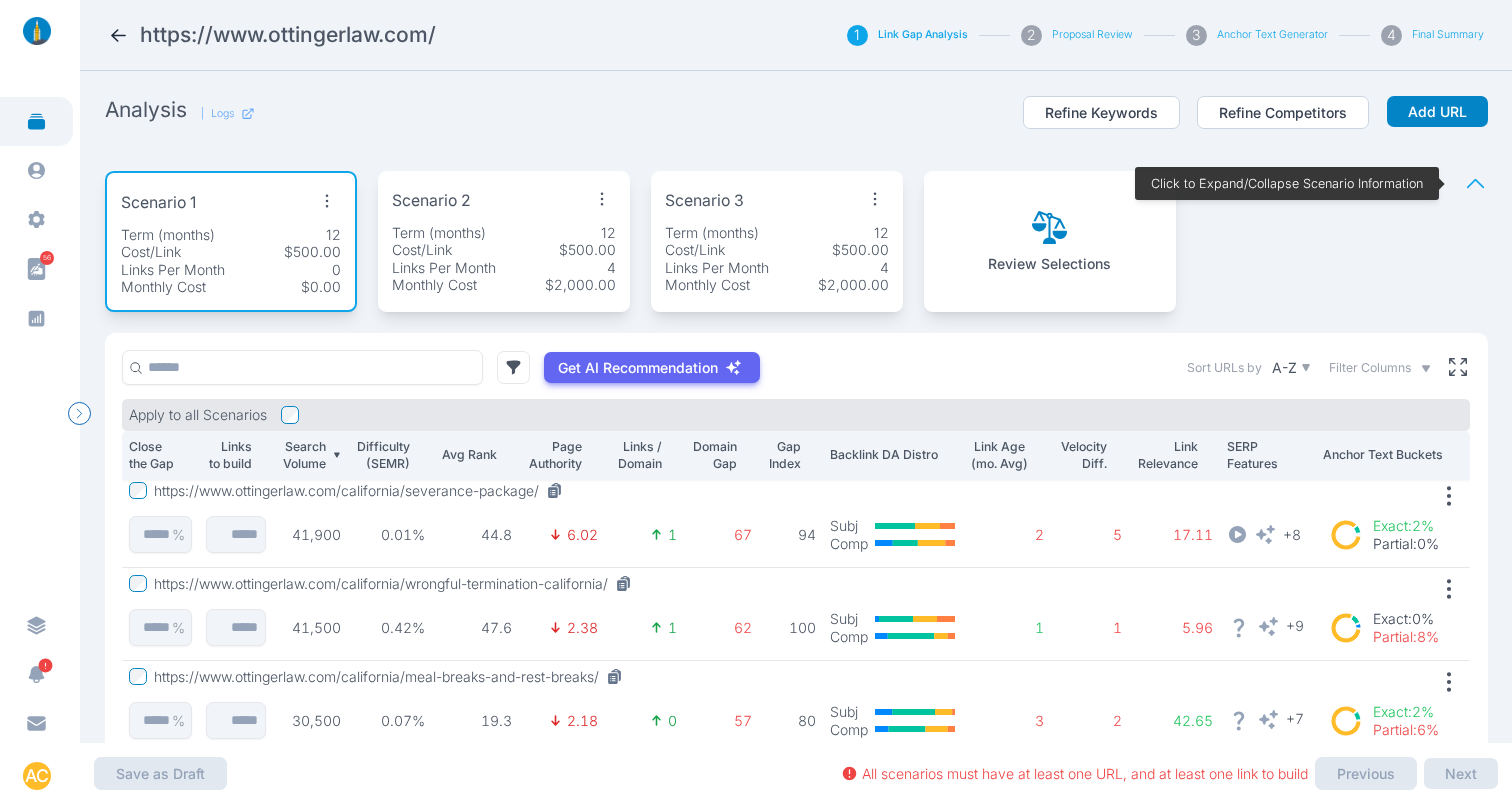 scroll, scrollTop: 0, scrollLeft: 0, axis: both 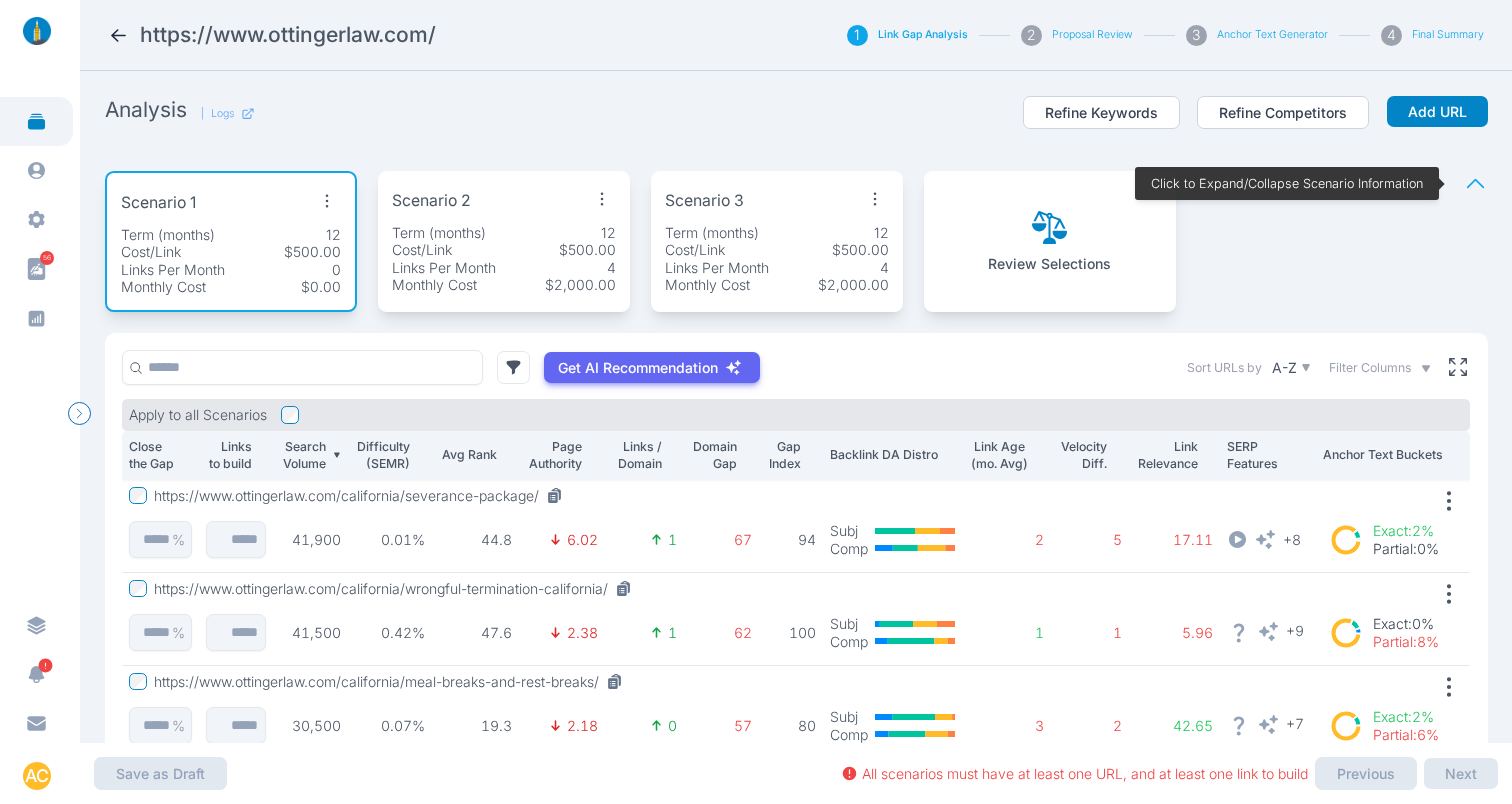click at bounding box center (1475, 183) 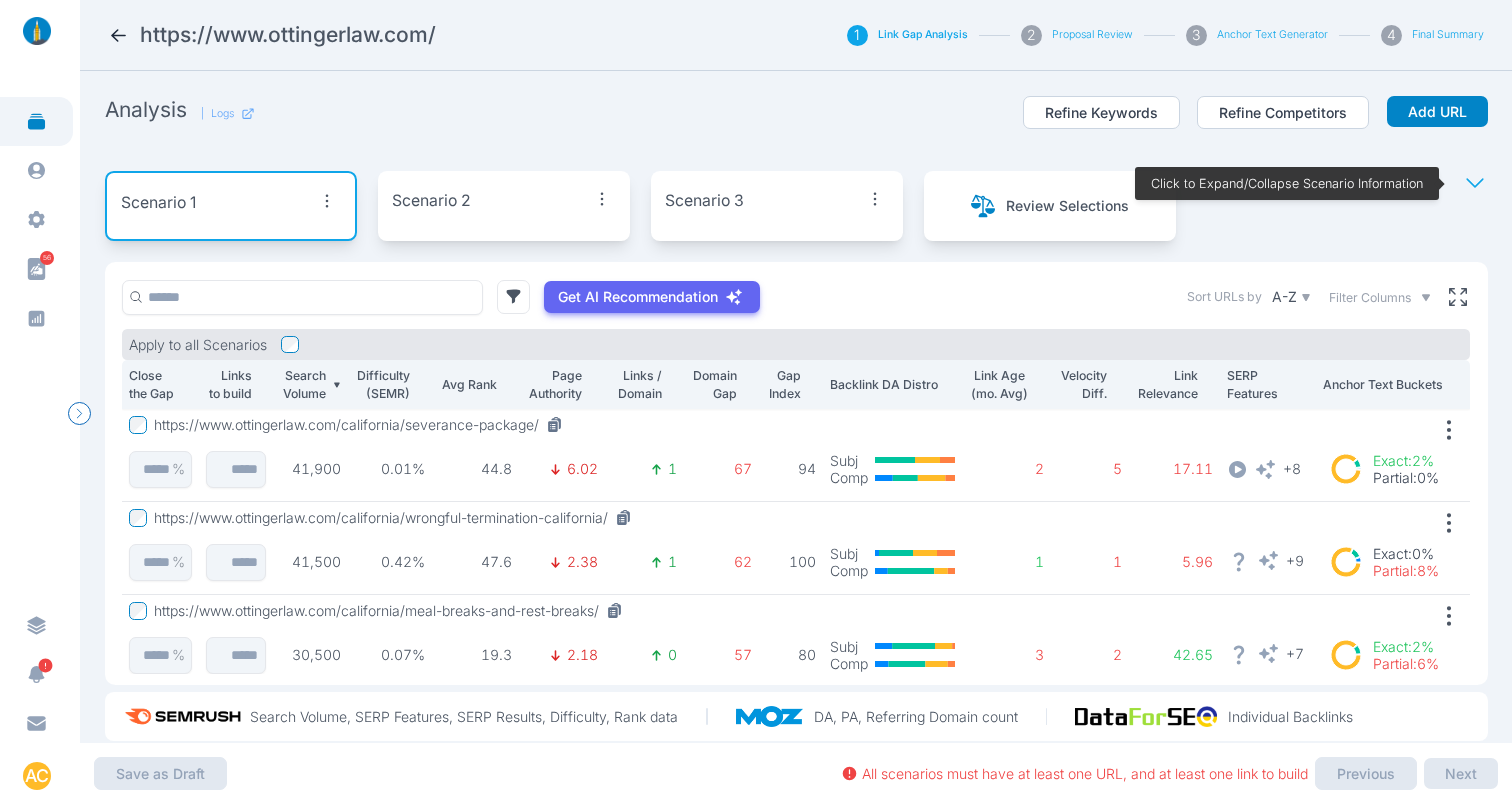 click on "https://www.ottingerlaw.com/california/severance-package/" at bounding box center (362, 425) 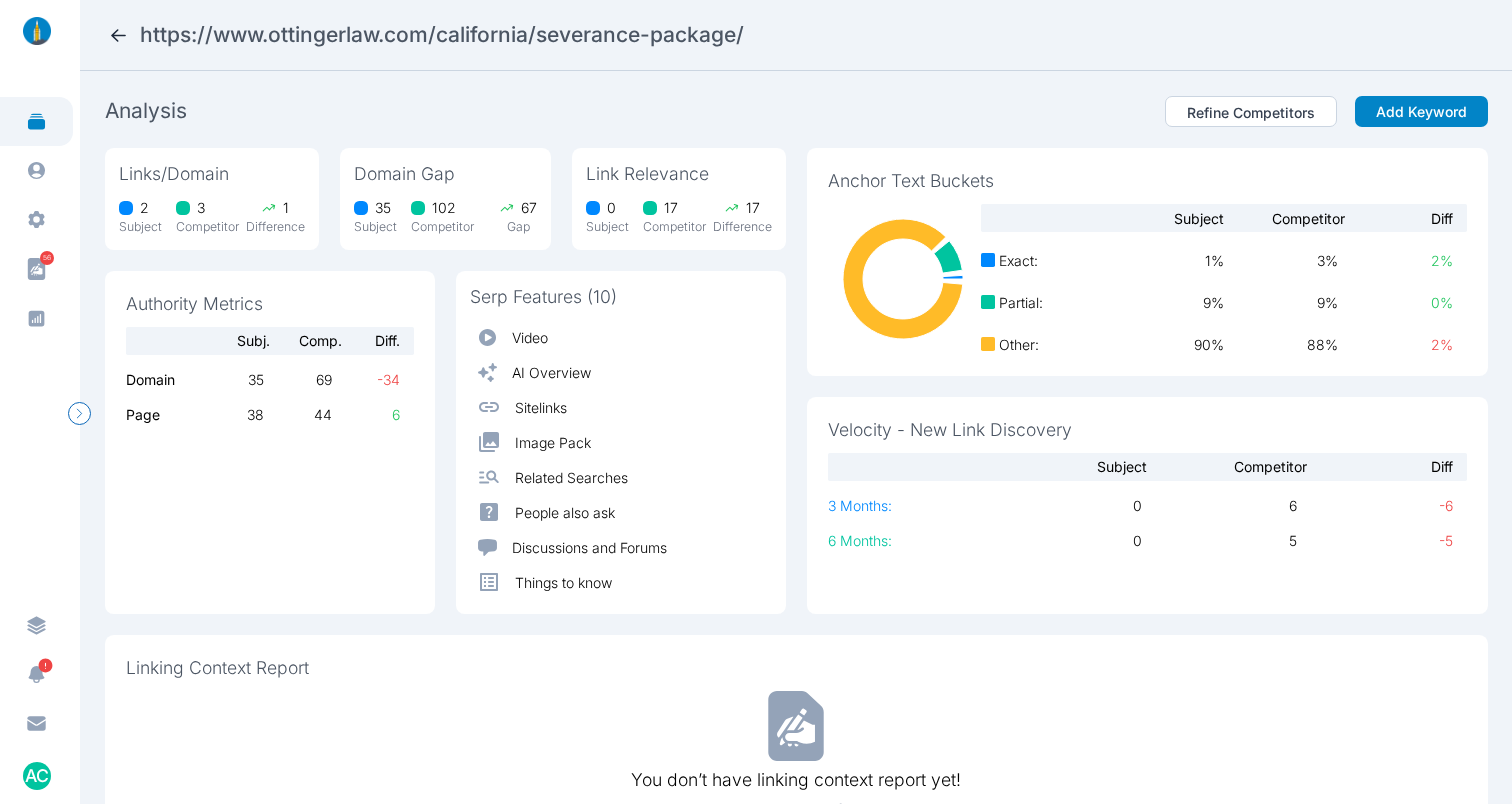 click at bounding box center (118, 35) 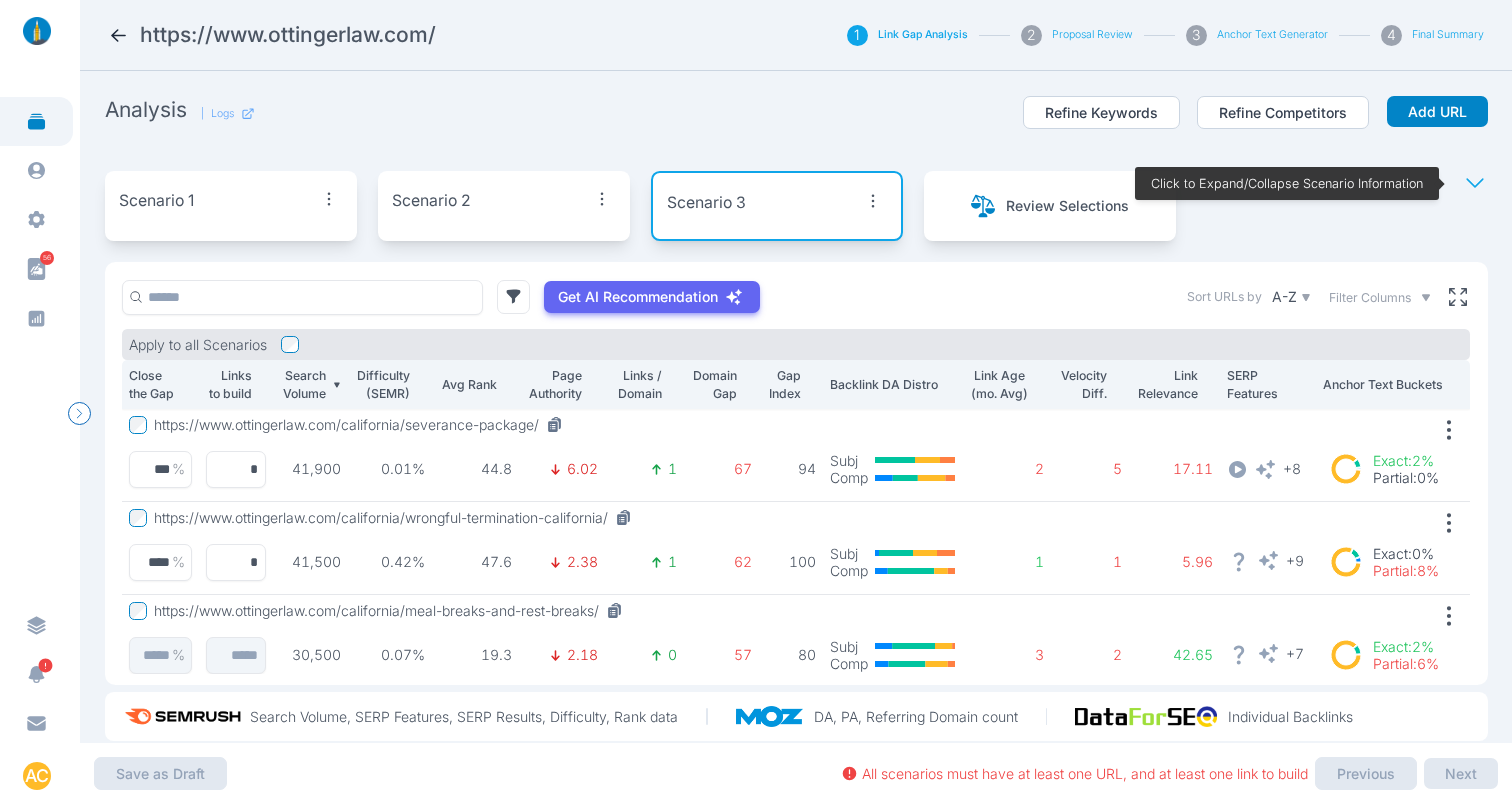 click at bounding box center (1475, 183) 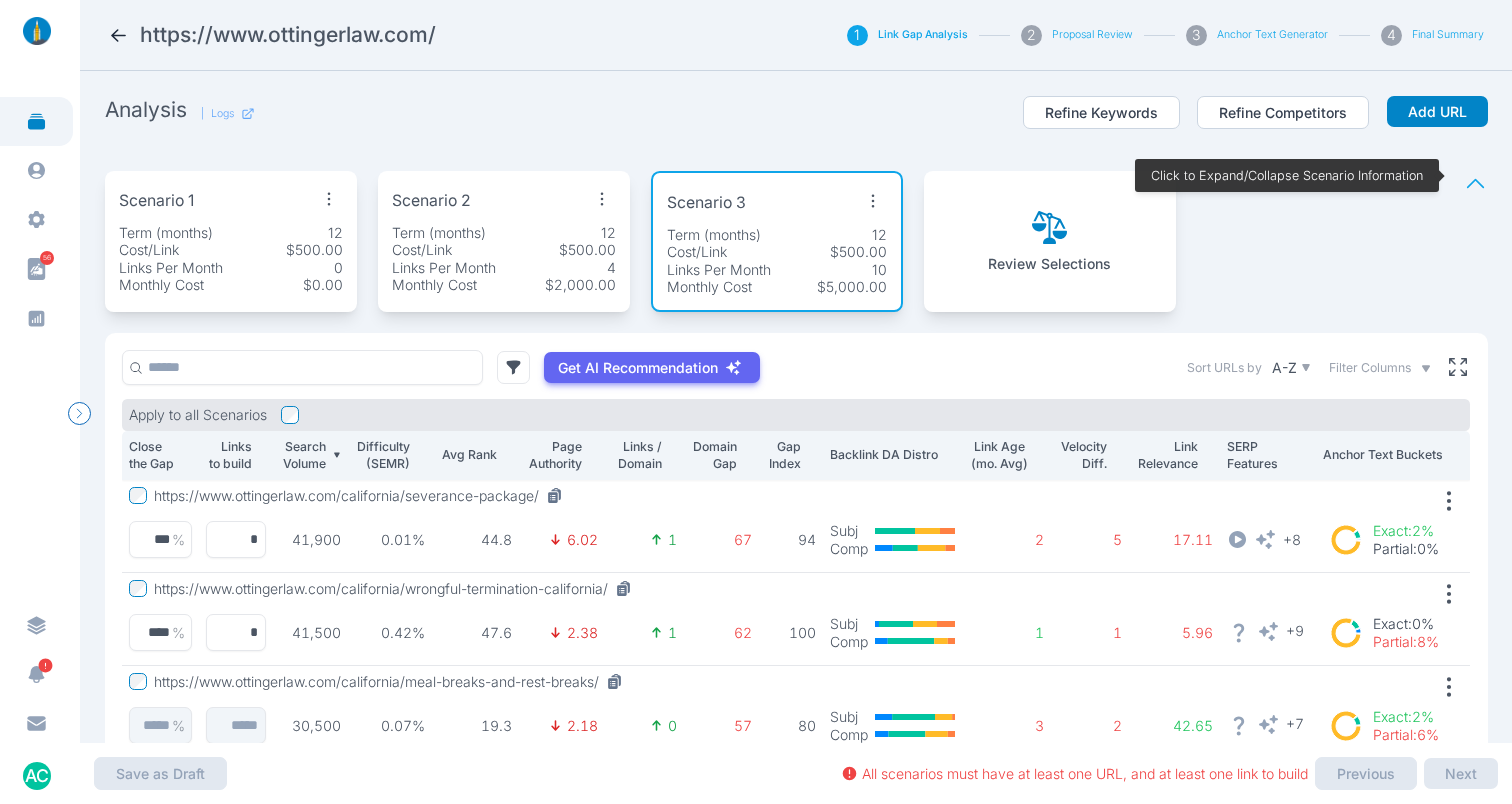 scroll, scrollTop: 109, scrollLeft: 0, axis: vertical 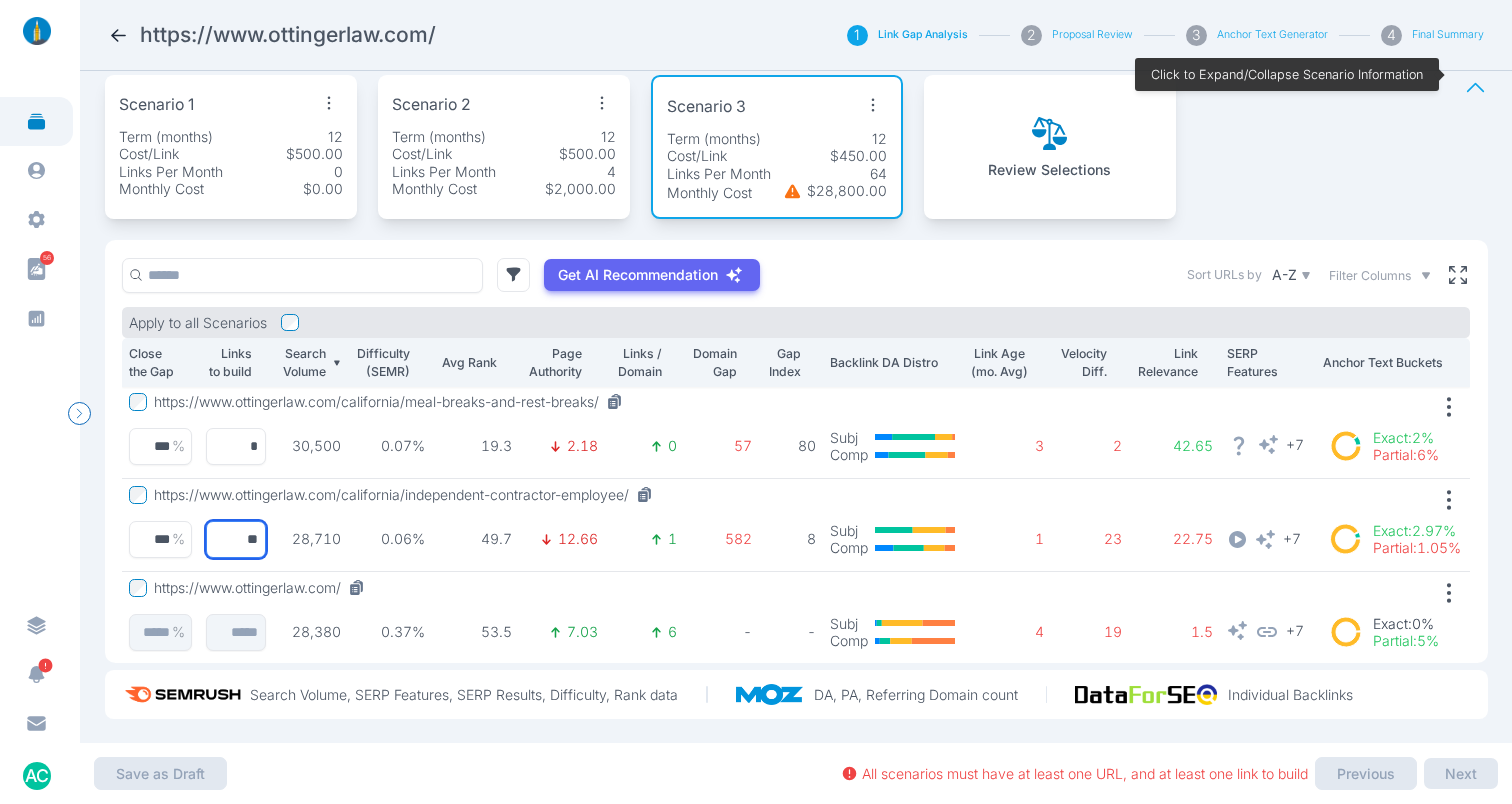 click on "**" at bounding box center [160, 539] 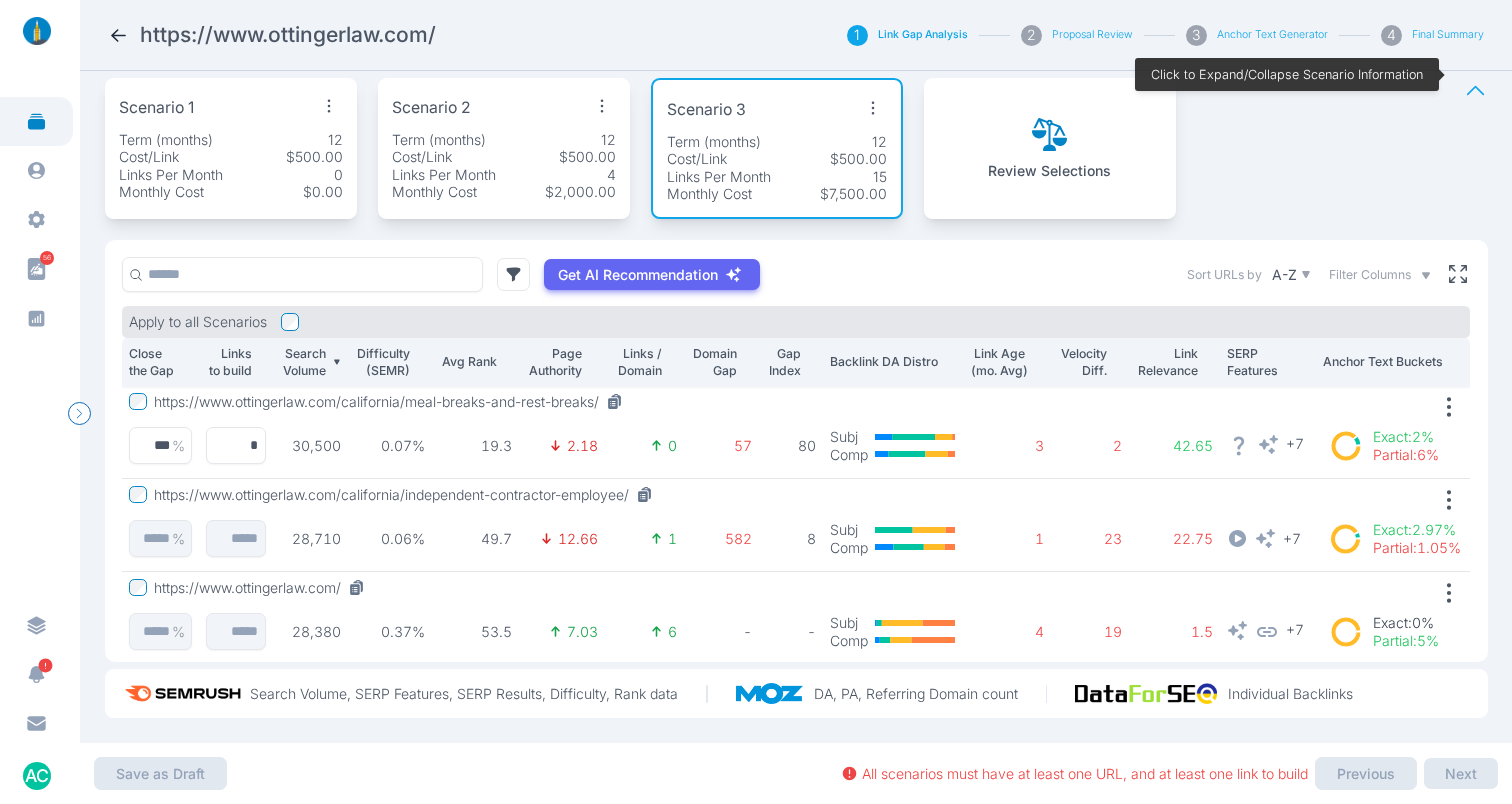 click on "https://www.ottingerlaw.com/california/independent-contractor-employee/" at bounding box center [407, 495] 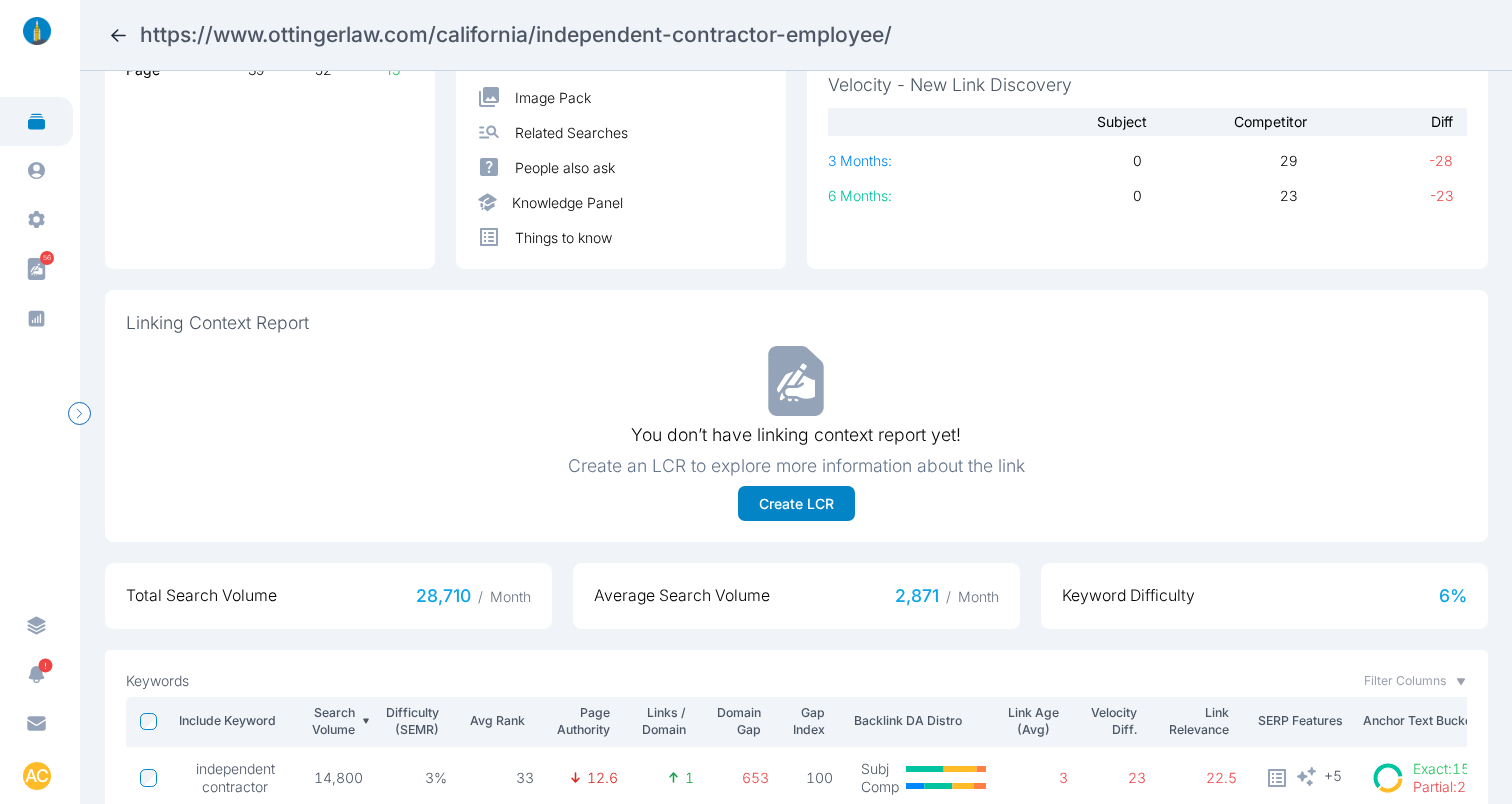 scroll, scrollTop: 594, scrollLeft: 0, axis: vertical 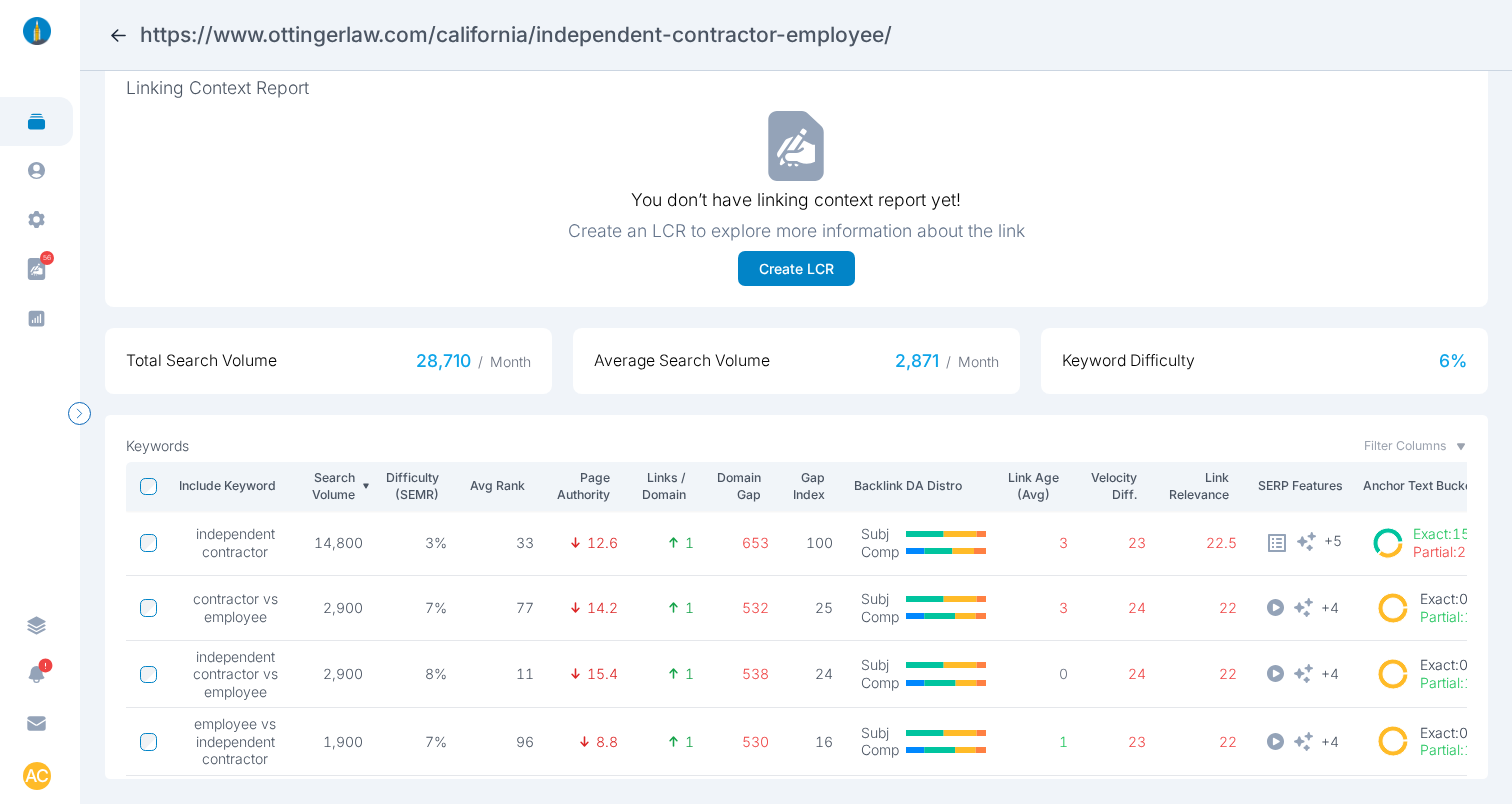 click at bounding box center (118, 35) 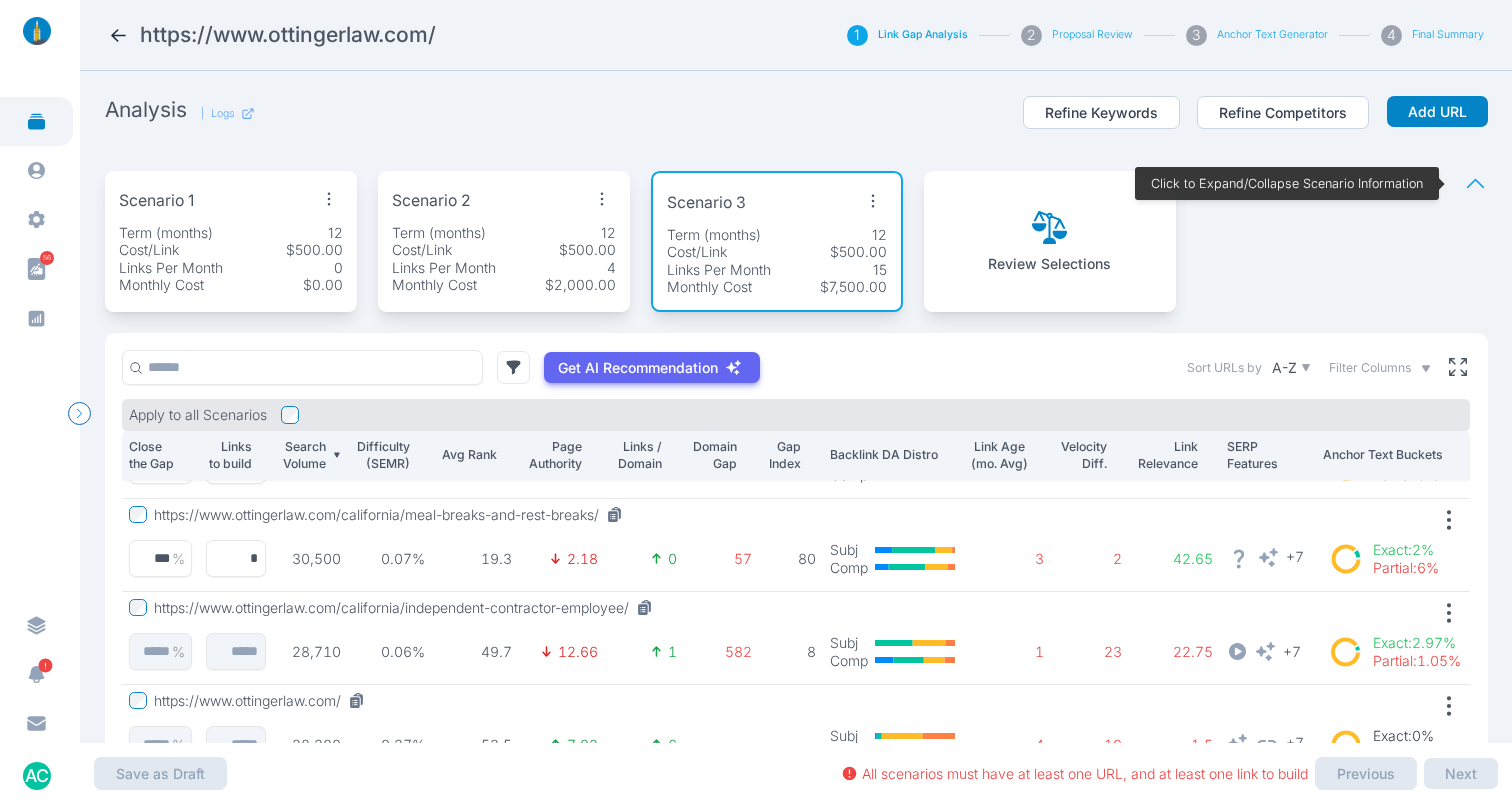 scroll, scrollTop: 193, scrollLeft: 0, axis: vertical 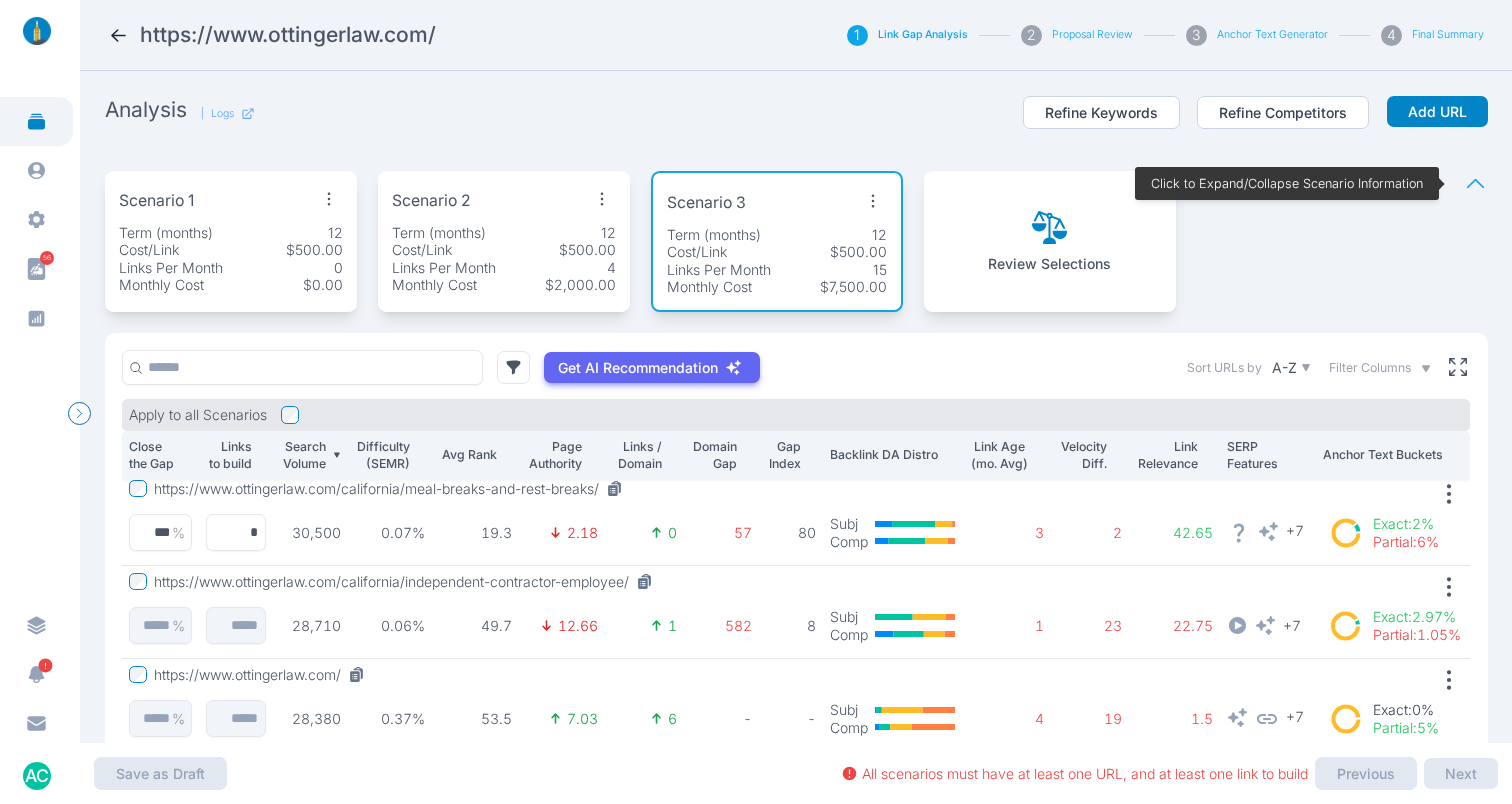 click on "https://www.ottingerlaw.com/california/independent-contractor-employee/" at bounding box center [407, 582] 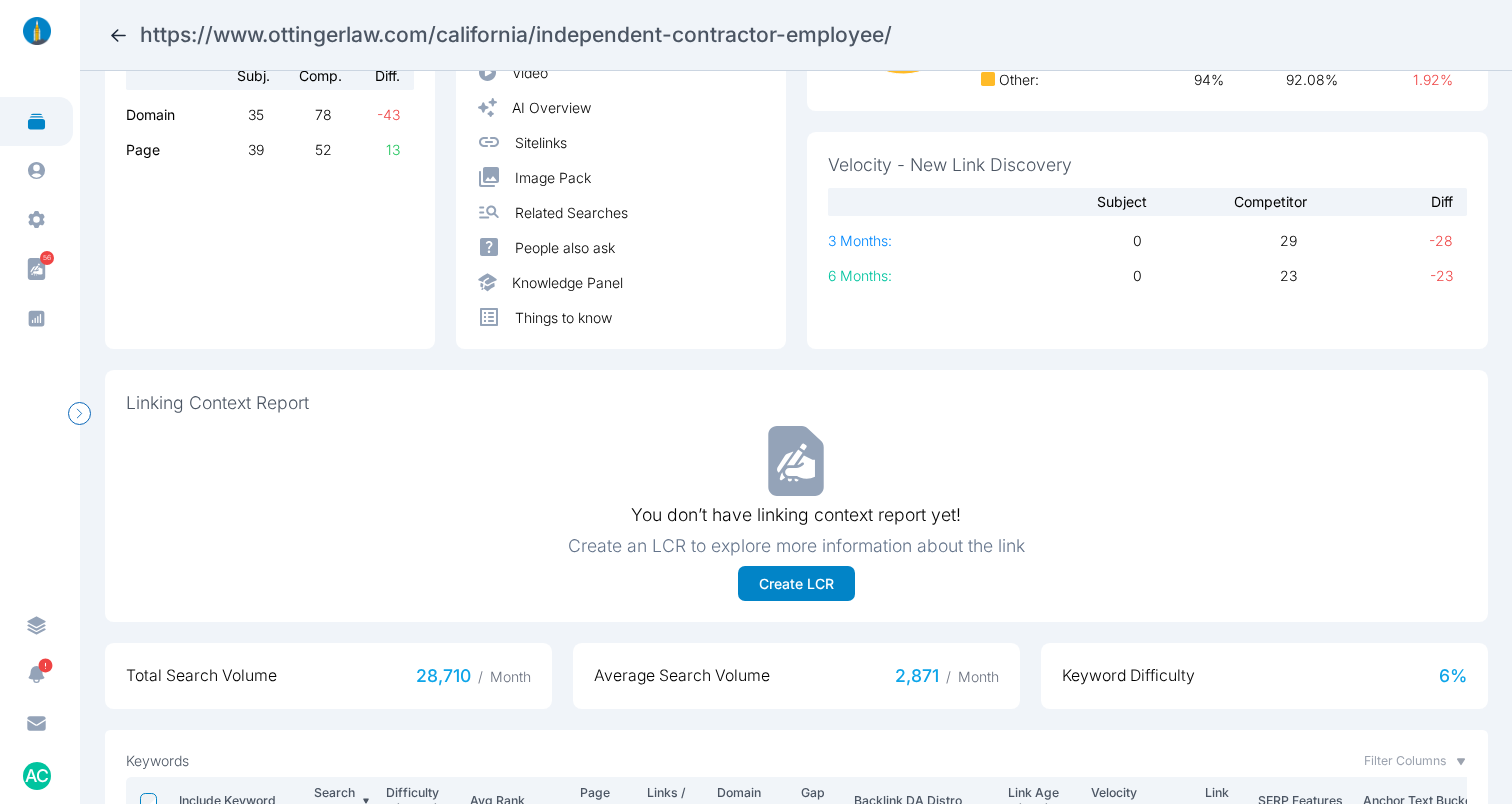 scroll, scrollTop: 594, scrollLeft: 0, axis: vertical 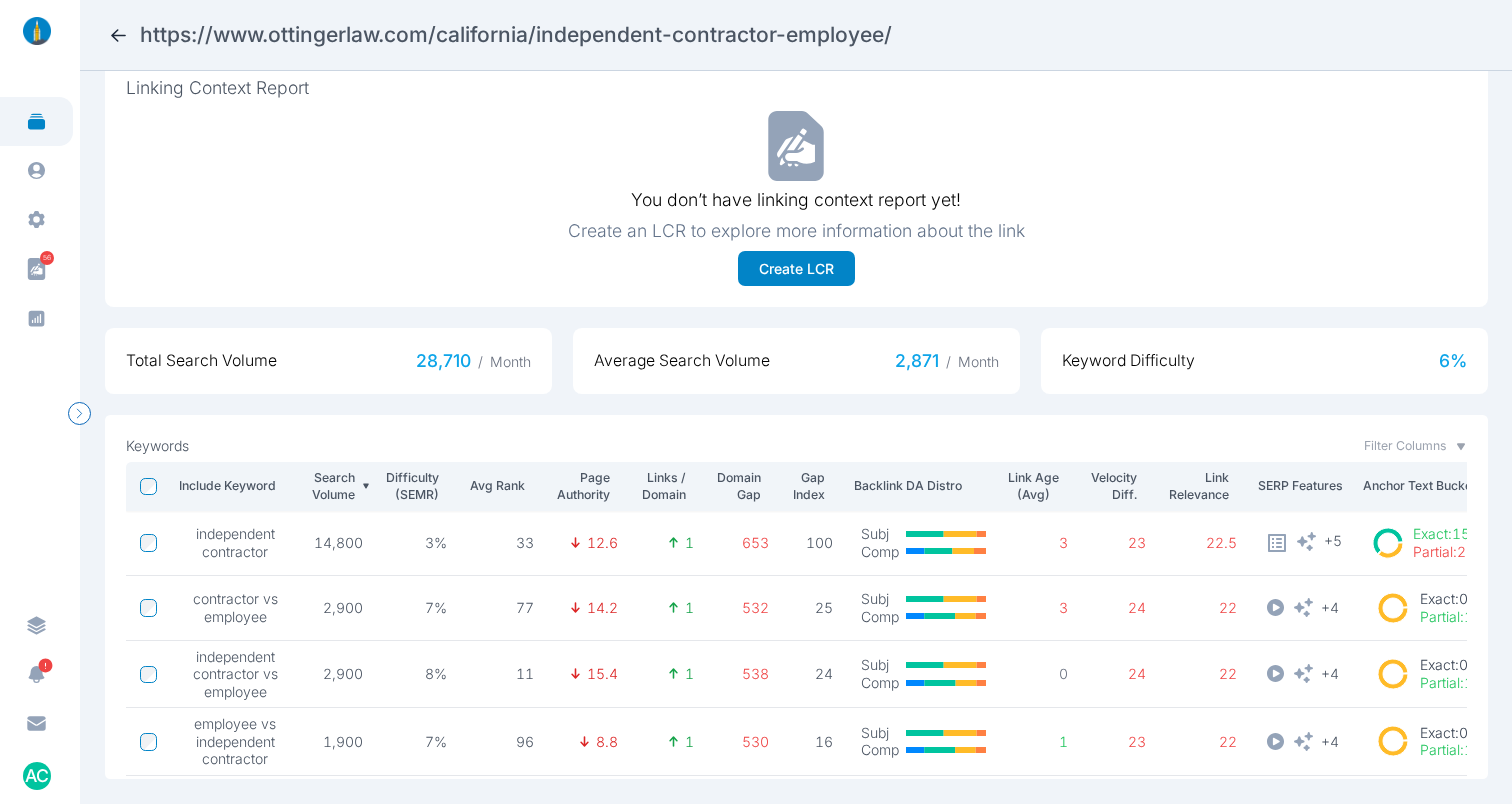 click at bounding box center (118, 35) 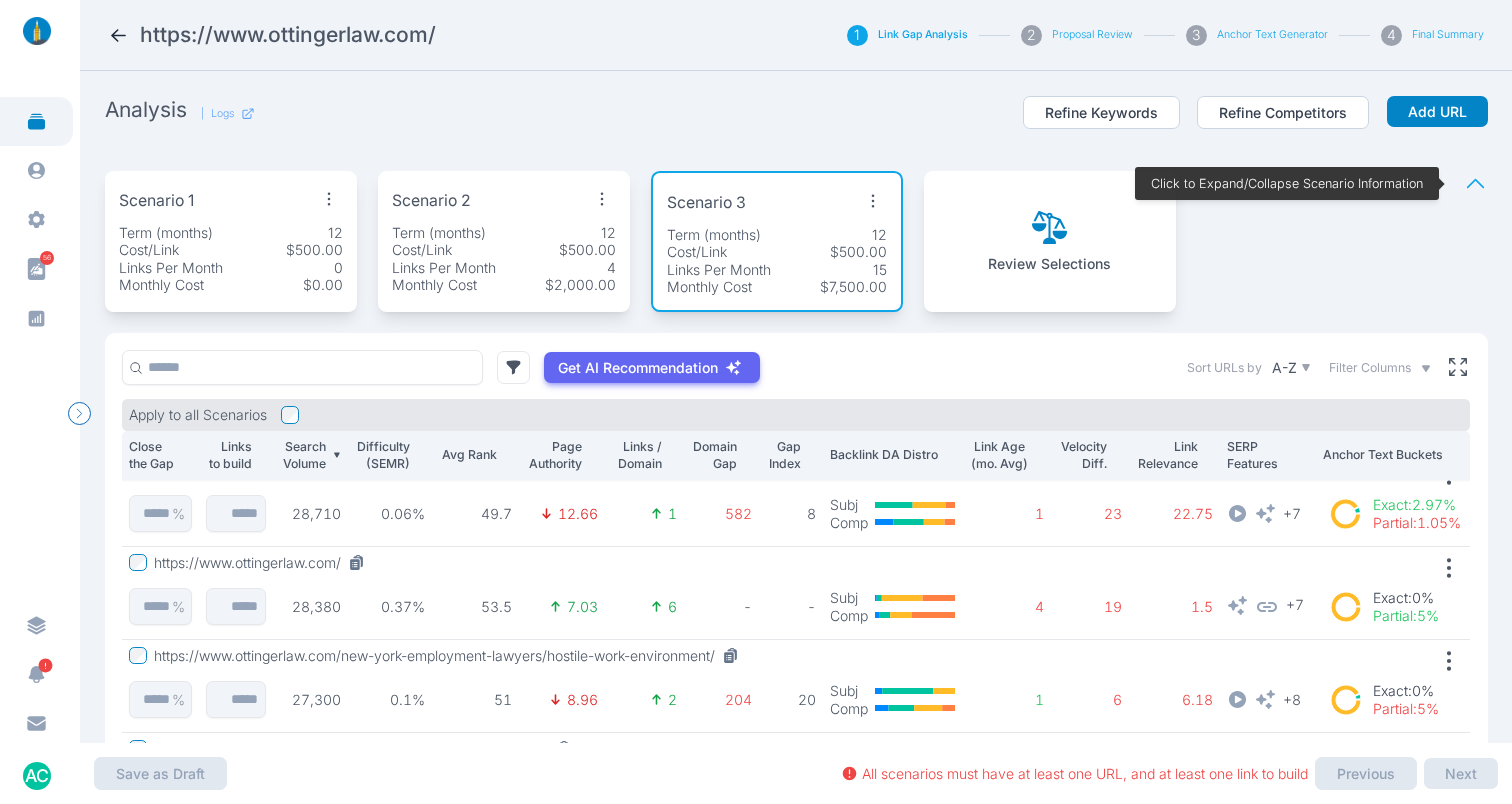 scroll, scrollTop: 307, scrollLeft: 0, axis: vertical 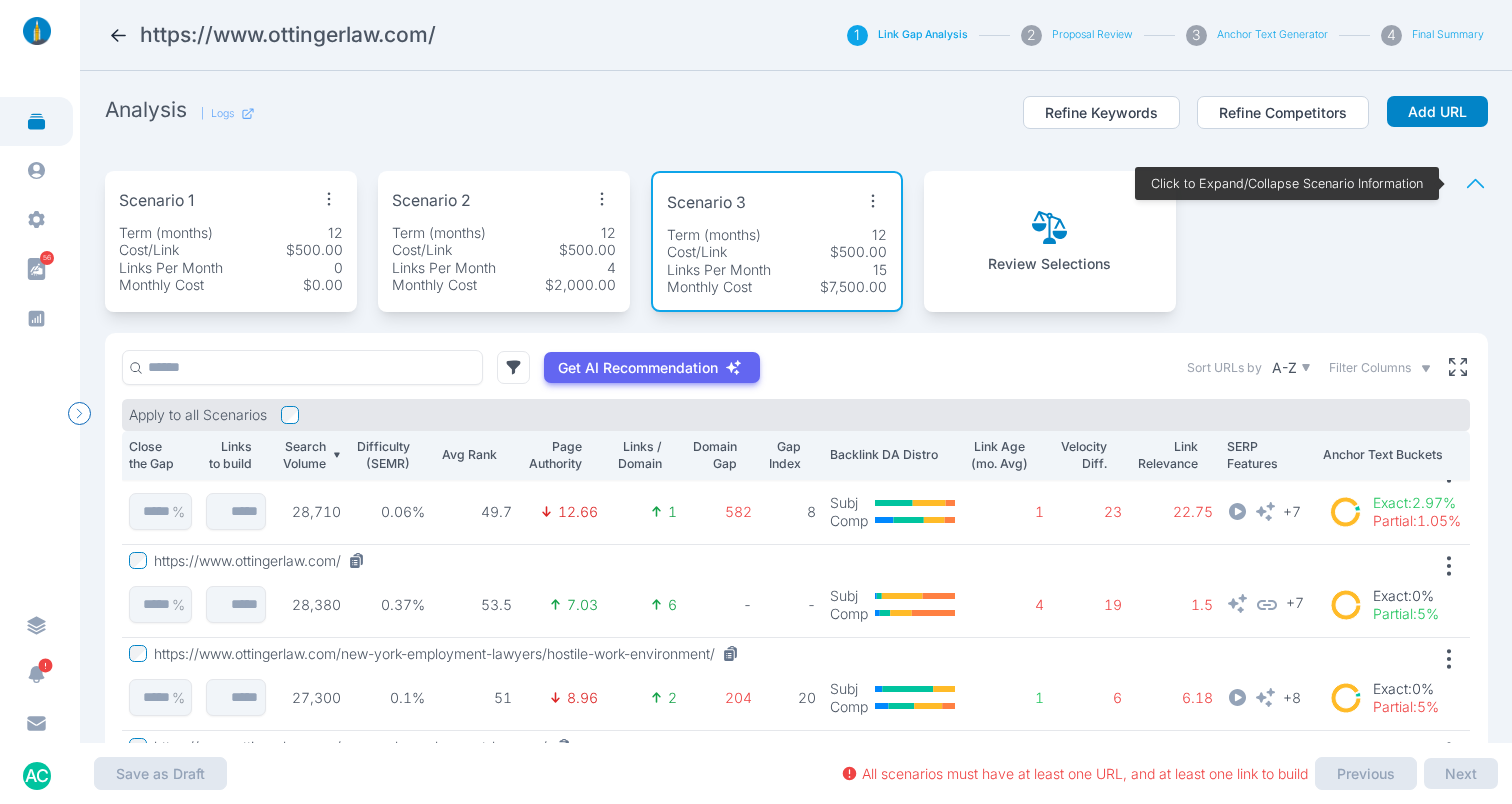 click on "https://www.ottingerlaw.com/" at bounding box center (263, 561) 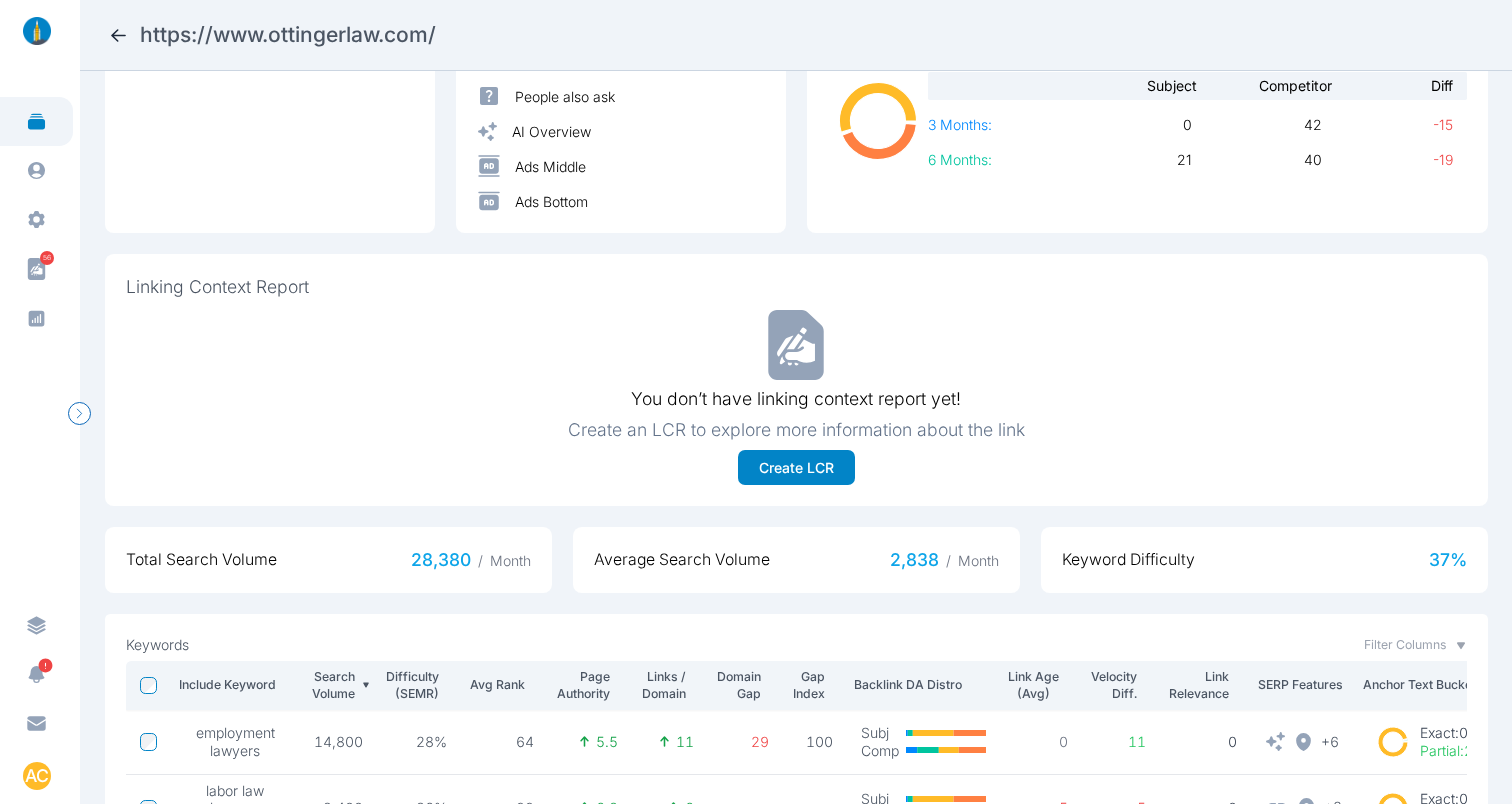 scroll, scrollTop: 594, scrollLeft: 0, axis: vertical 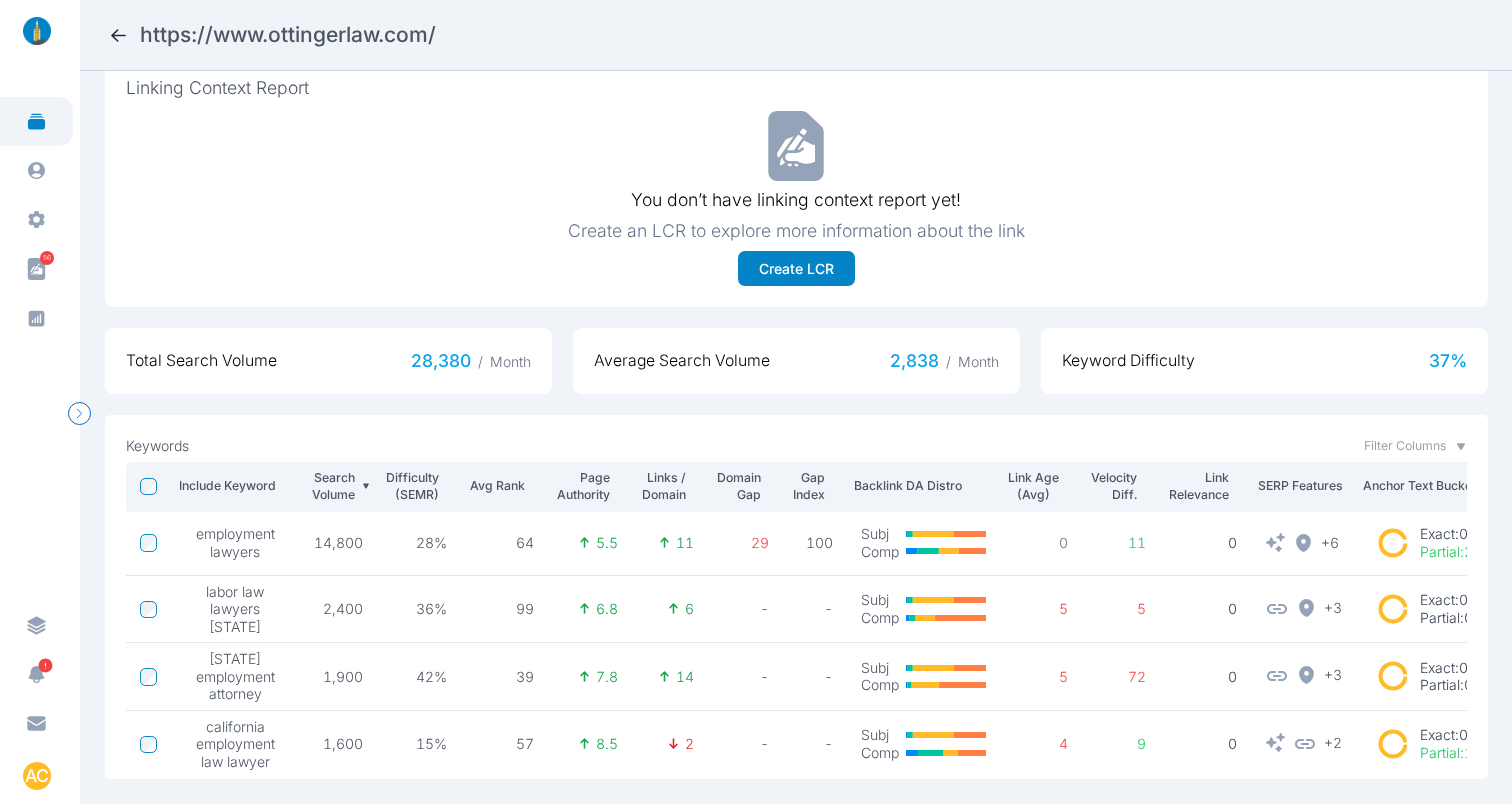 click at bounding box center [118, 35] 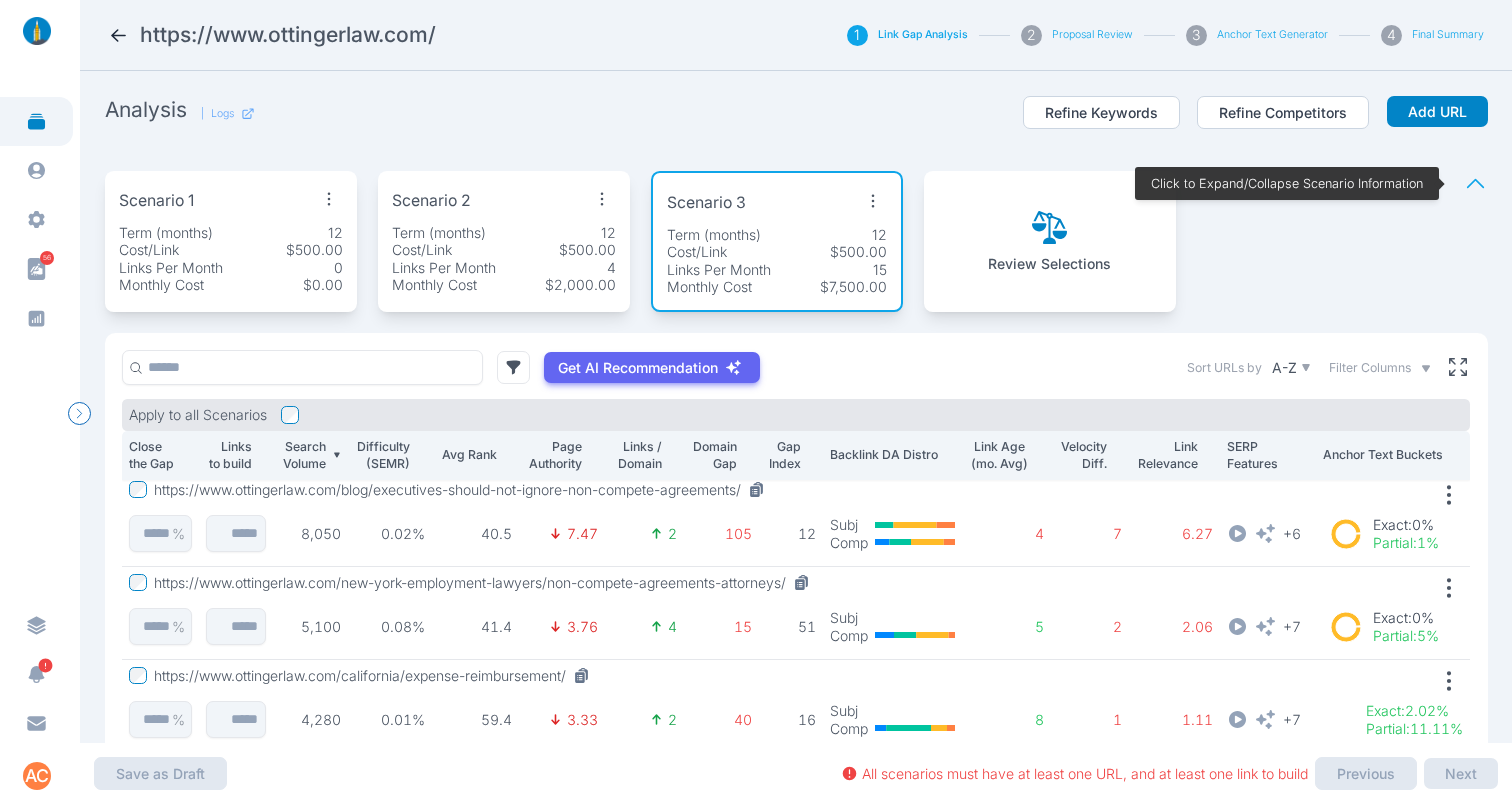 scroll, scrollTop: 882, scrollLeft: 0, axis: vertical 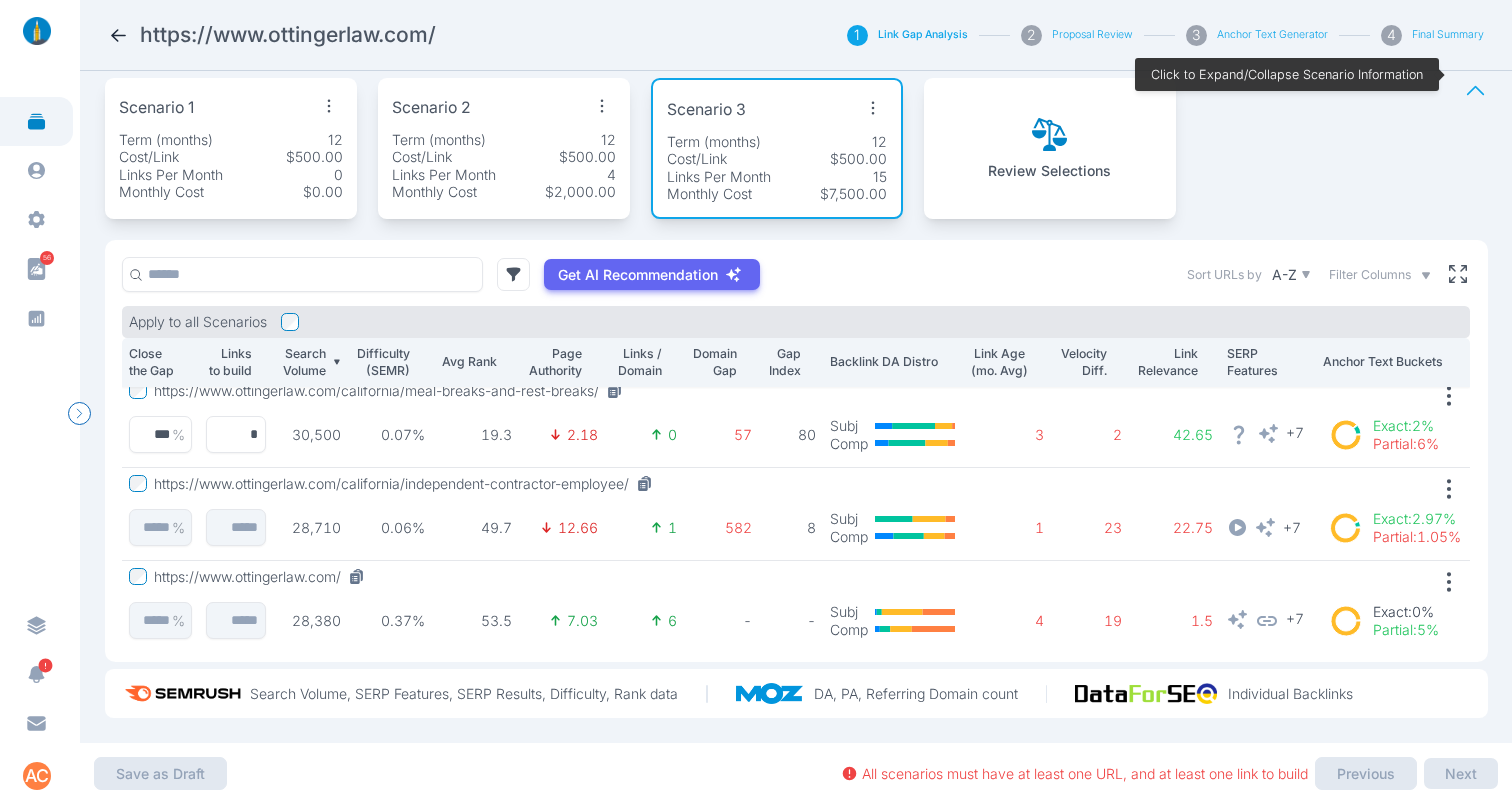 click on "https://www.ottingerlaw.com/california/independent-contractor-employee/" at bounding box center [407, 484] 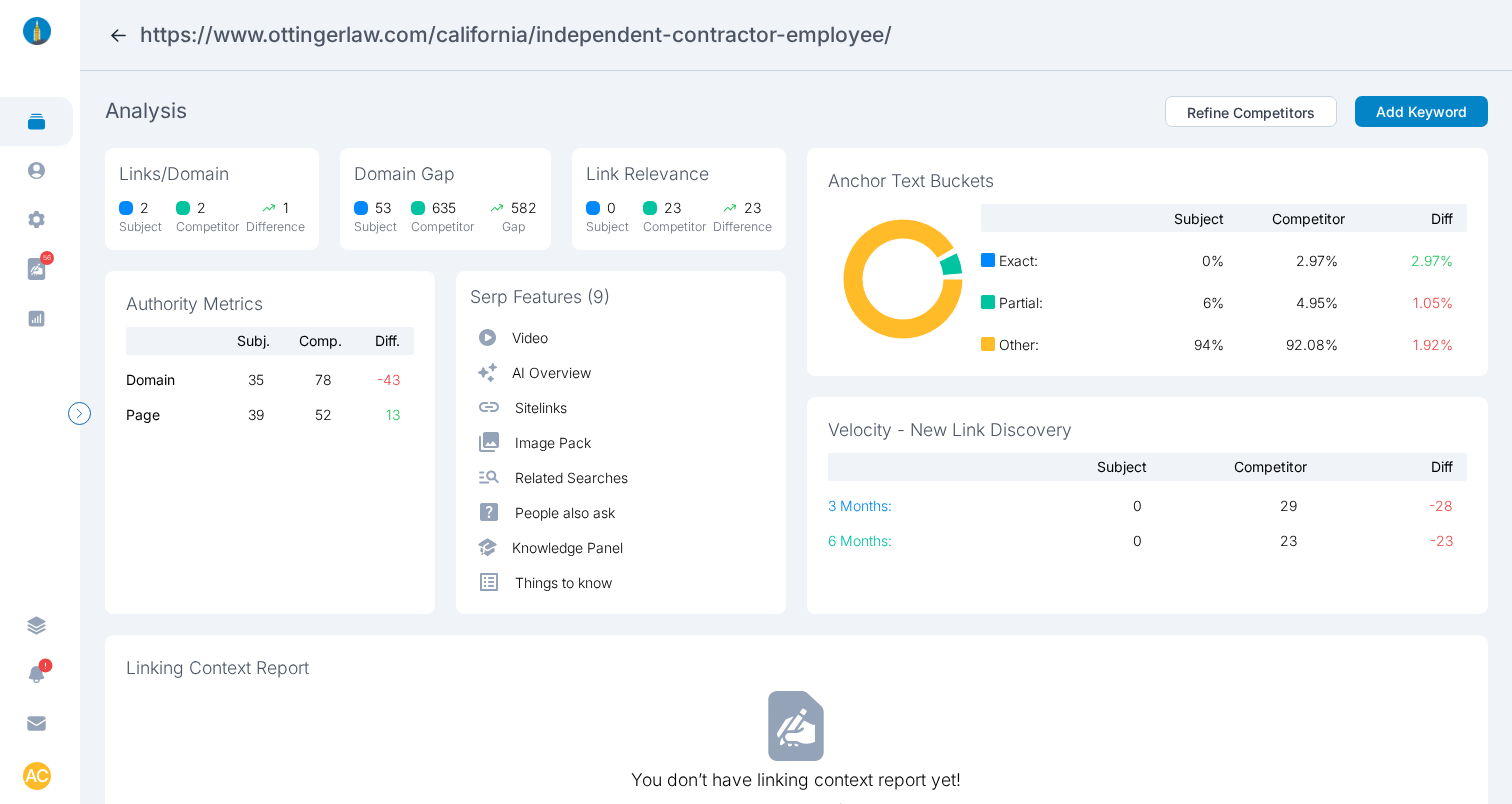 click at bounding box center (118, 35) 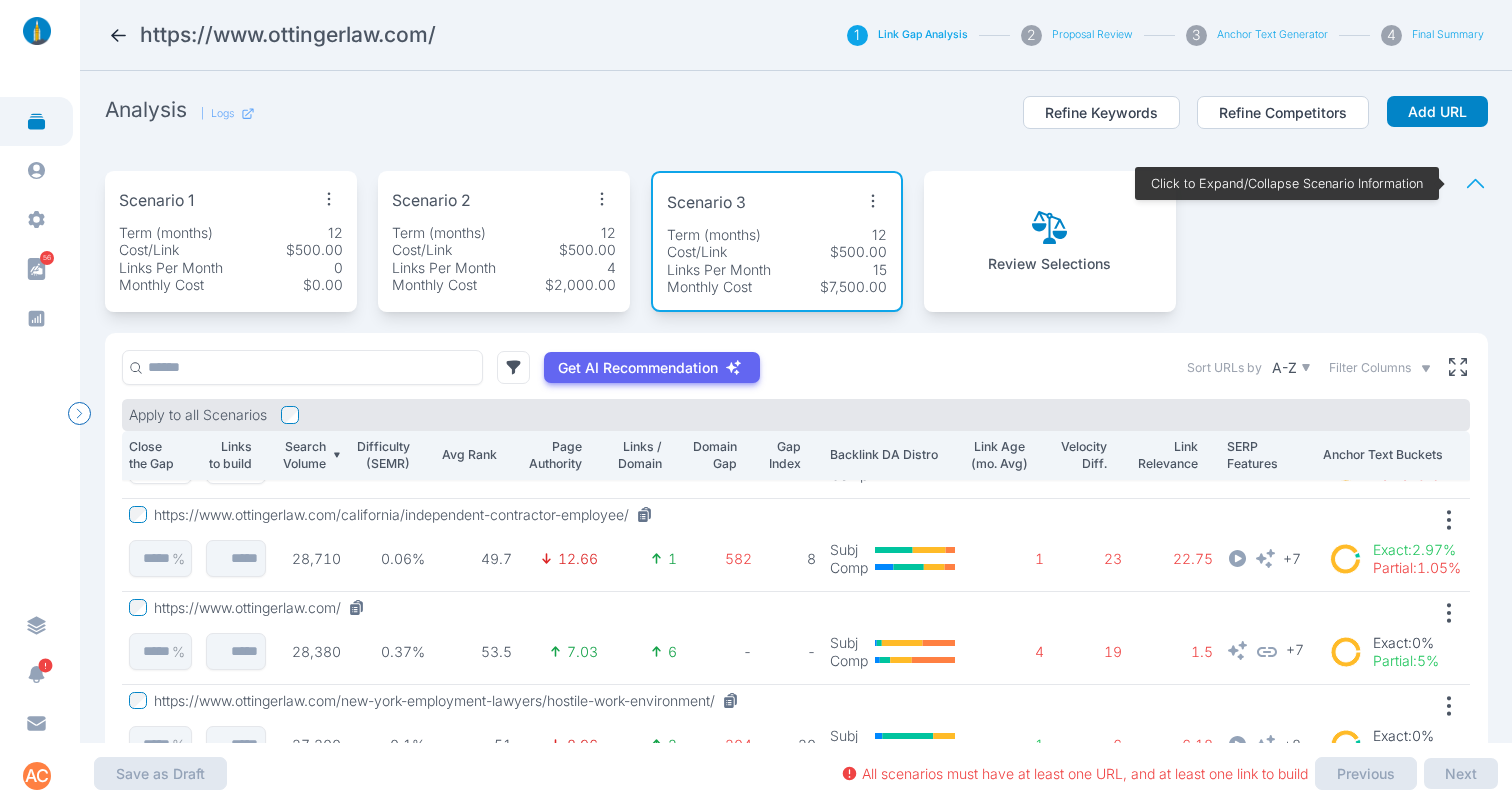scroll, scrollTop: 263, scrollLeft: 0, axis: vertical 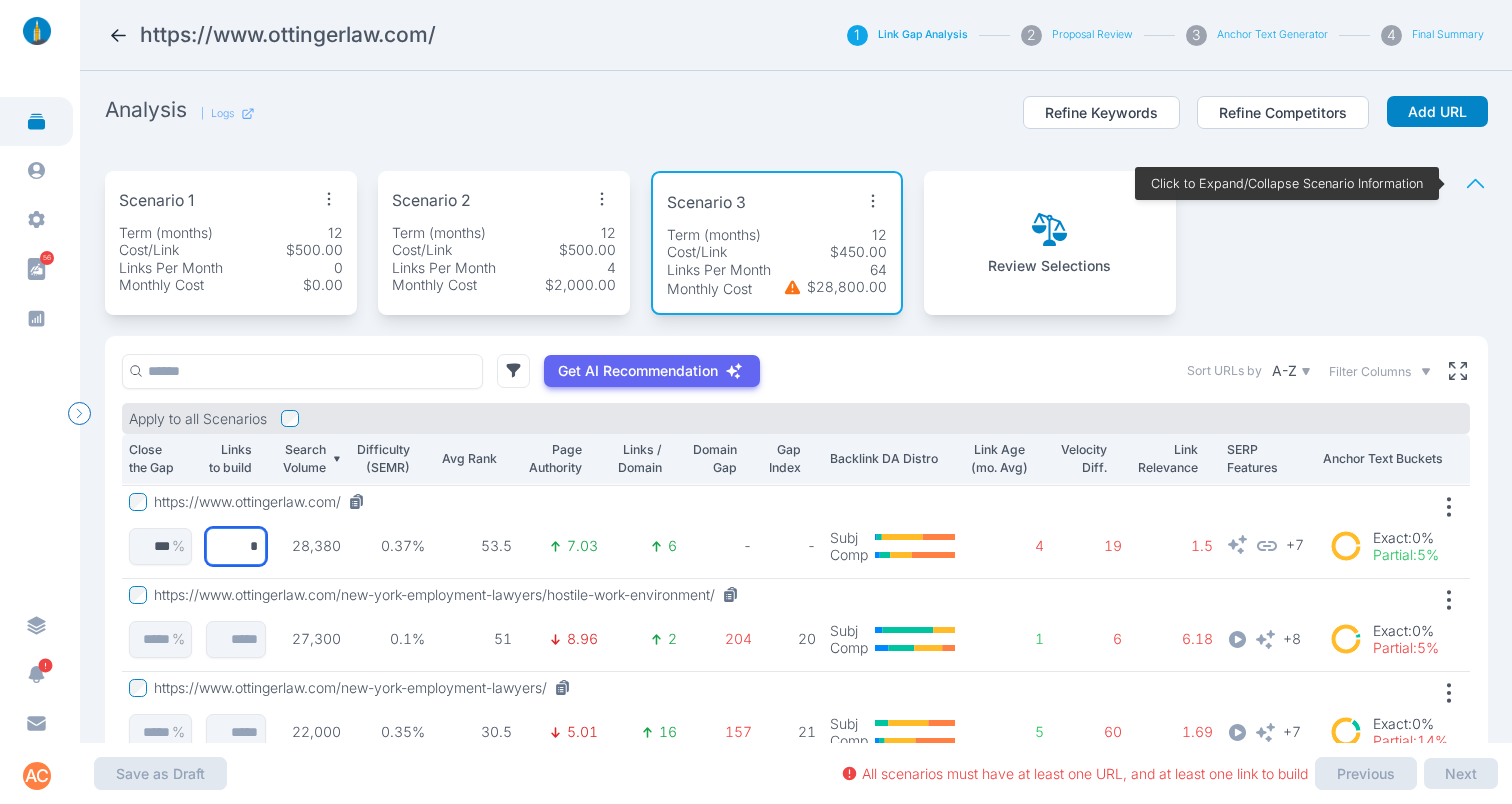 click on "*" at bounding box center (160, 546) 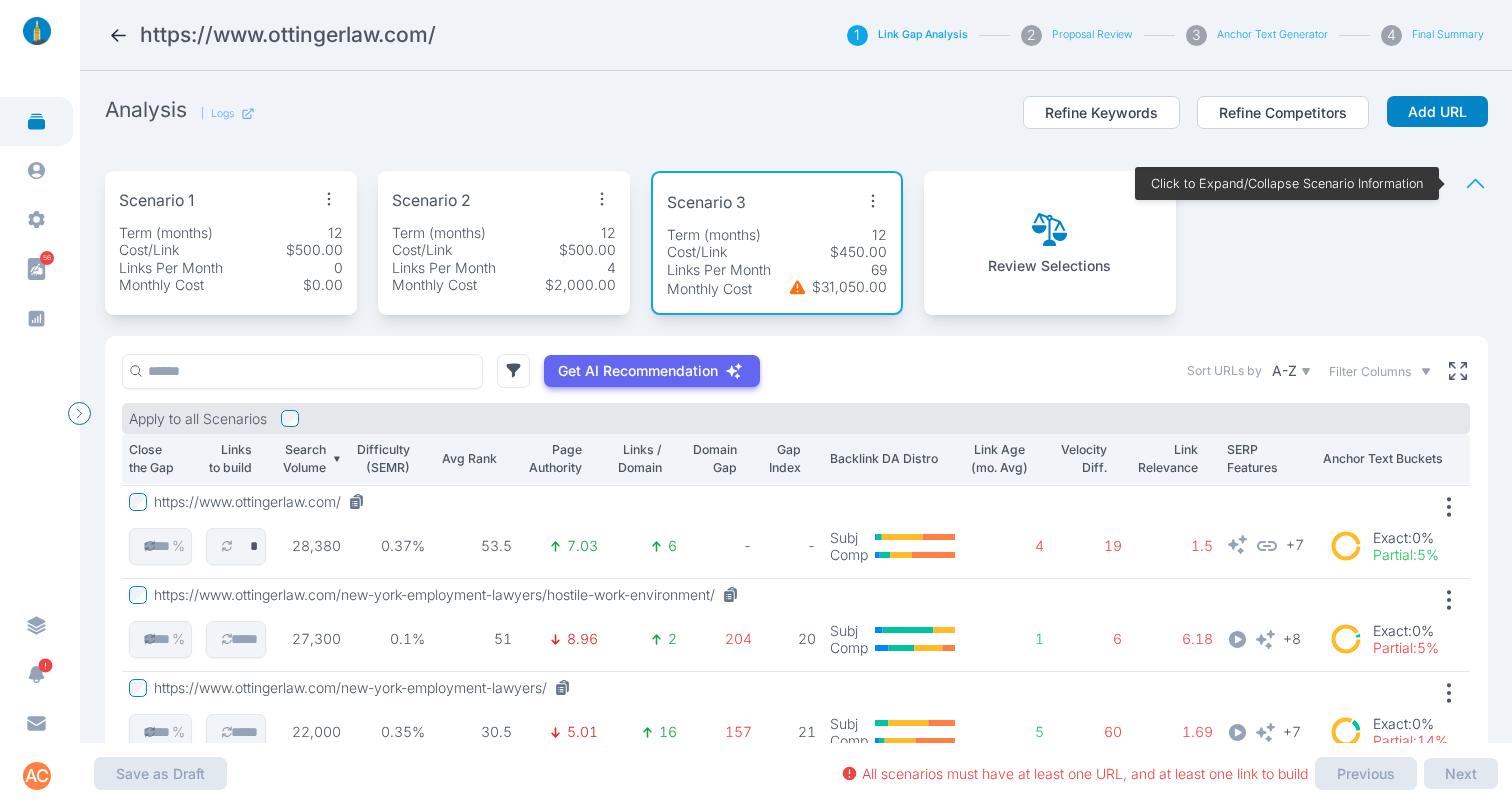 type 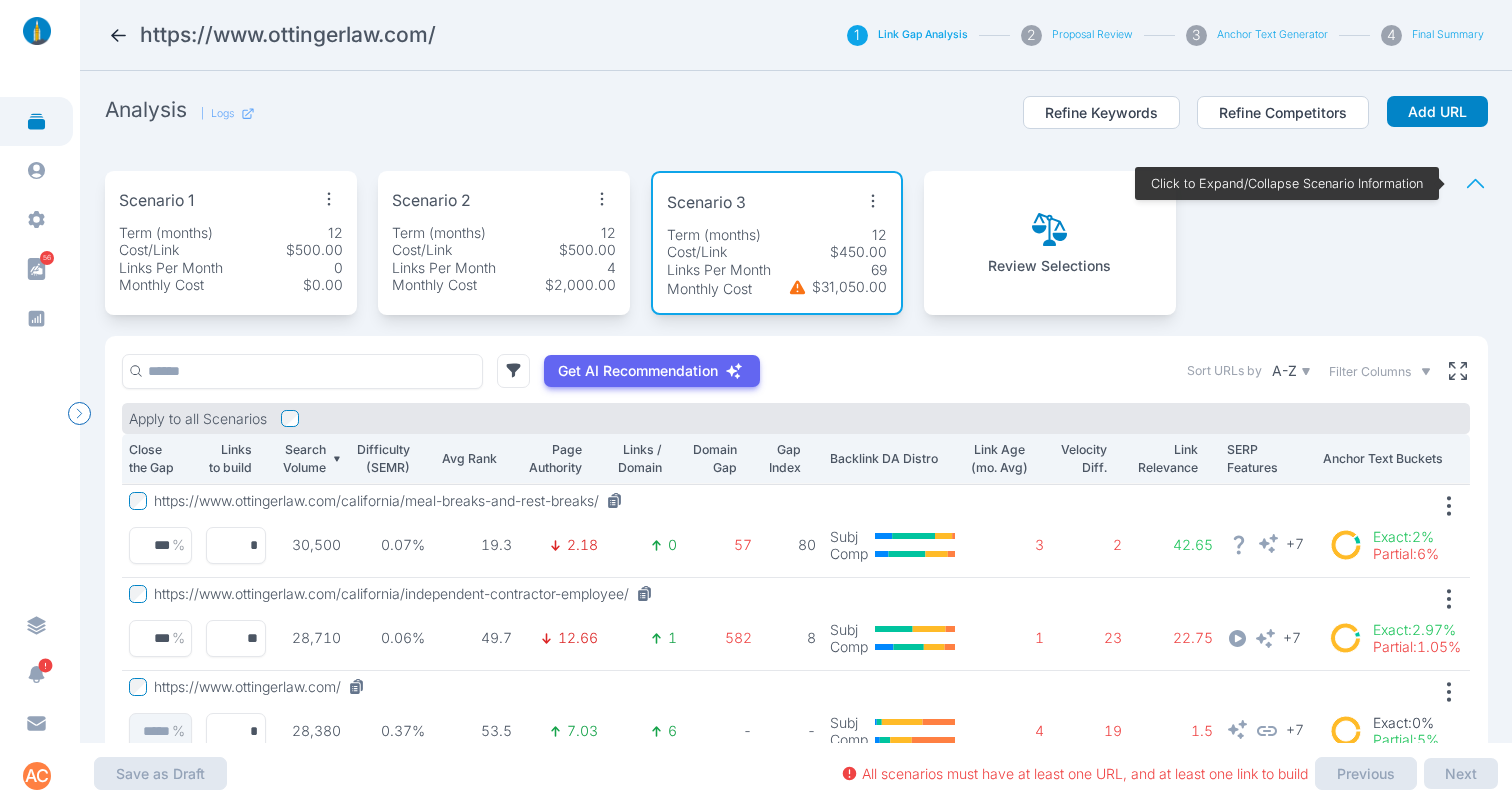 scroll, scrollTop: 147, scrollLeft: 0, axis: vertical 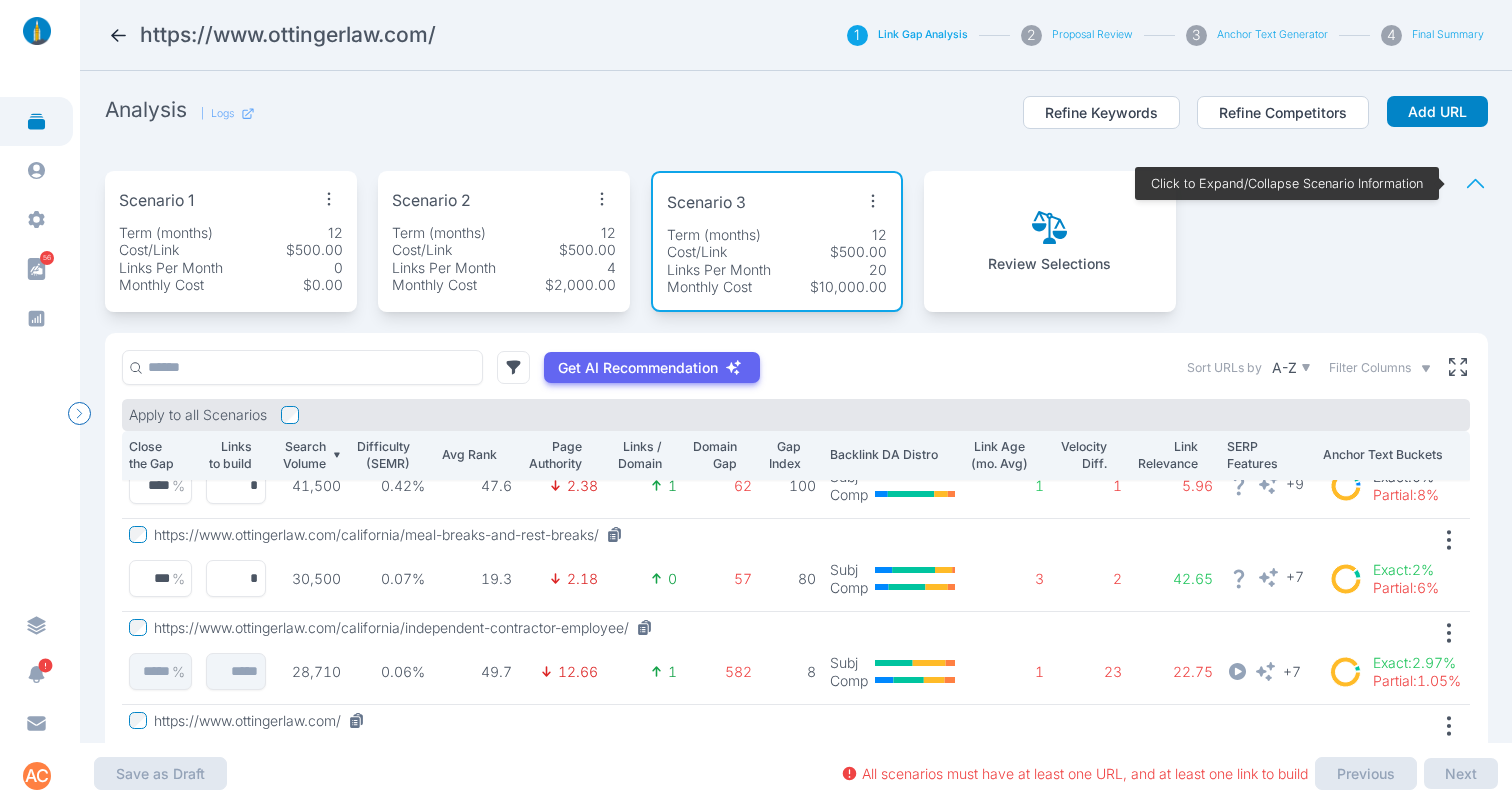 click at bounding box center [873, 201] 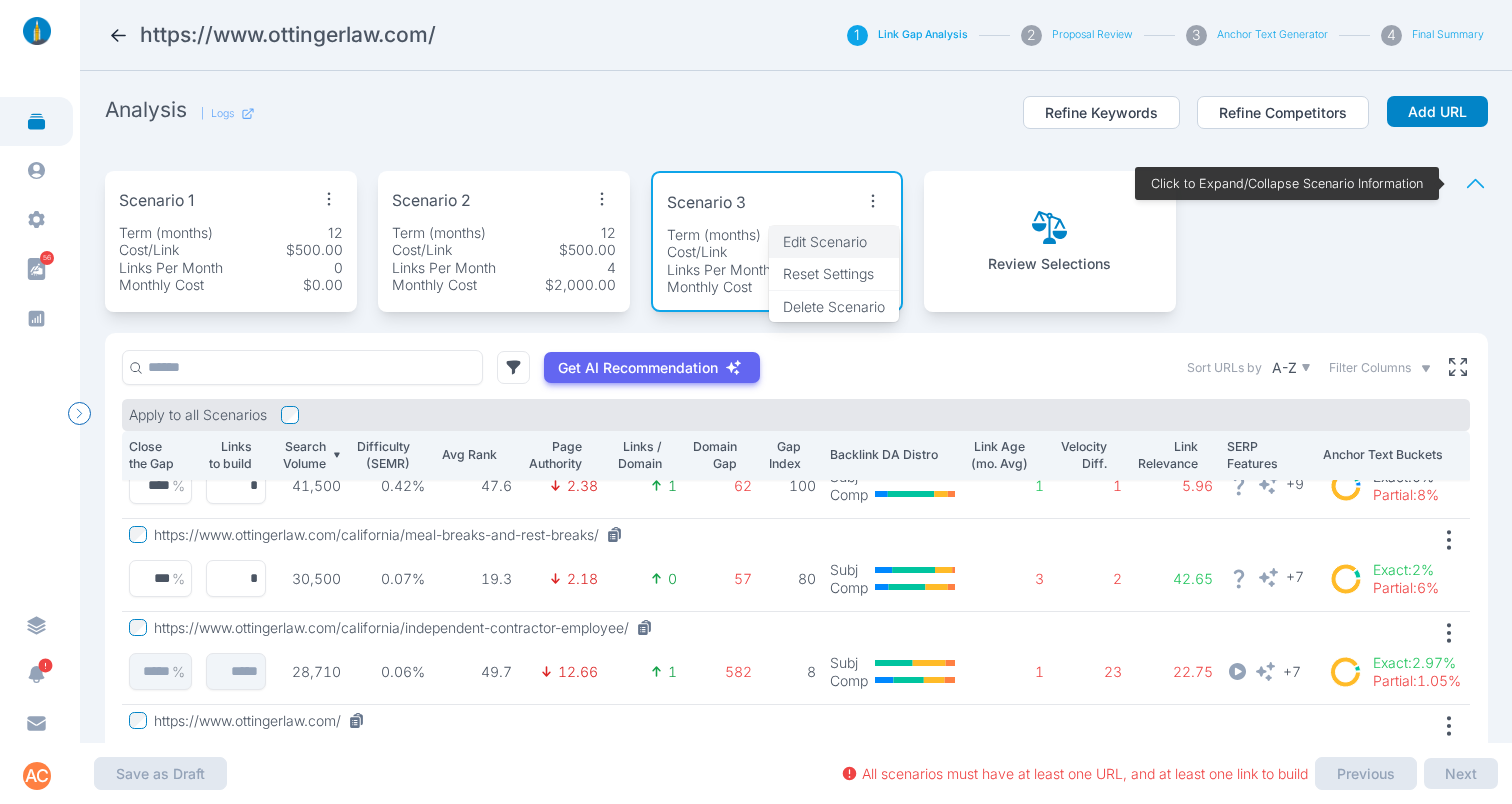 click on "Edit Scenario" at bounding box center (825, 241) 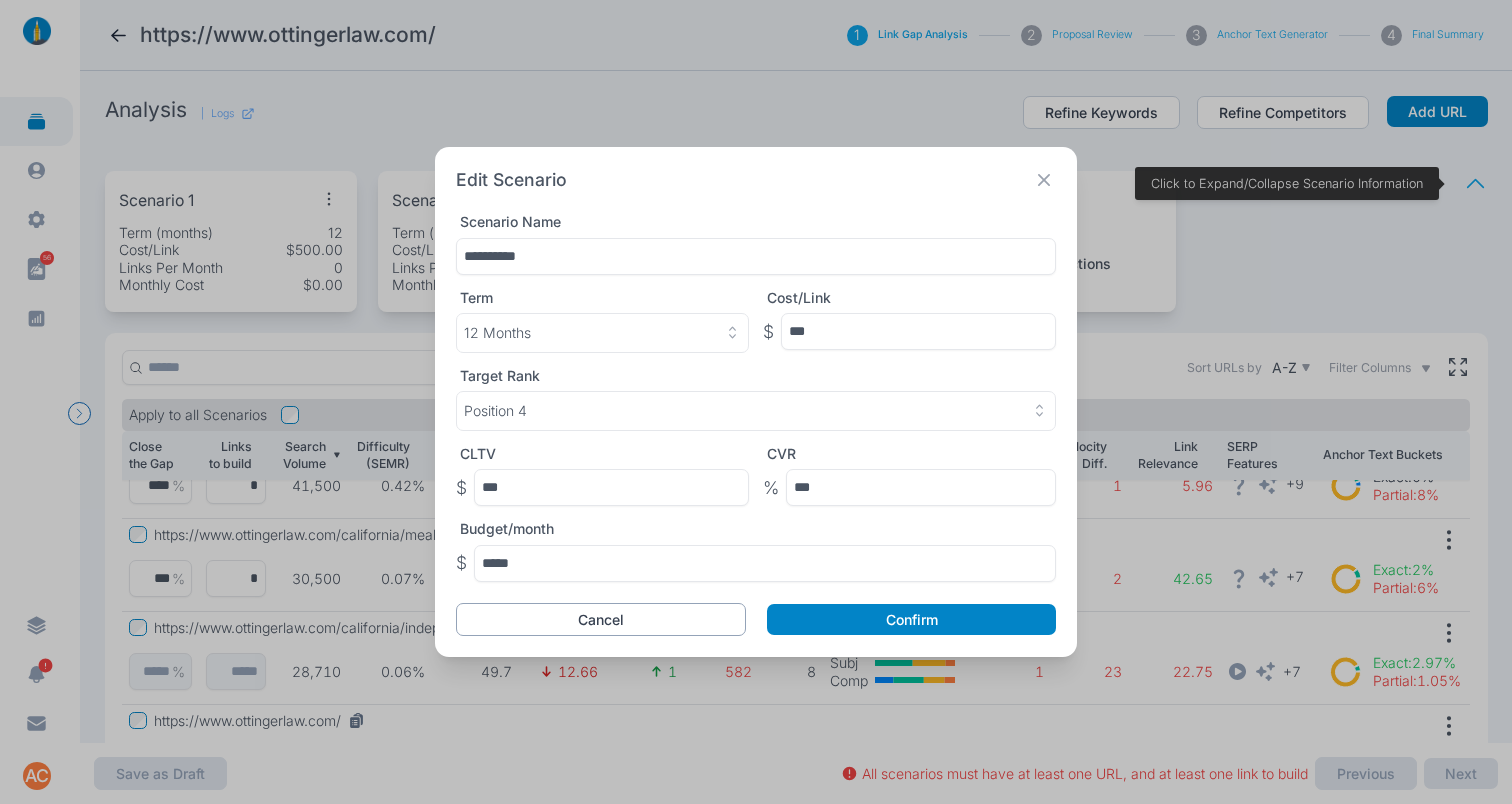 click on "Cancel" at bounding box center (601, 620) 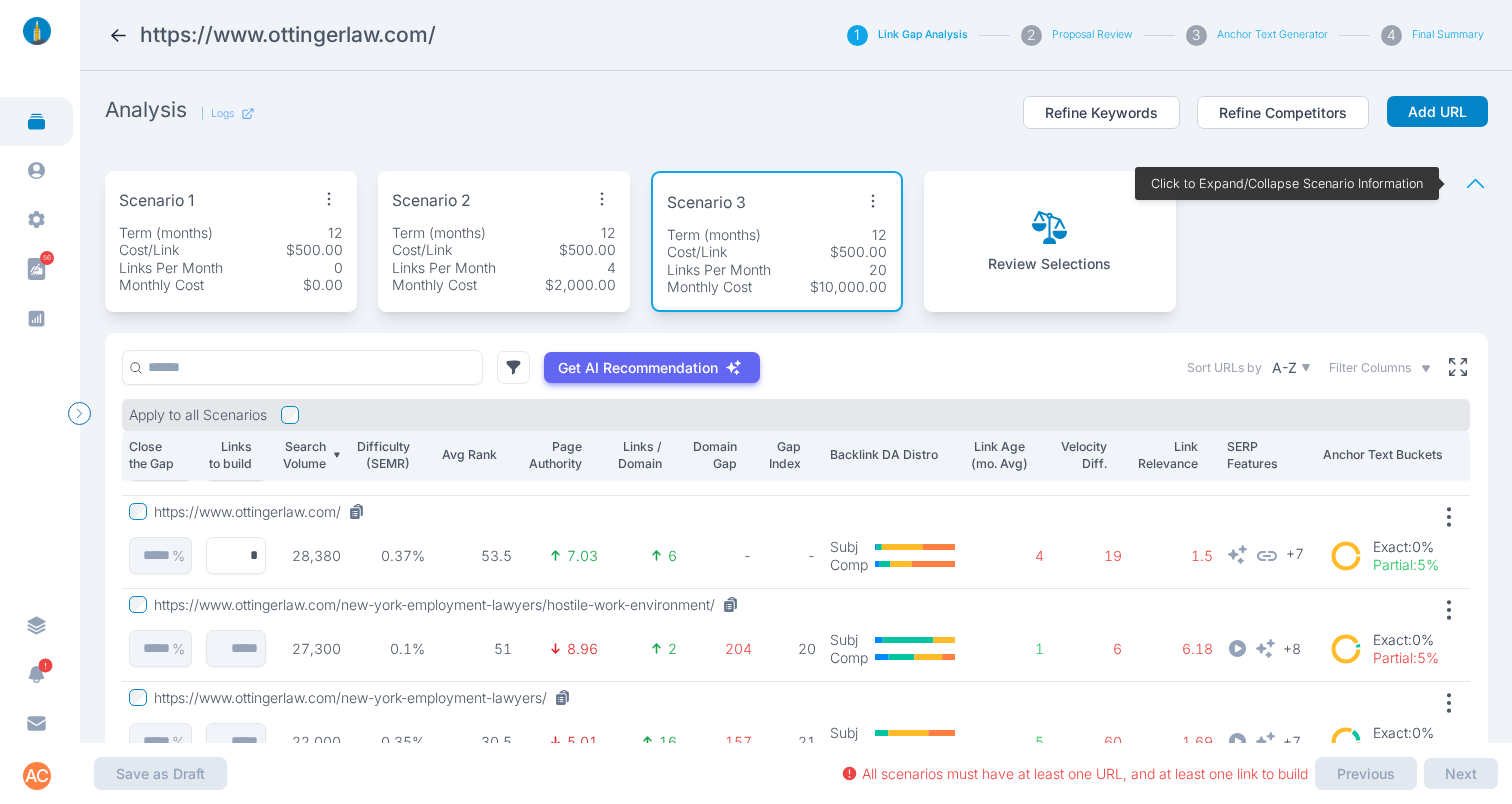 scroll, scrollTop: 357, scrollLeft: 0, axis: vertical 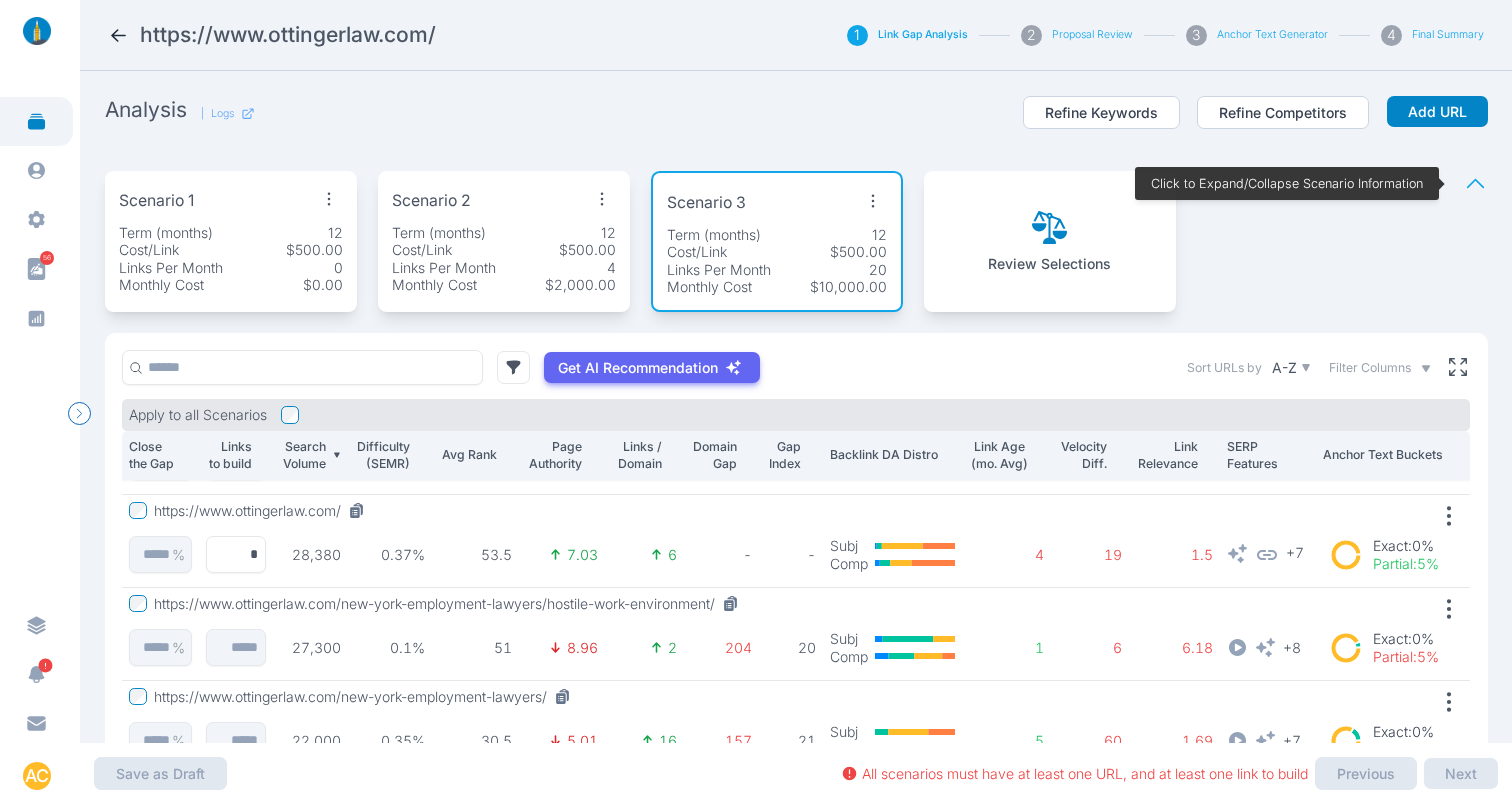 click on "https://www.ottingerlaw.com/new-york-employment-lawyers/hostile-work-environment/" at bounding box center [437, 604] 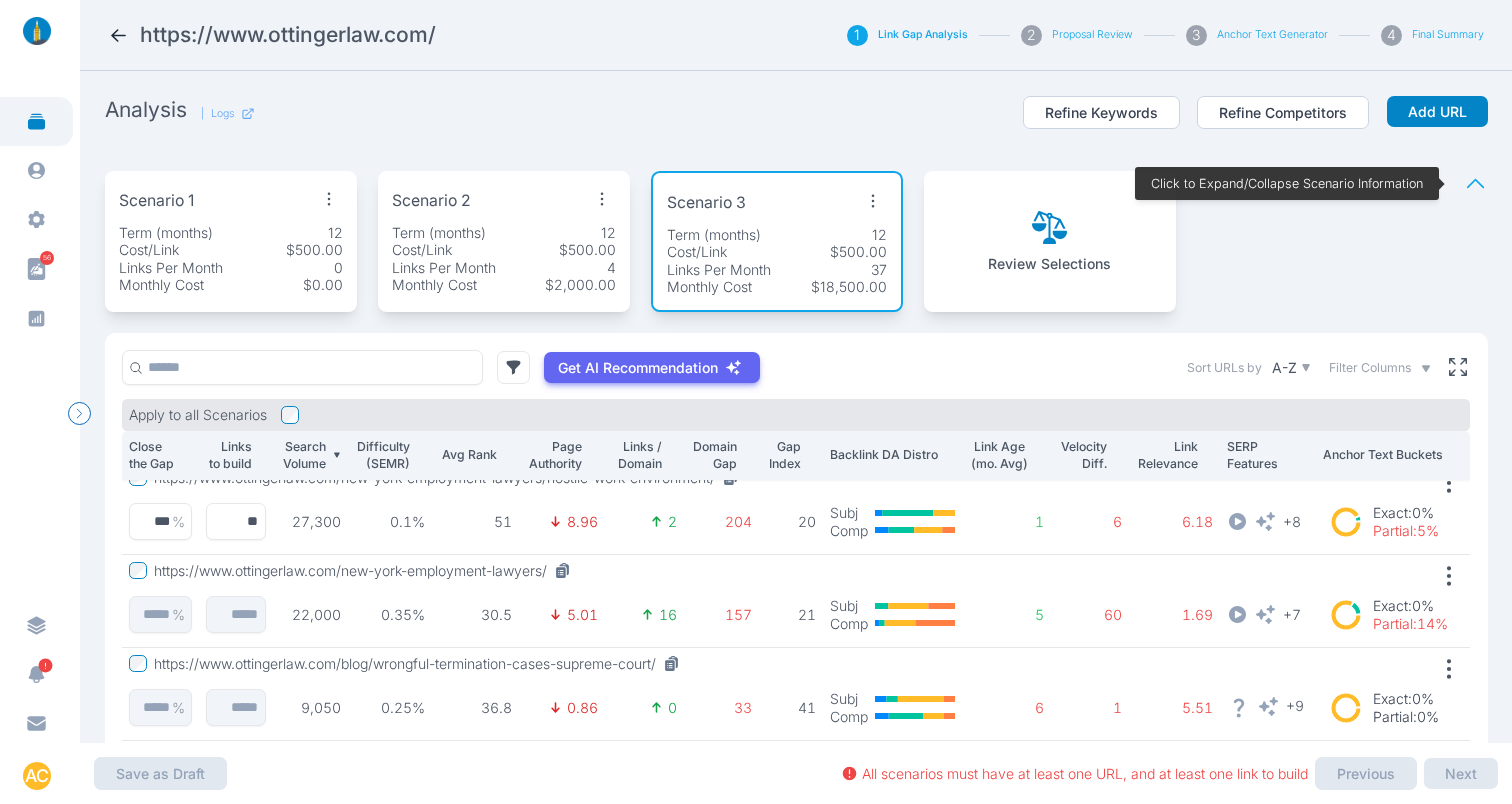 scroll, scrollTop: 500, scrollLeft: 0, axis: vertical 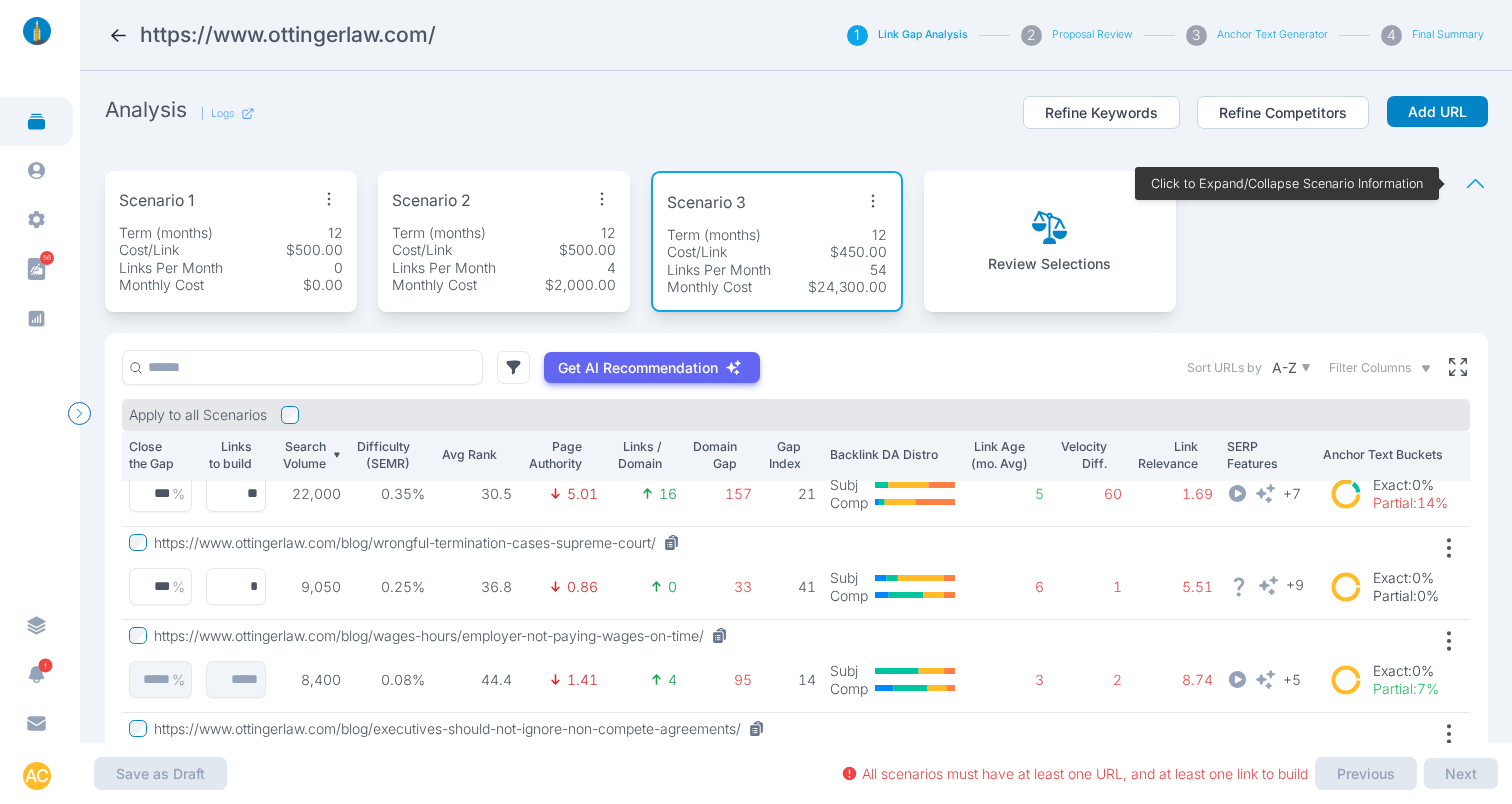 click on "Cost/Link $500.00" at bounding box center (231, 250) 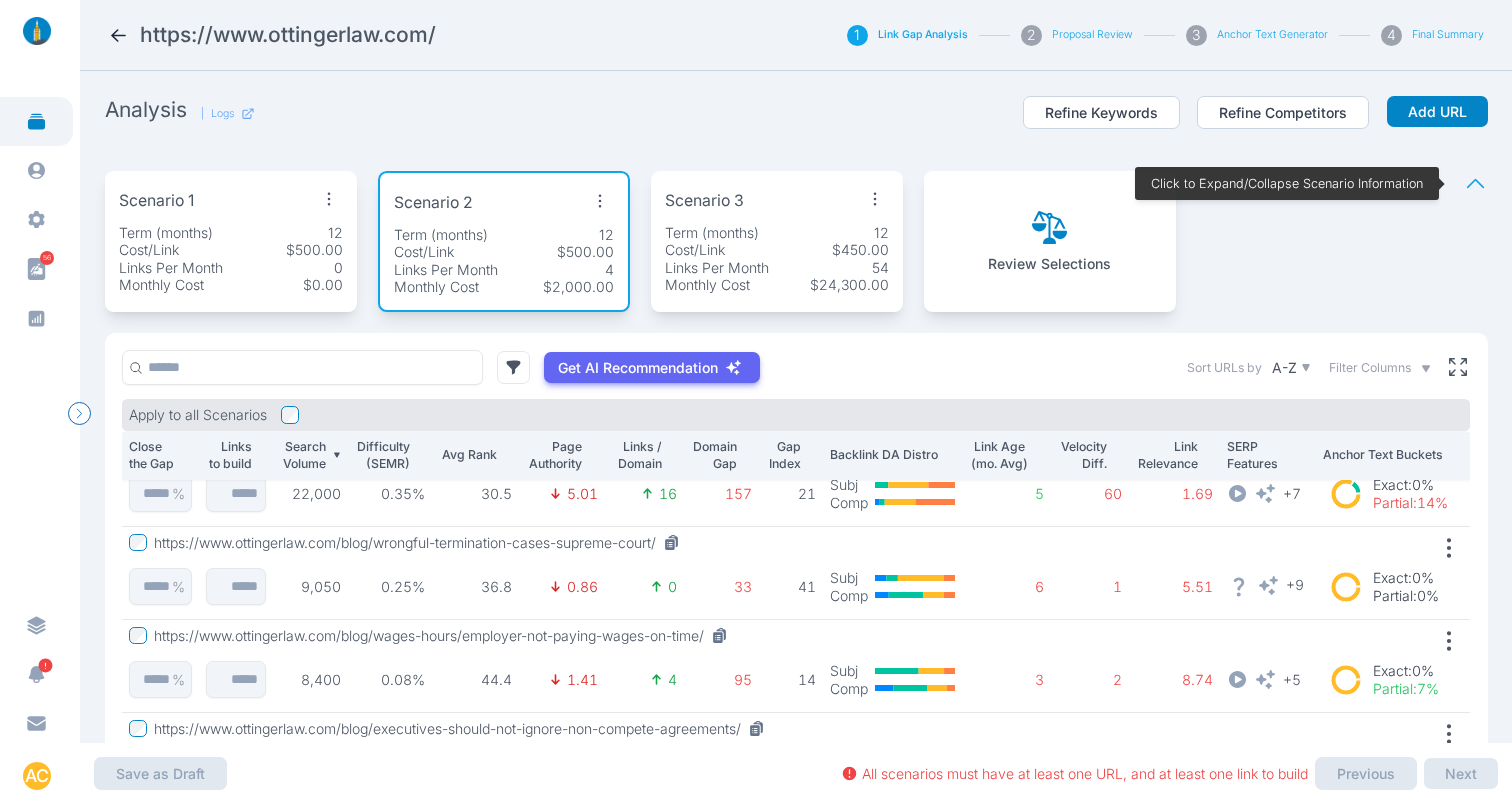 click on "Review Selections" at bounding box center [1049, 241] 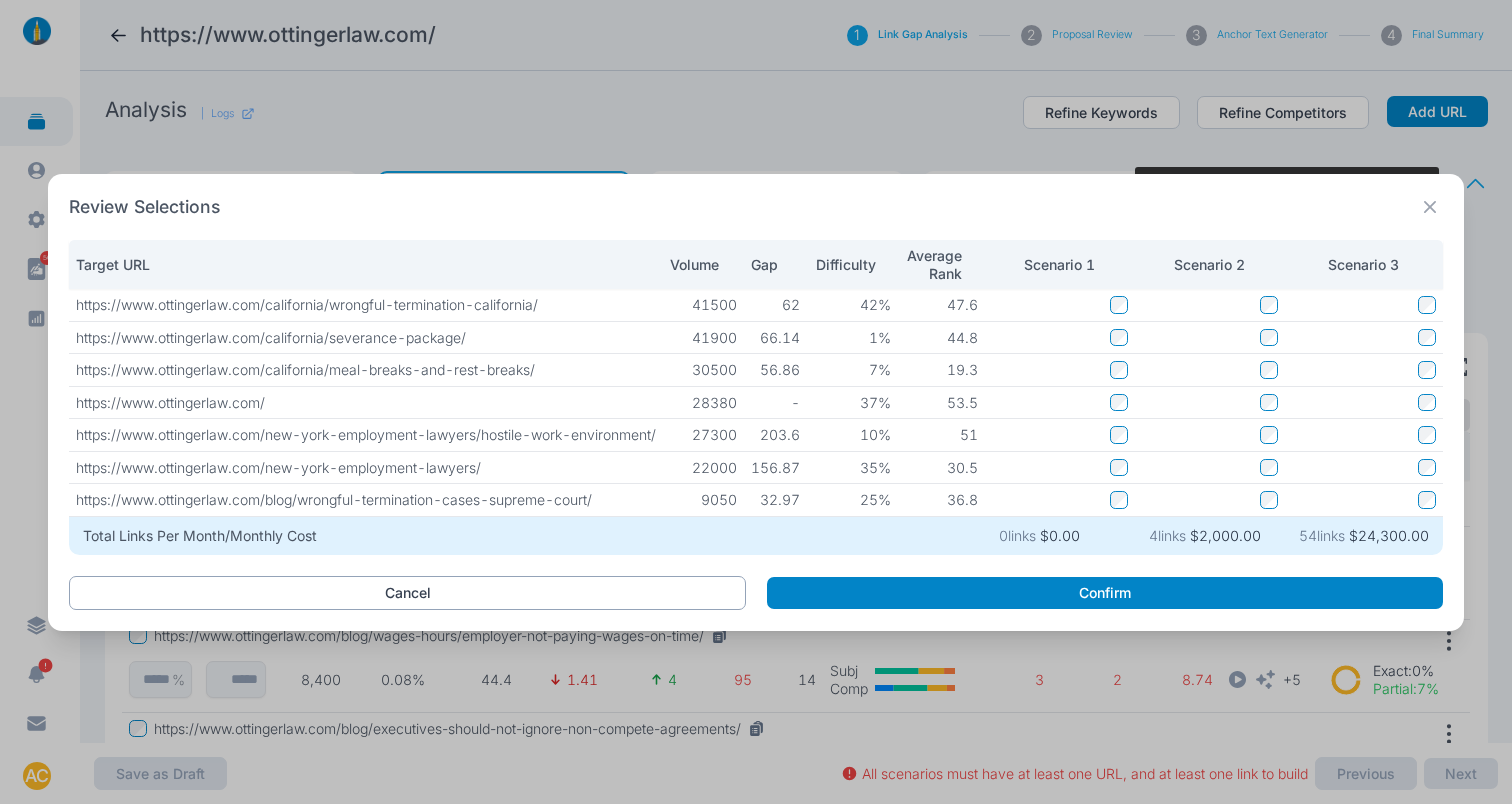 click on "Cancel" at bounding box center [407, 593] 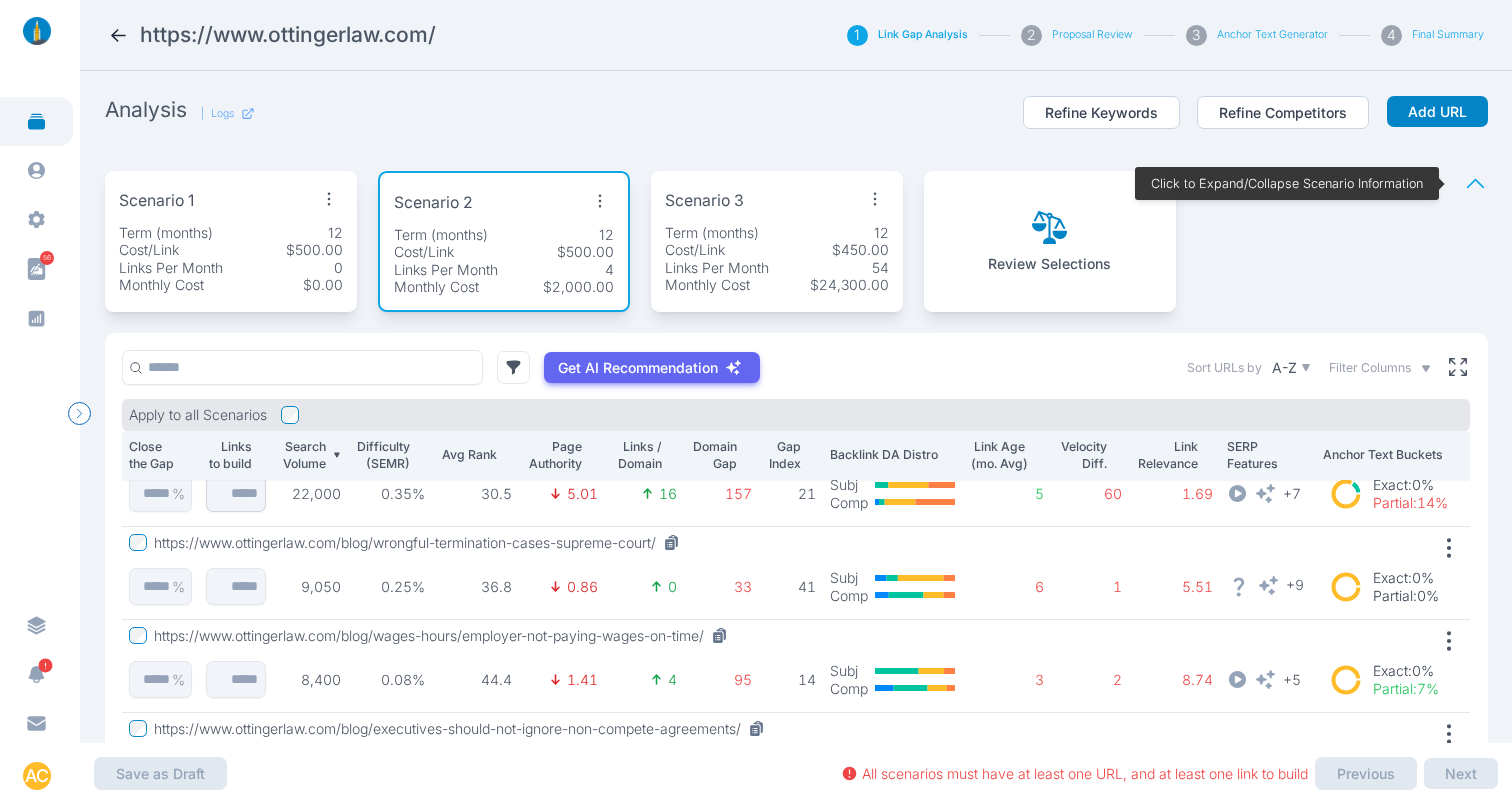 scroll, scrollTop: 0, scrollLeft: 0, axis: both 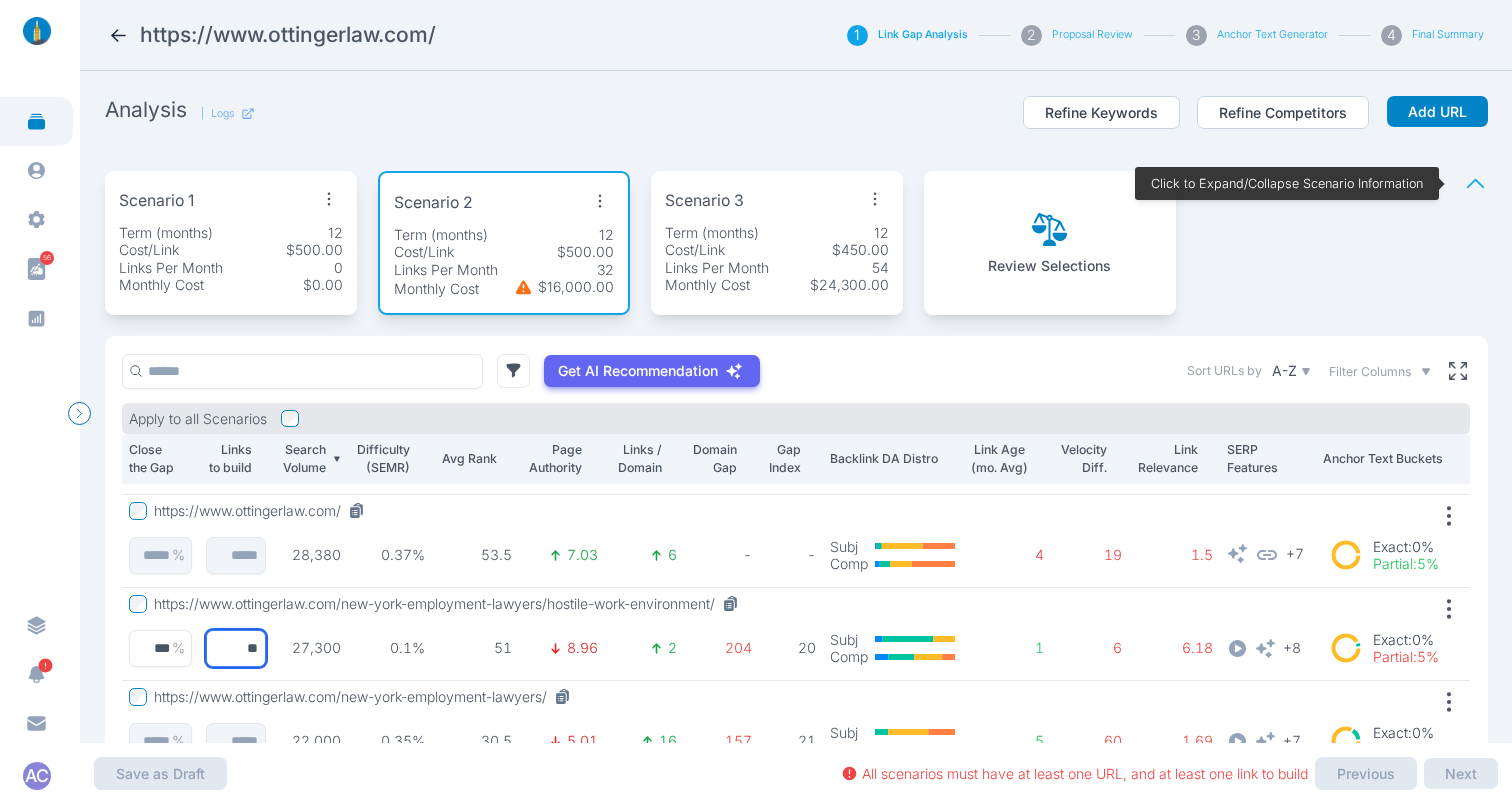 click on "**" at bounding box center (160, 648) 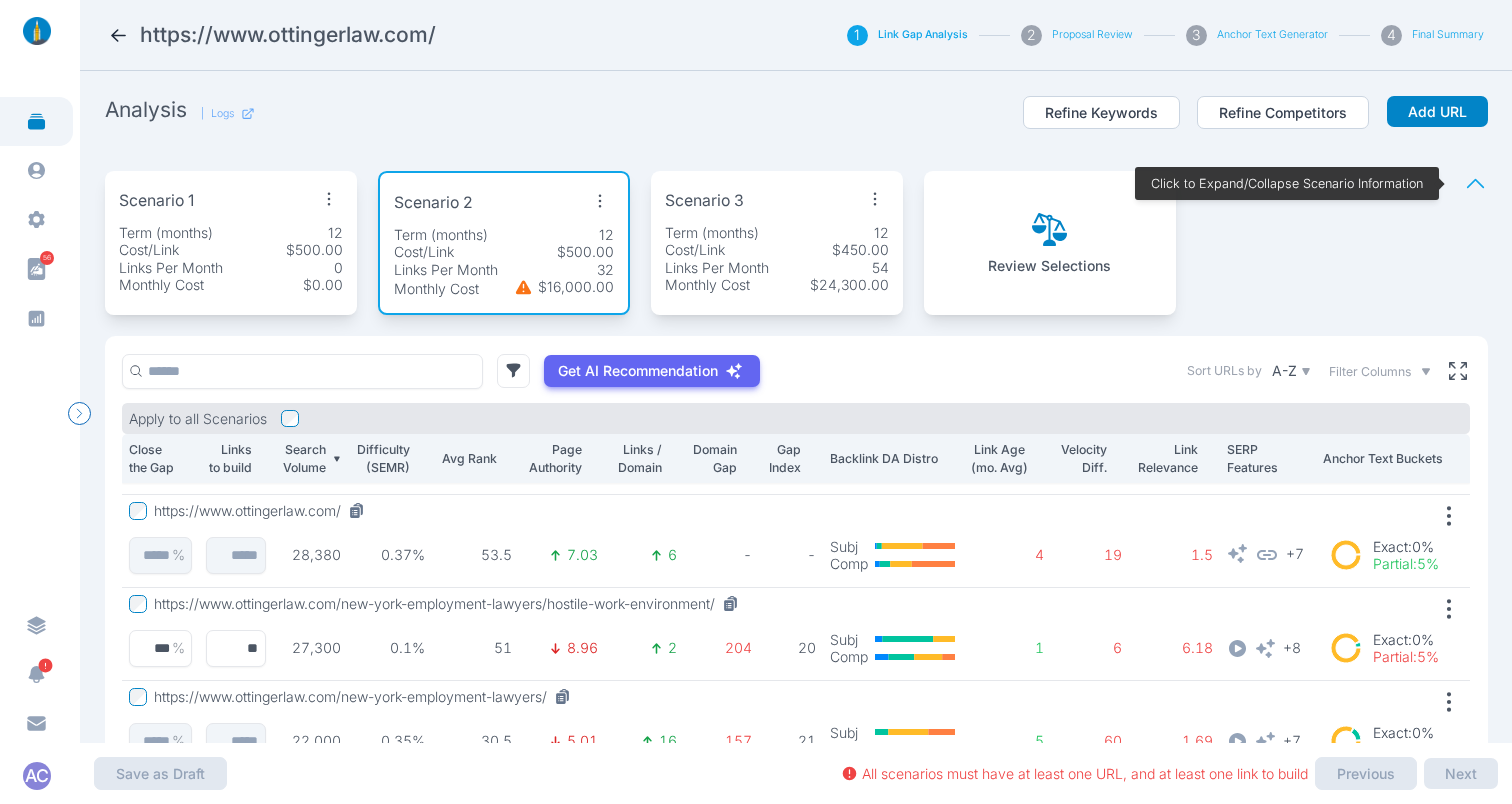 type 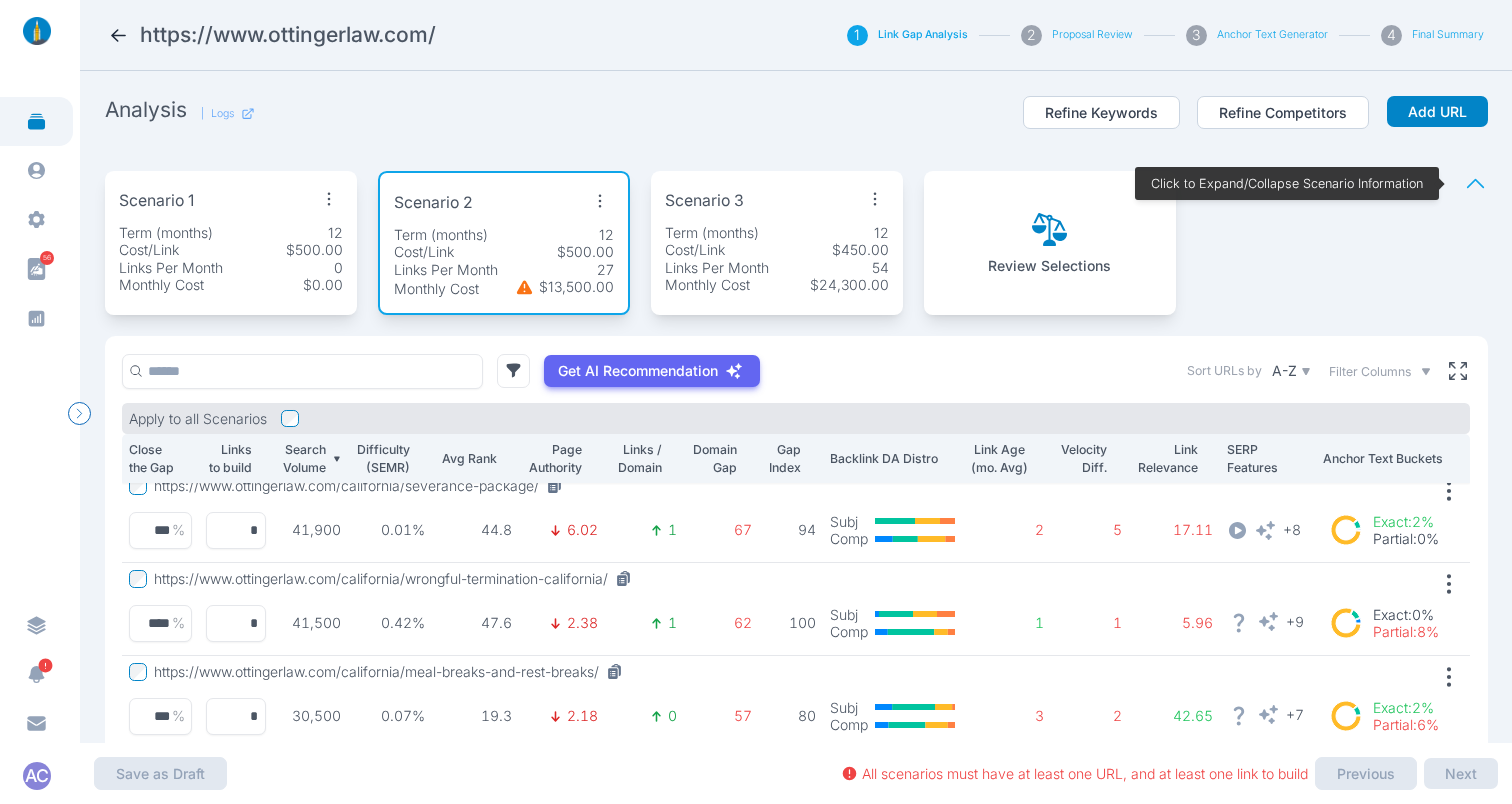 scroll, scrollTop: 0, scrollLeft: 0, axis: both 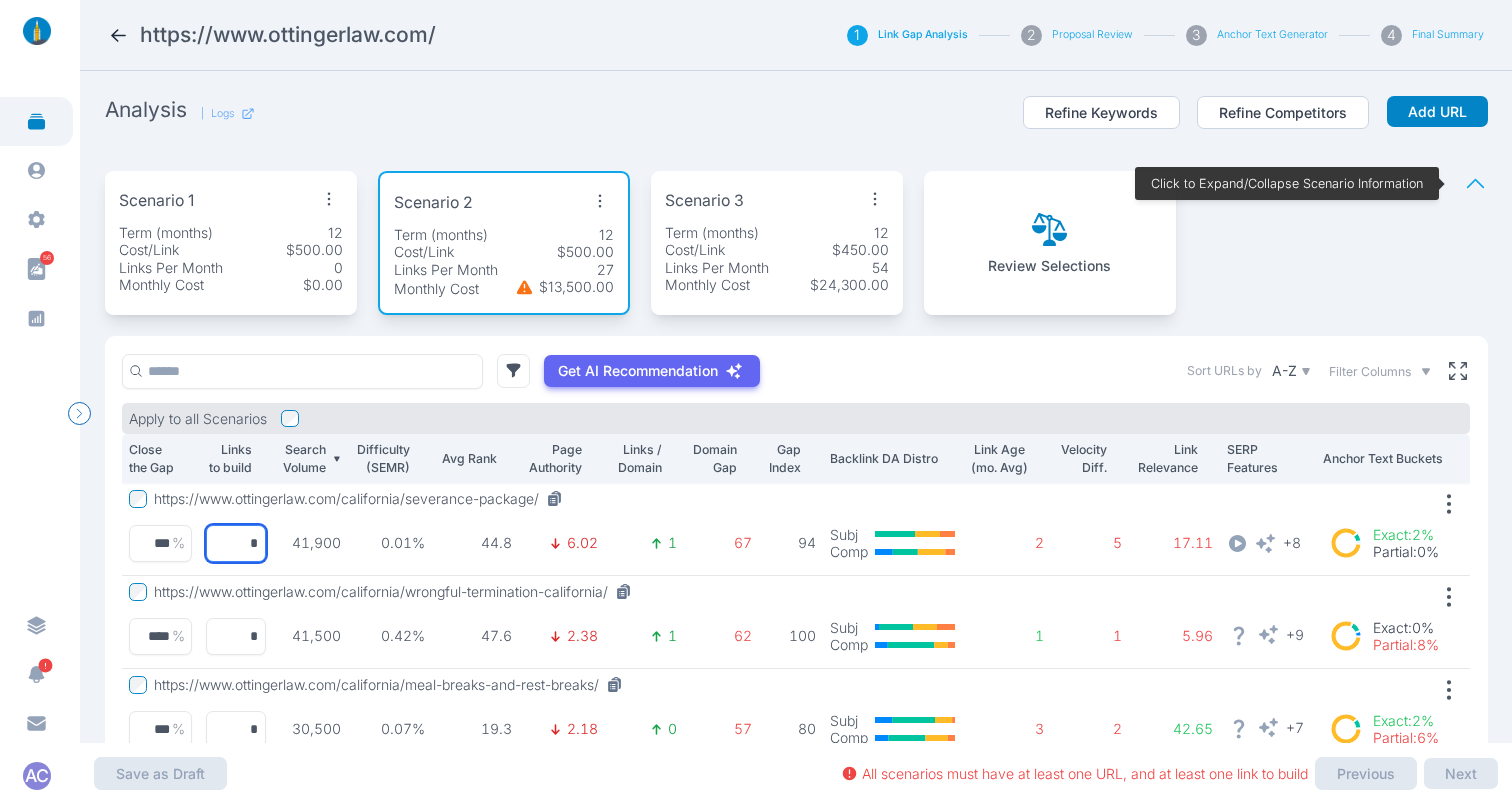click on "*" at bounding box center (160, 543) 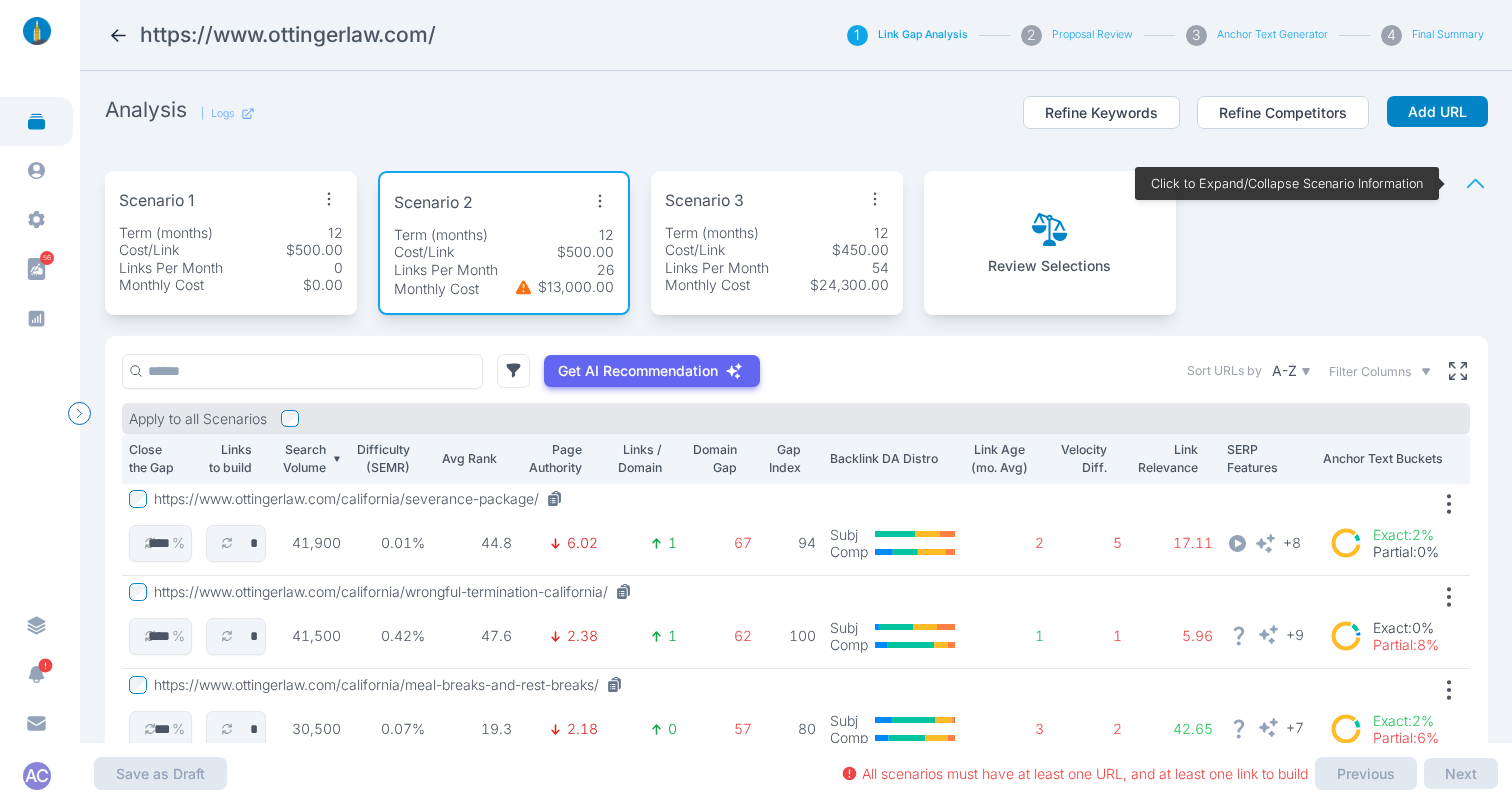 type 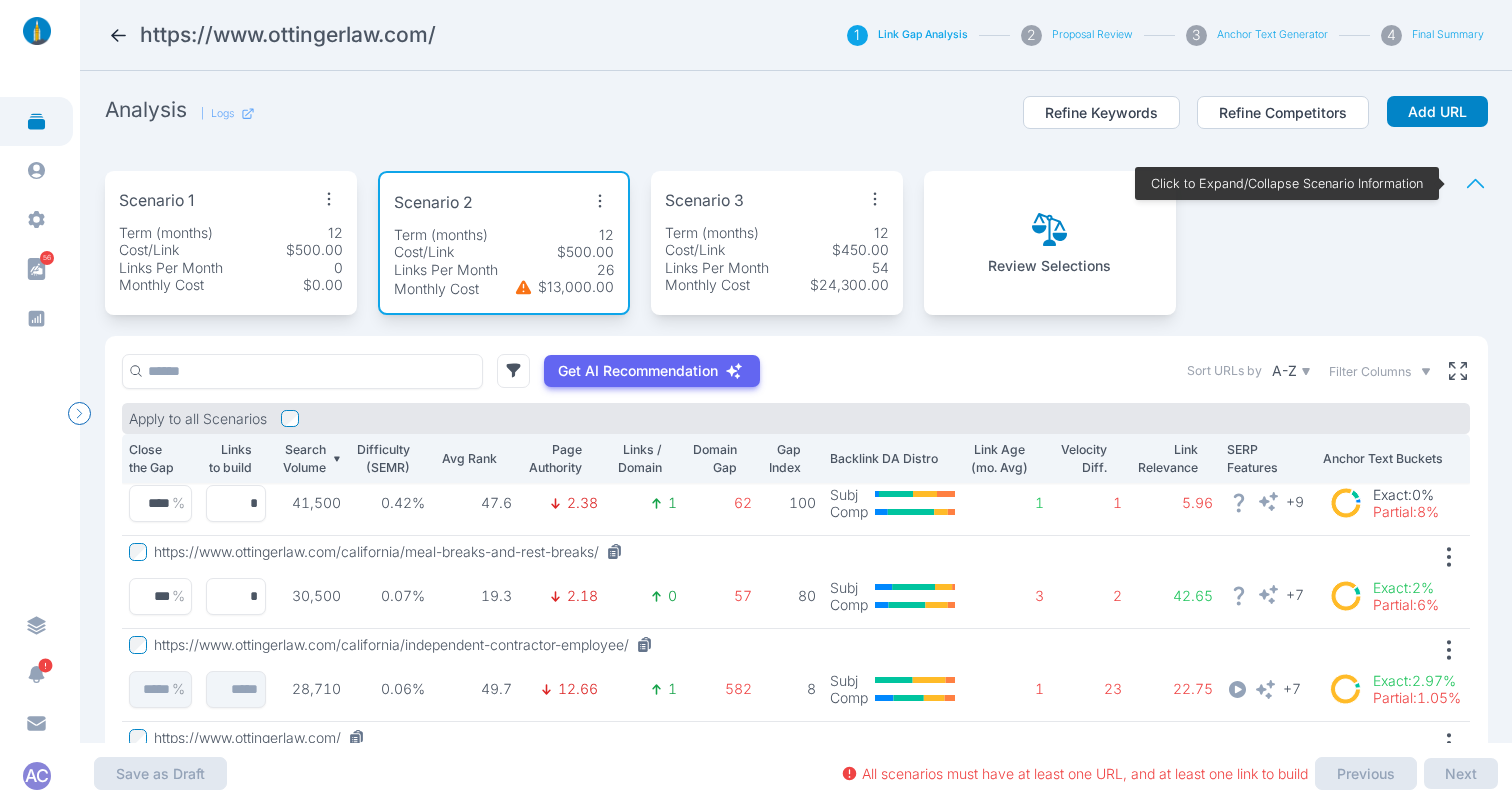 scroll, scrollTop: 140, scrollLeft: 0, axis: vertical 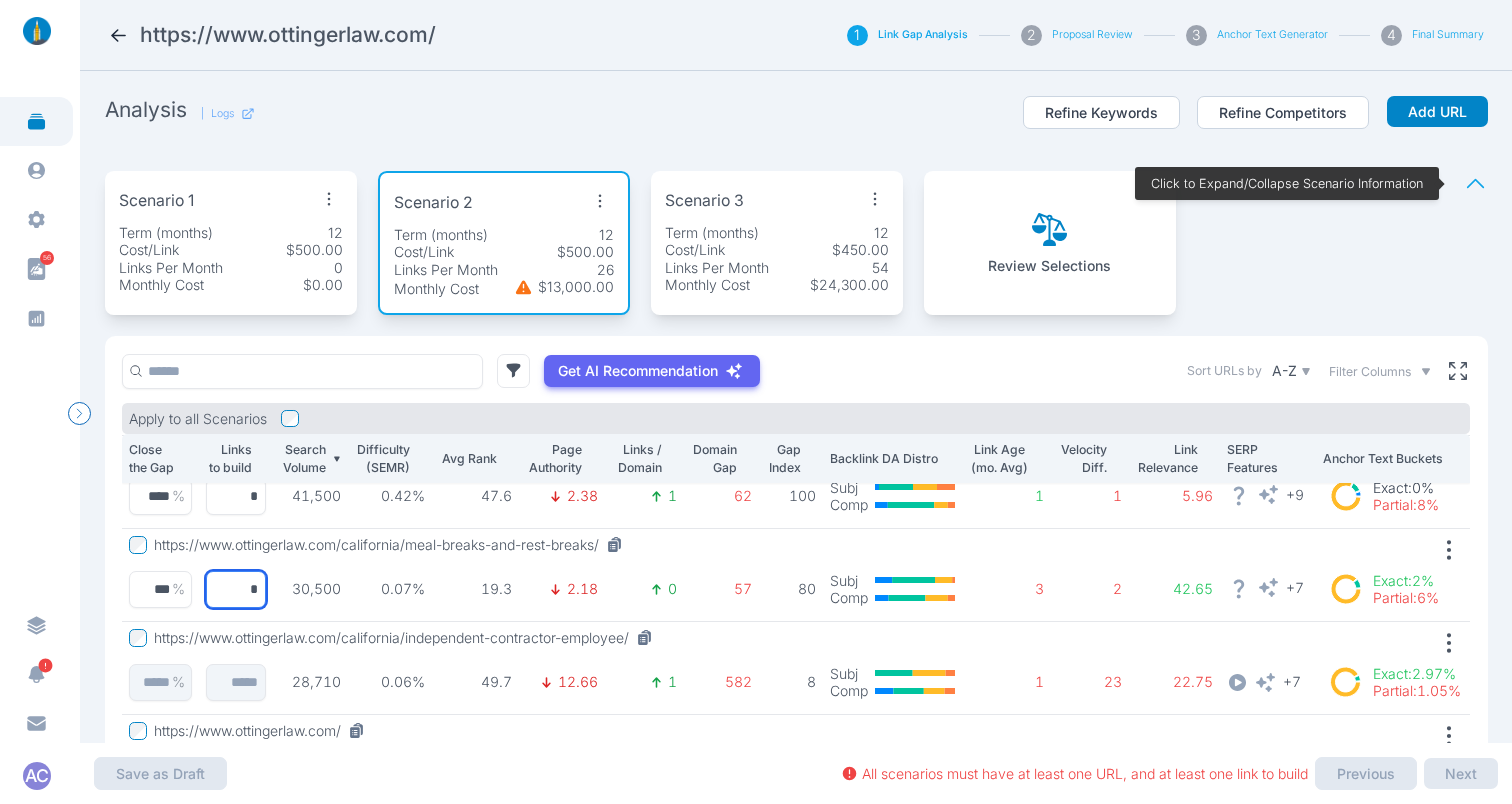 click on "*" at bounding box center [160, 589] 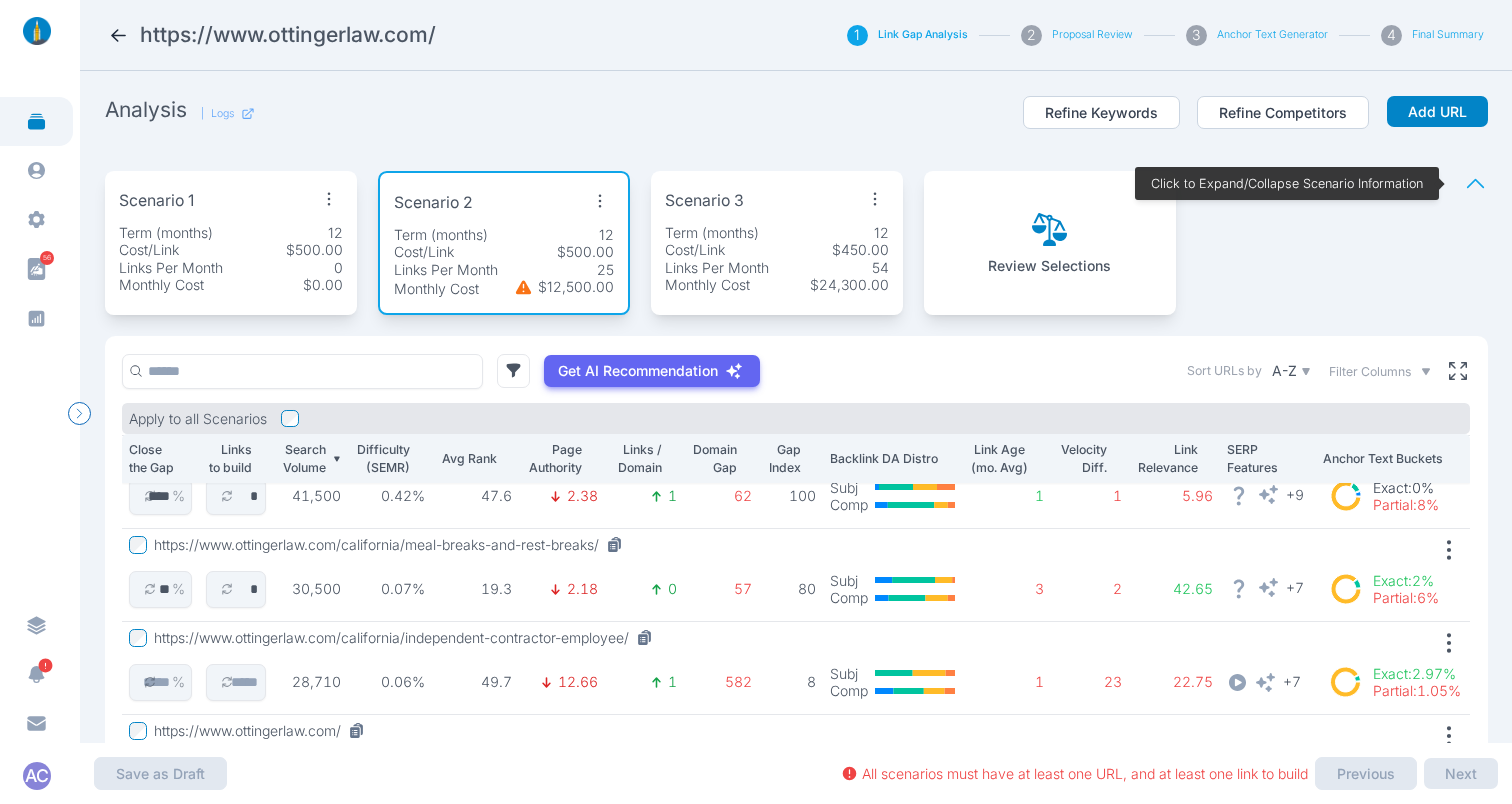 type 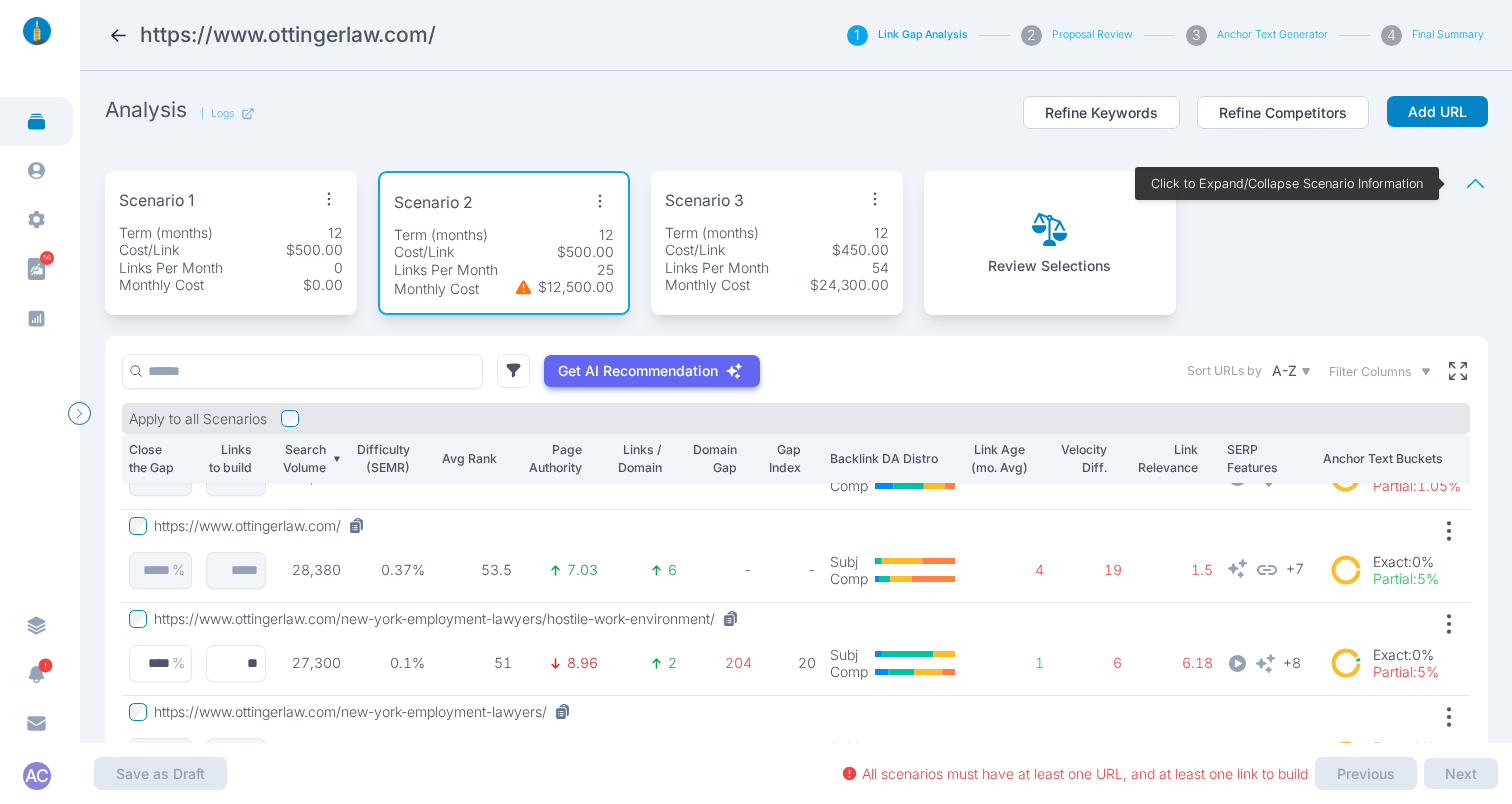 scroll, scrollTop: 348, scrollLeft: 0, axis: vertical 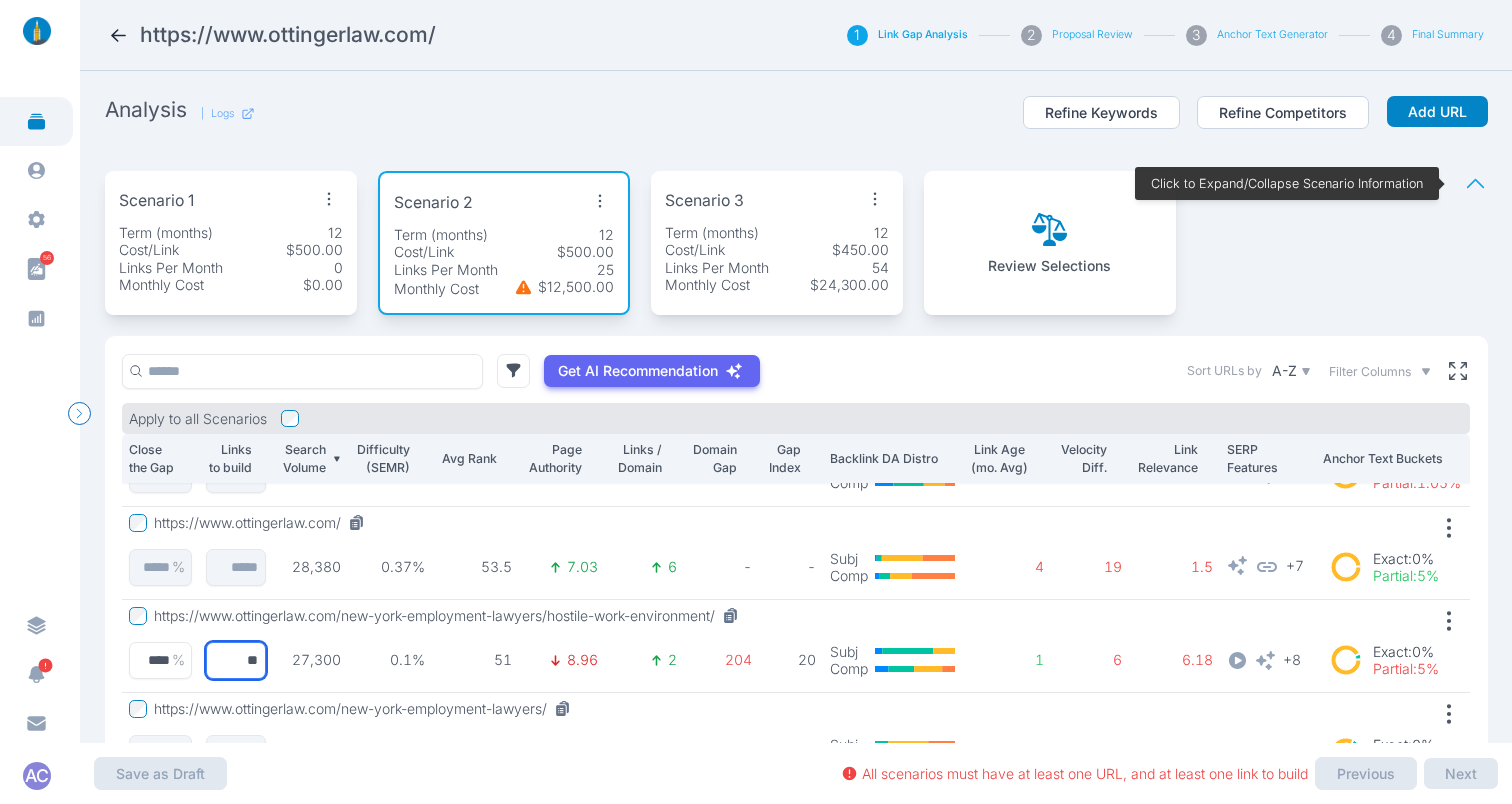 click on "**" at bounding box center [160, 660] 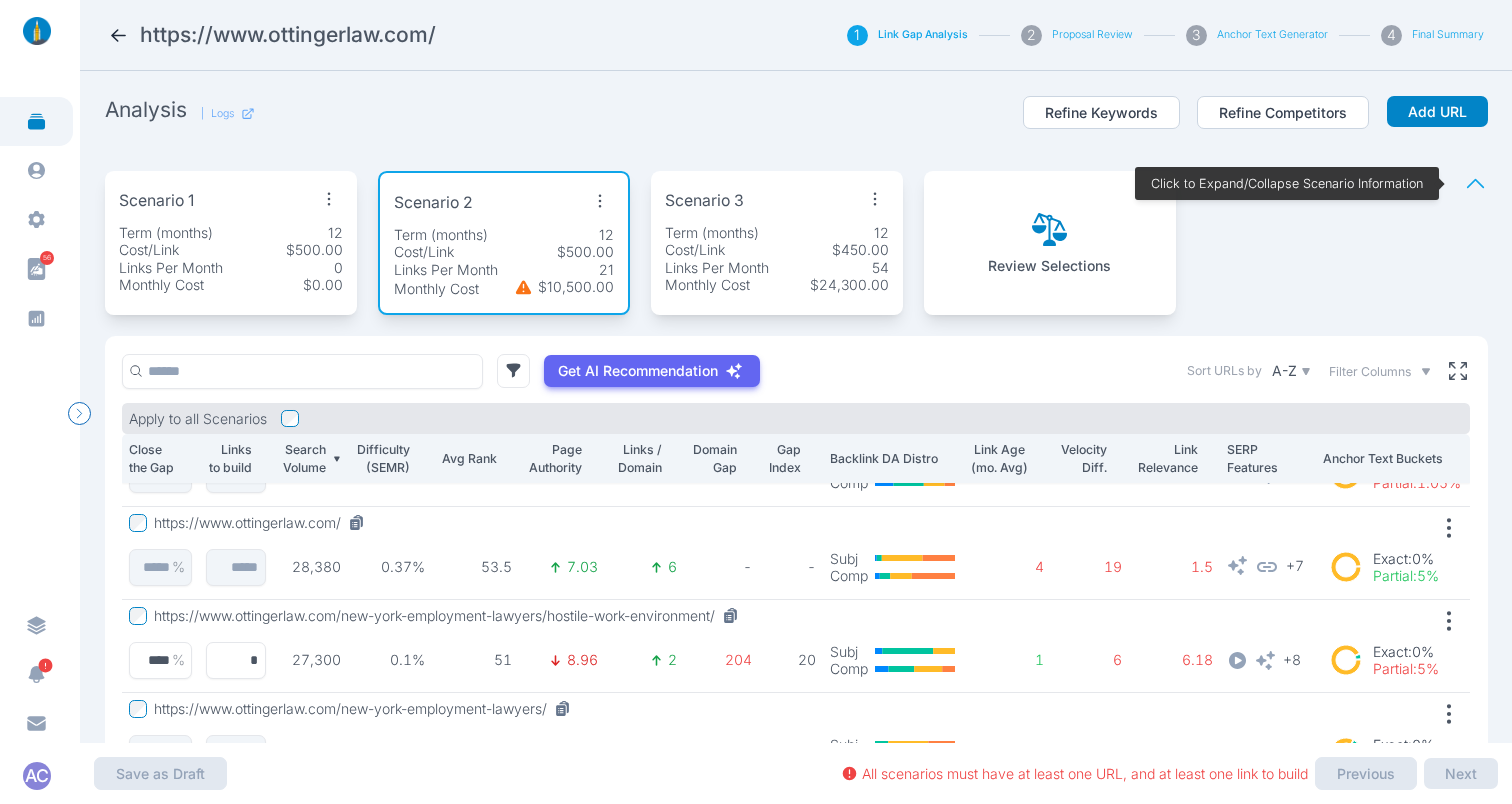 click at bounding box center [600, 201] 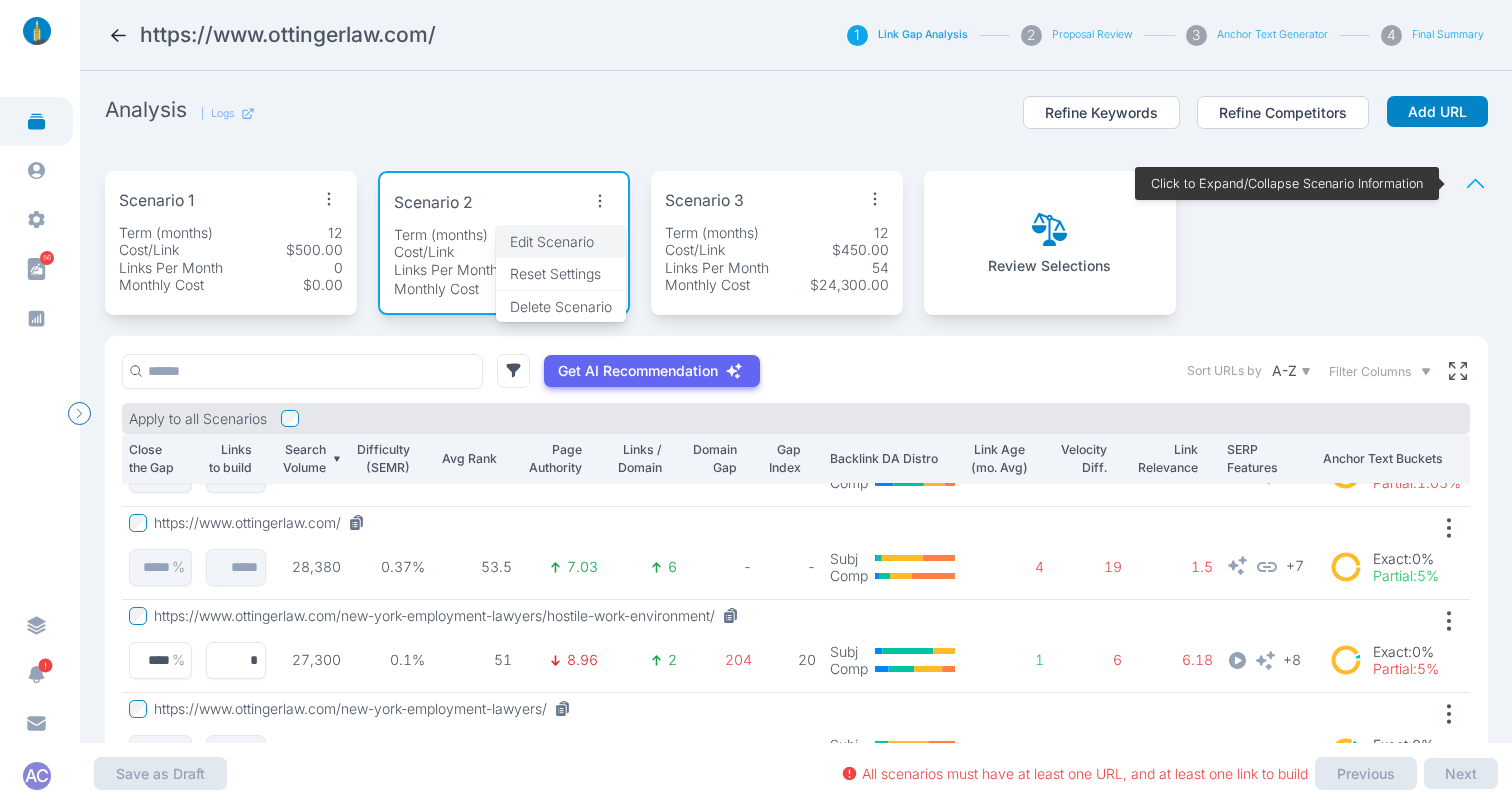 click on "Edit Scenario" at bounding box center [552, 241] 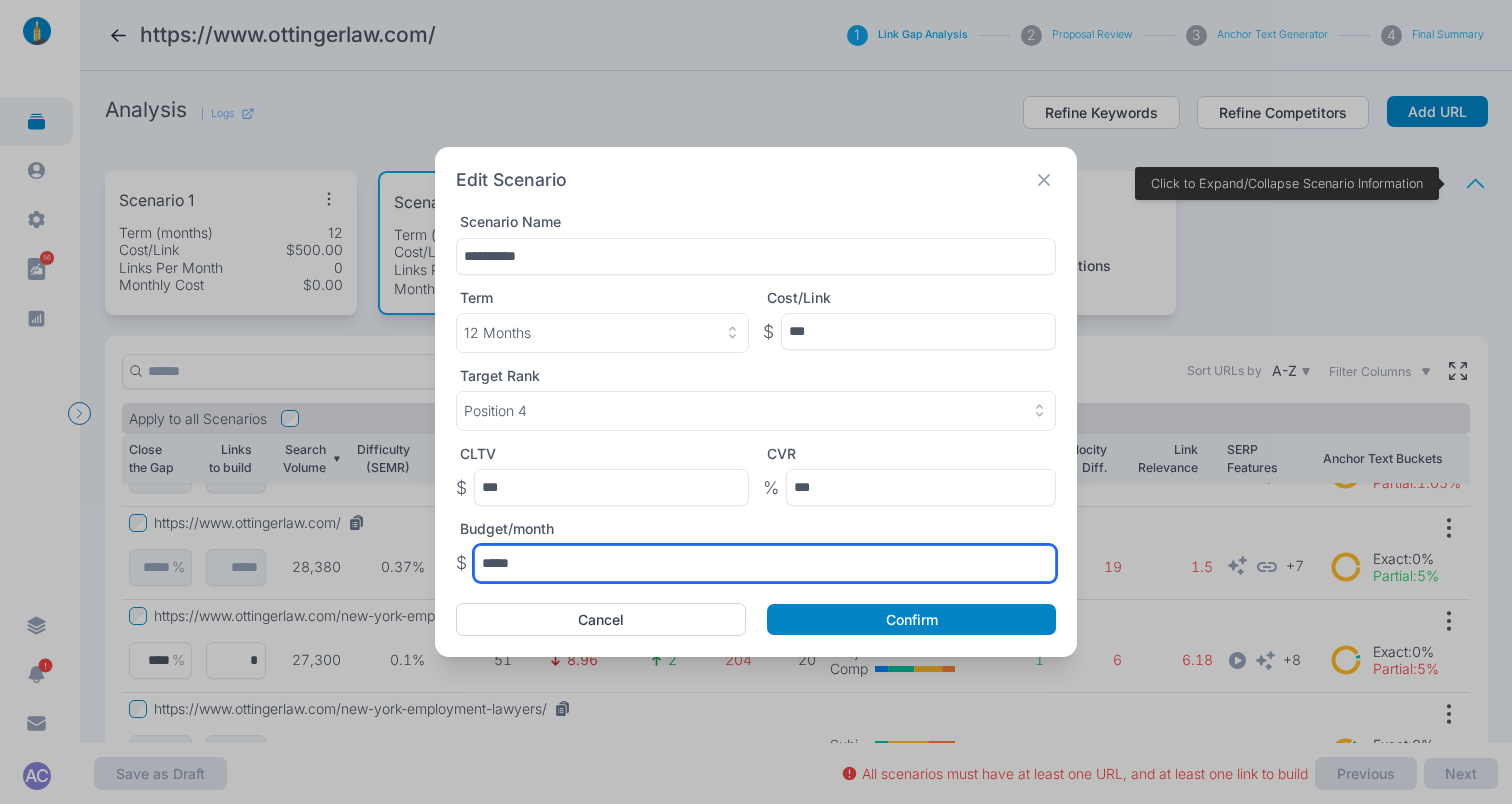 click on "*****" at bounding box center (918, 331) 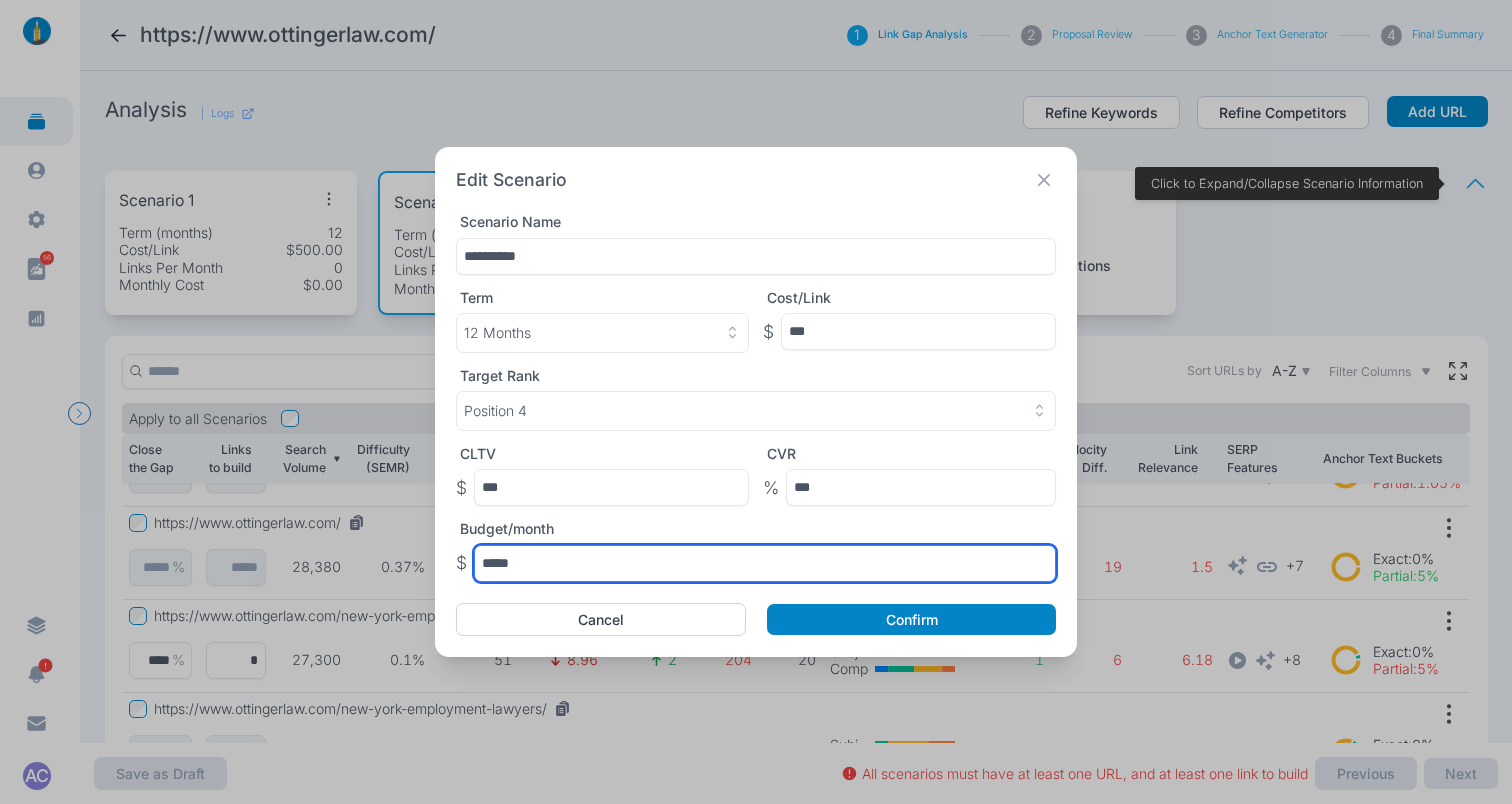 type on "*****" 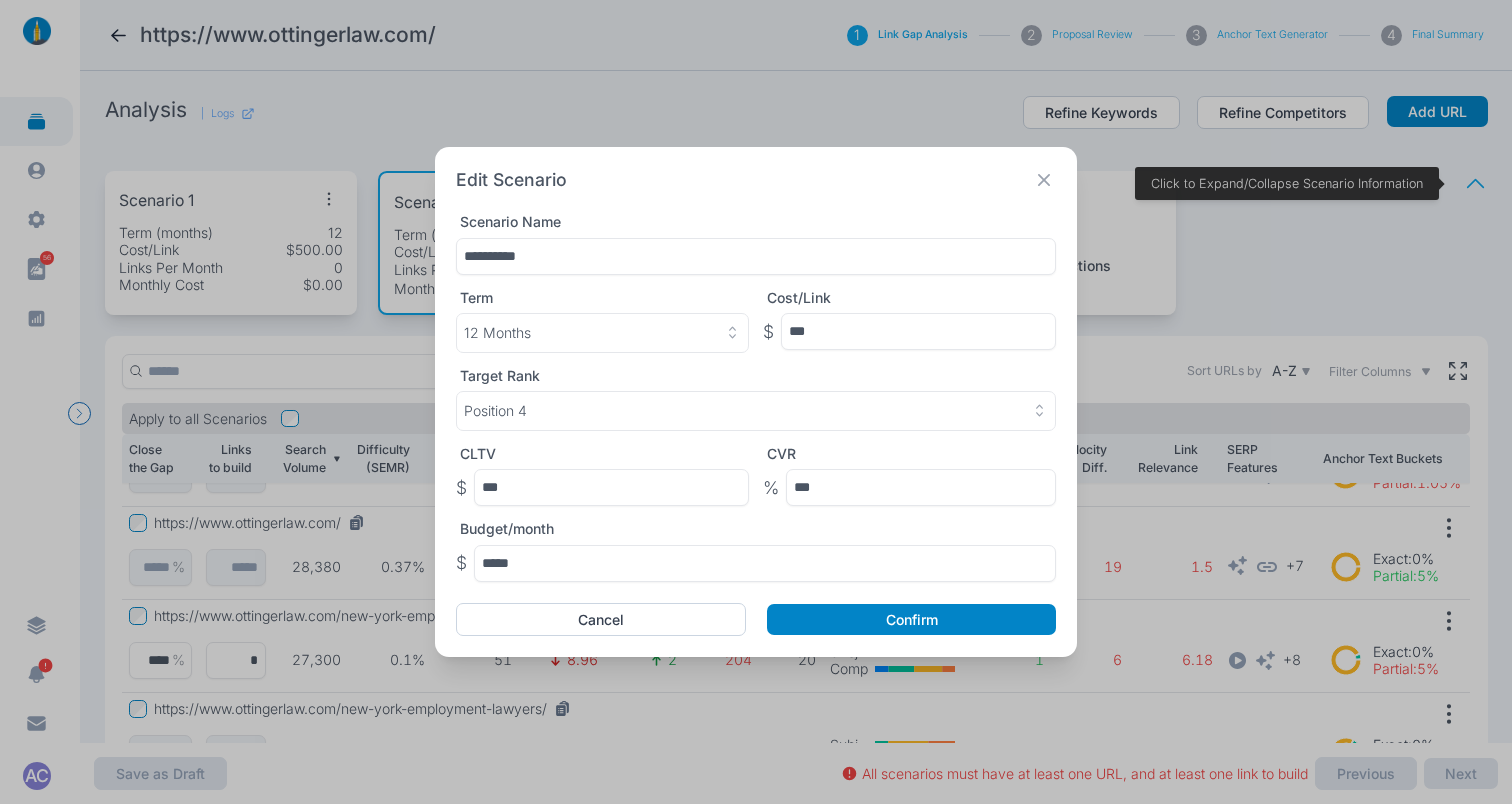 click on "**********" at bounding box center [756, 402] 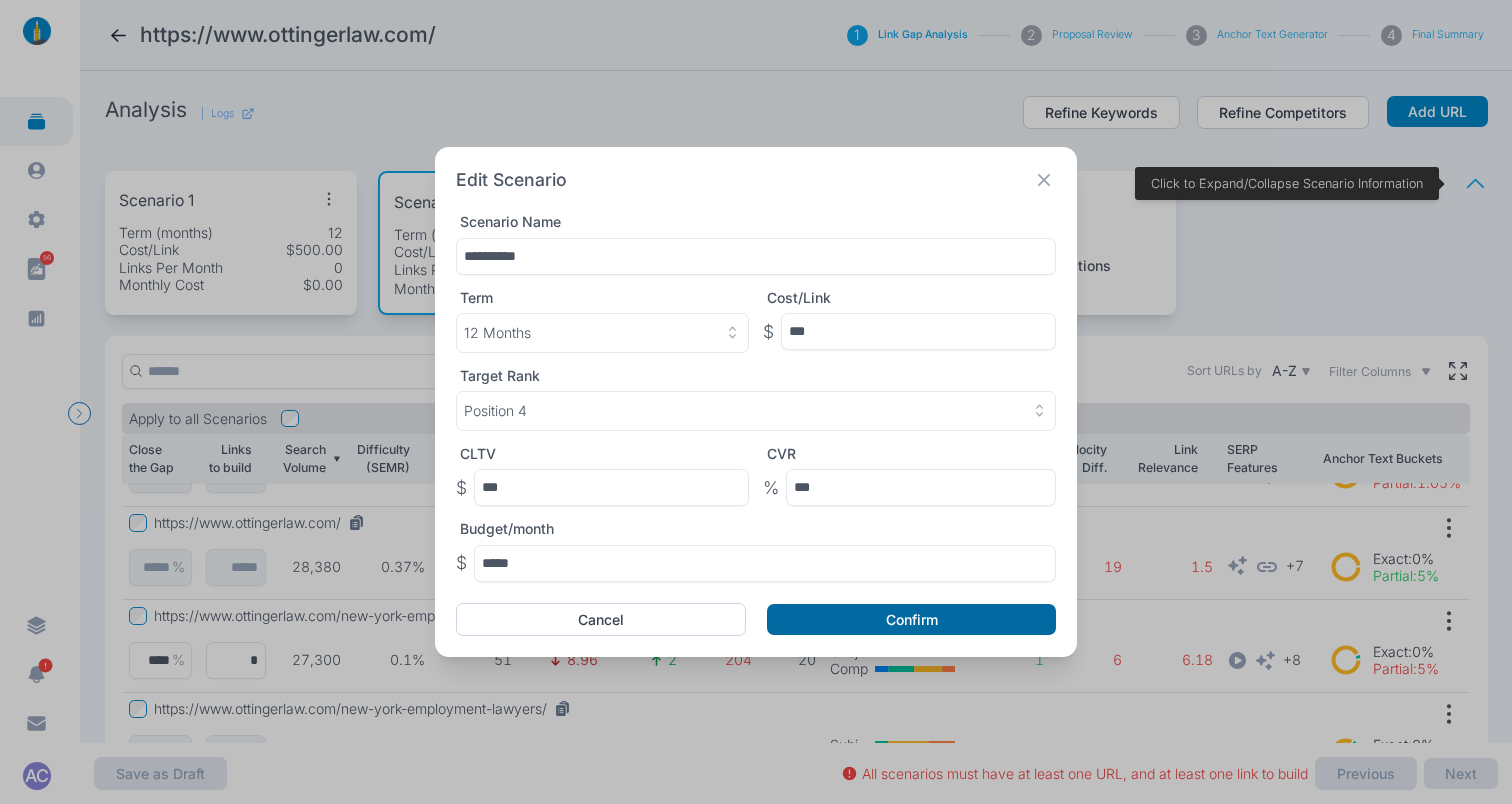 click on "Confirm" at bounding box center [911, 620] 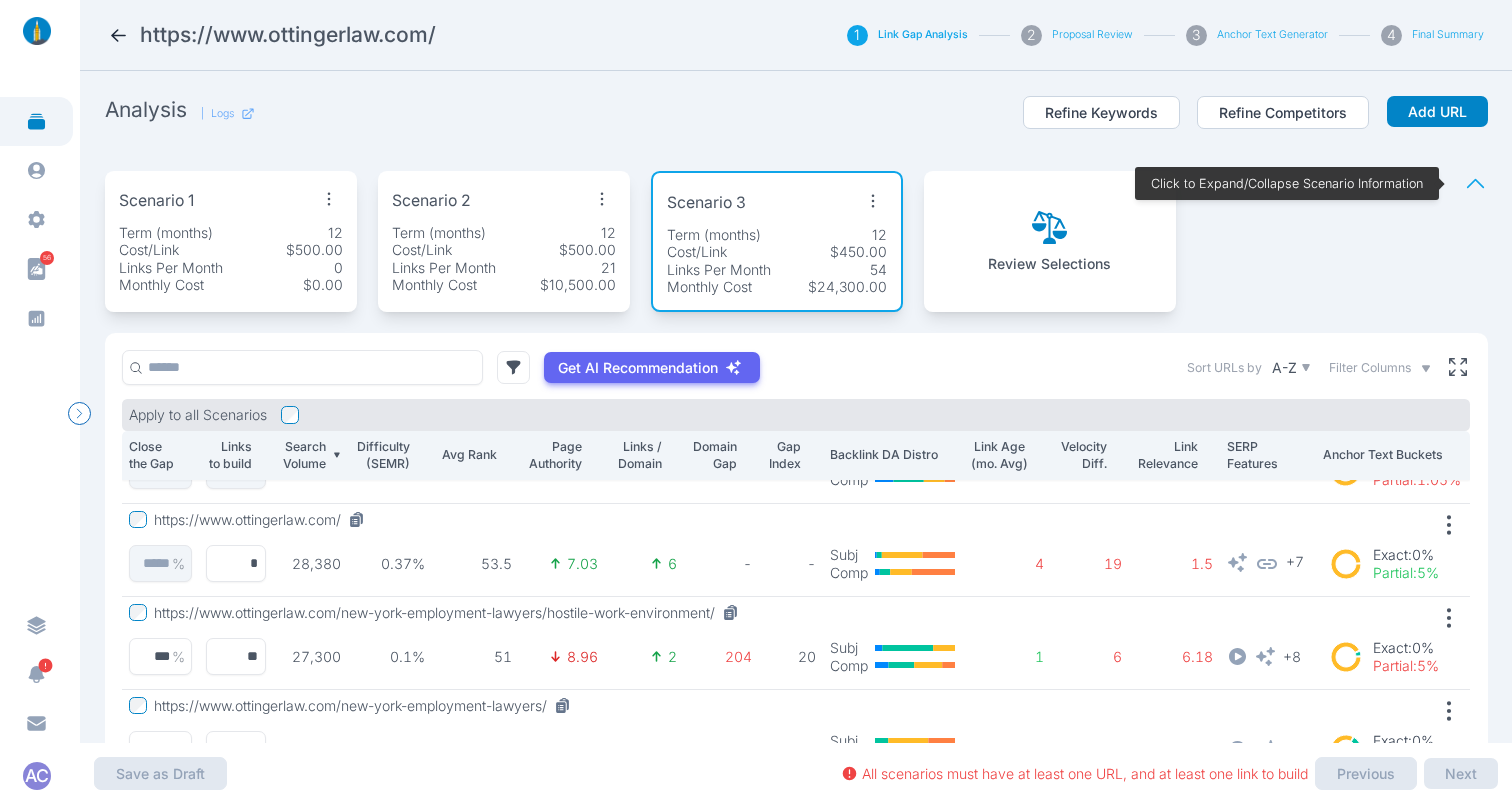 click on "Term (months) 12" at bounding box center (231, 233) 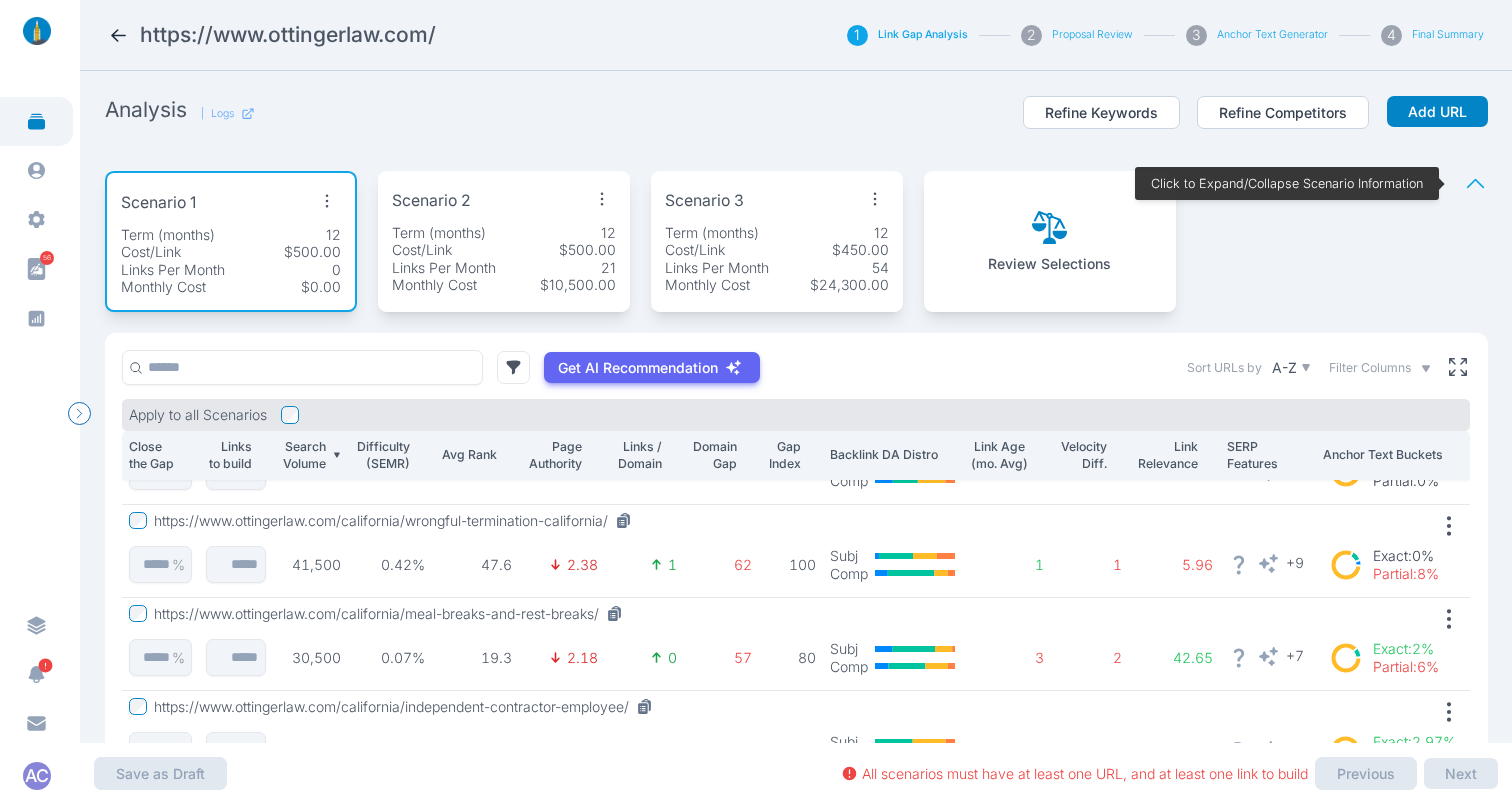 scroll, scrollTop: 0, scrollLeft: 0, axis: both 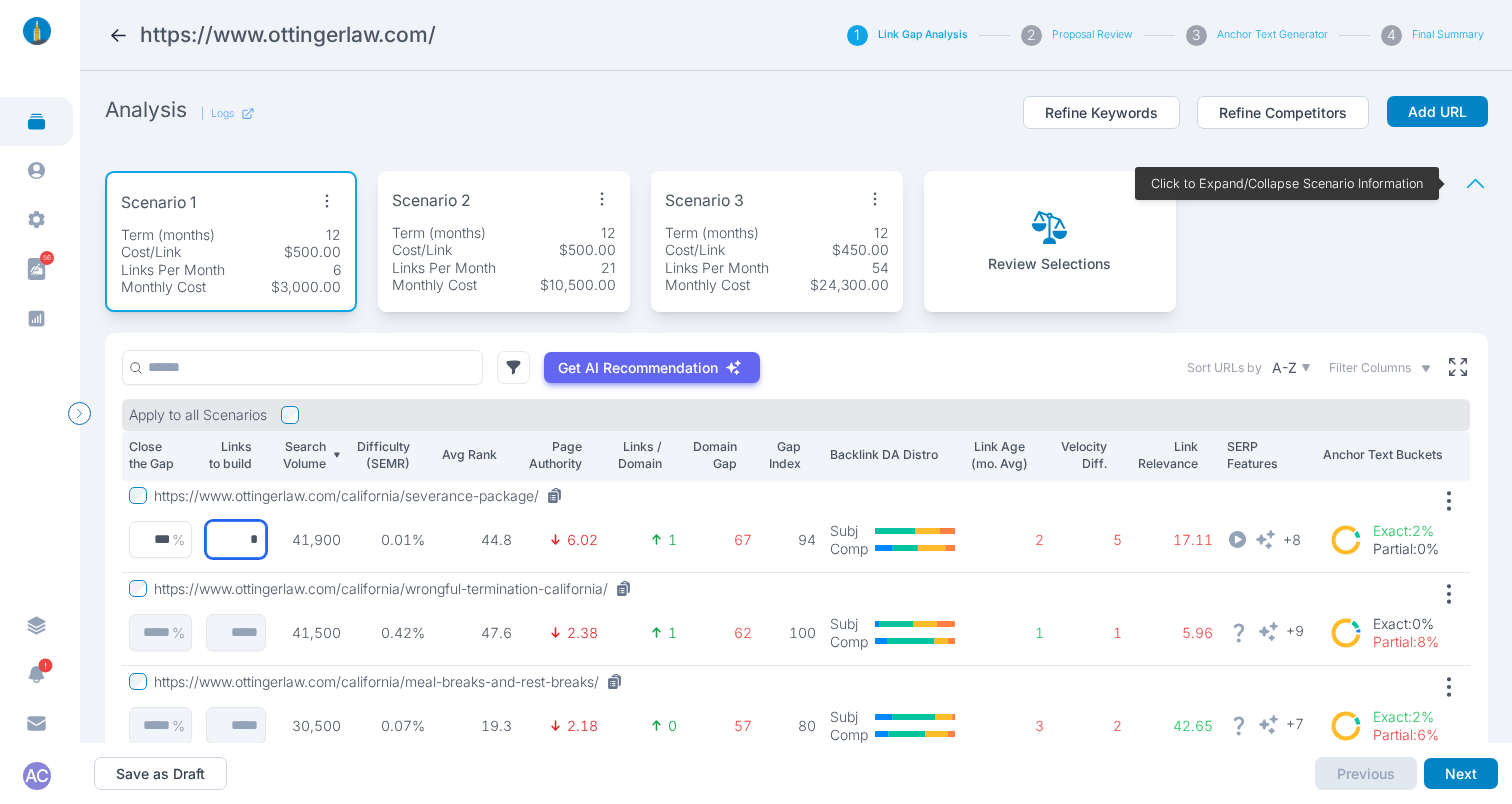 click on "*" at bounding box center [160, 539] 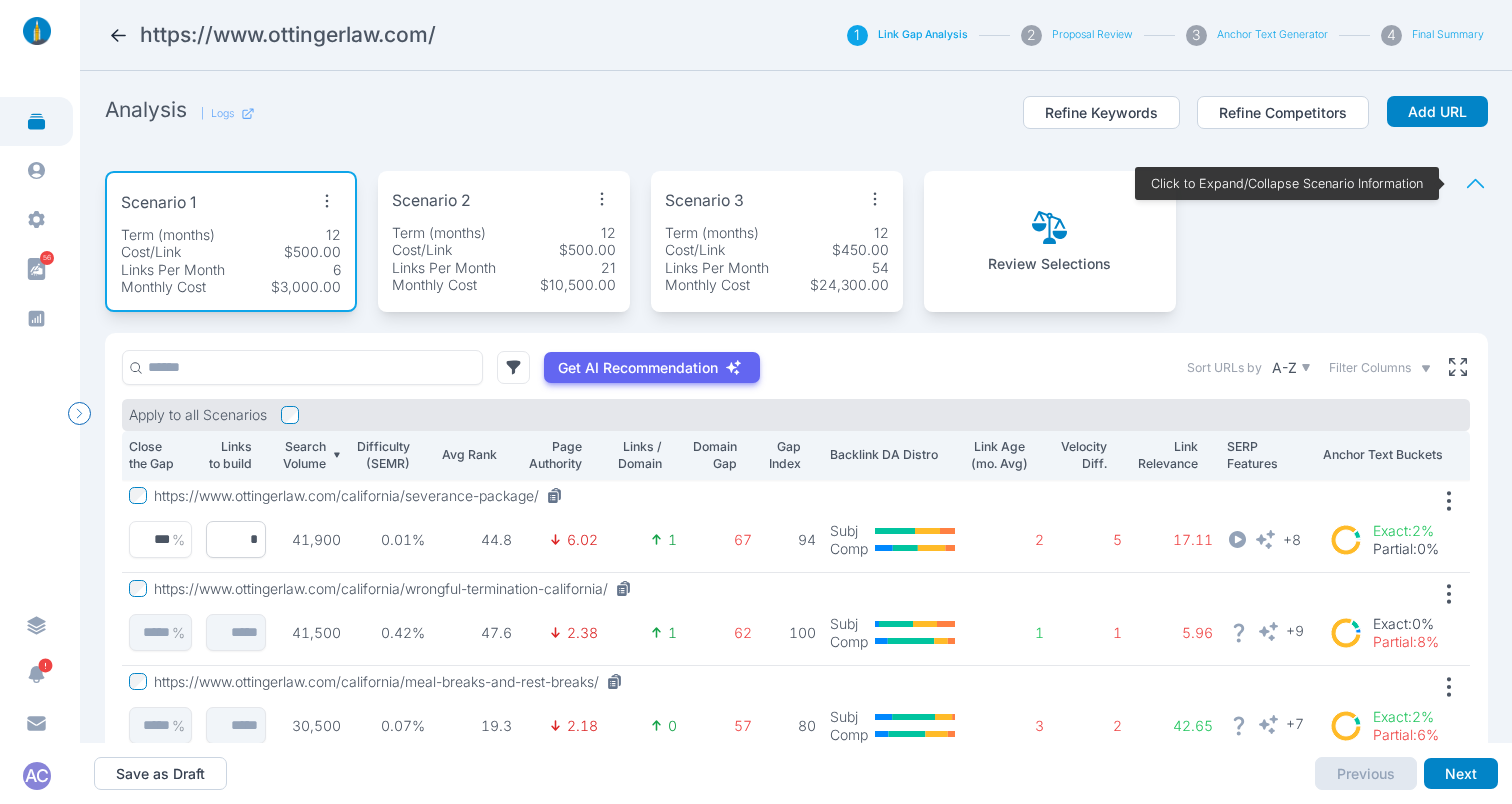 type 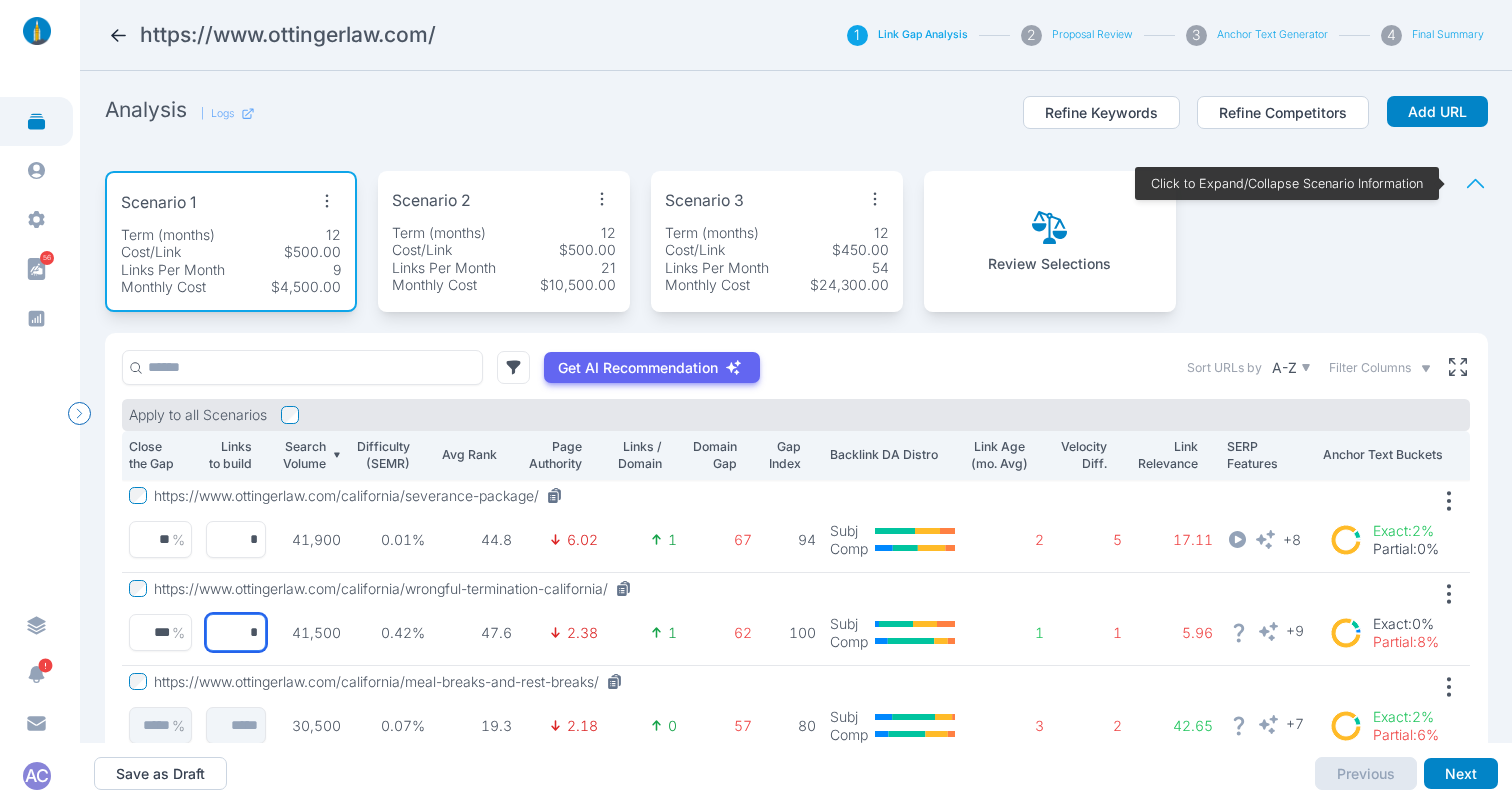 click on "*" at bounding box center (160, 632) 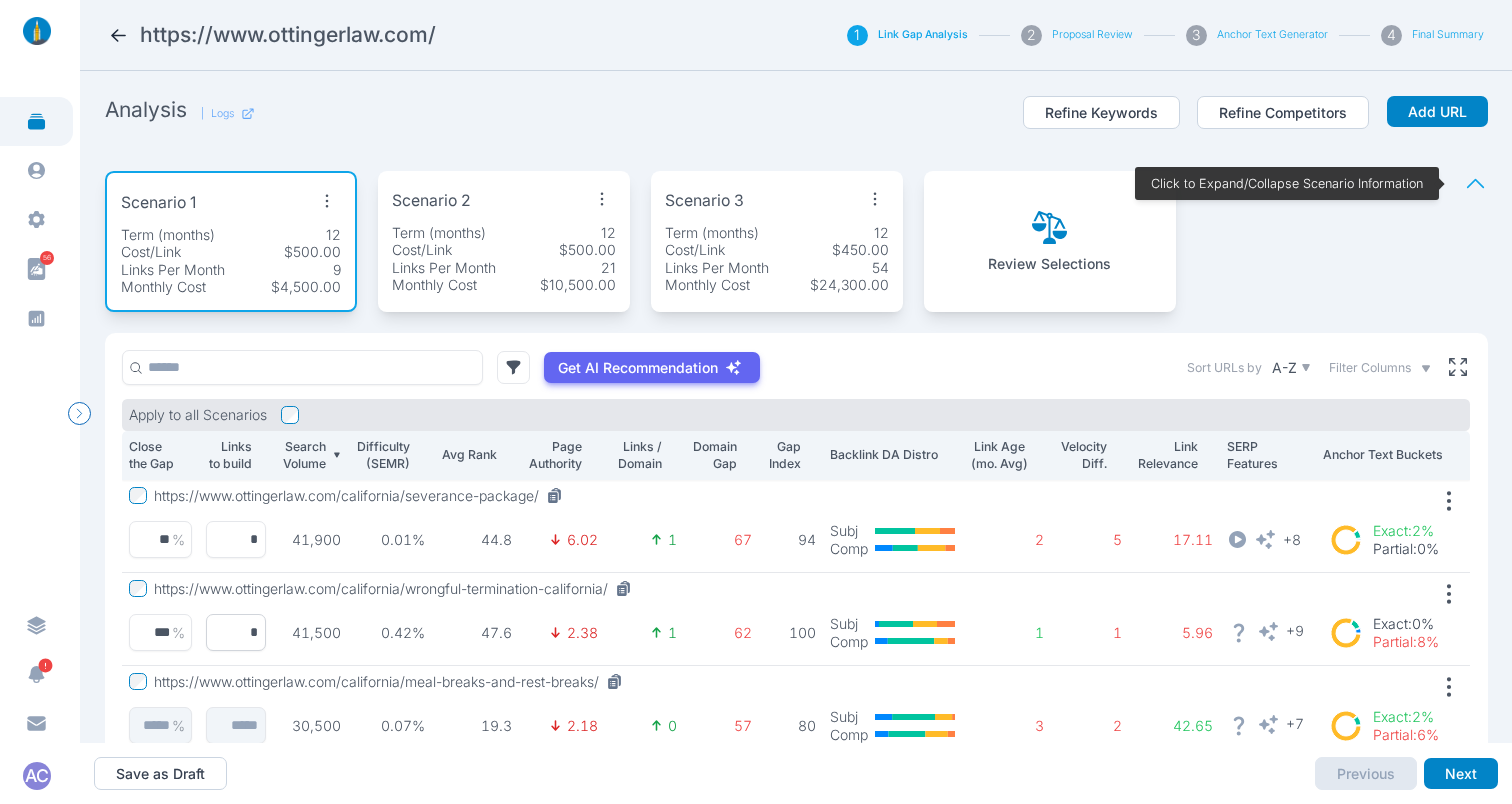 type 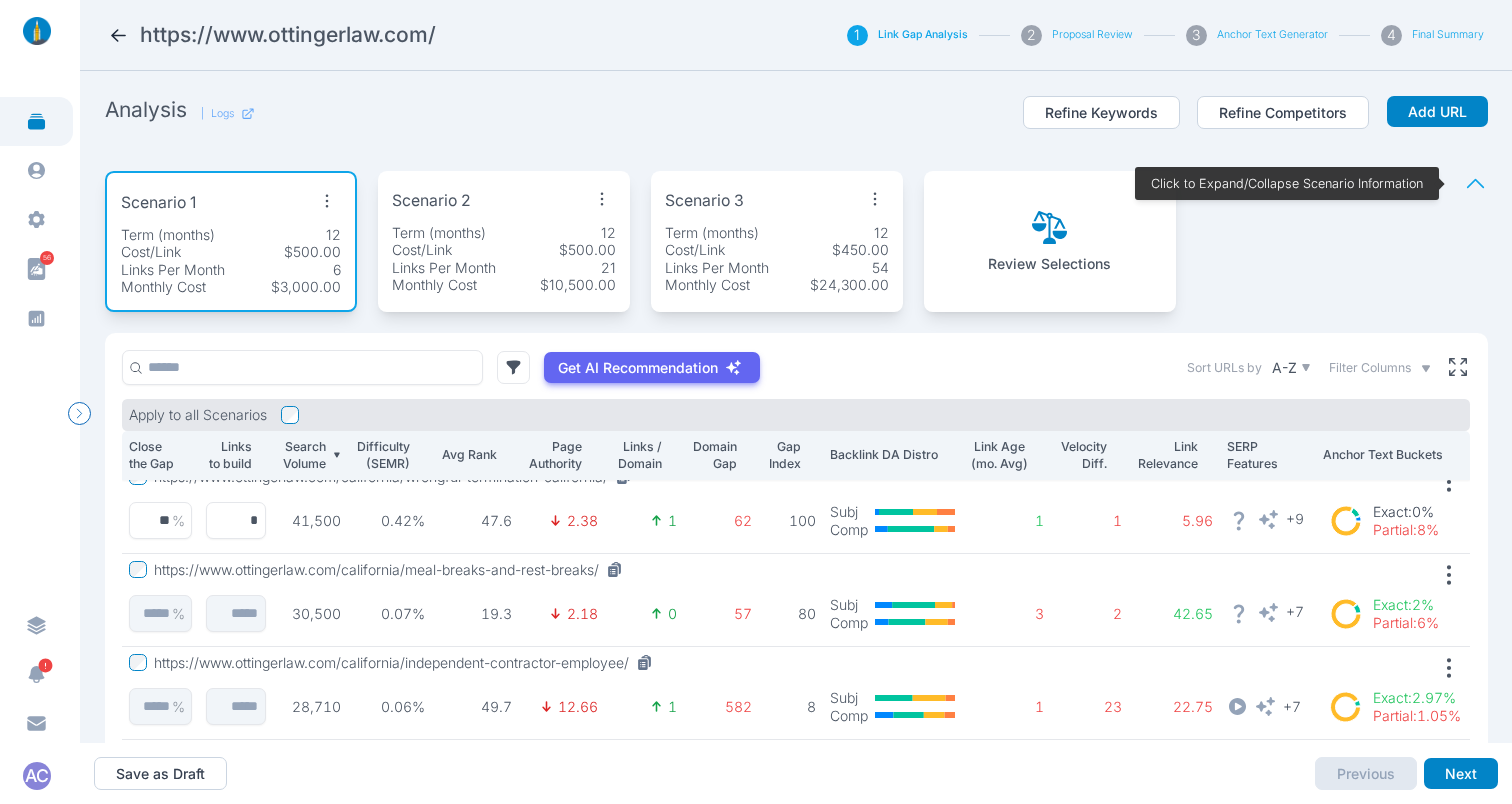 scroll, scrollTop: 110, scrollLeft: 0, axis: vertical 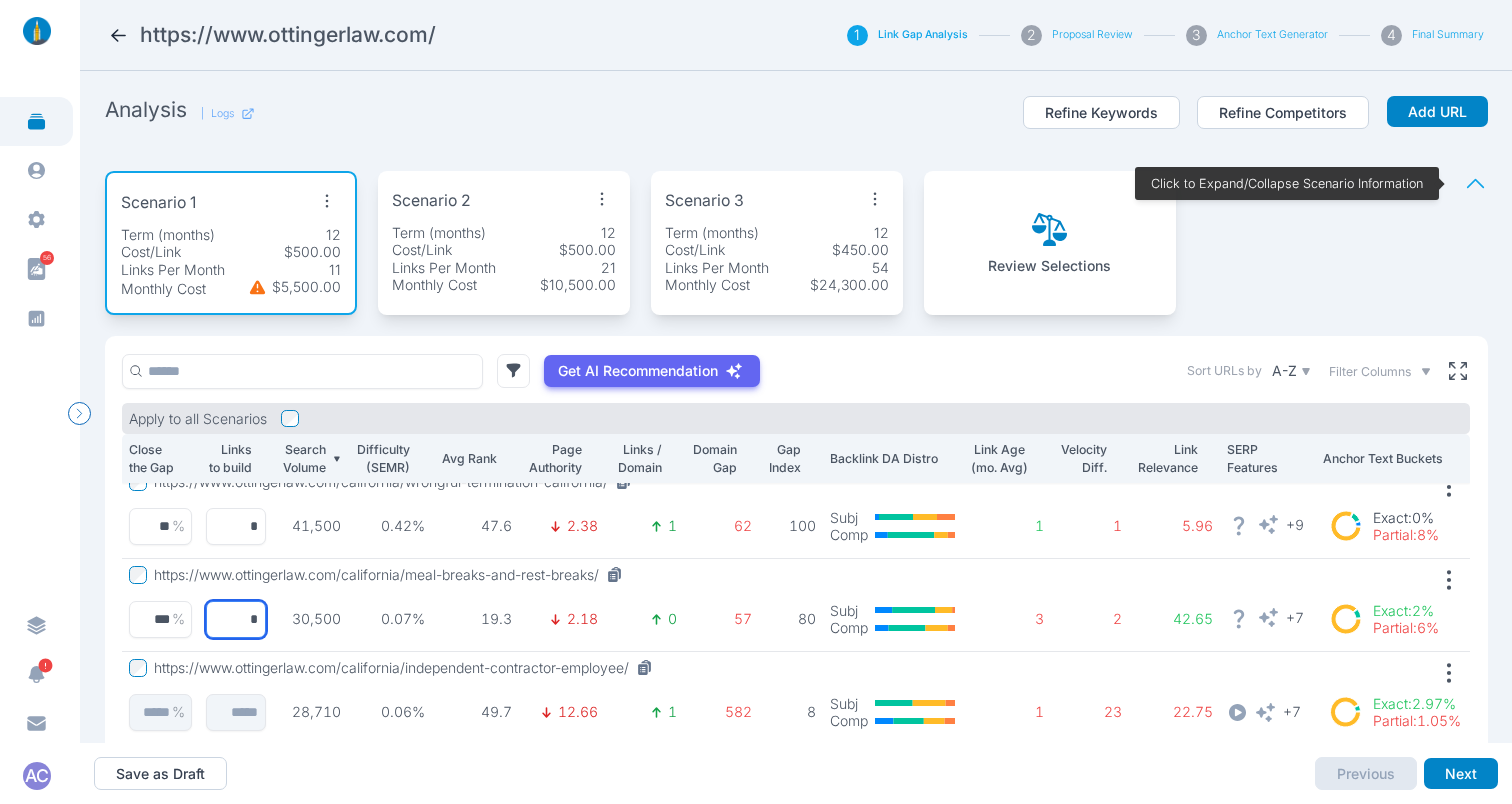 click on "*" at bounding box center (160, 619) 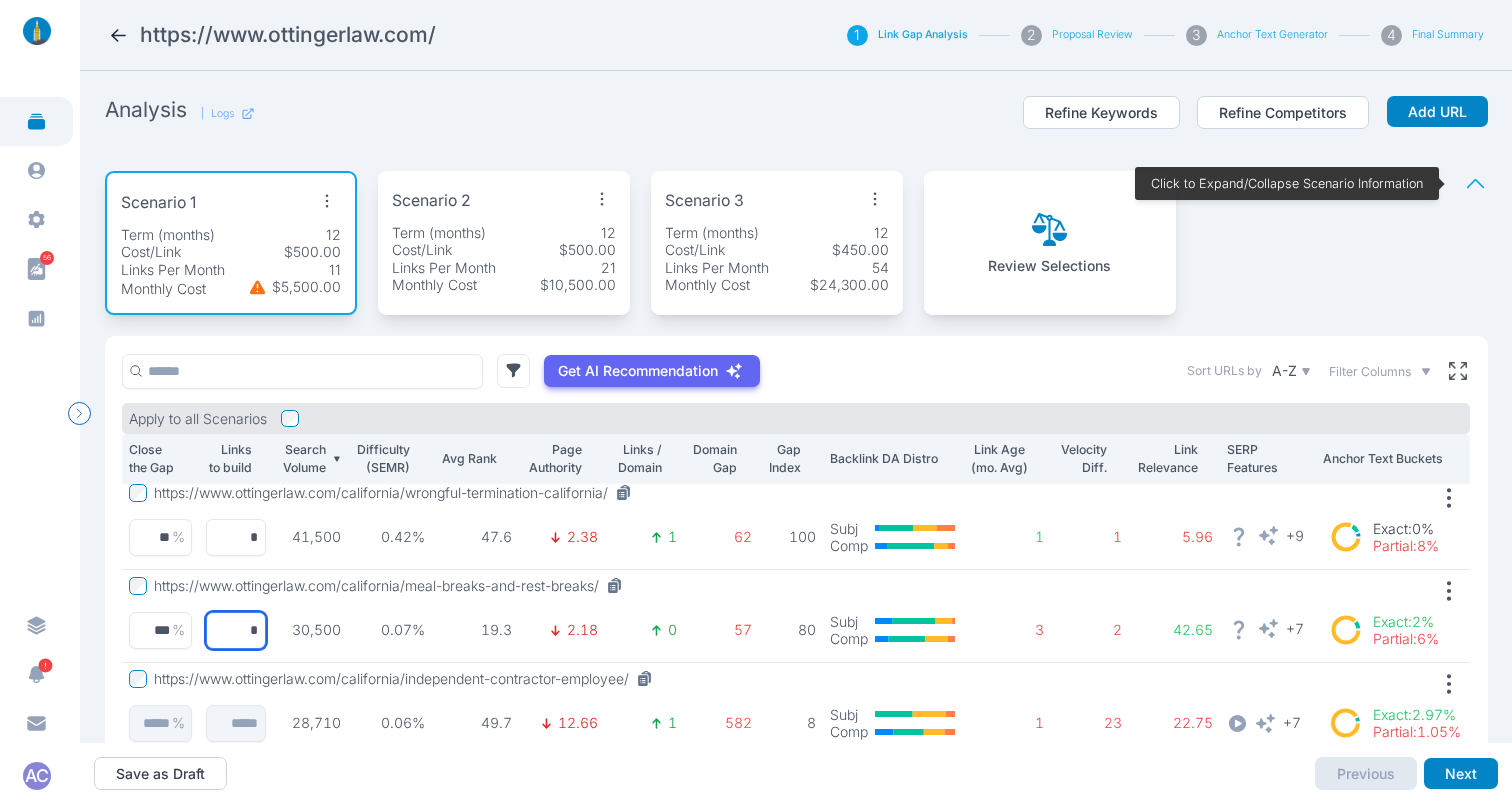scroll, scrollTop: 85, scrollLeft: 0, axis: vertical 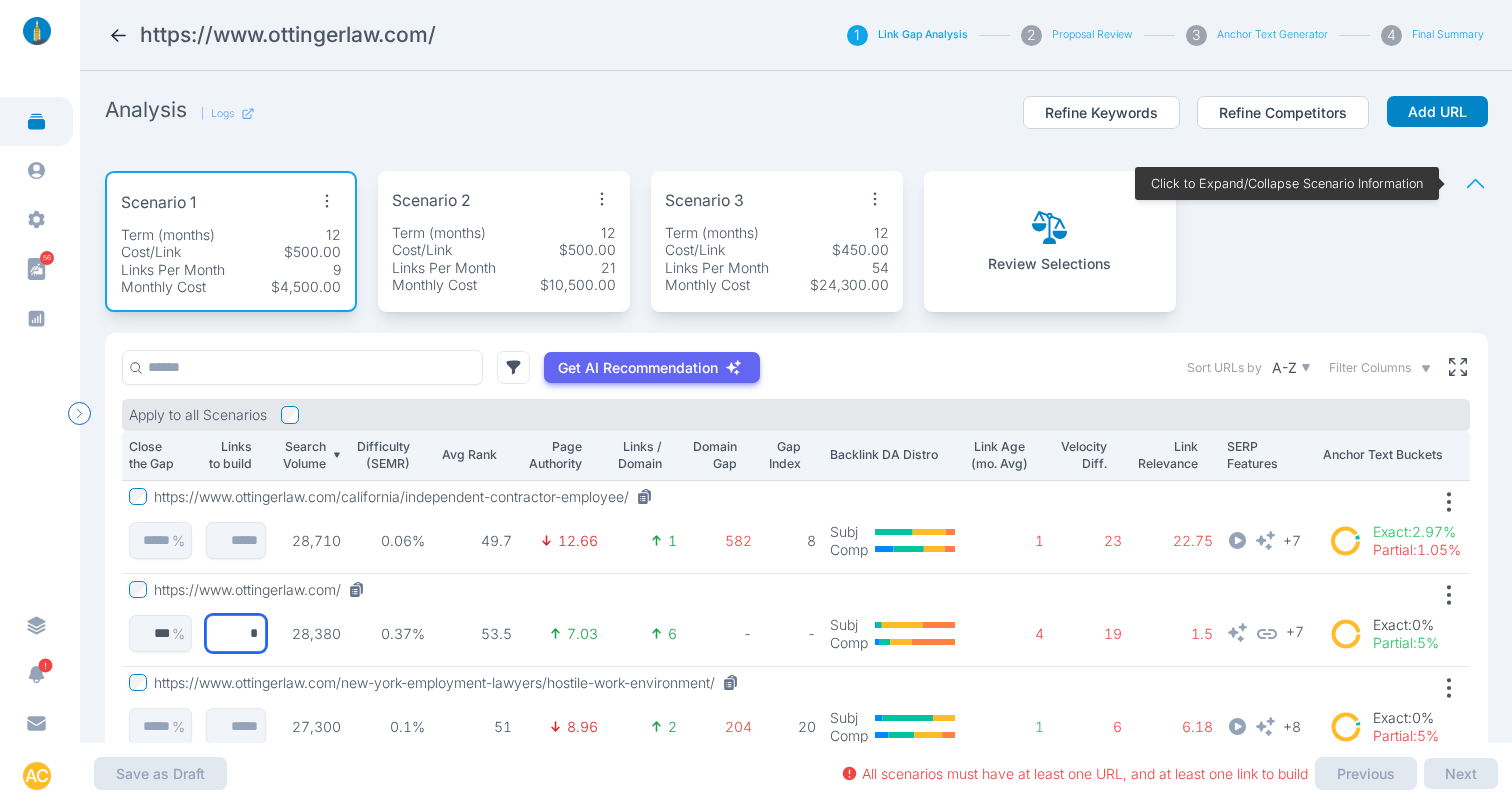 click on "*" at bounding box center (160, 633) 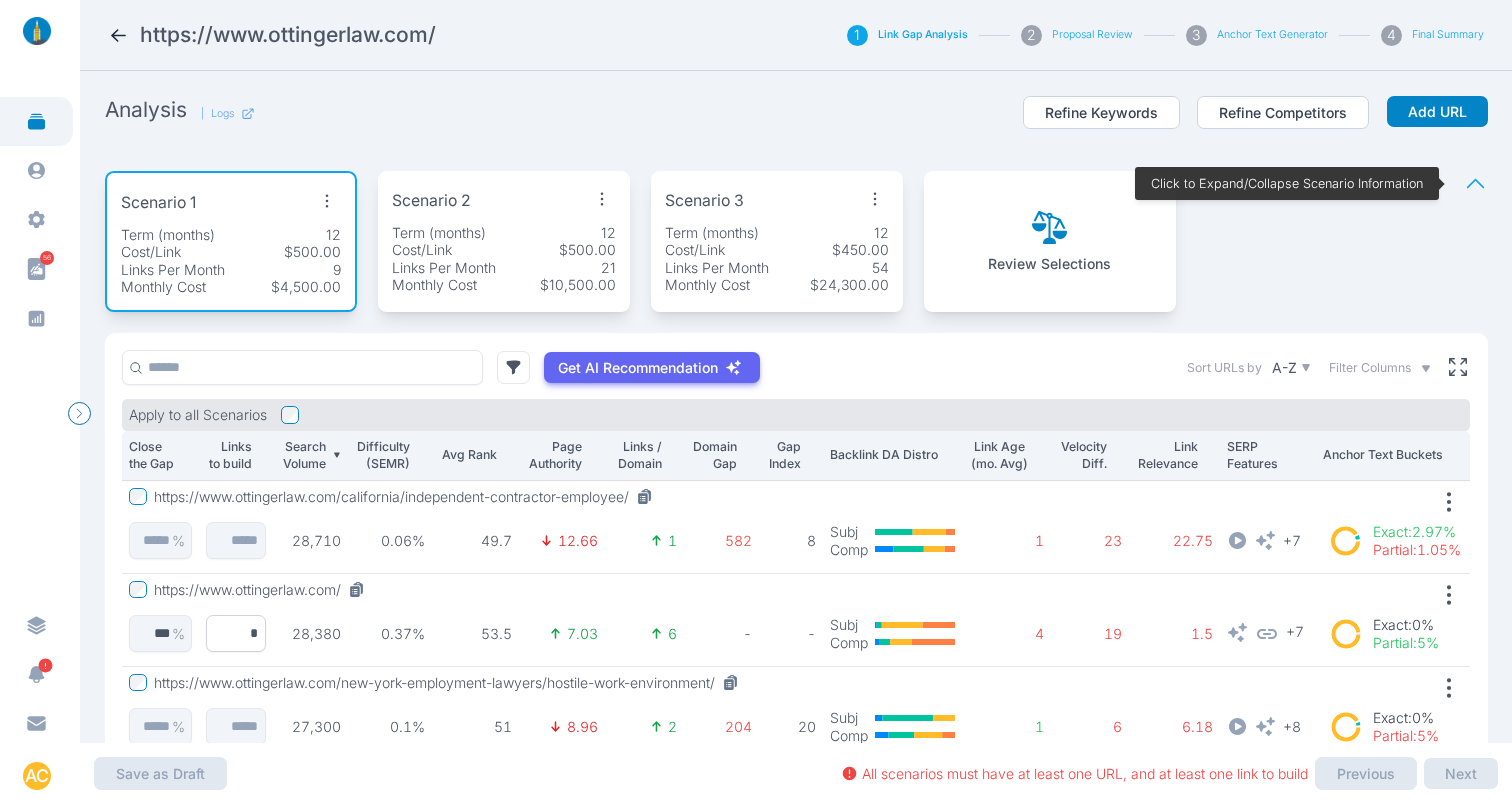 type 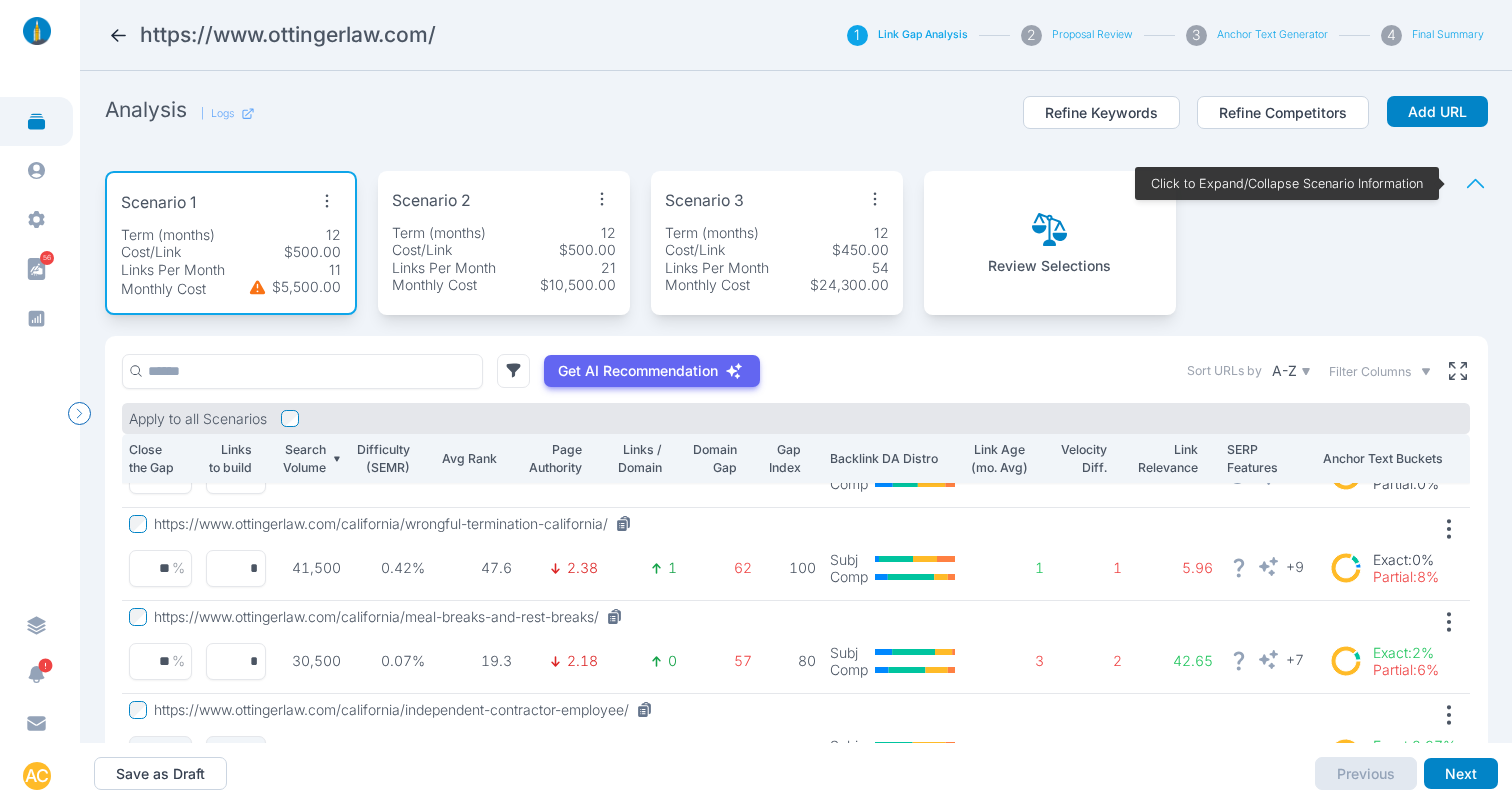 scroll, scrollTop: 49, scrollLeft: 0, axis: vertical 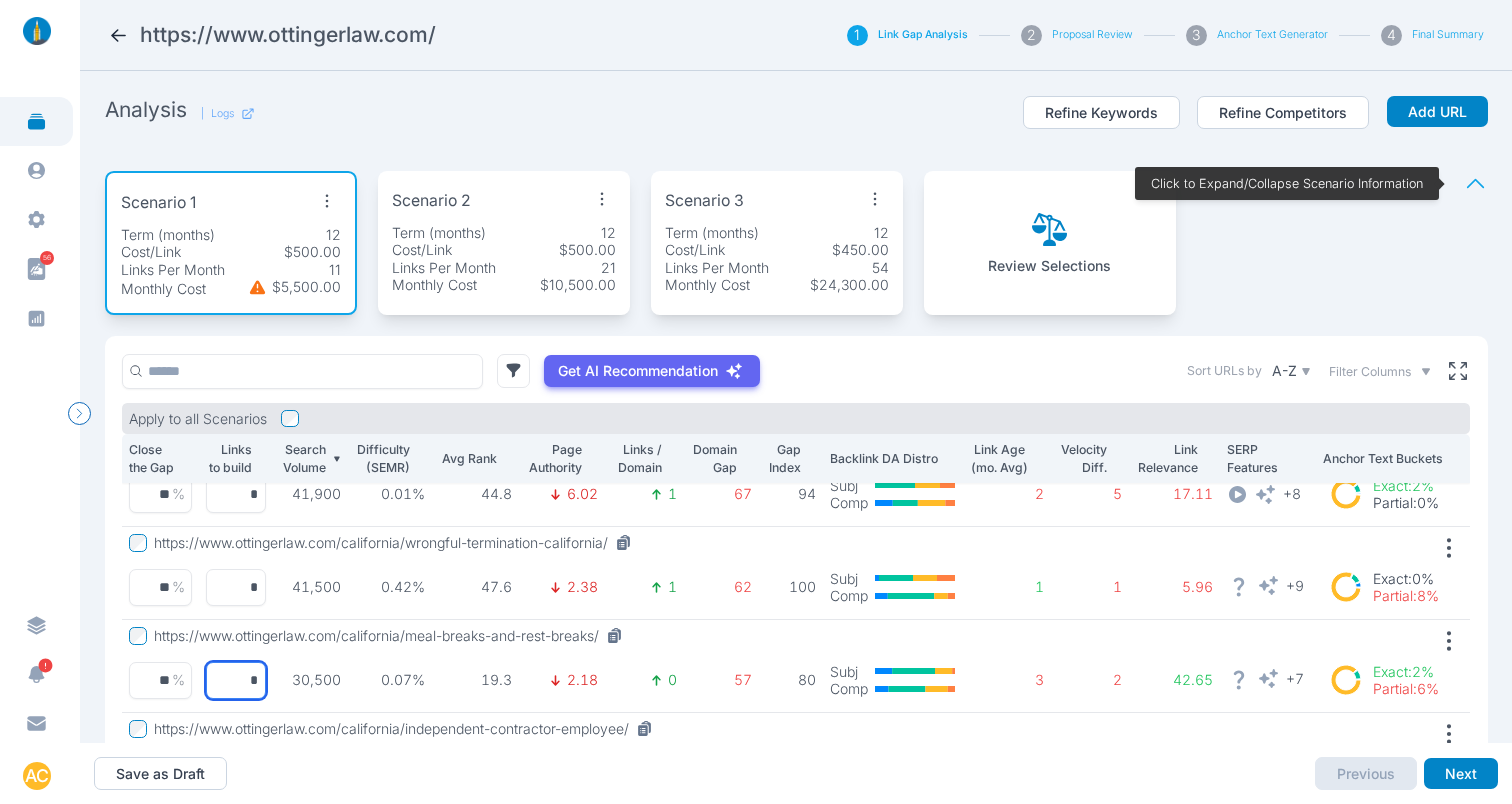 click on "*" at bounding box center (160, 680) 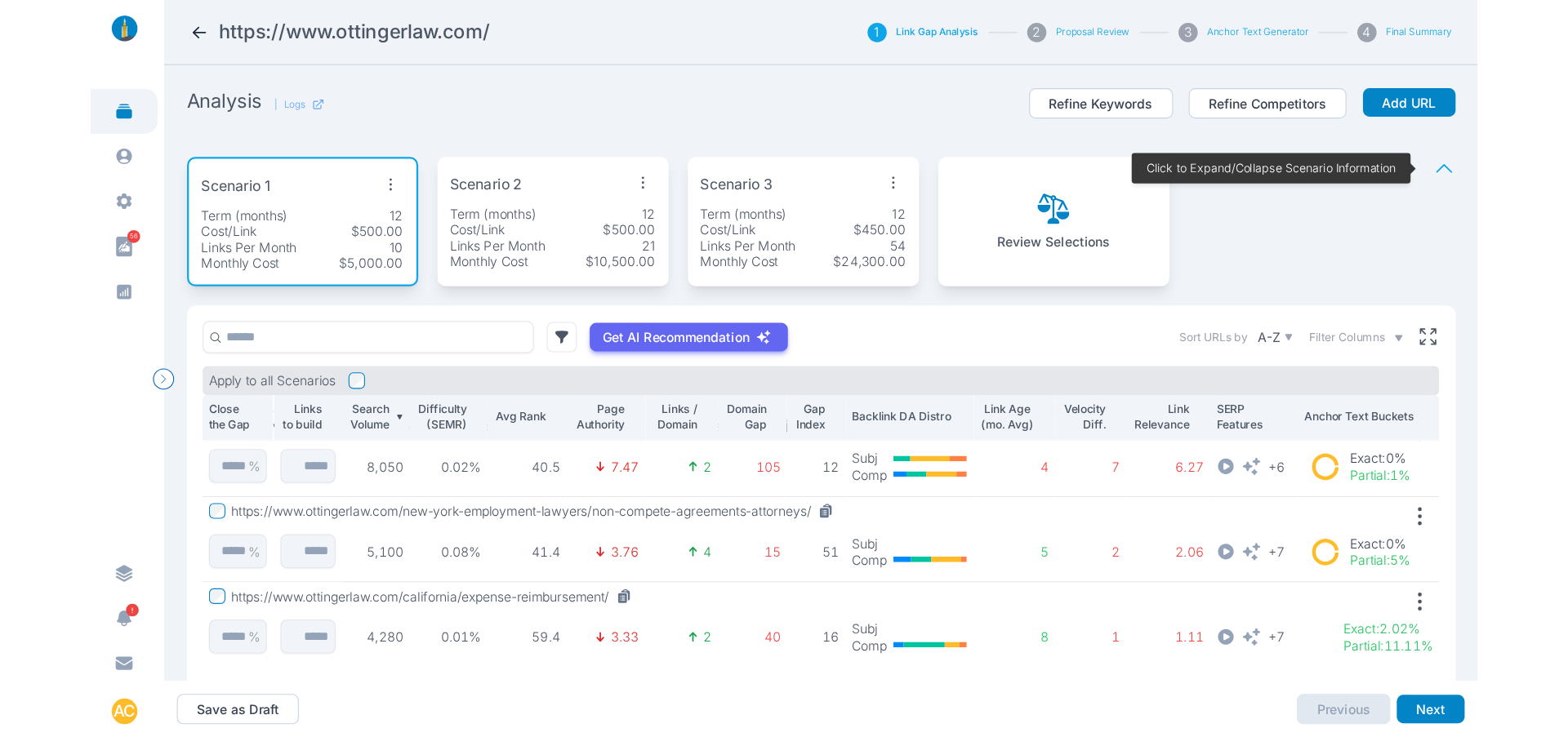 scroll, scrollTop: 0, scrollLeft: 0, axis: both 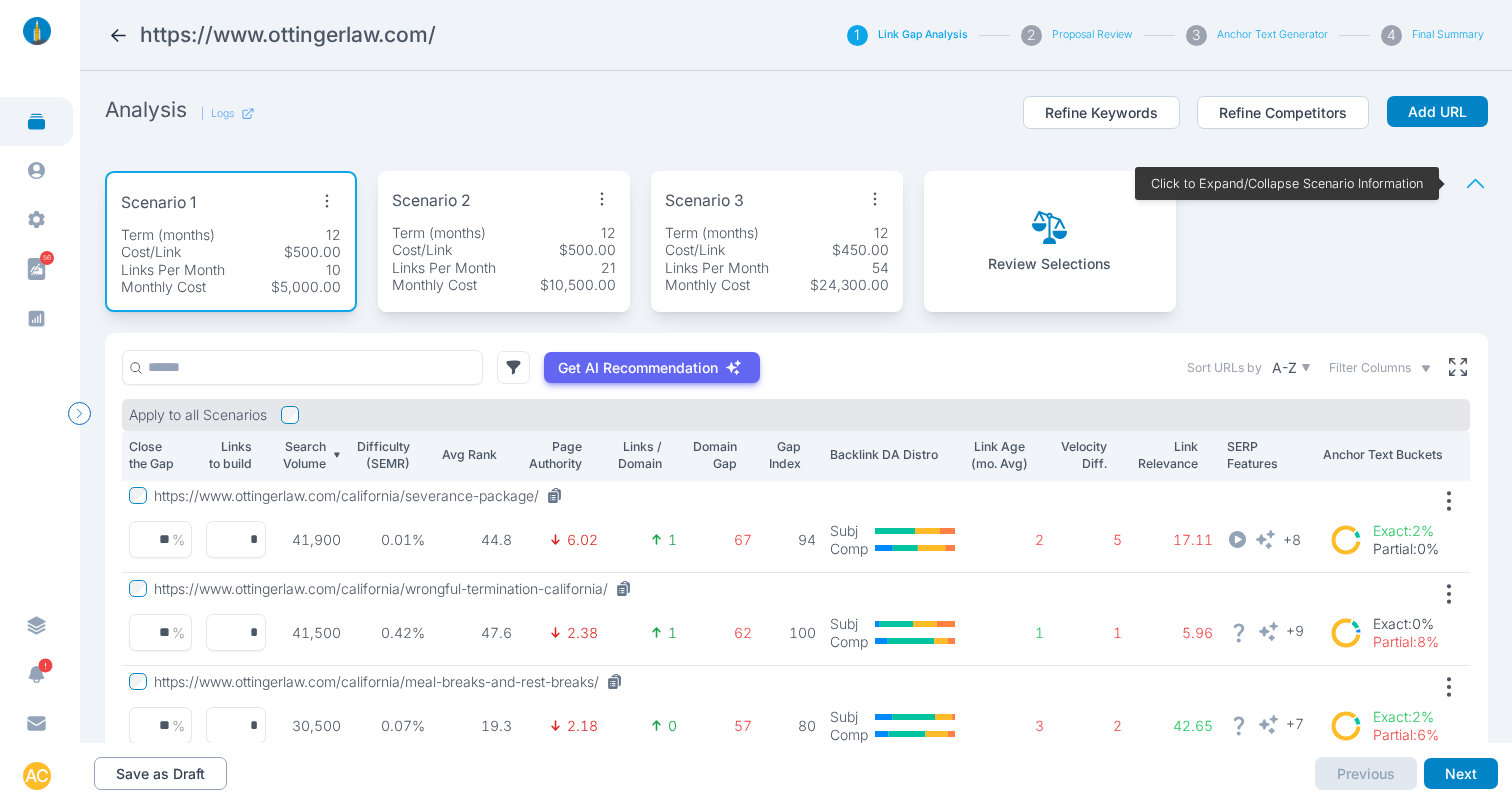 click on "Save as Draft" at bounding box center (160, 774) 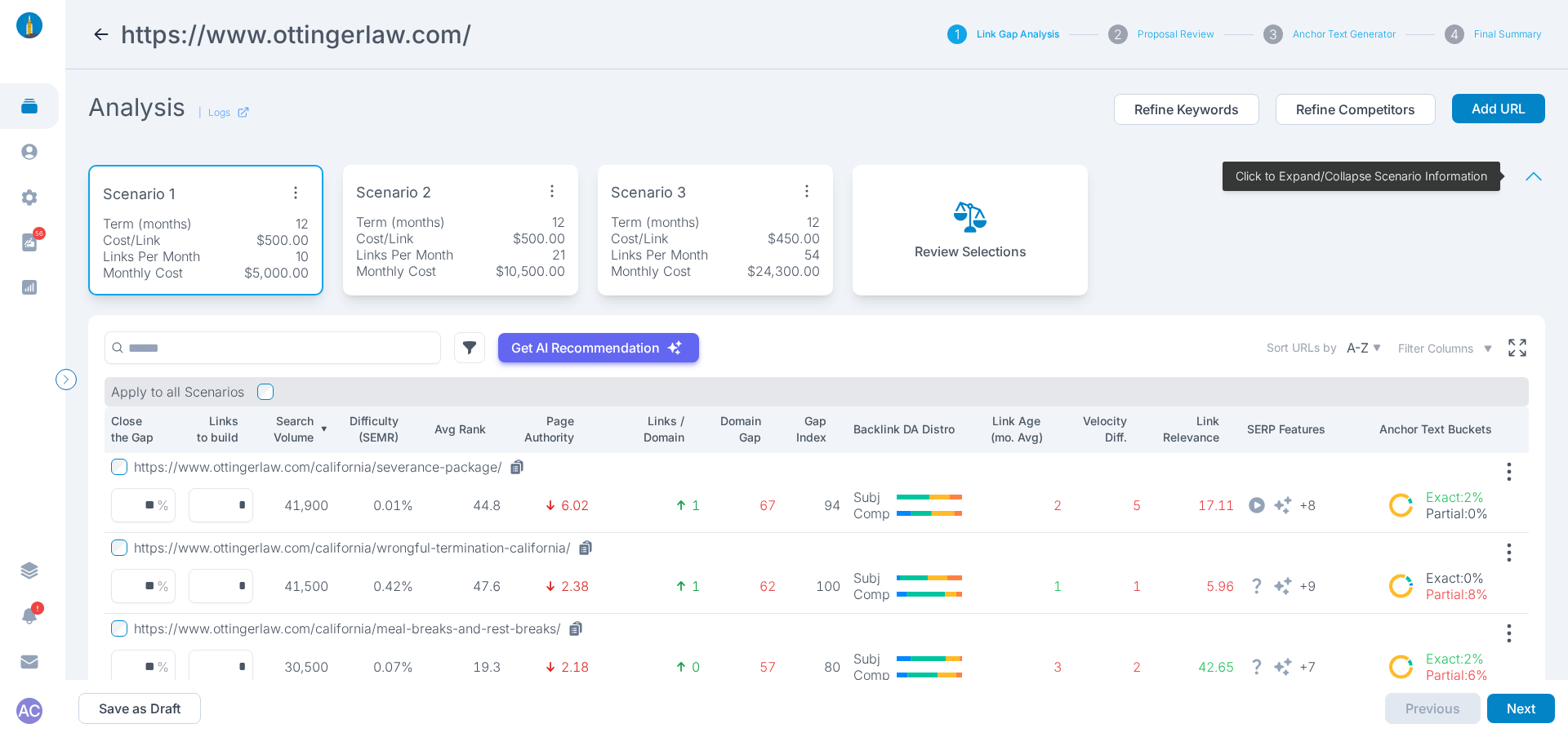 click at bounding box center (1534, 176) 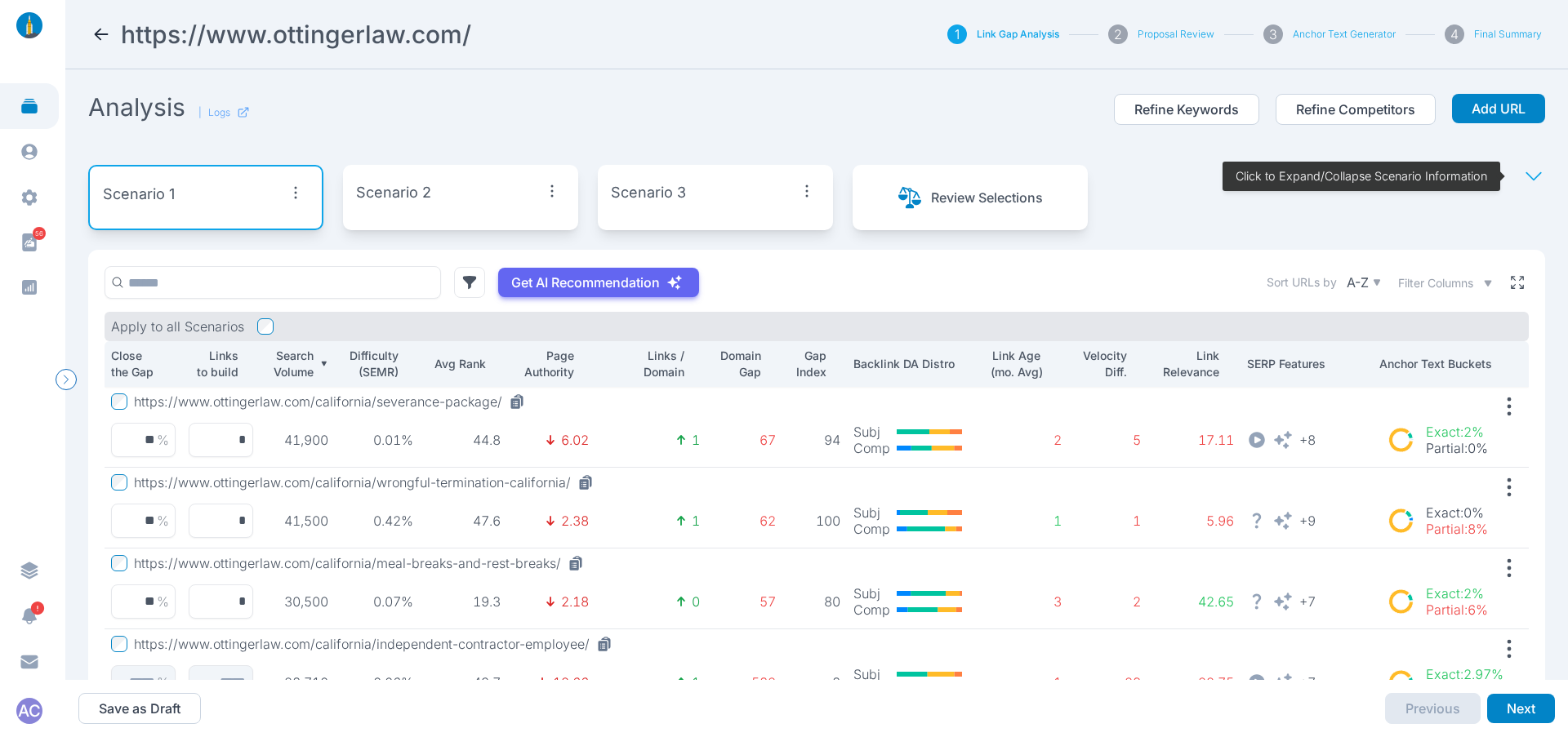 click at bounding box center [1517, 282] 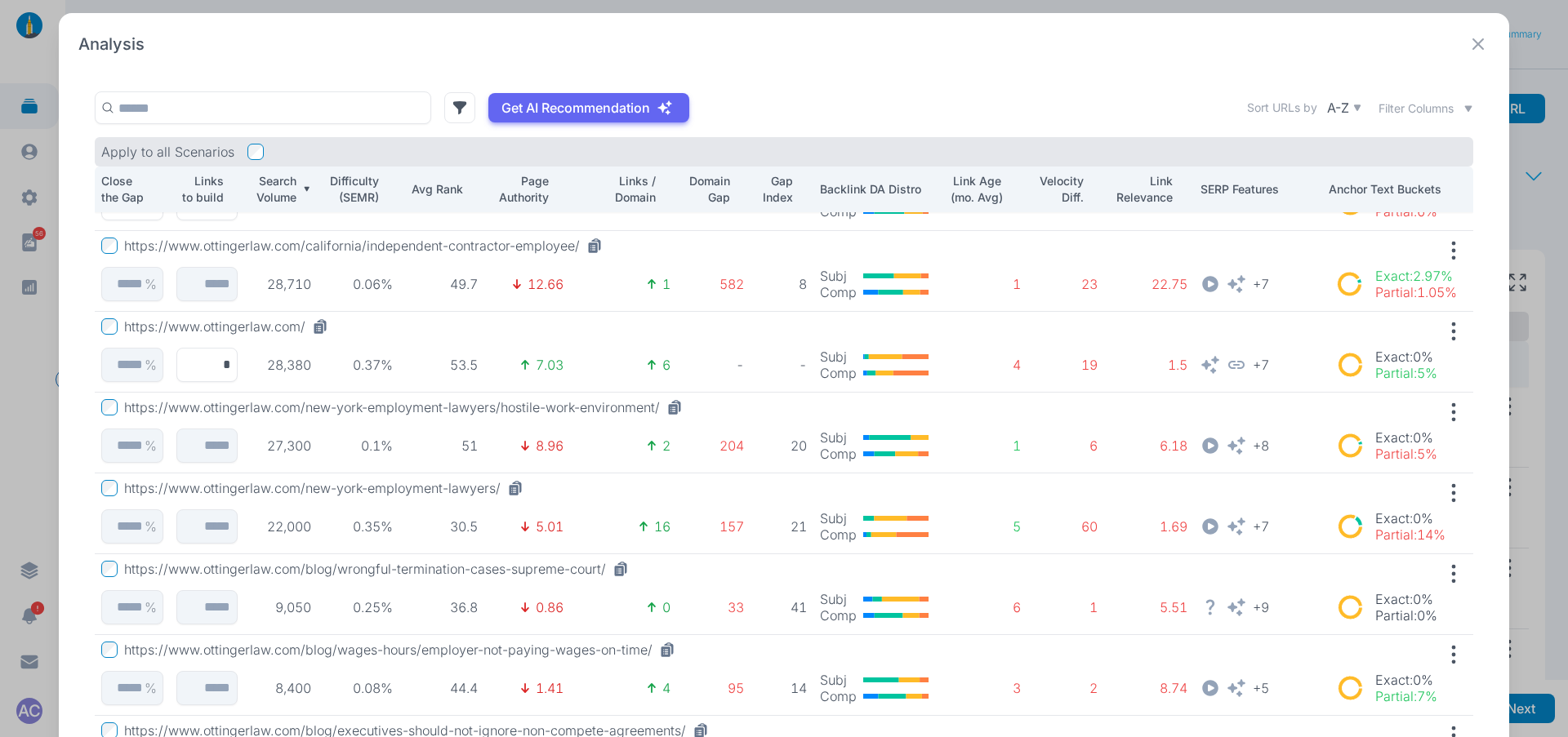 scroll, scrollTop: 442, scrollLeft: 0, axis: vertical 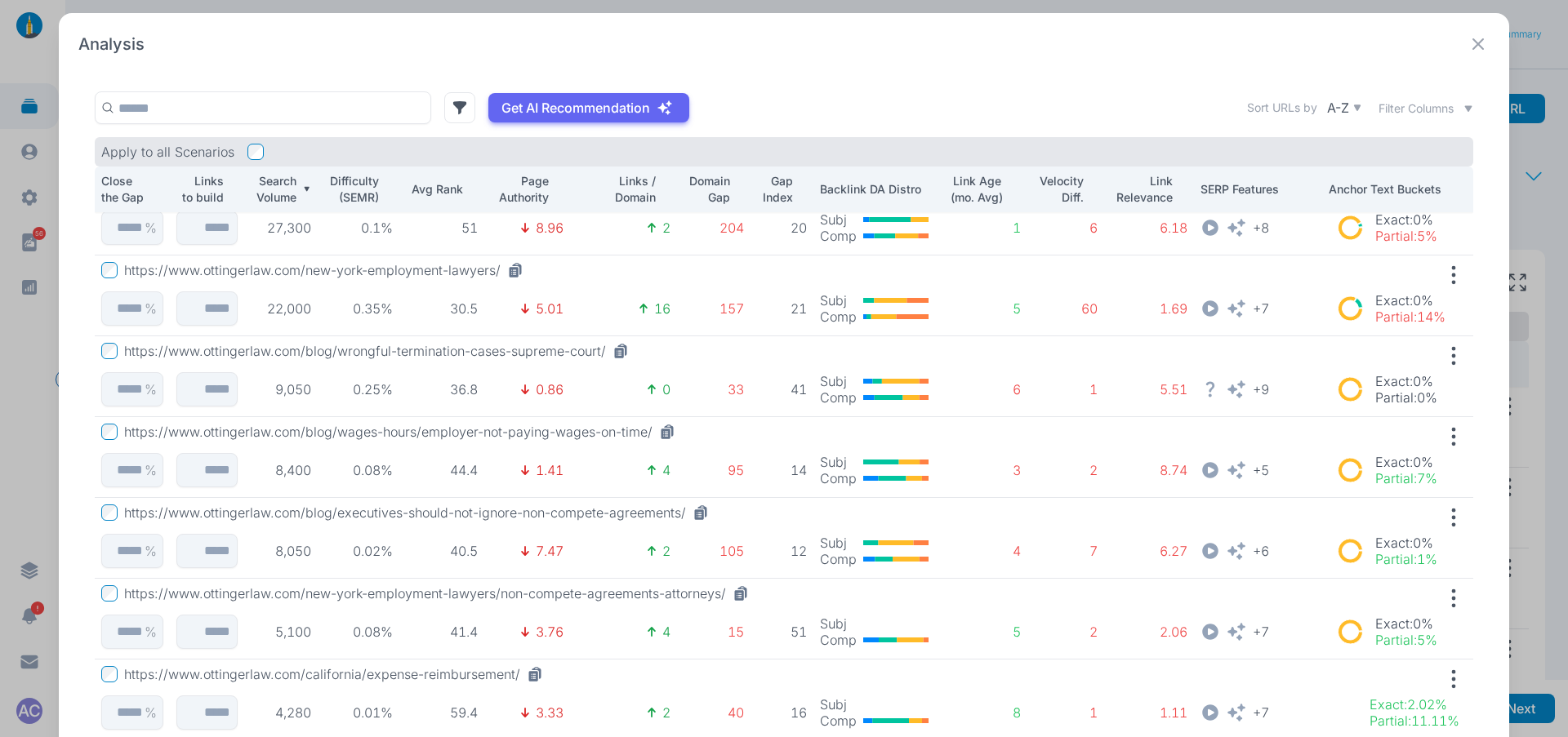 click at bounding box center [1478, 44] 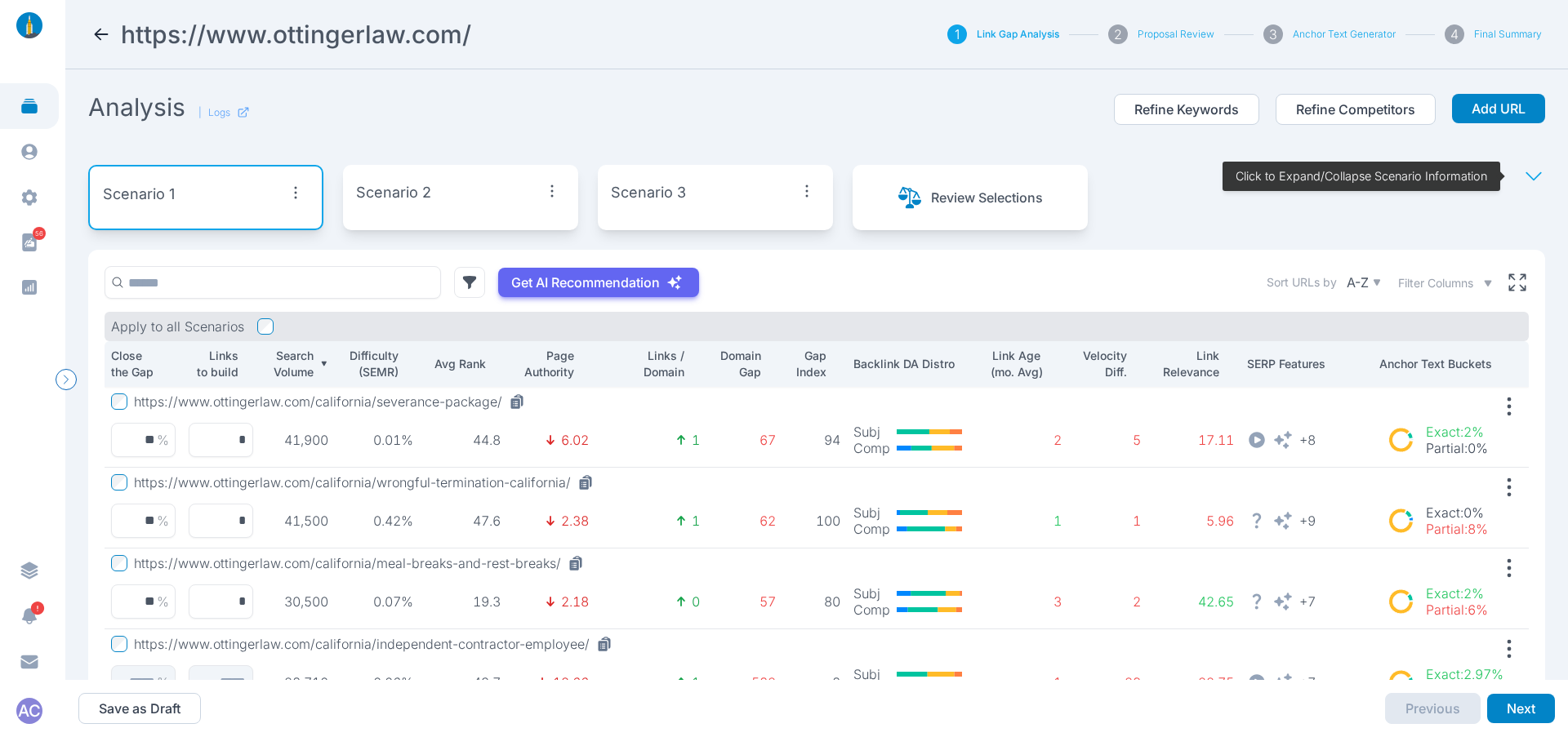 click on "Scenario 1 Scenario 2 Scenario 3 Review Selections Click to Expand/Collapse Scenario Information" at bounding box center (817, 198) 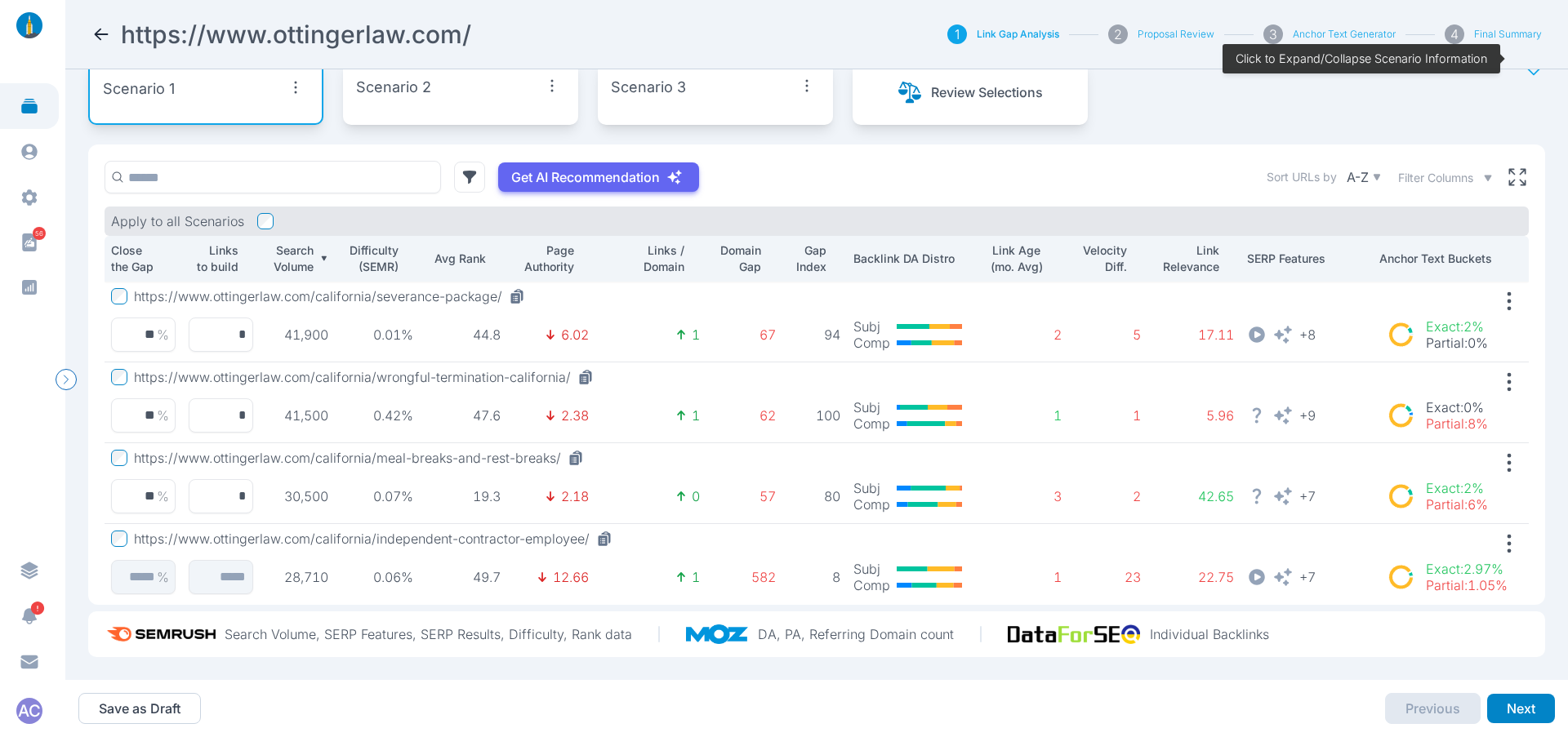 scroll, scrollTop: 118, scrollLeft: 0, axis: vertical 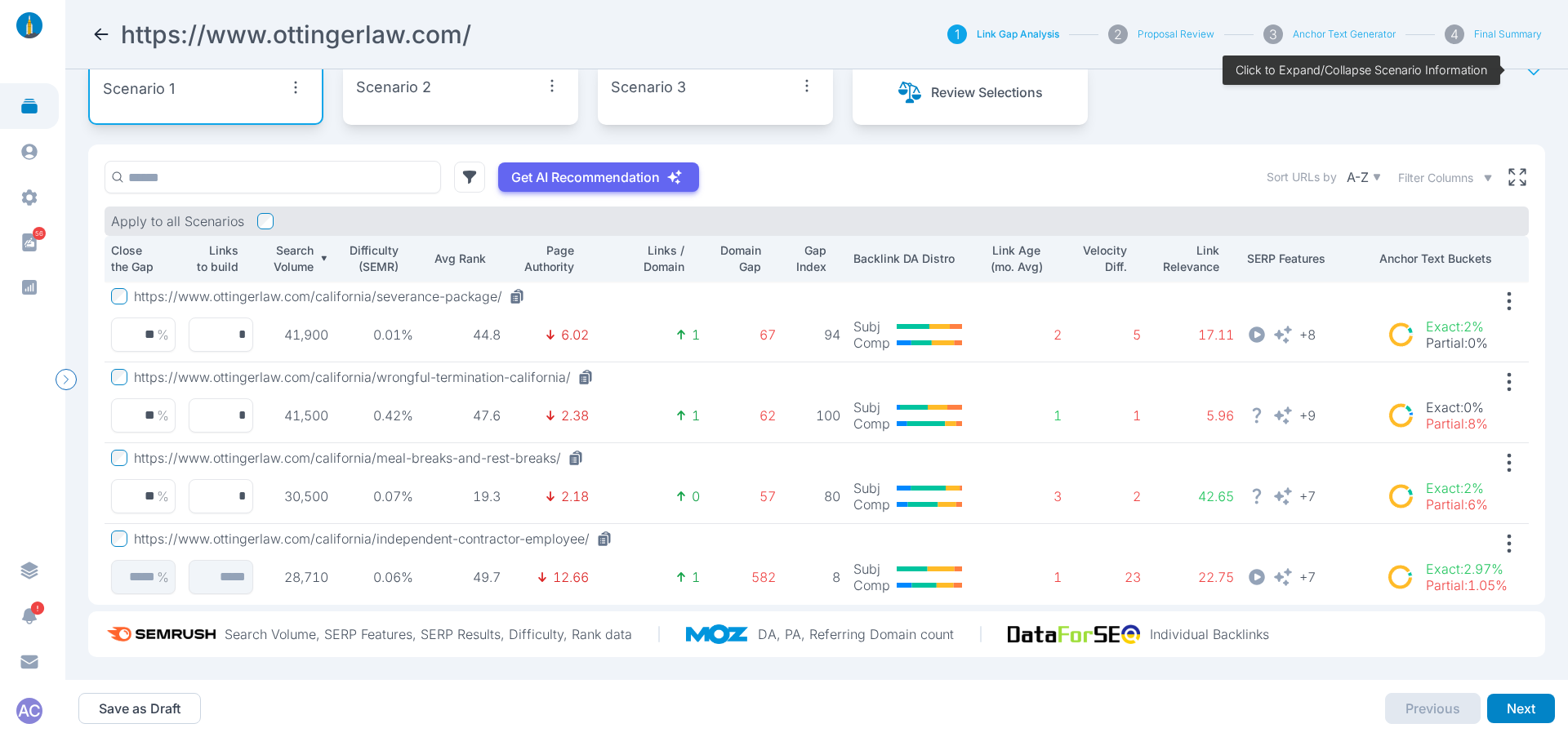 click on "Scenario 2" at bounding box center (461, 92) 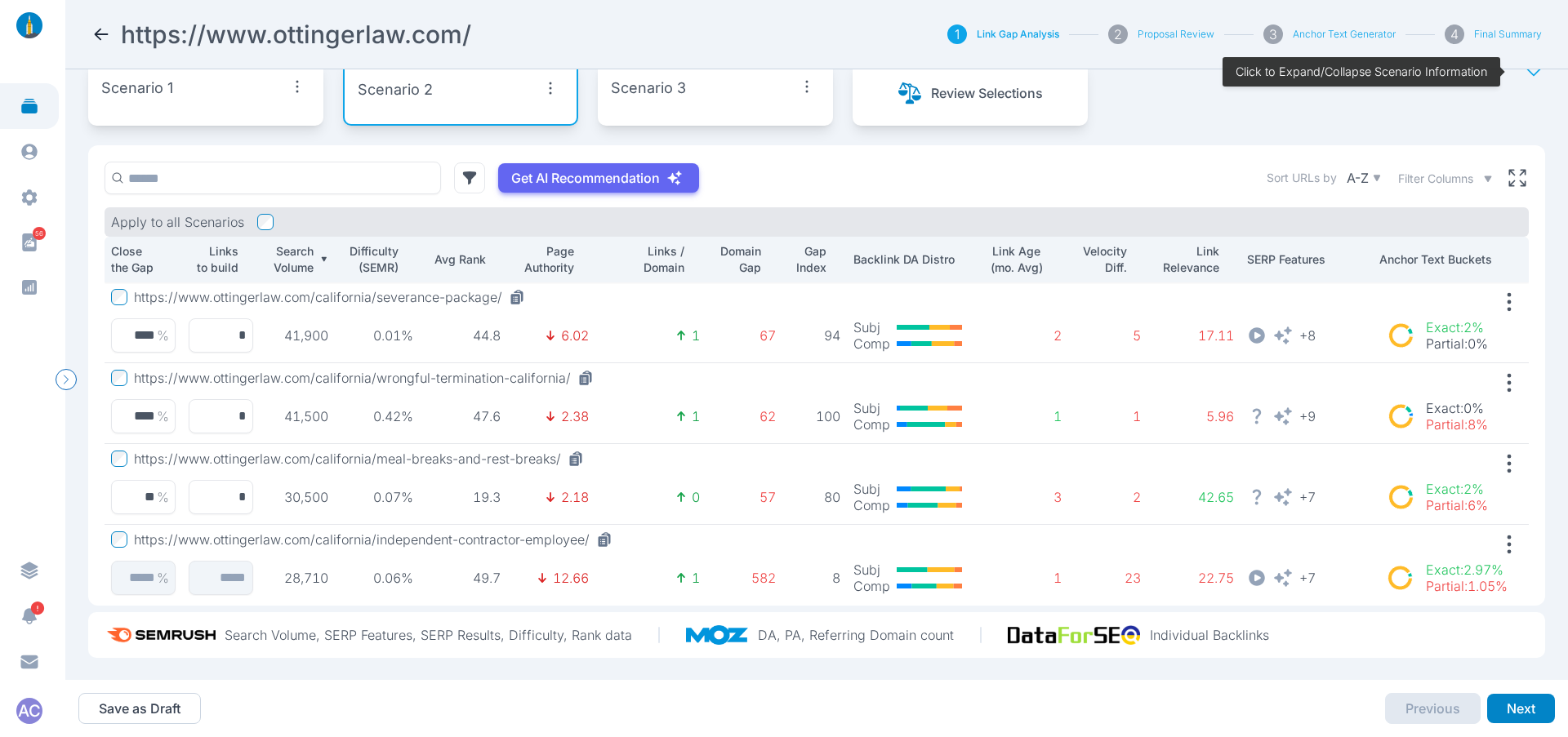 click on "Scenario 3" at bounding box center (206, 88) 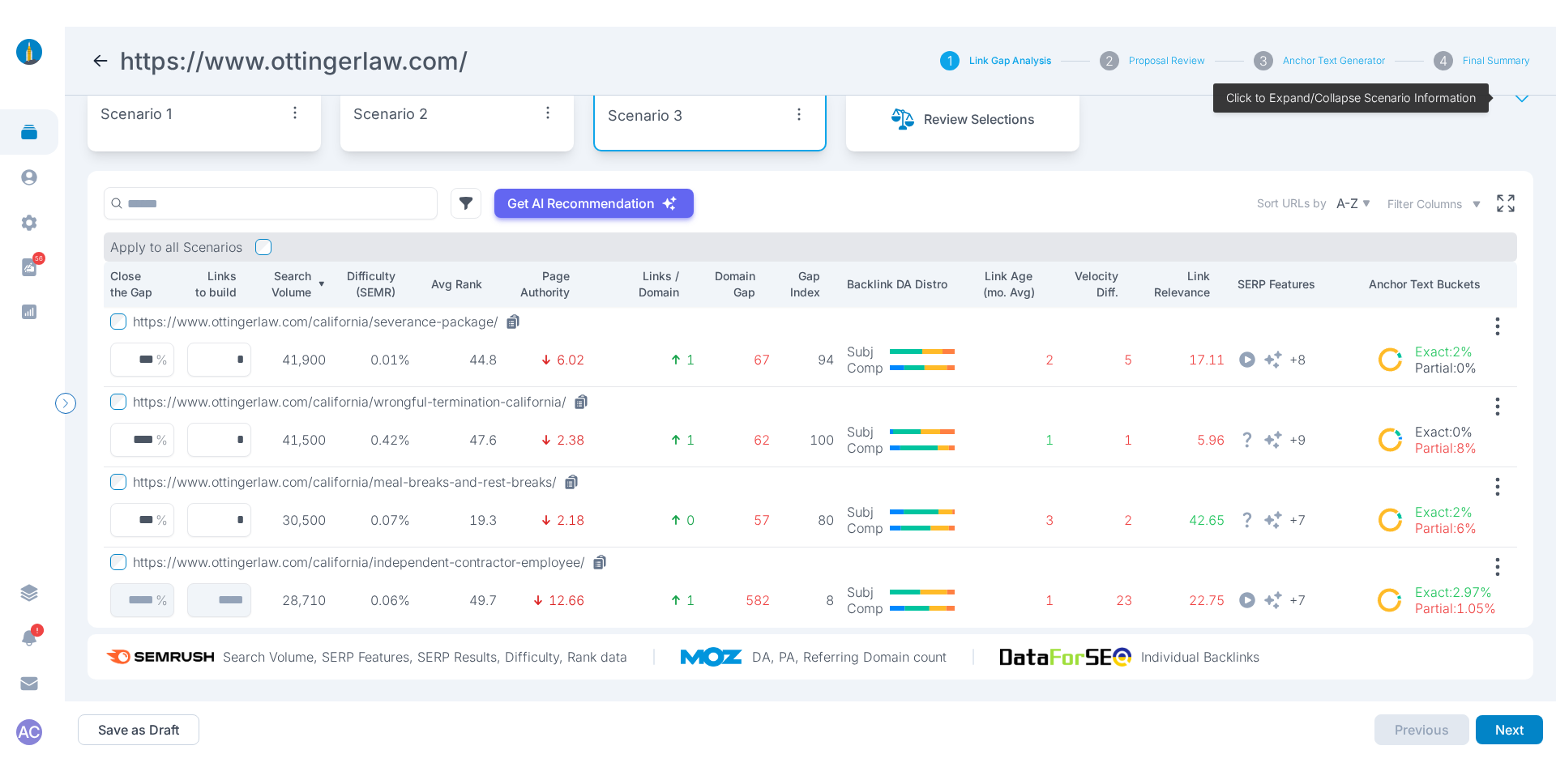 scroll, scrollTop: 0, scrollLeft: 0, axis: both 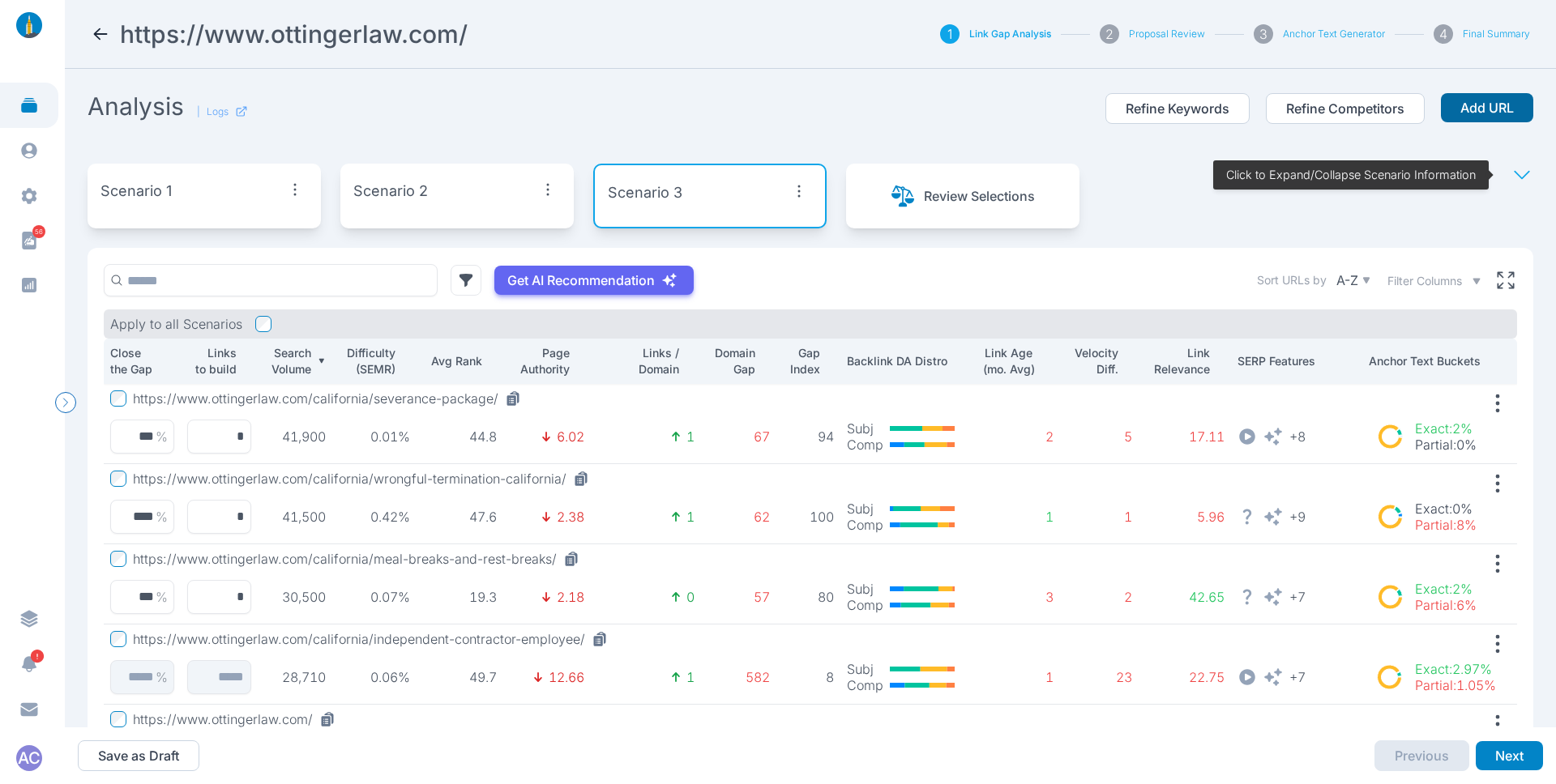 click on "Add URL" at bounding box center (1487, 108) 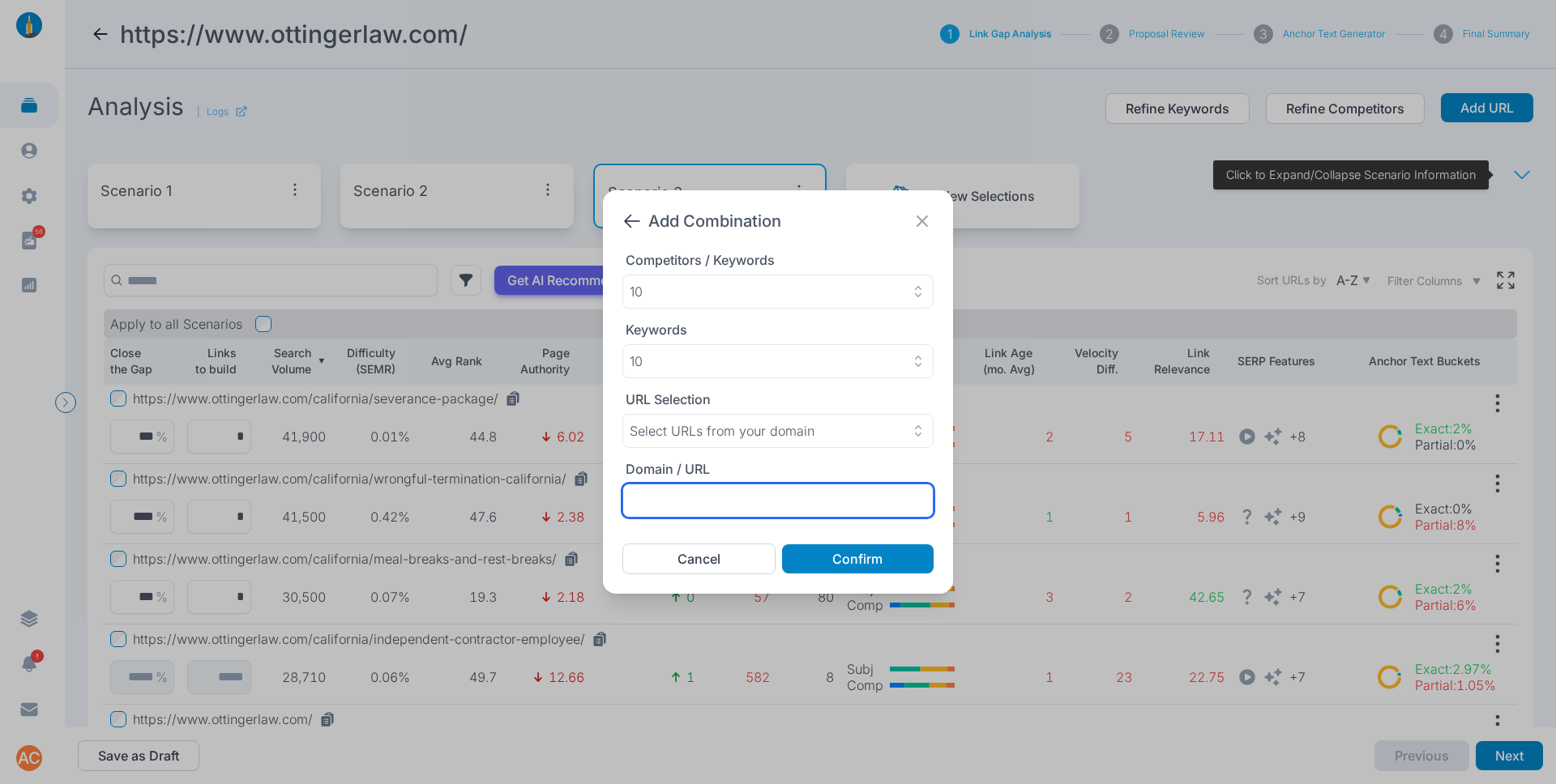 click at bounding box center [778, 501] 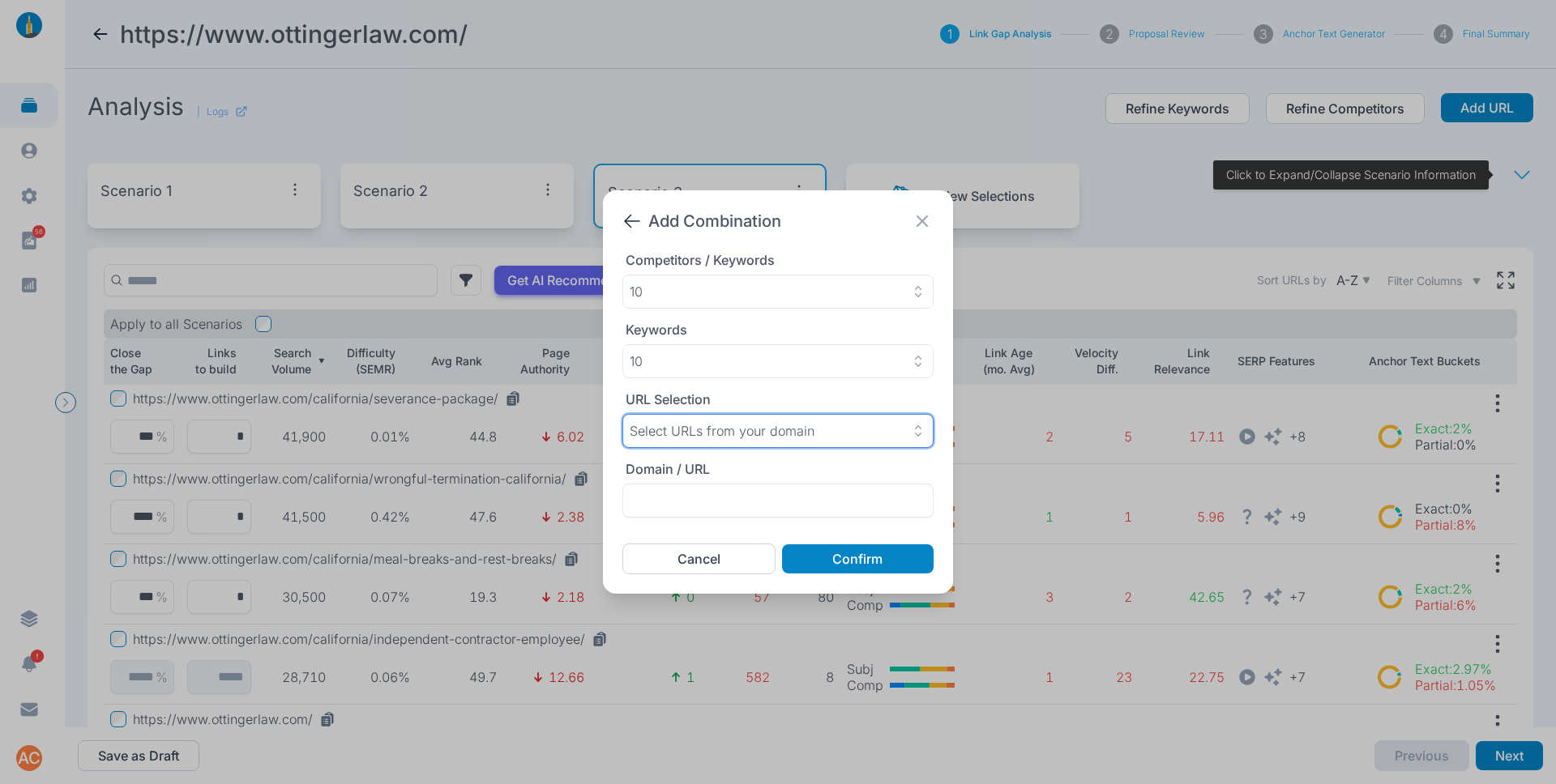 click on "Select URLs from your domain" at bounding box center [722, 431] 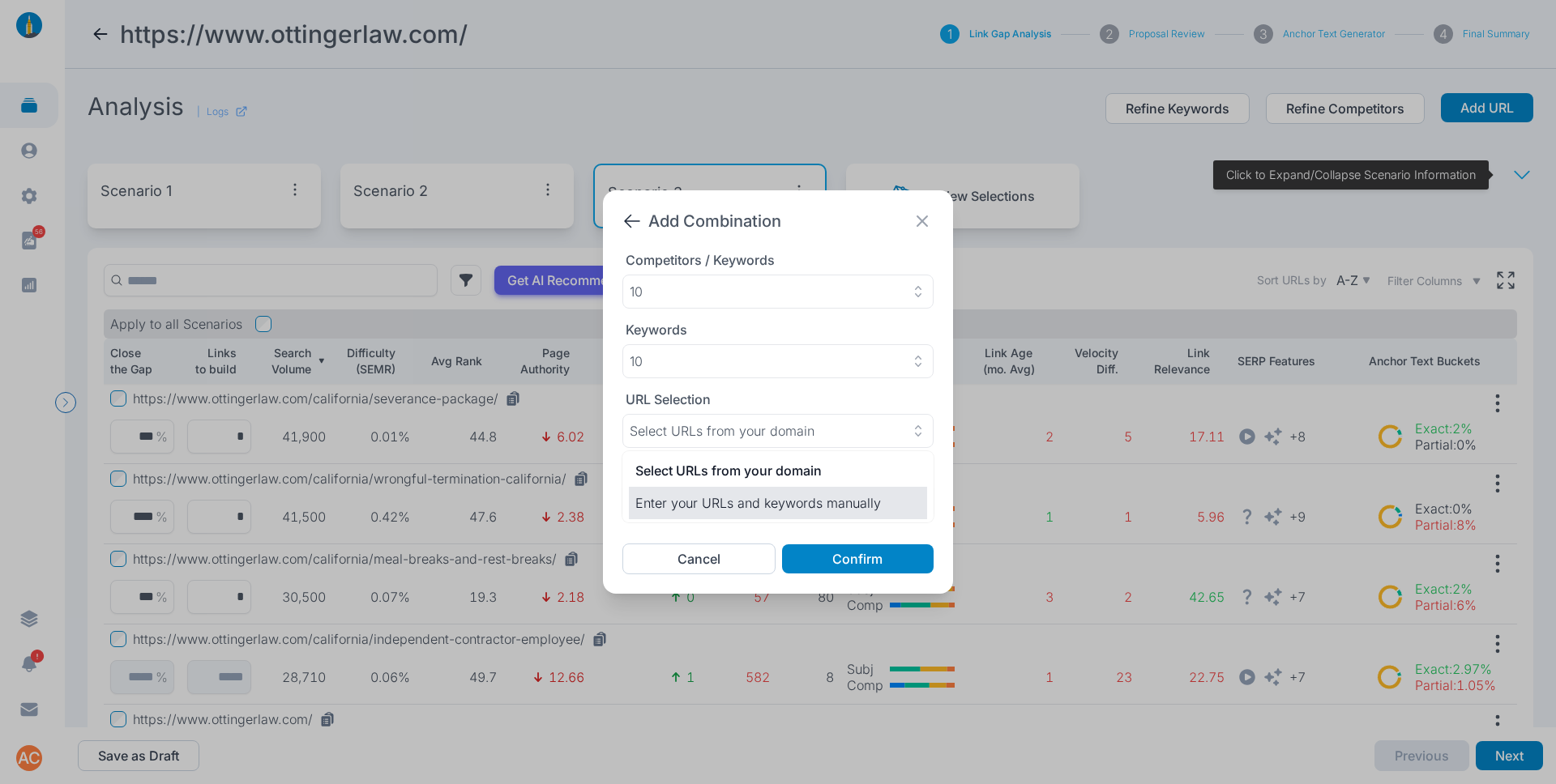 click on "Enter your URLs and keywords manually" at bounding box center (778, 503) 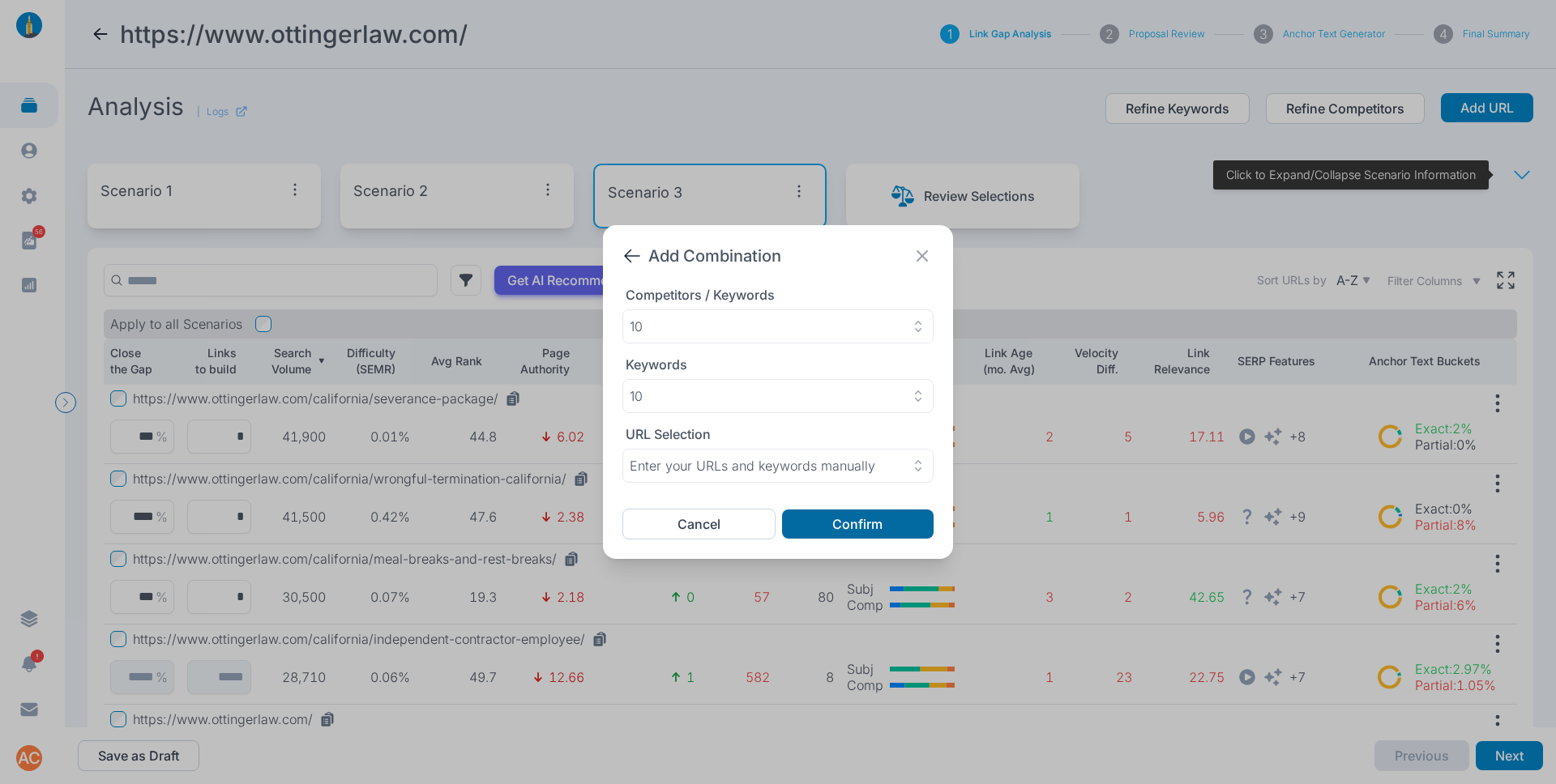 click on "Confirm" at bounding box center (857, 524) 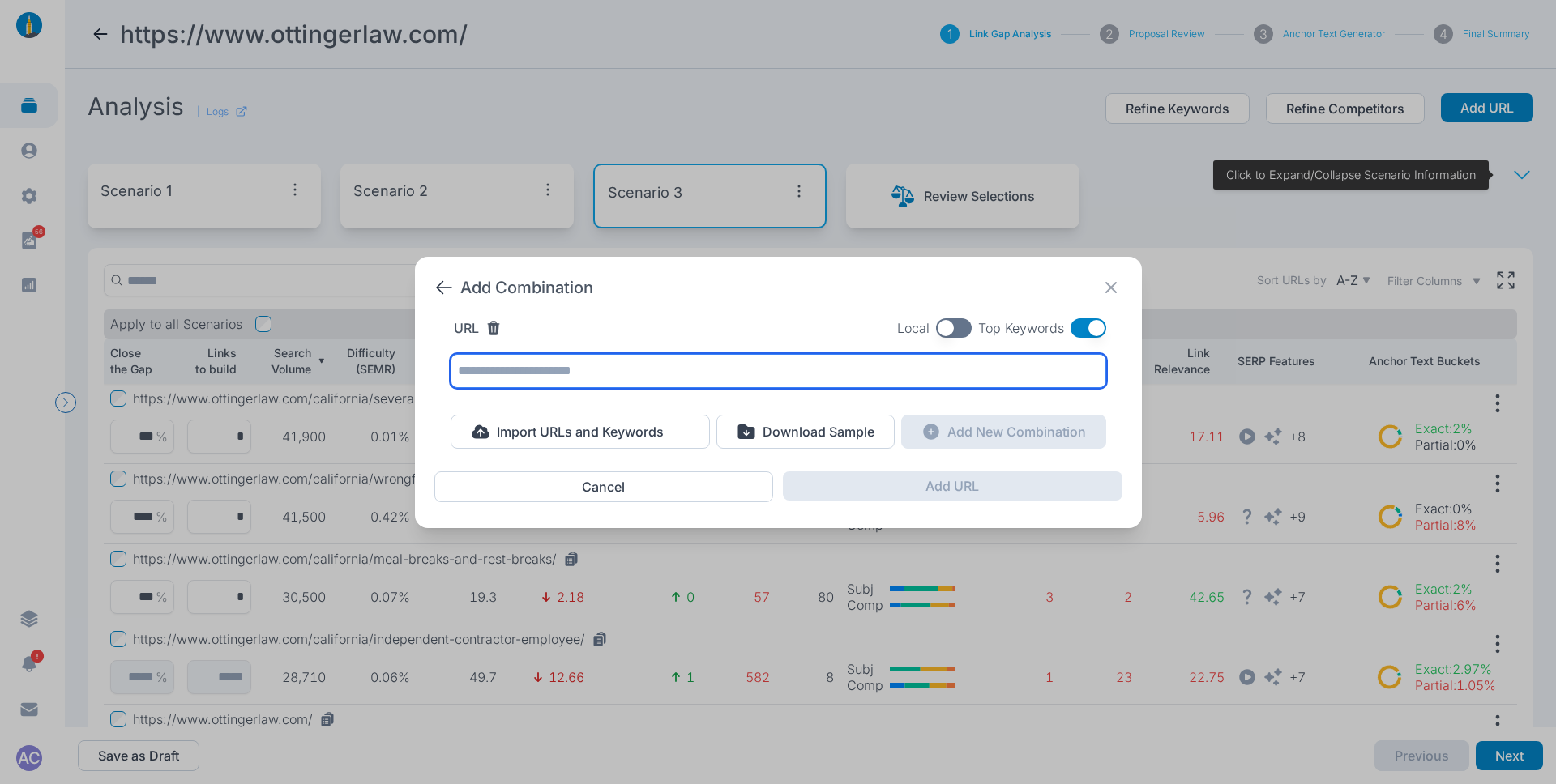click at bounding box center [778, 371] 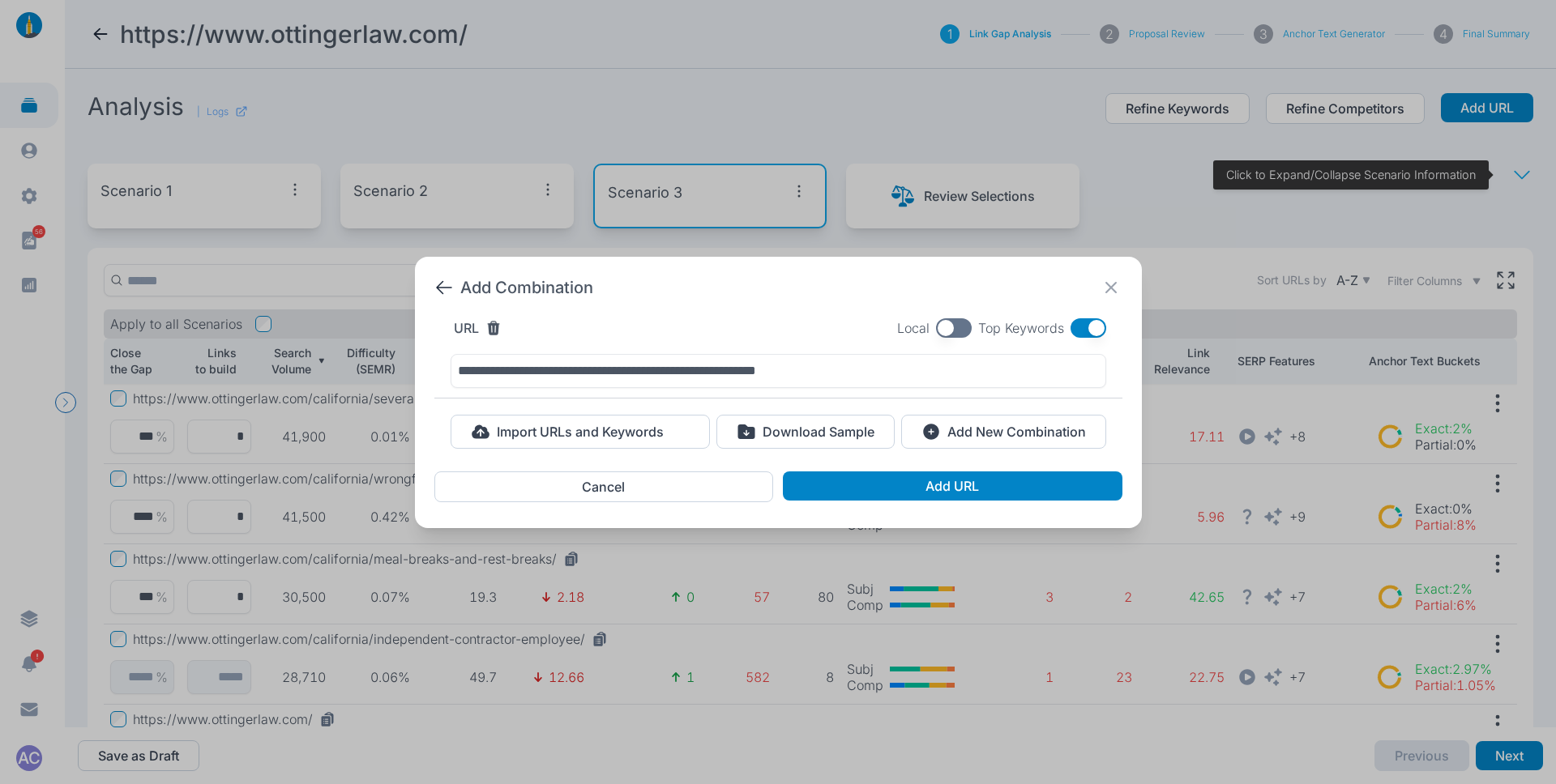 click at bounding box center (954, 328) 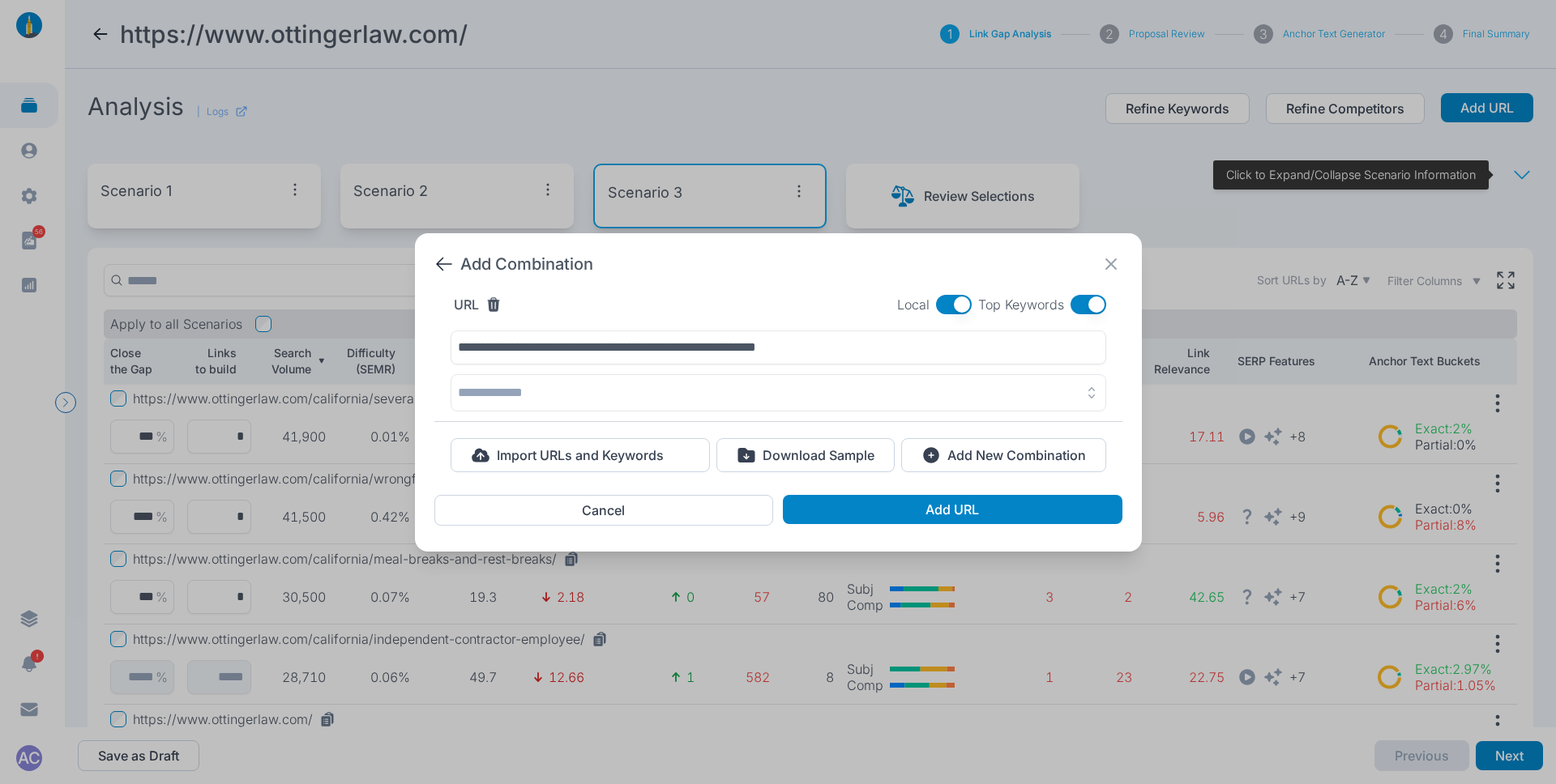 click at bounding box center [778, 393] 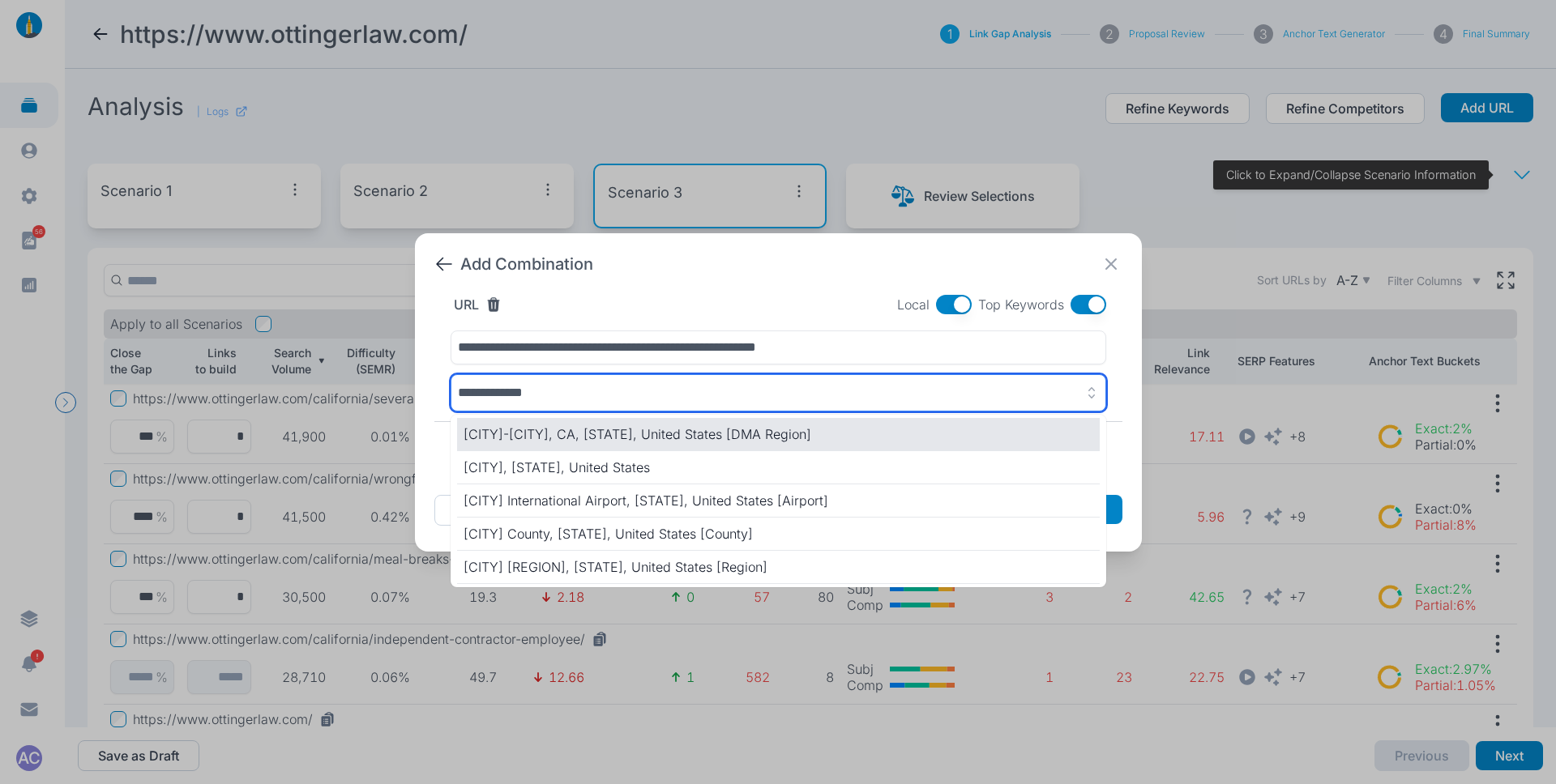 type on "**********" 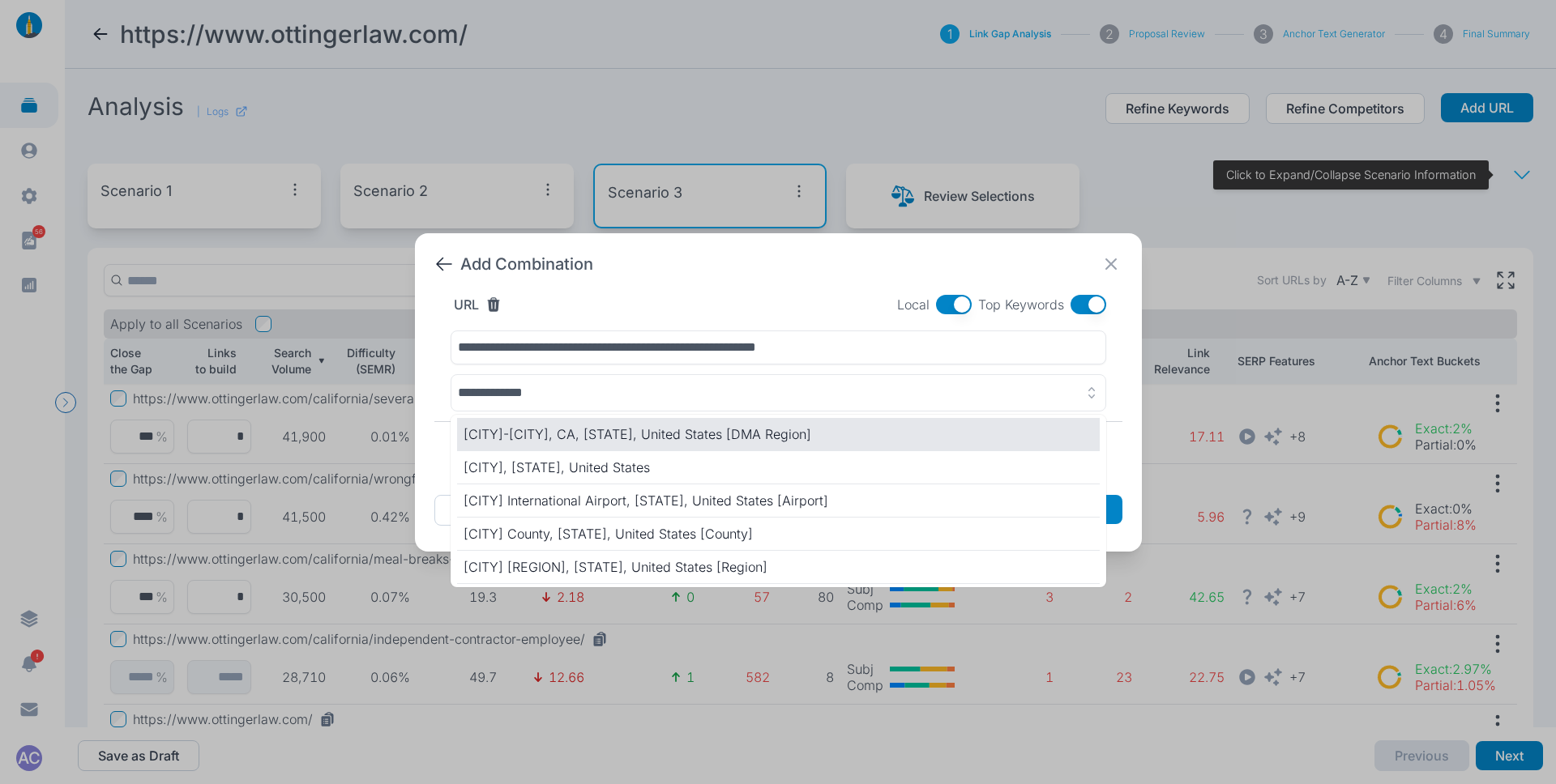 click on "San Francisco-Oakland-San Jose,  CA, California, United States [DMA Region]" at bounding box center (778, 434) 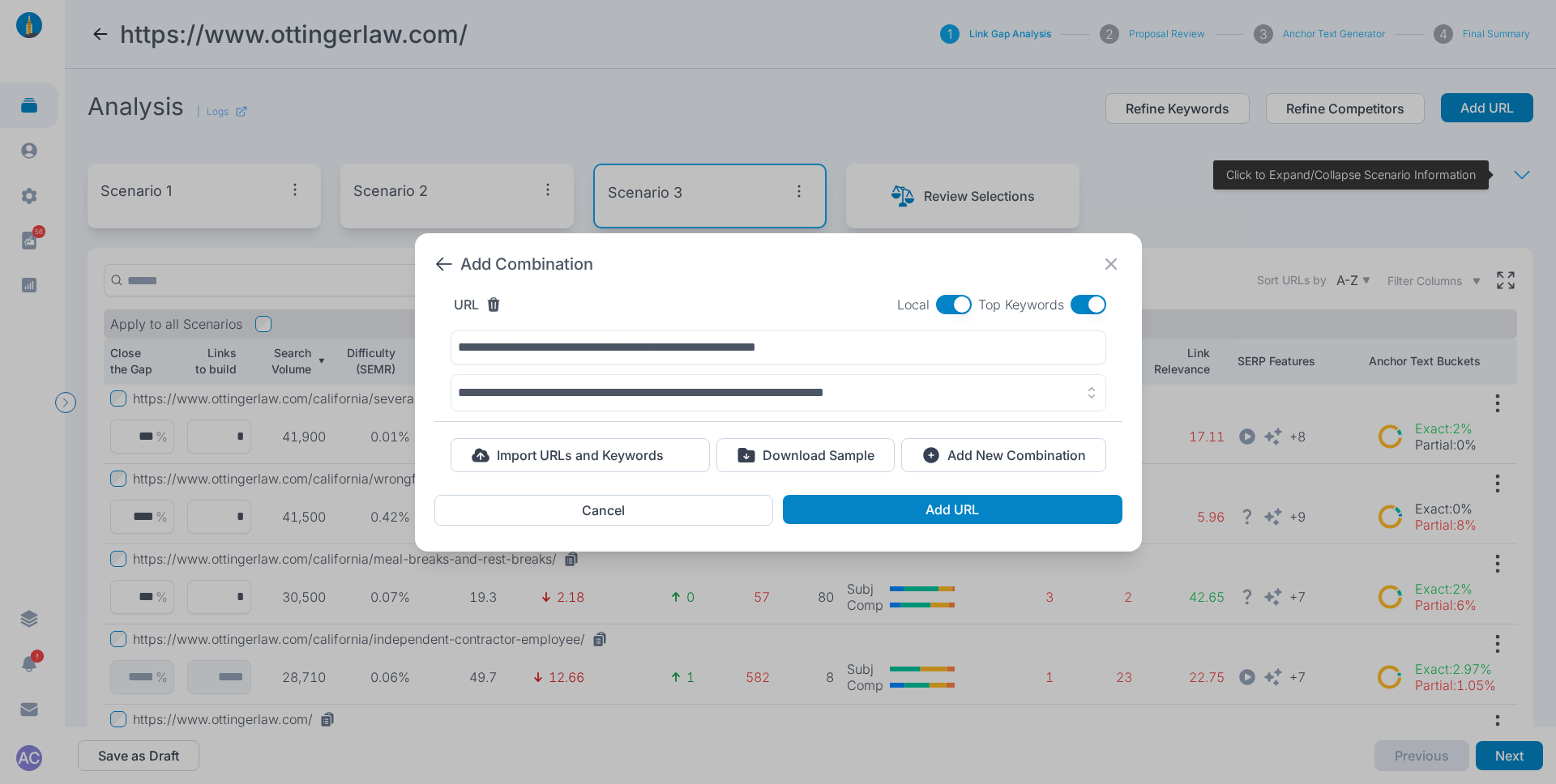 click at bounding box center (778, 393) 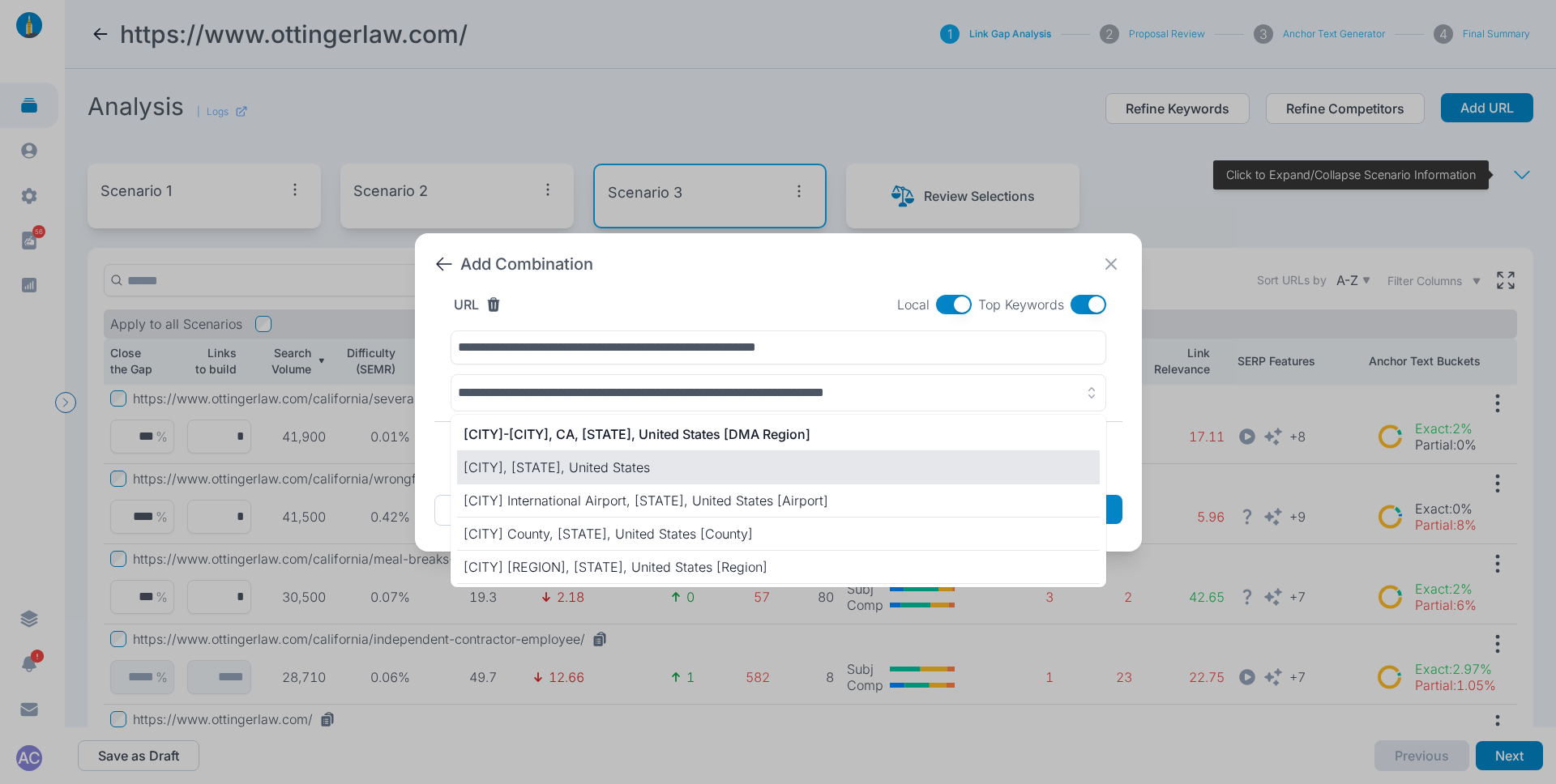 click on "San Francisco, California, United States" at bounding box center (778, 467) 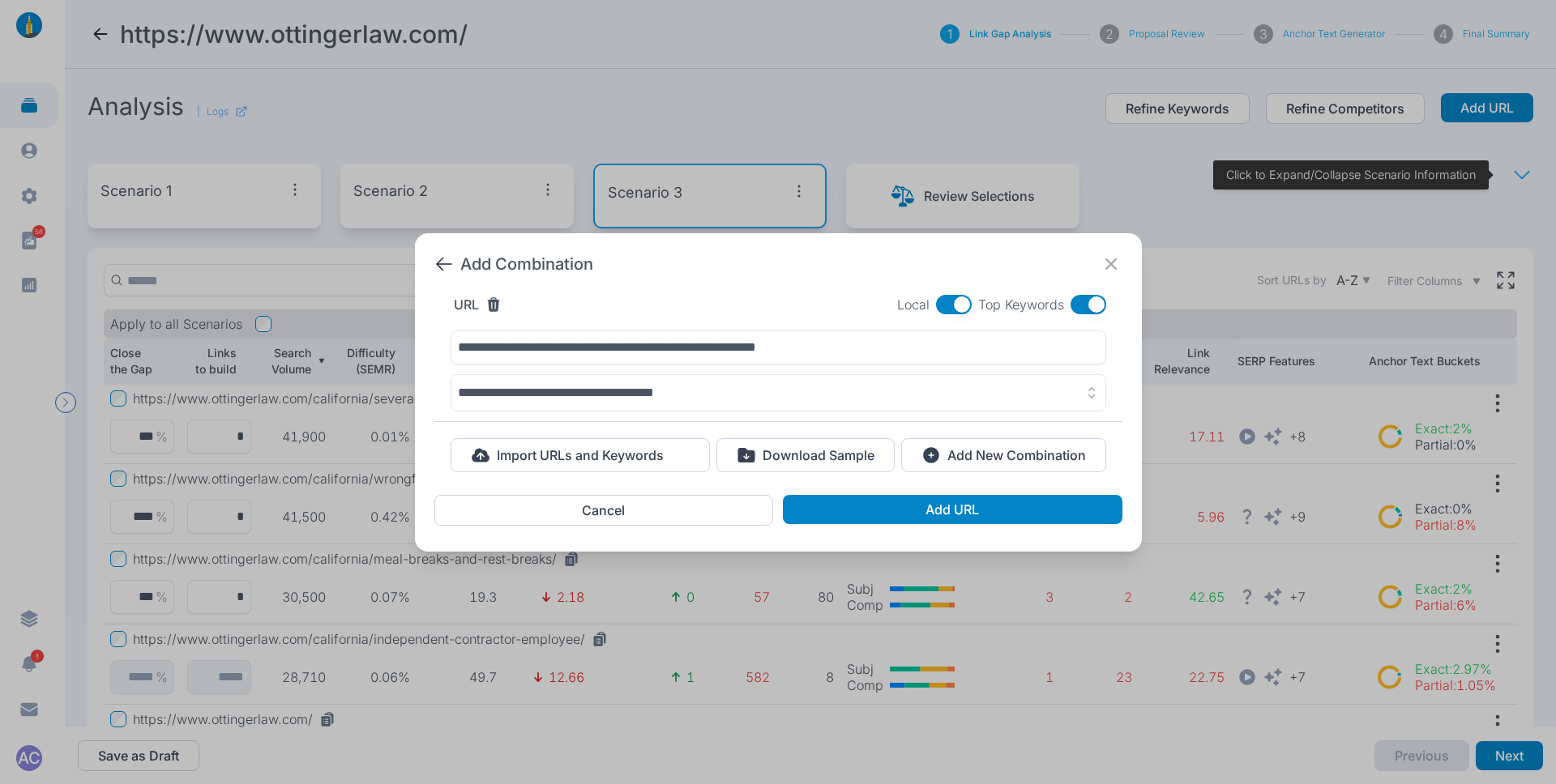 click at bounding box center [1088, 305] 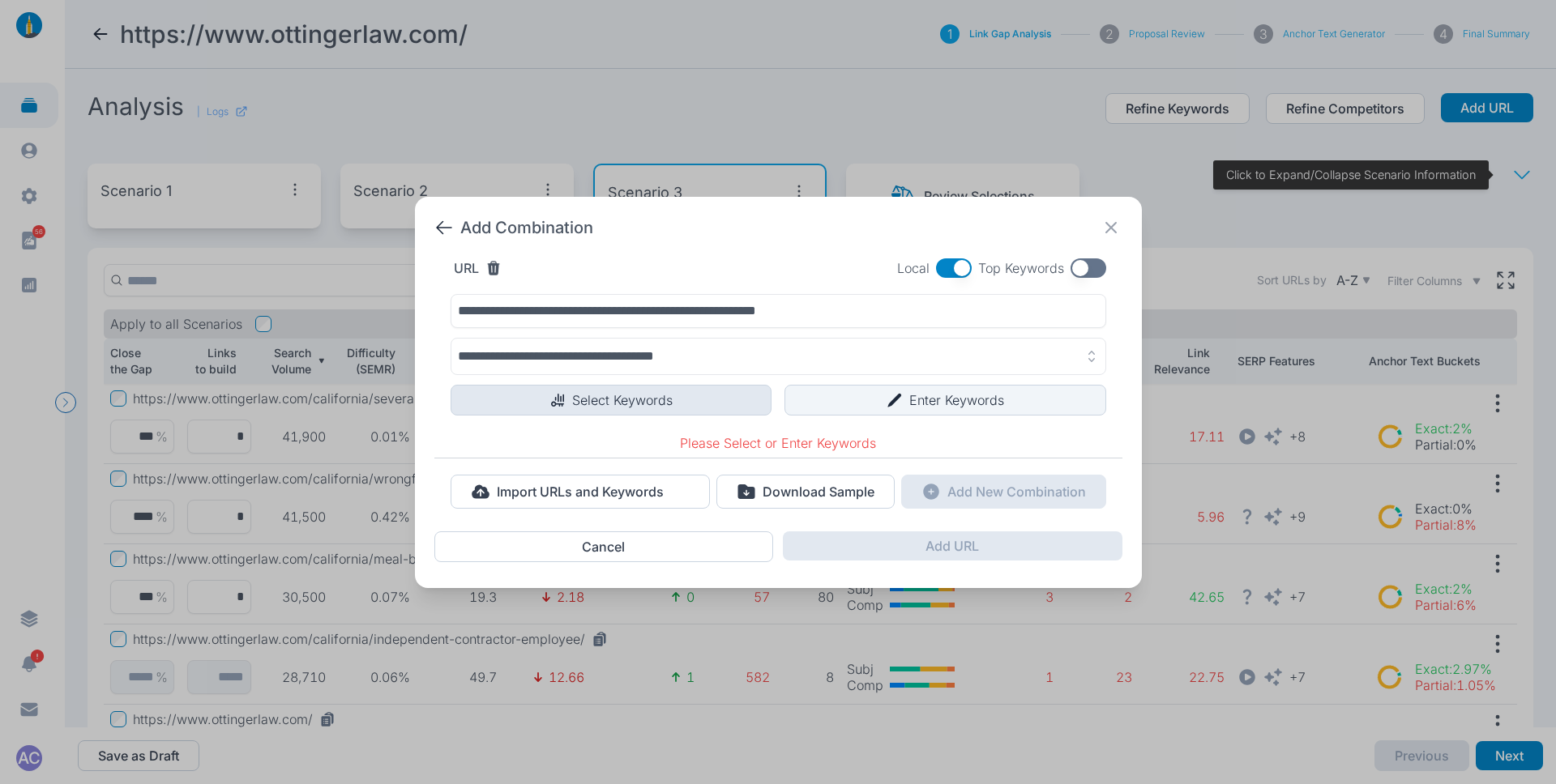click at bounding box center [558, 400] 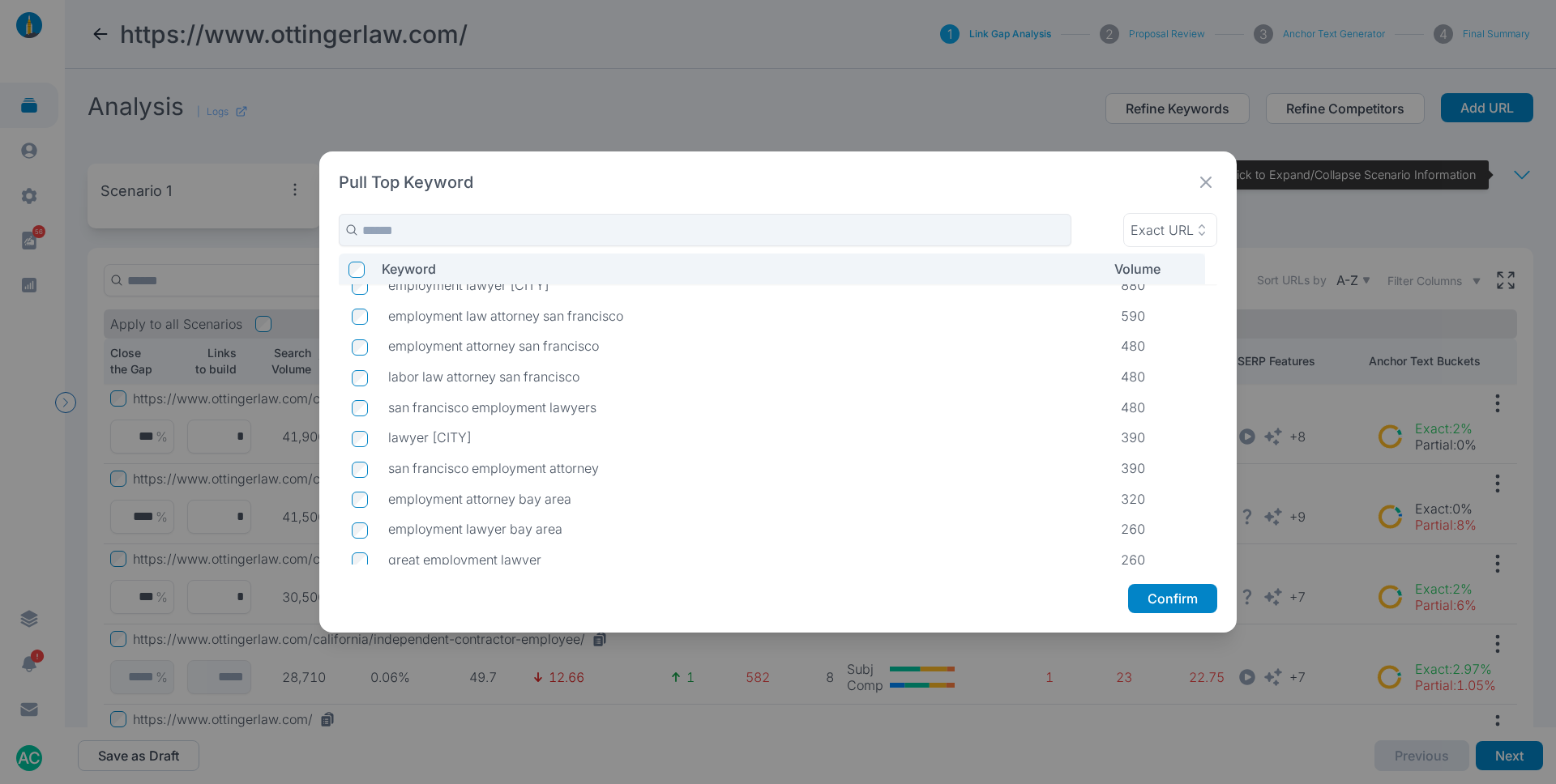 scroll, scrollTop: 66, scrollLeft: 0, axis: vertical 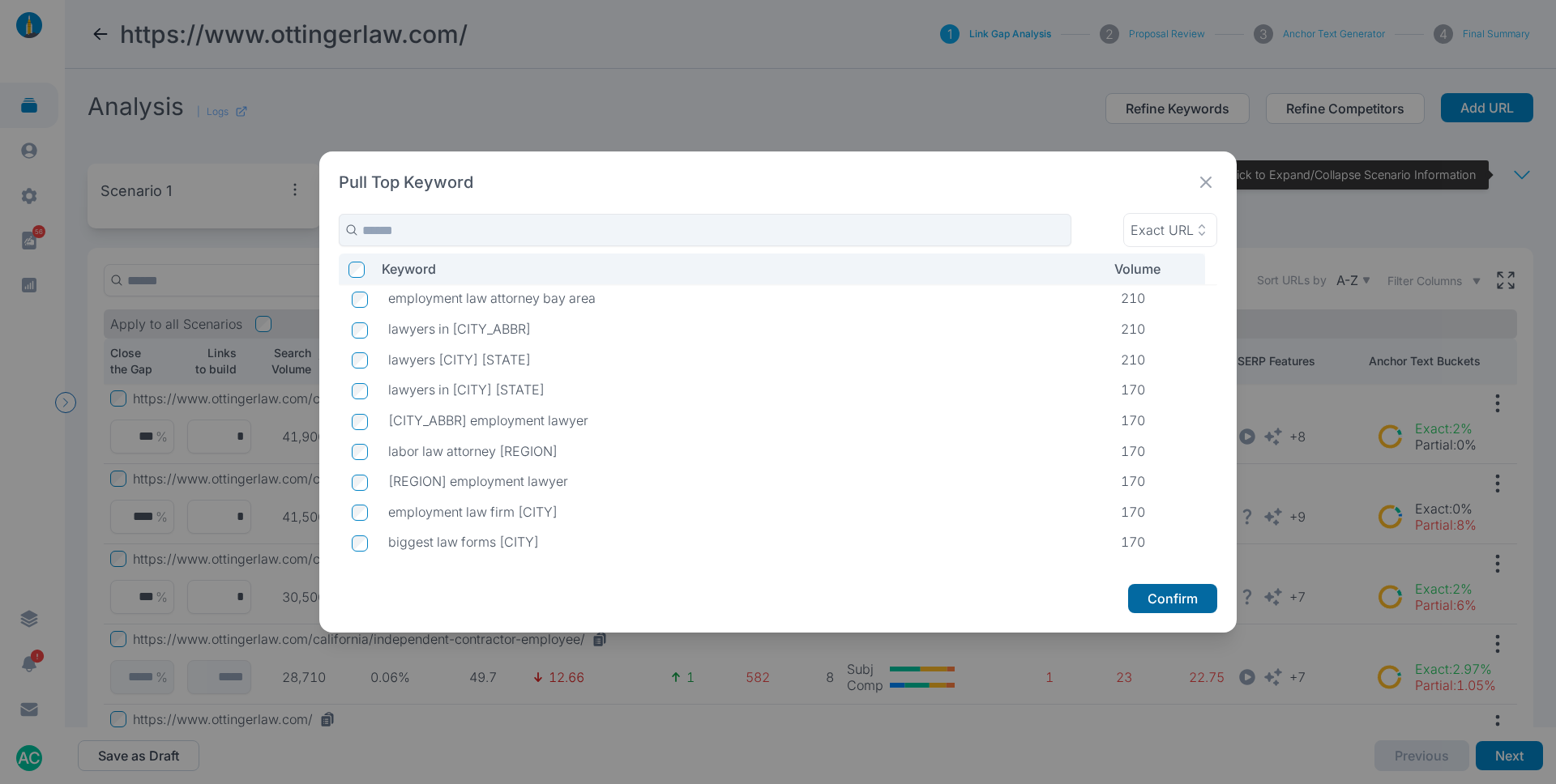click on "Confirm" at bounding box center [1173, 599] 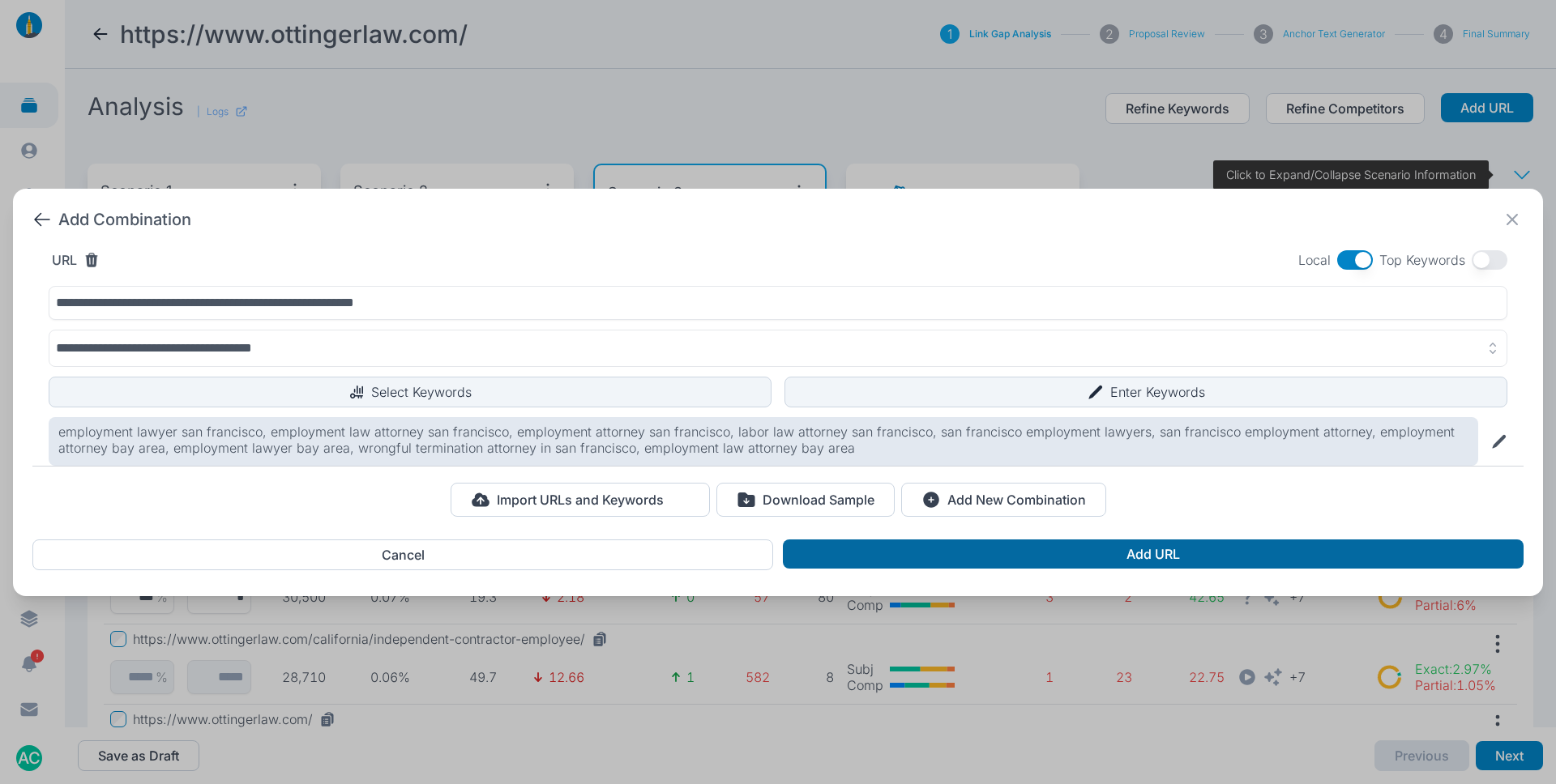 click on "Add URL" at bounding box center [1153, 554] 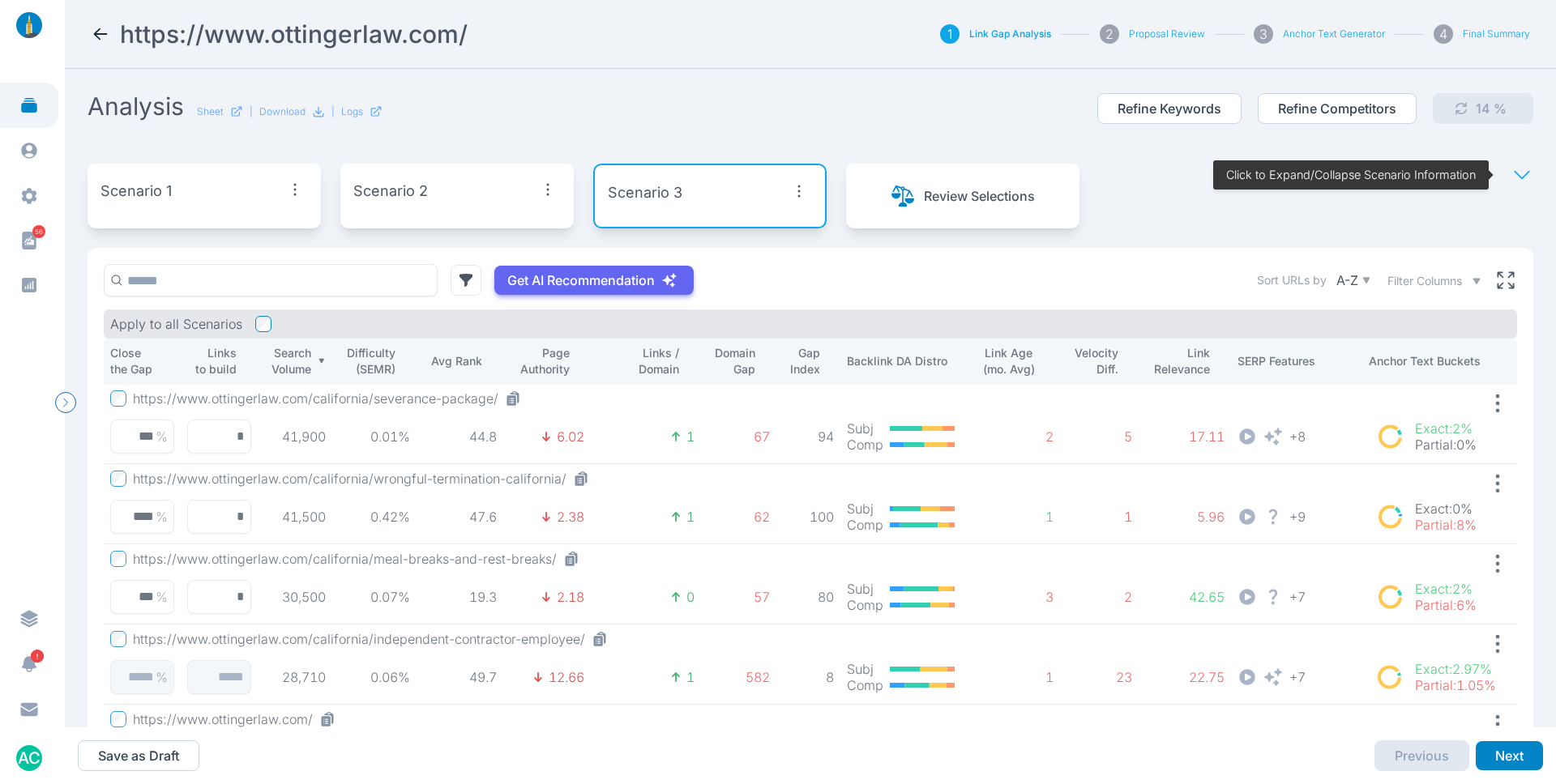 click at bounding box center (29, 105) 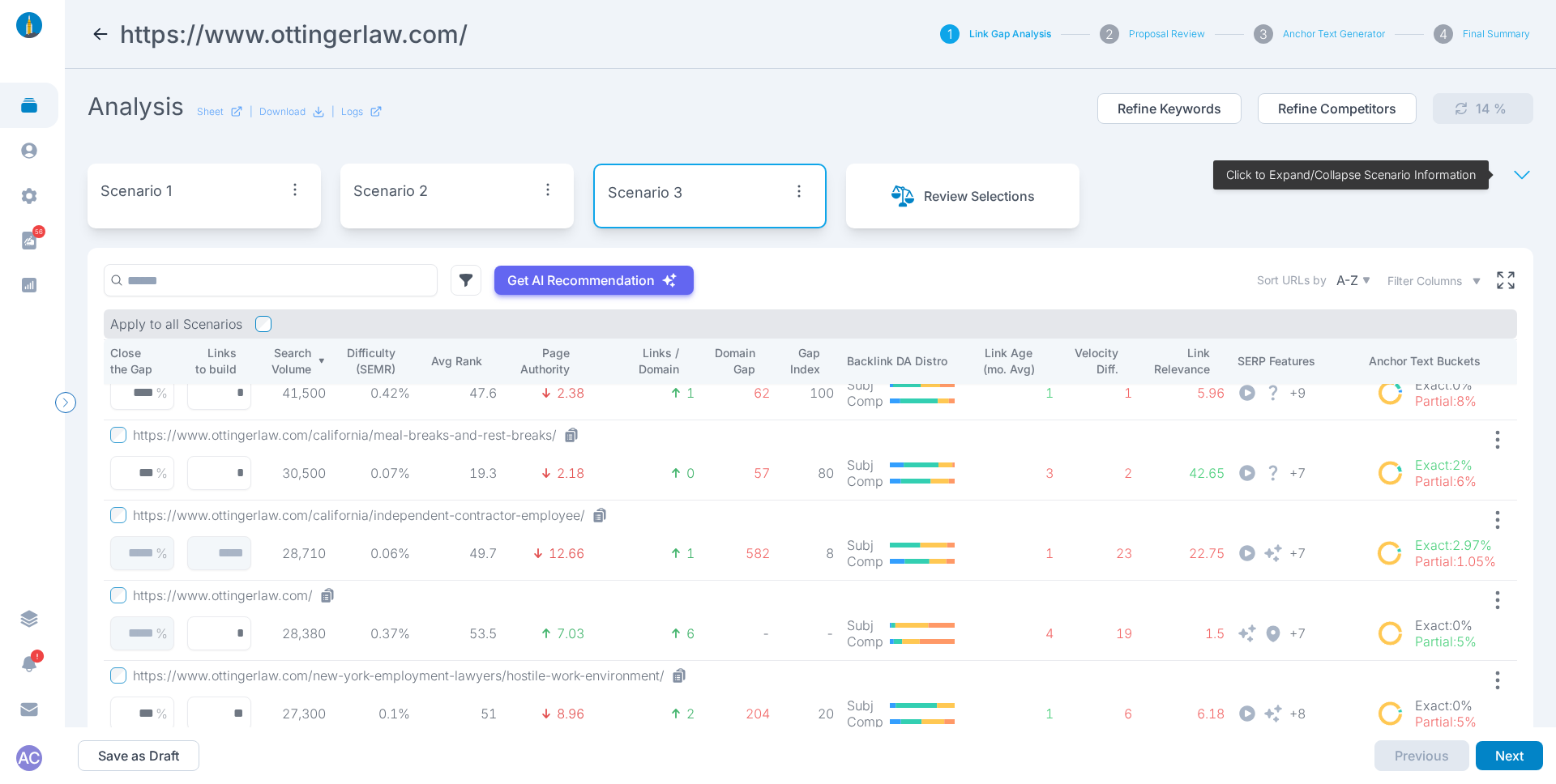 scroll, scrollTop: 130, scrollLeft: 0, axis: vertical 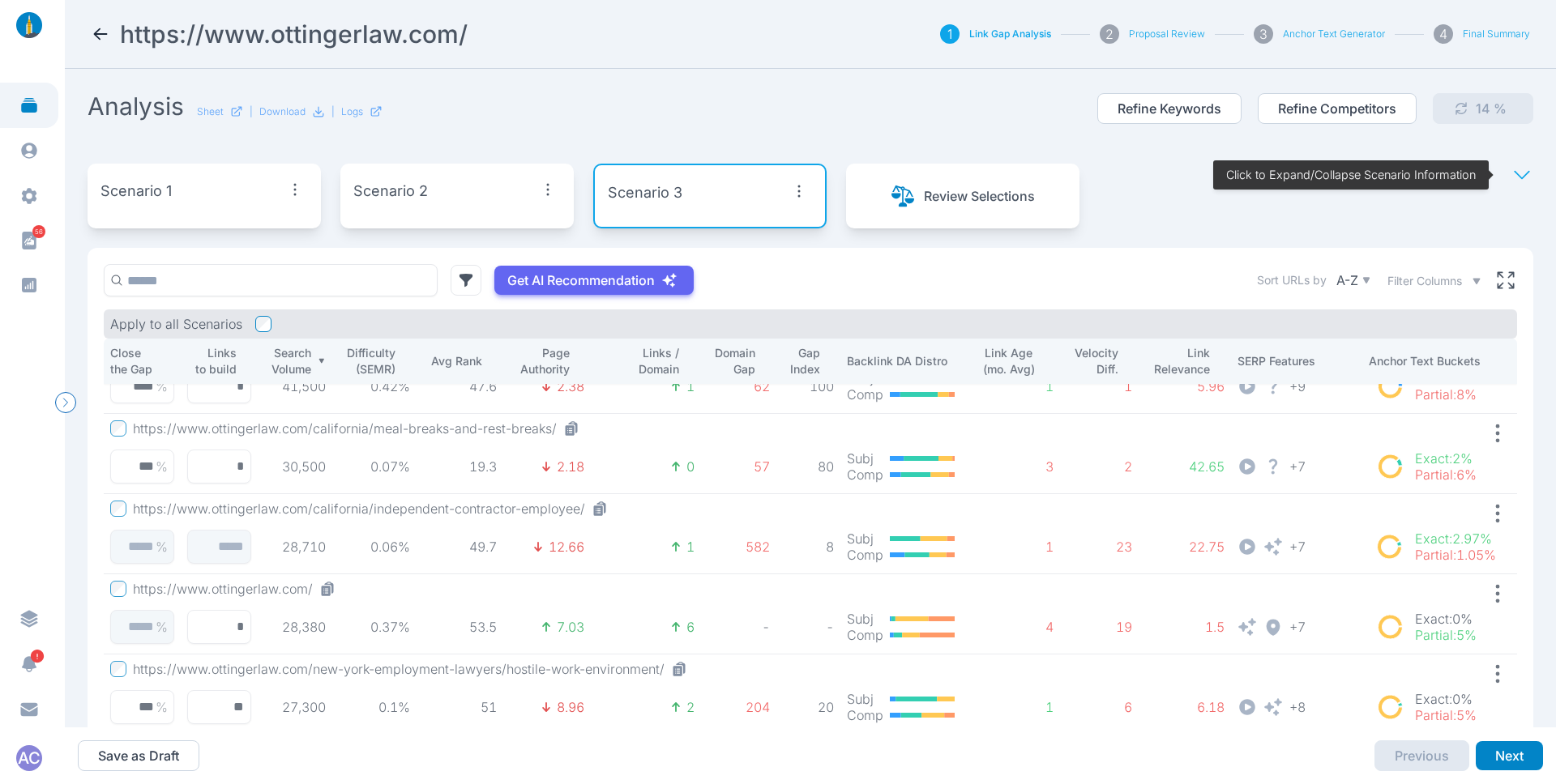 click on "Close   the Gap Links   to build Search   Volume Difficulty (SEMR) Avg Rank Page   Authority Links /   Domain Domain   Gap Gap   Index Backlink DA Distro Link Age   (mo. Avg) Velocity   Diff. Link Relevance SERP Features Anchor Text Buckets https://www.ottingerlaw.com/california/severance-package/ *** % * 41,900 0.01%   44.8 6.02 1 67 94 Subj Comp 2 5 17.11 + 8 Exact :  2% Partial :  0% https://www.ottingerlaw.com/california/wrongful-termination-california/ **** % * 41,500 0.42%   47.6 2.38 1 62 100 Subj Comp 1 1 5.96 + 9 Exact :  0% Partial :  8% https://www.ottingerlaw.com/california/meal-breaks-and-rest-breaks/ *** % * 30,500 0.07%   19.3 2.18 0 57 80 Subj Comp 3 2 42.65 + 7 Exact :  2% Partial :  6% https://www.ottingerlaw.com/california/independent-contractor-employee/ % 28,710 0.06%   49.7 12.66 1 582 8 Subj Comp 1 23 22.75 + 7 Exact :  2.97% Partial :  1.05% https://www.ottingerlaw.com/ % * 28,380 0.37%   53.5 7.03 6 - - Subj Comp 4 19 1.5 + 7 Exact :  0% Partial :  5% *** % ** 27,300 0.1%   51 8.96 2" at bounding box center [810, 535] 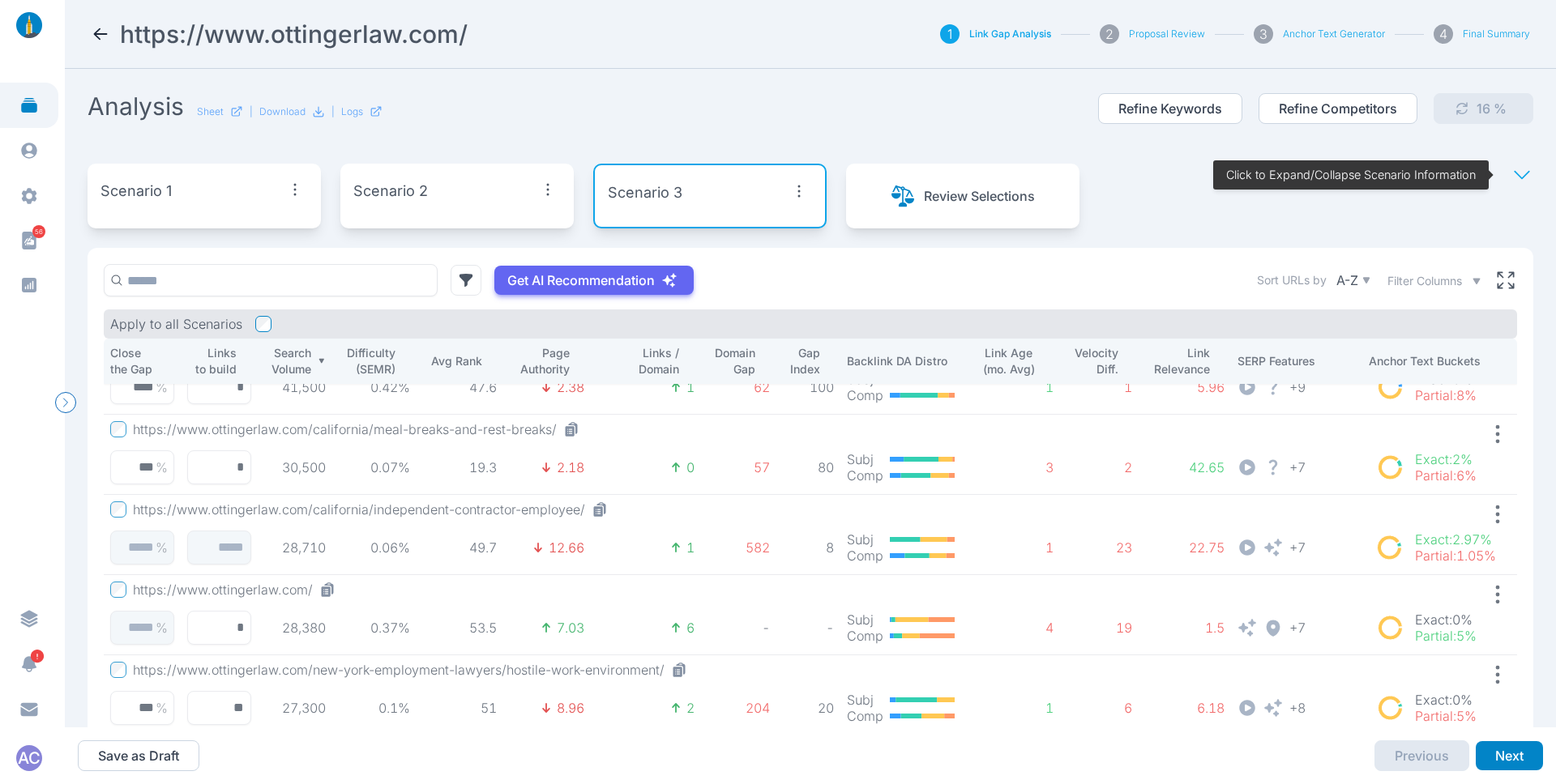 drag, startPoint x: 267, startPoint y: 432, endPoint x: 321, endPoint y: 436, distance: 54.147945 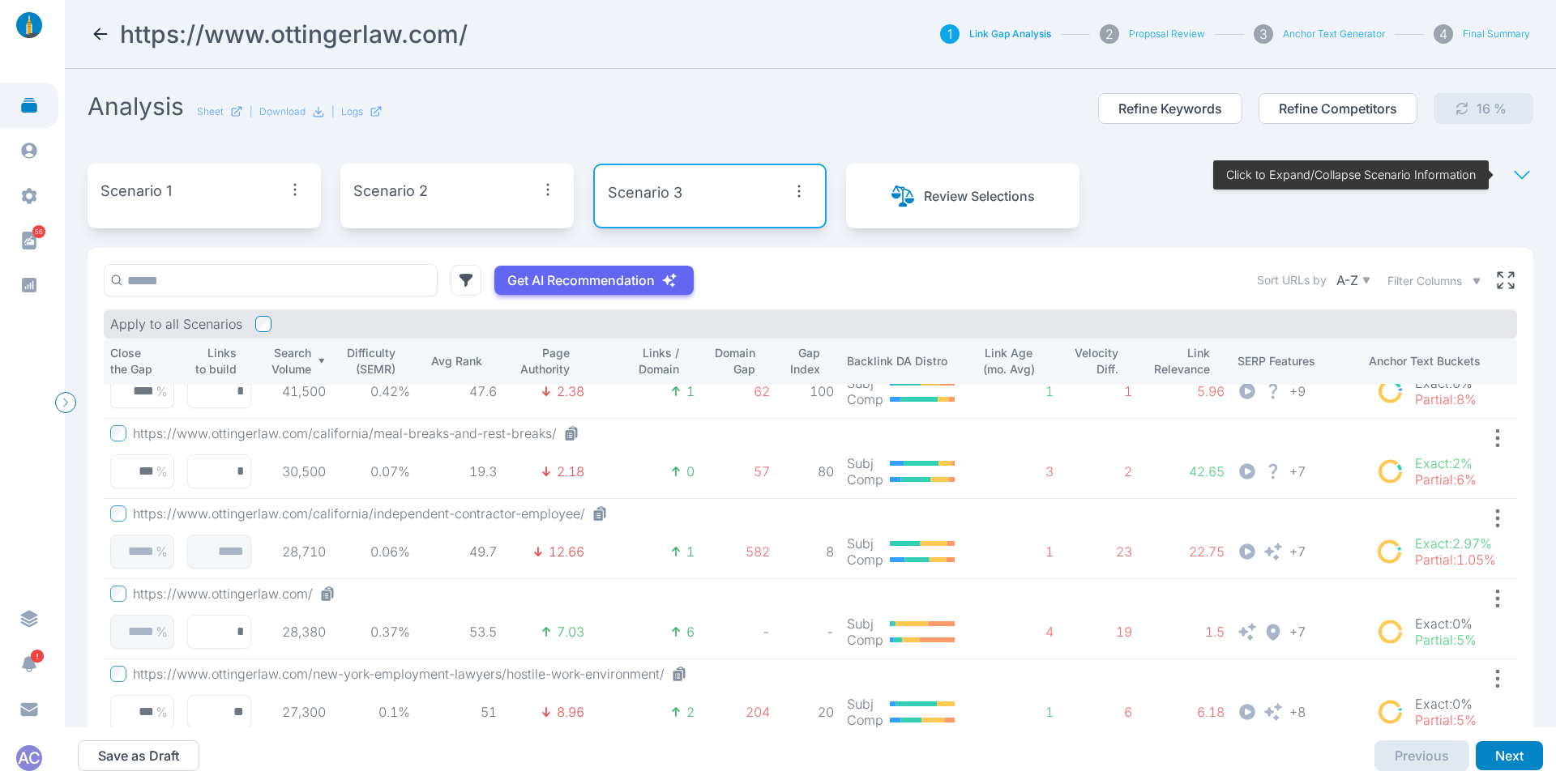 scroll, scrollTop: 0, scrollLeft: 0, axis: both 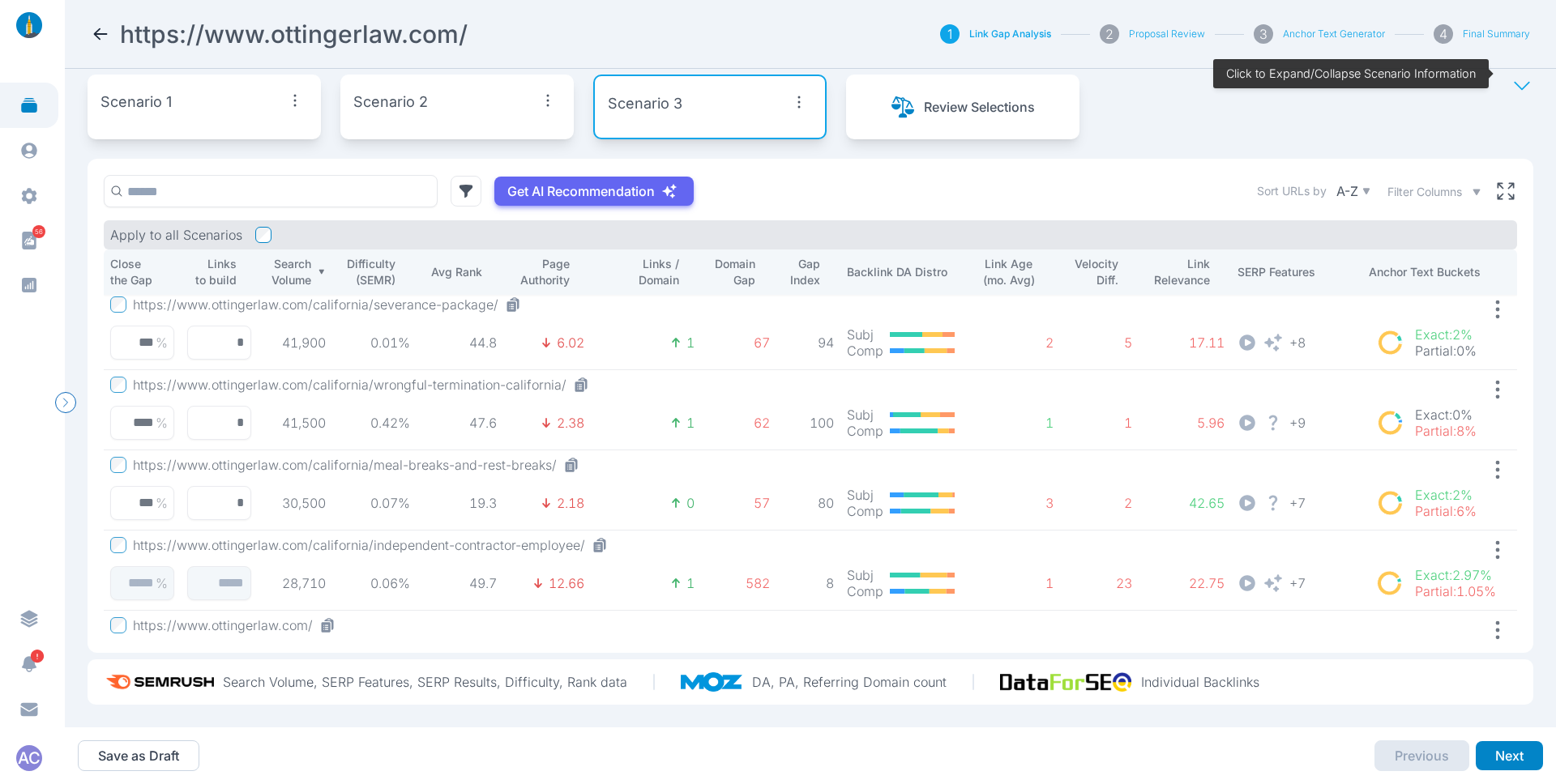 click on "Close   the Gap Links   to build Search   Volume Difficulty (SEMR) Avg Rank Page   Authority Links /   Domain Domain   Gap Gap   Index Backlink DA Distro Link Age   (mo. Avg) Velocity   Diff. Link Relevance SERP Features Anchor Text Buckets https://www.ottingerlaw.com/california/severance-package/ *** % * 41,900 0.01%   44.8 6.02 1 67 94 Subj Comp 2 5 17.11 + 8 Exact :  2% Partial :  0% https://www.ottingerlaw.com/california/wrongful-termination-california/ **** % * 41,500 0.42%   47.6 2.38 1 62 100 Subj Comp 1 1 5.96 + 9 Exact :  0% Partial :  8% https://www.ottingerlaw.com/california/meal-breaks-and-rest-breaks/ *** % * 30,500 0.07%   19.3 2.18 0 57 80 Subj Comp 3 2 42.65 + 7 Exact :  2% Partial :  6% https://www.ottingerlaw.com/california/independent-contractor-employee/ % 28,710 0.06%   49.7 12.66 1 582 8 Subj Comp 1 23 22.75 + 7 Exact :  2.97% Partial :  1.05% https://www.ottingerlaw.com/ % * 28,380 0.37%   53.5 7.03 6 - - Subj Comp 4 19 1.5 + 7 Exact :  0% Partial :  5% *** % ** 27,300 0.1%   51 8.96 2" at bounding box center (810, 446) 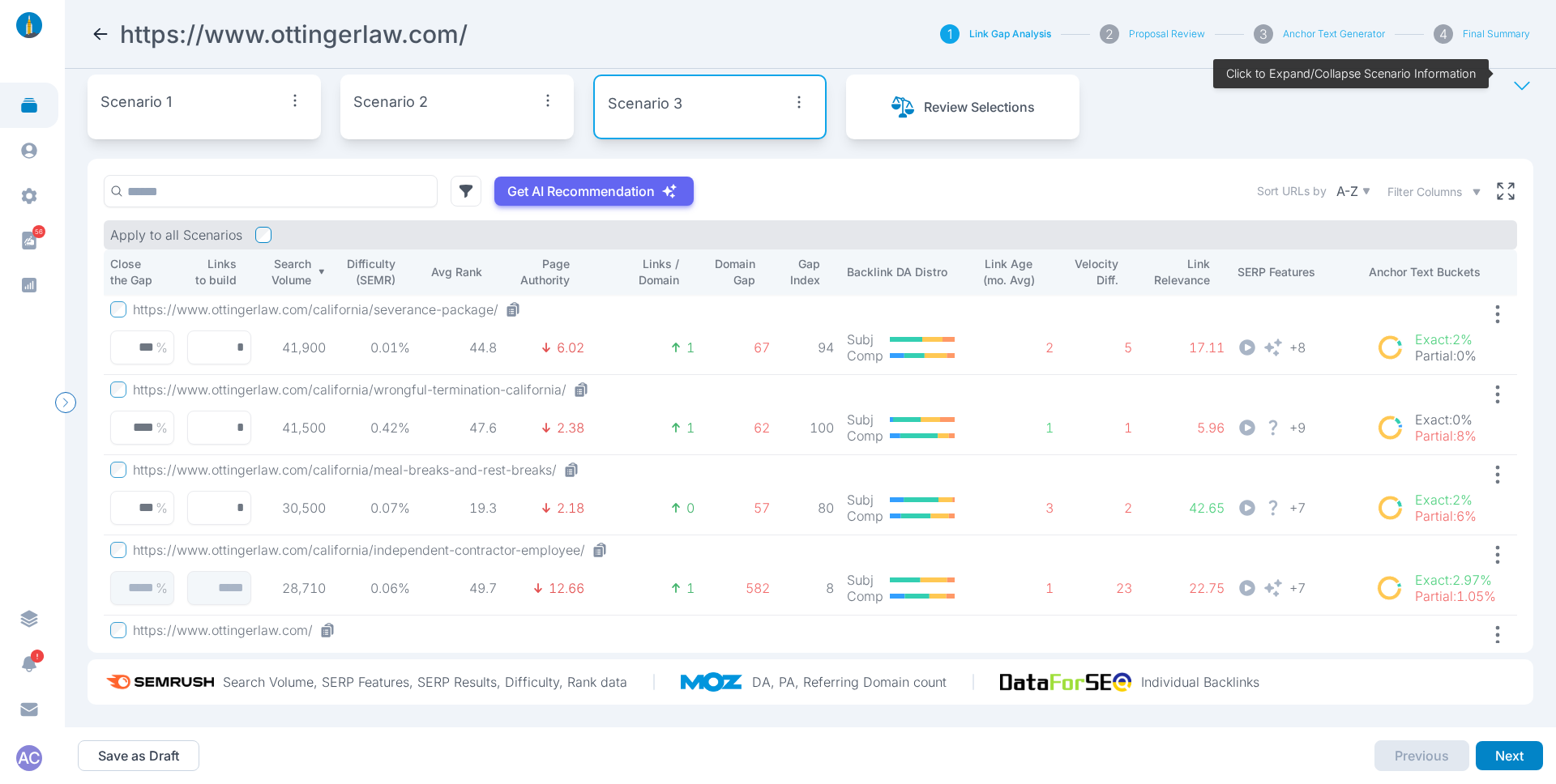 scroll, scrollTop: 0, scrollLeft: 0, axis: both 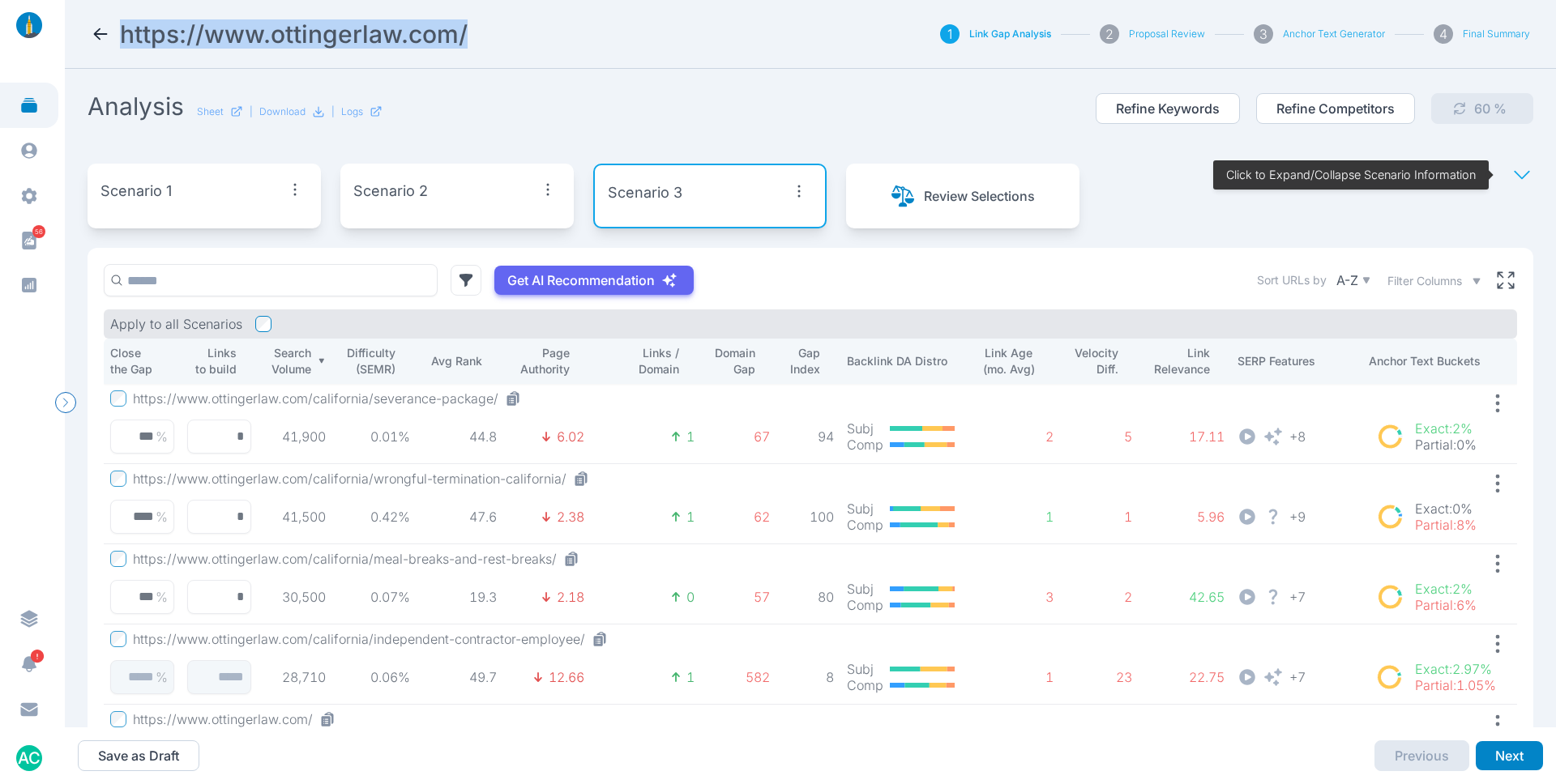 drag, startPoint x: 486, startPoint y: 32, endPoint x: 79, endPoint y: 28, distance: 407.0197 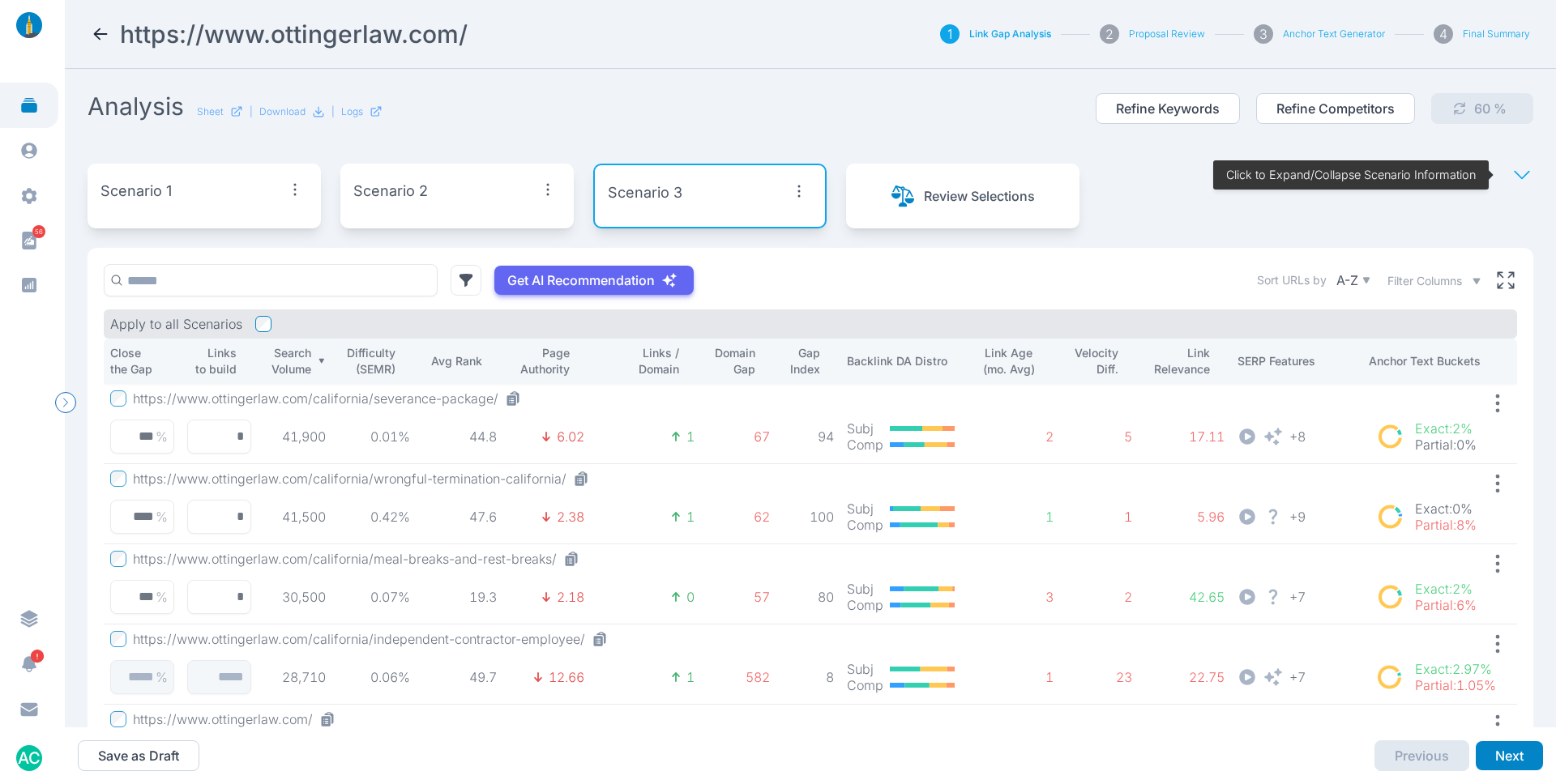click on "https://www.ottingerlaw.com/ 1 Link Gap Analysis 2 Proposal Review 3 Anchor Text Generator 4 Final Summary" at bounding box center [810, 34] 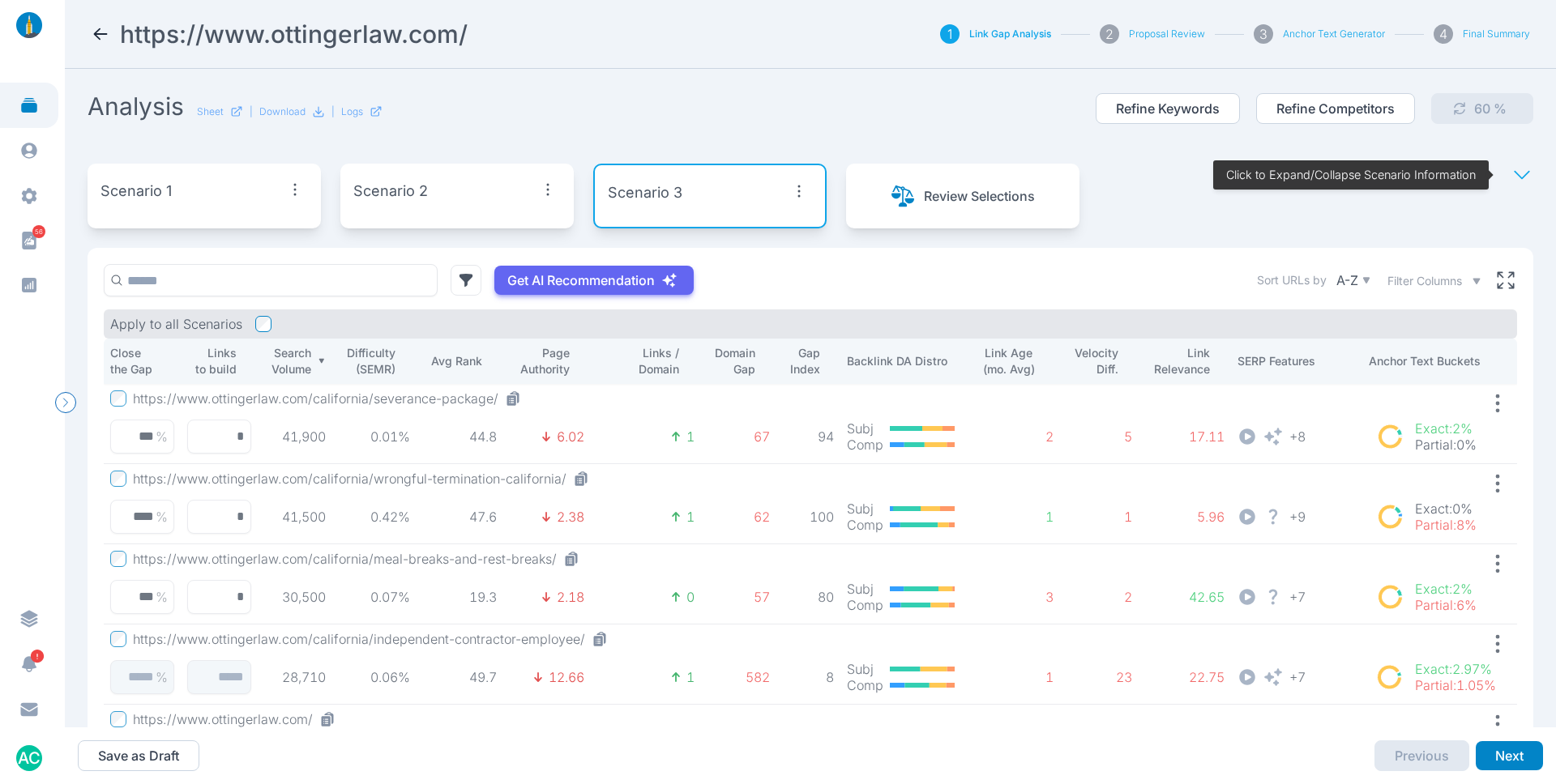click on "https://www.ottingerlaw.com/" at bounding box center [293, 34] 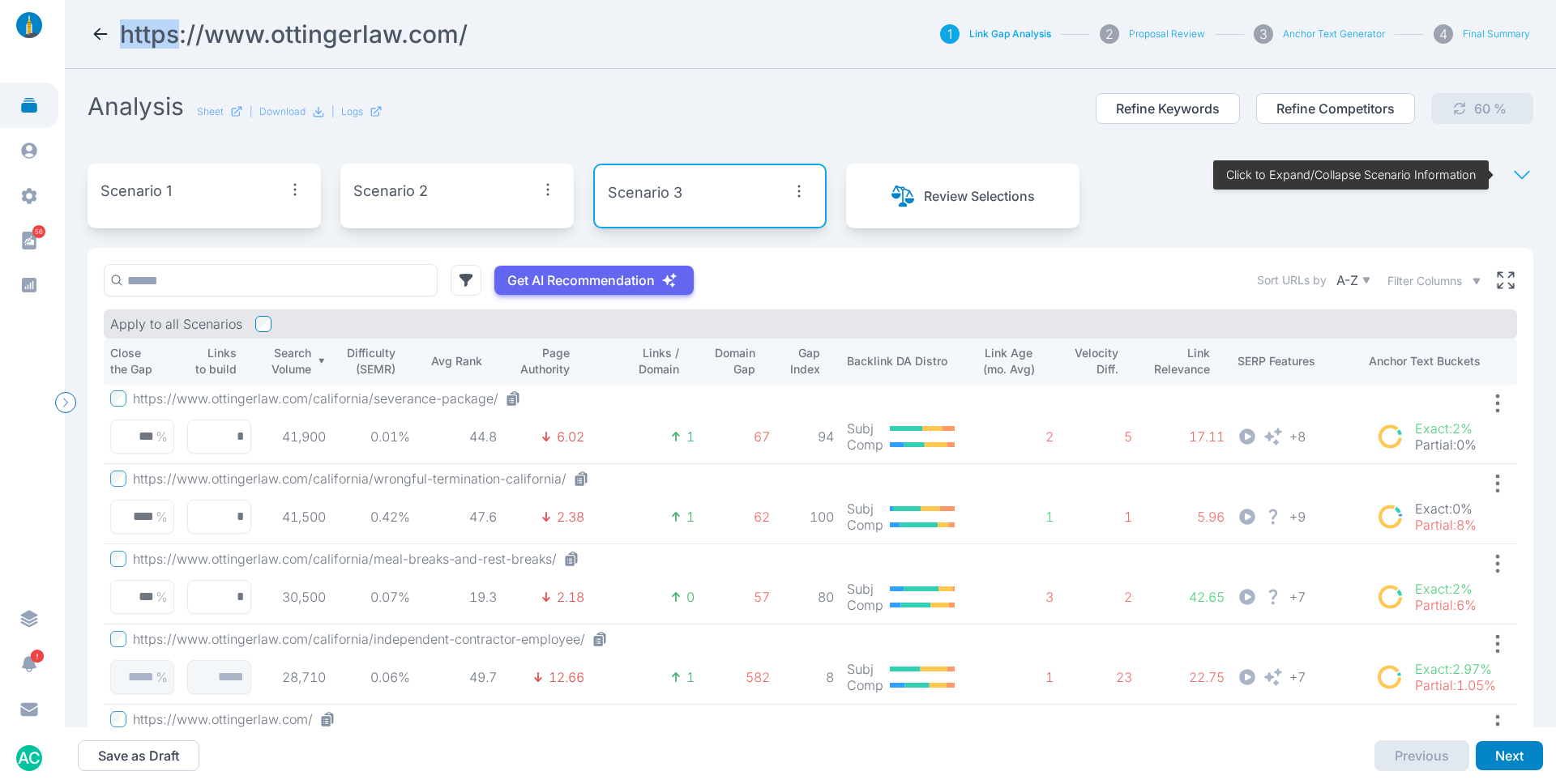 click on "https://www.ottingerlaw.com/" at bounding box center (293, 34) 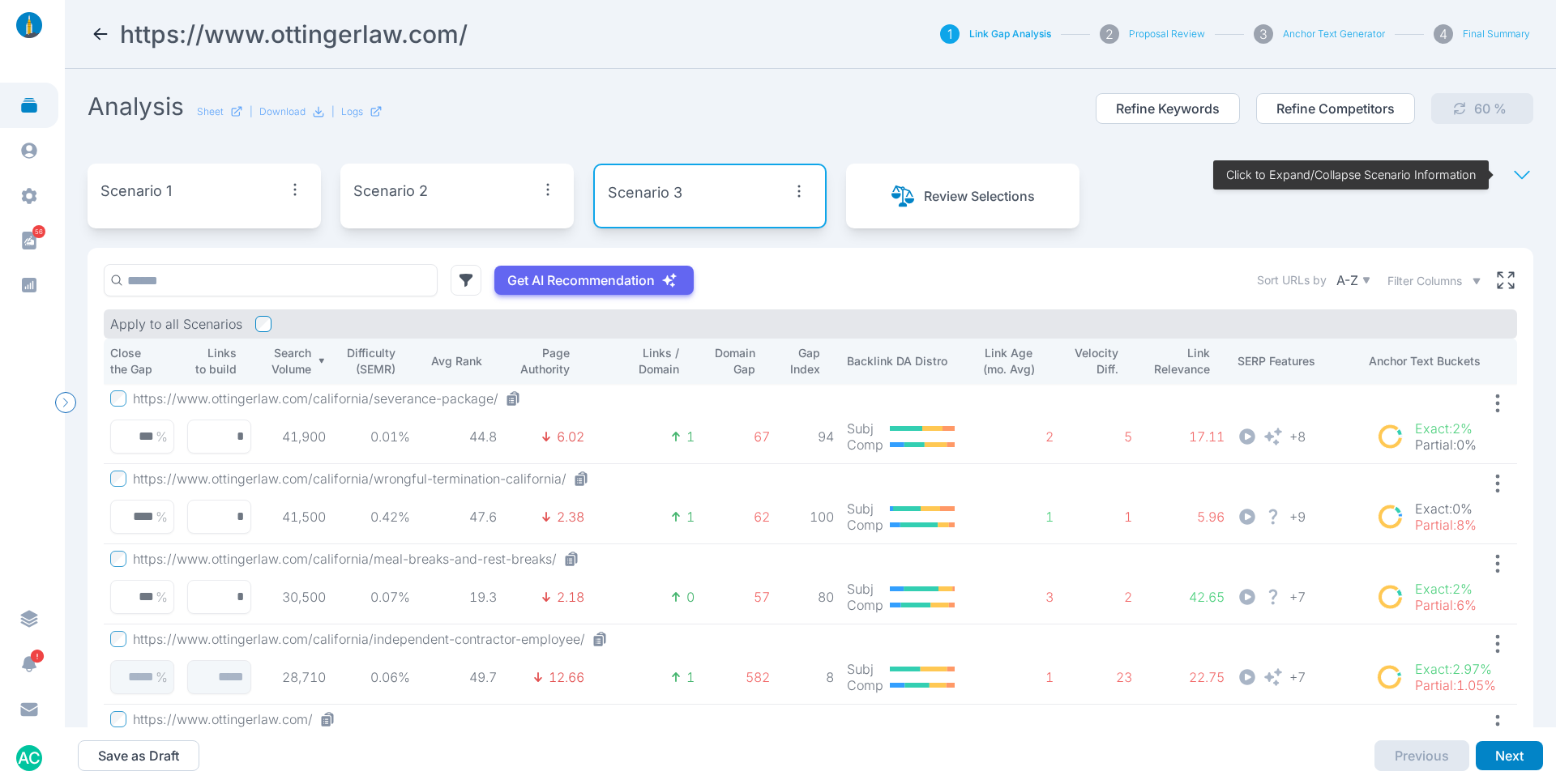 click on "https://www.ottingerlaw.com/" at bounding box center [451, 34] 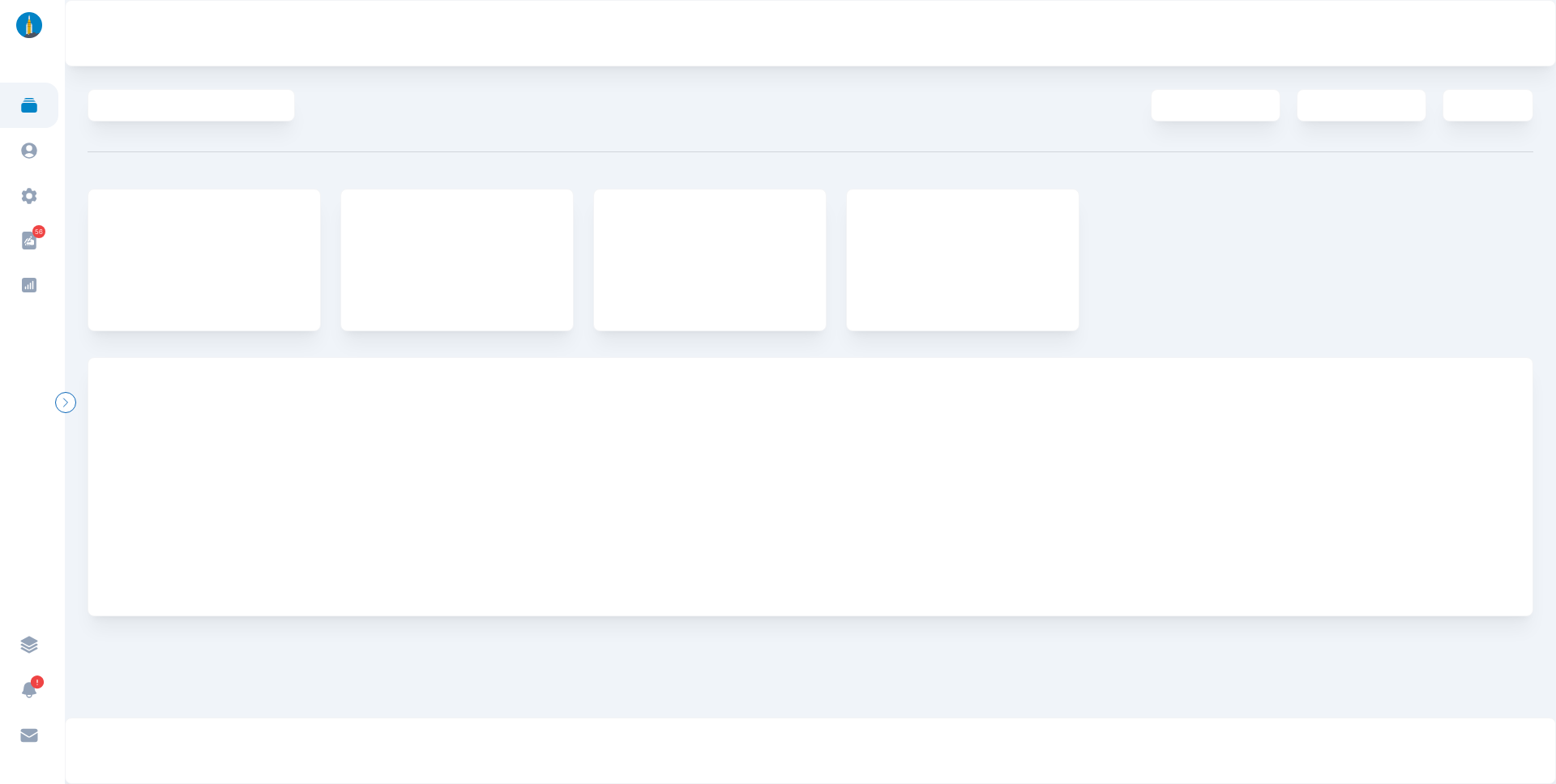 scroll, scrollTop: 0, scrollLeft: 0, axis: both 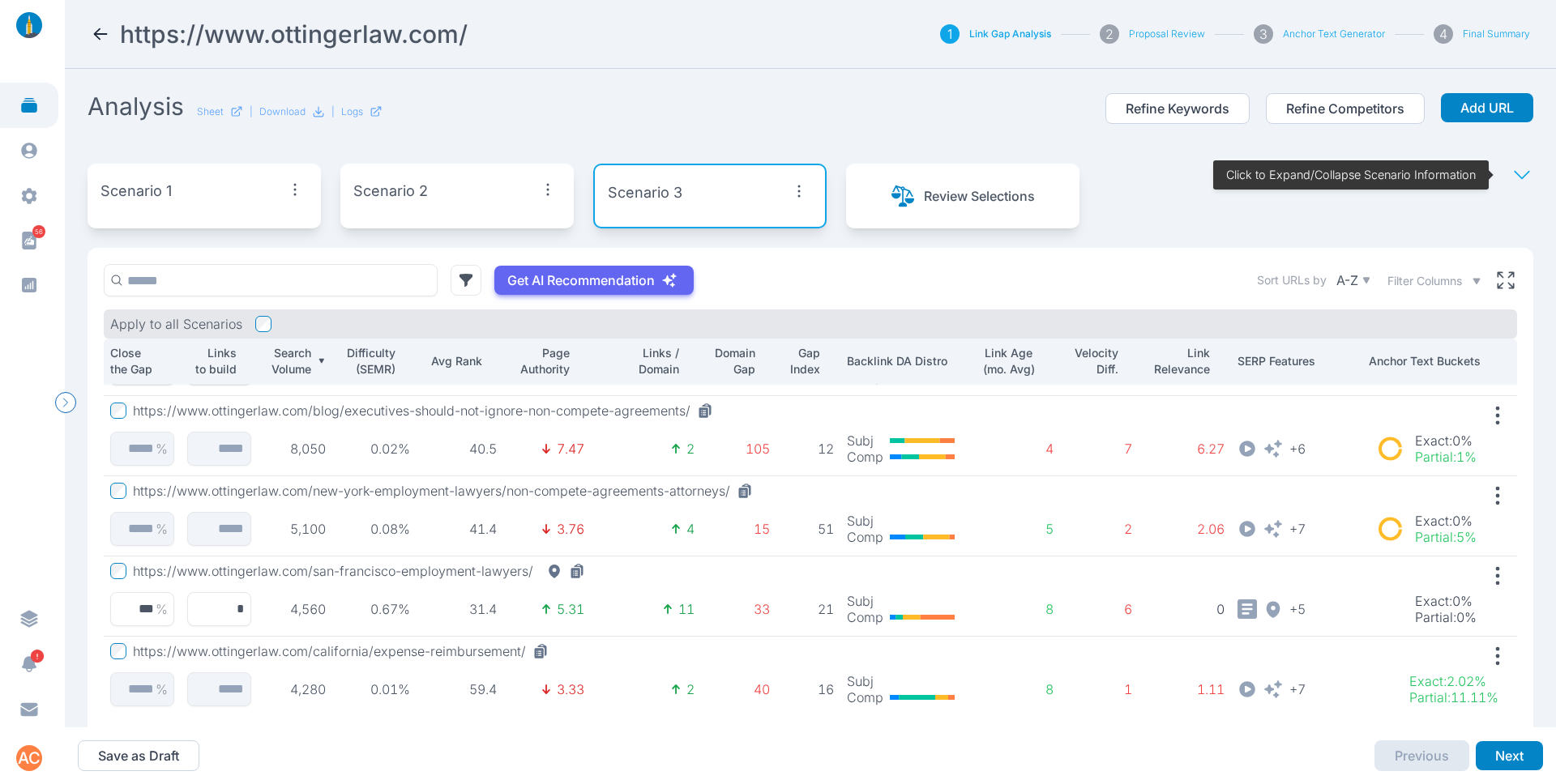 click at bounding box center (1522, 175) 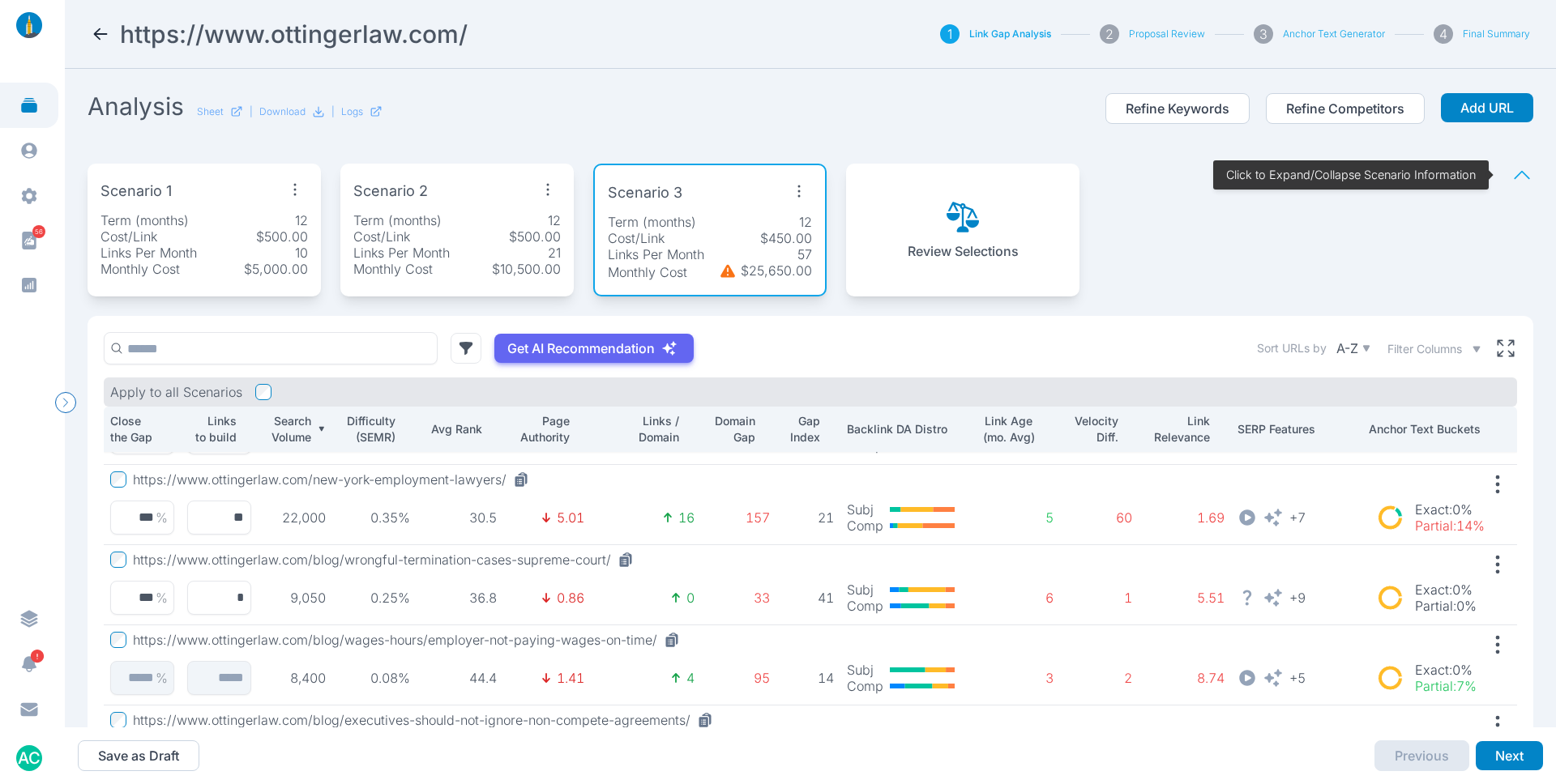 scroll, scrollTop: 467, scrollLeft: 0, axis: vertical 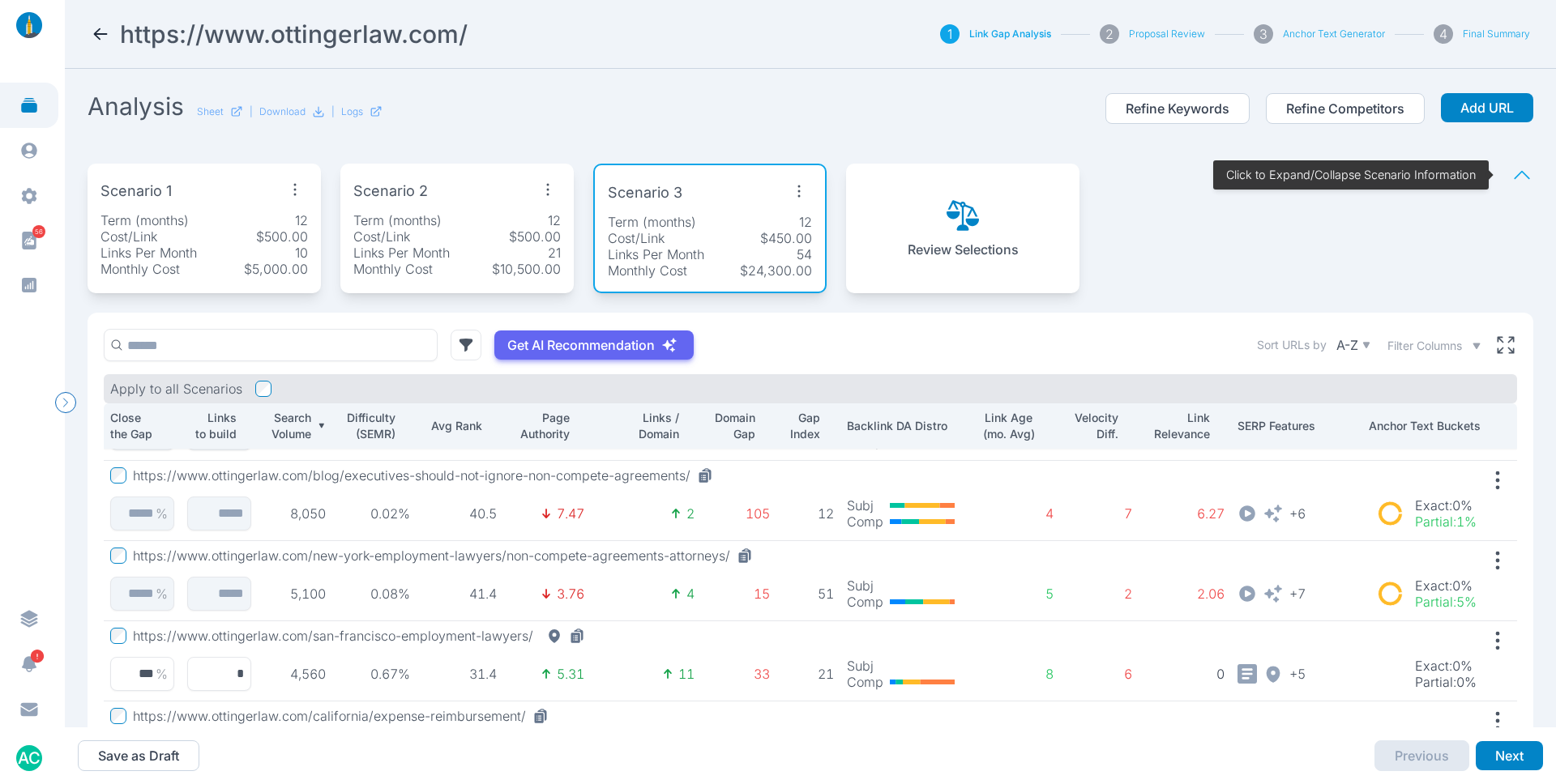 click on "Cost/Link $500.00" at bounding box center [204, 236] 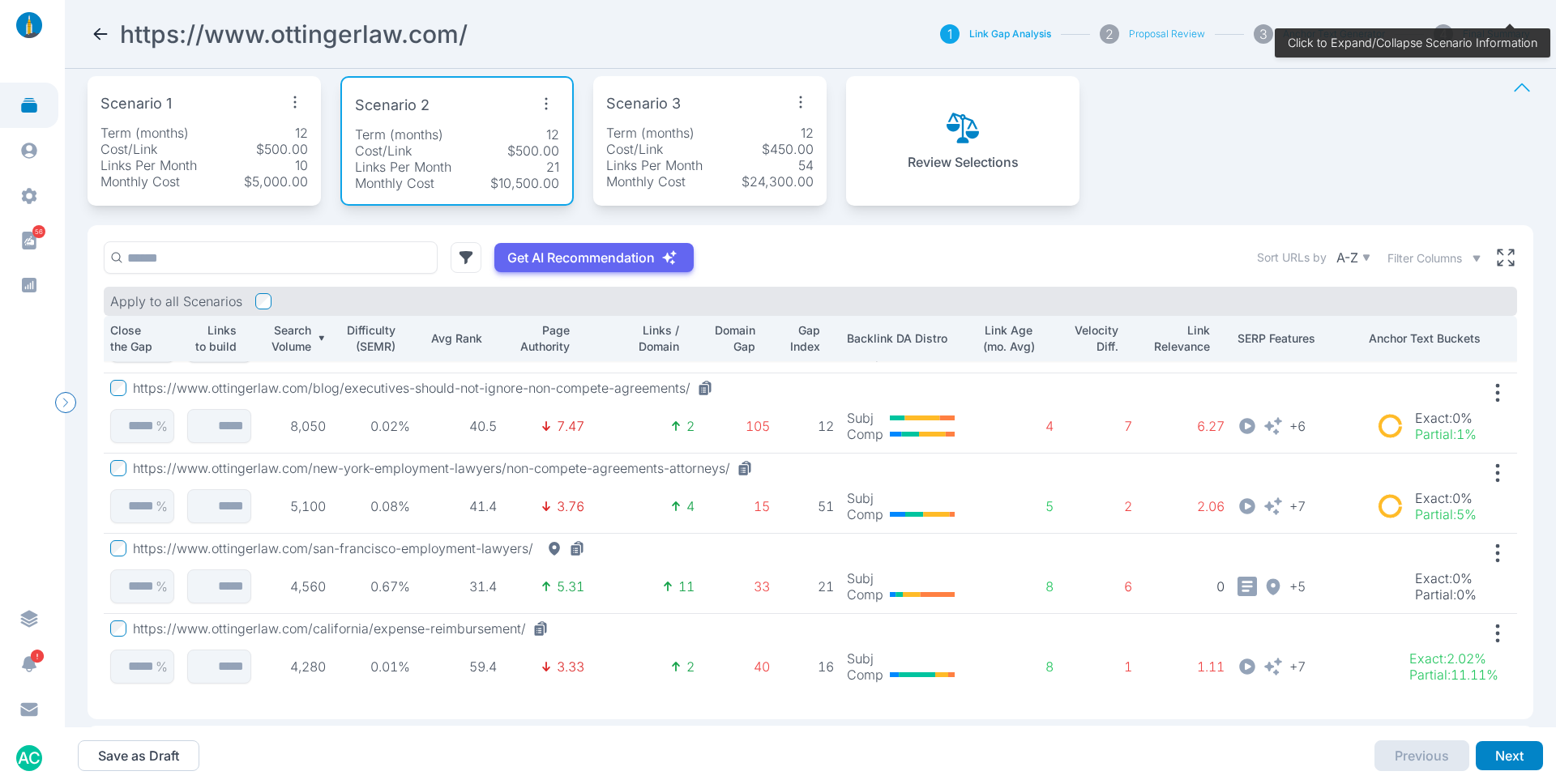 scroll, scrollTop: 166, scrollLeft: 0, axis: vertical 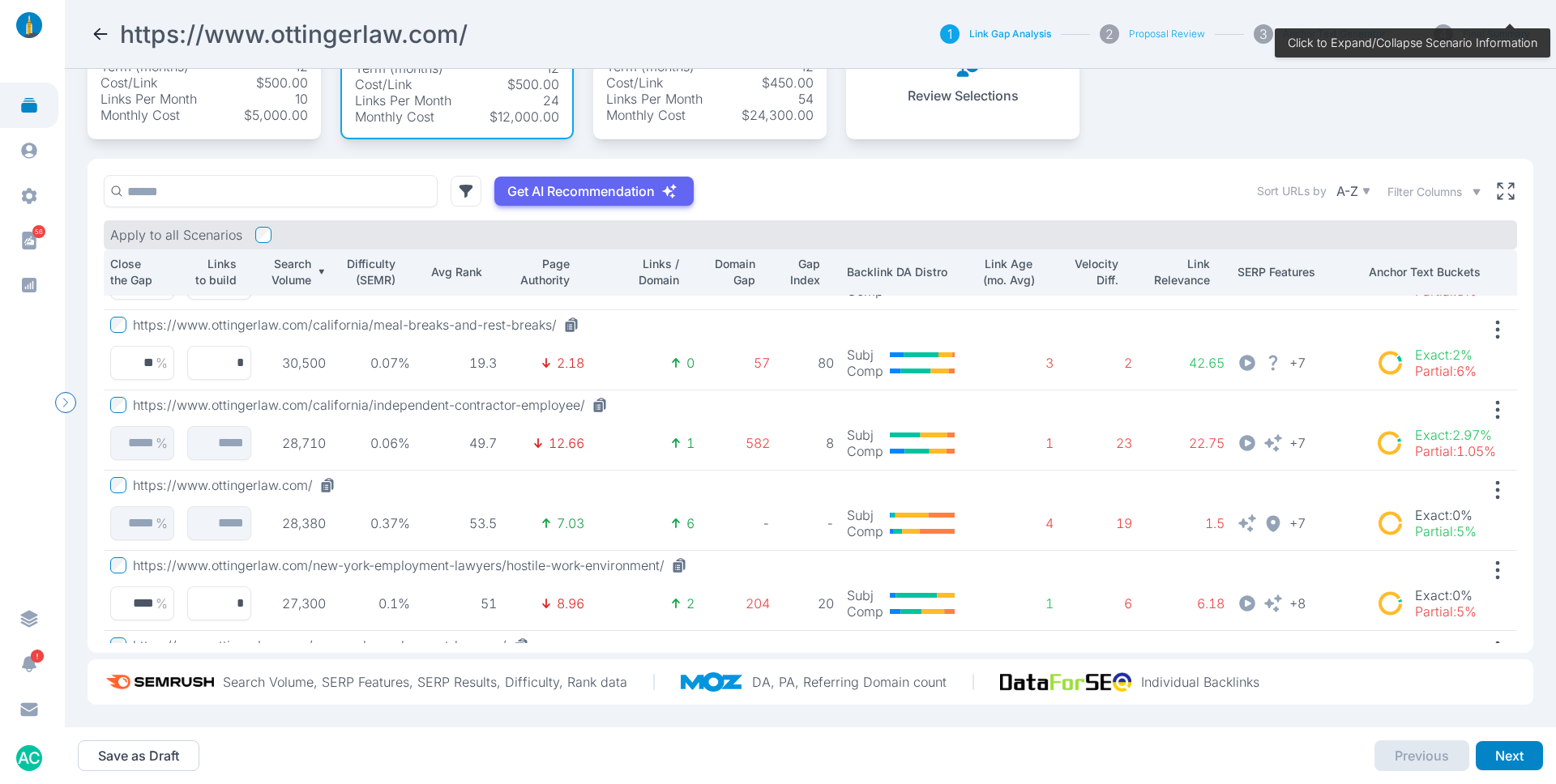 click on "Scenario 1 Term (months) 12 Cost/Link $500.00 Links Per Month 10 Monthly Cost $5,000.00" at bounding box center (204, 75) 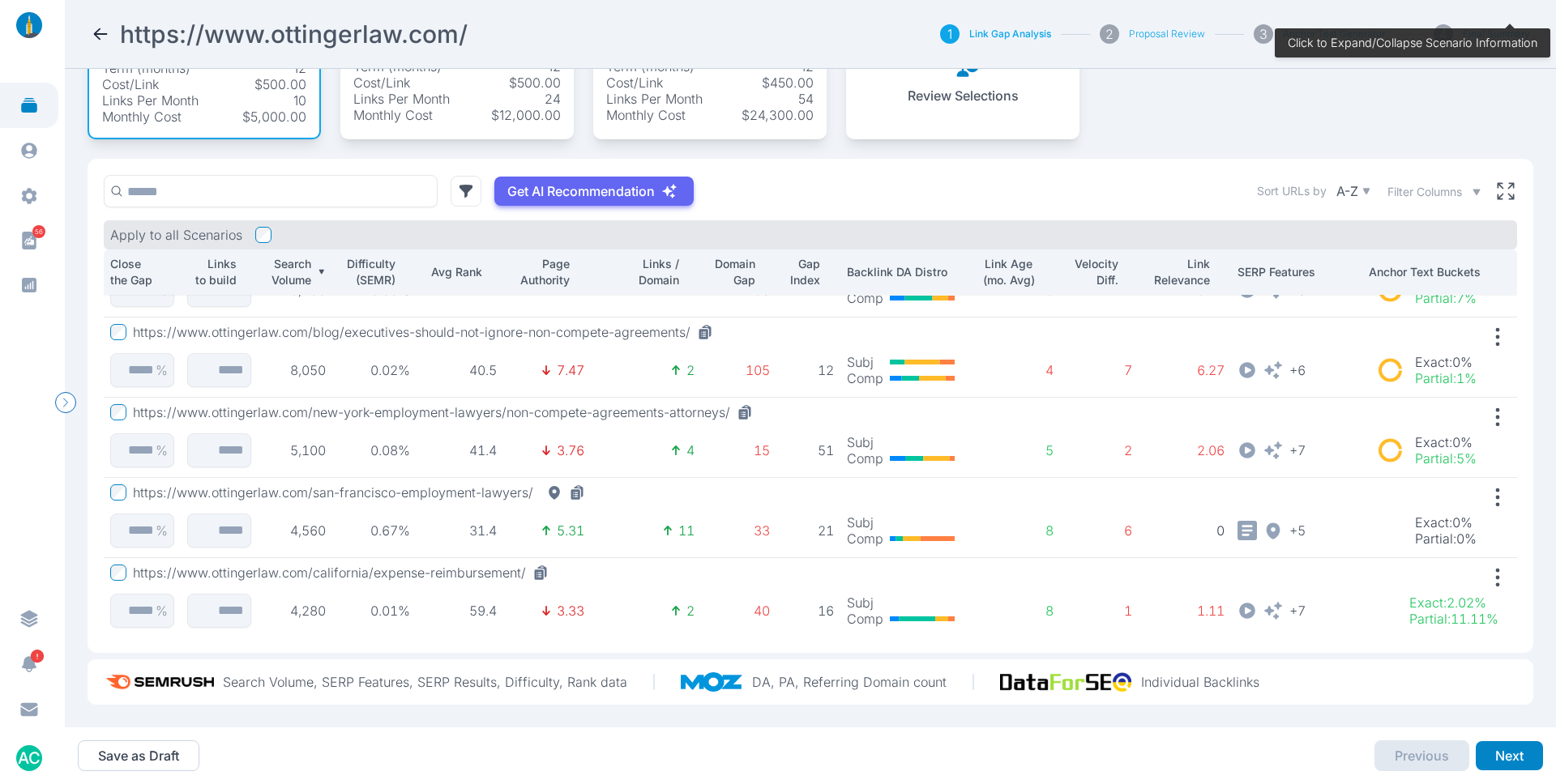 scroll, scrollTop: 709, scrollLeft: 0, axis: vertical 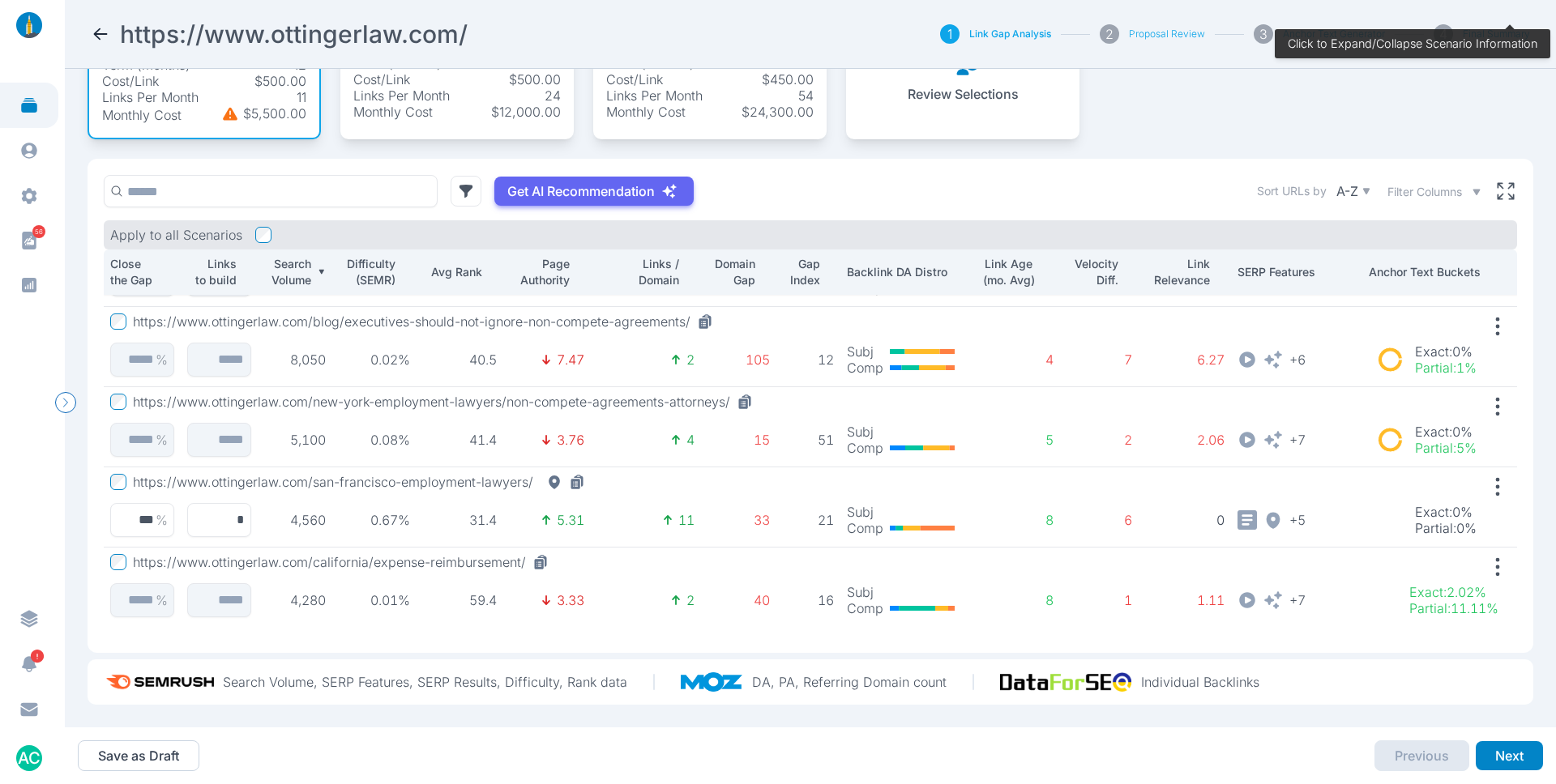 click on "https://www.ottingerlaw.com/san-francisco-employment-lawyers/" at bounding box center (362, 482) 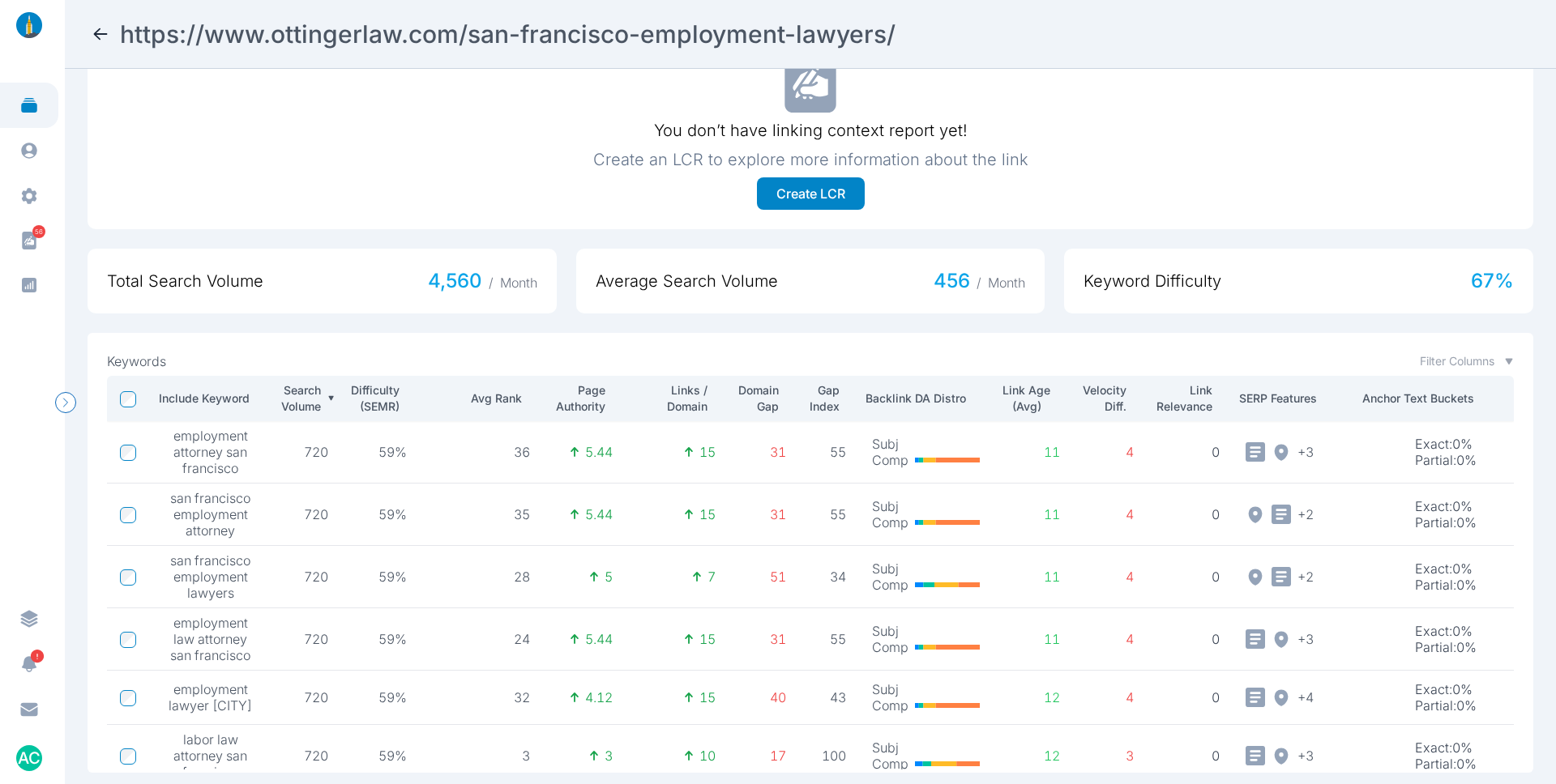 scroll, scrollTop: 586, scrollLeft: 0, axis: vertical 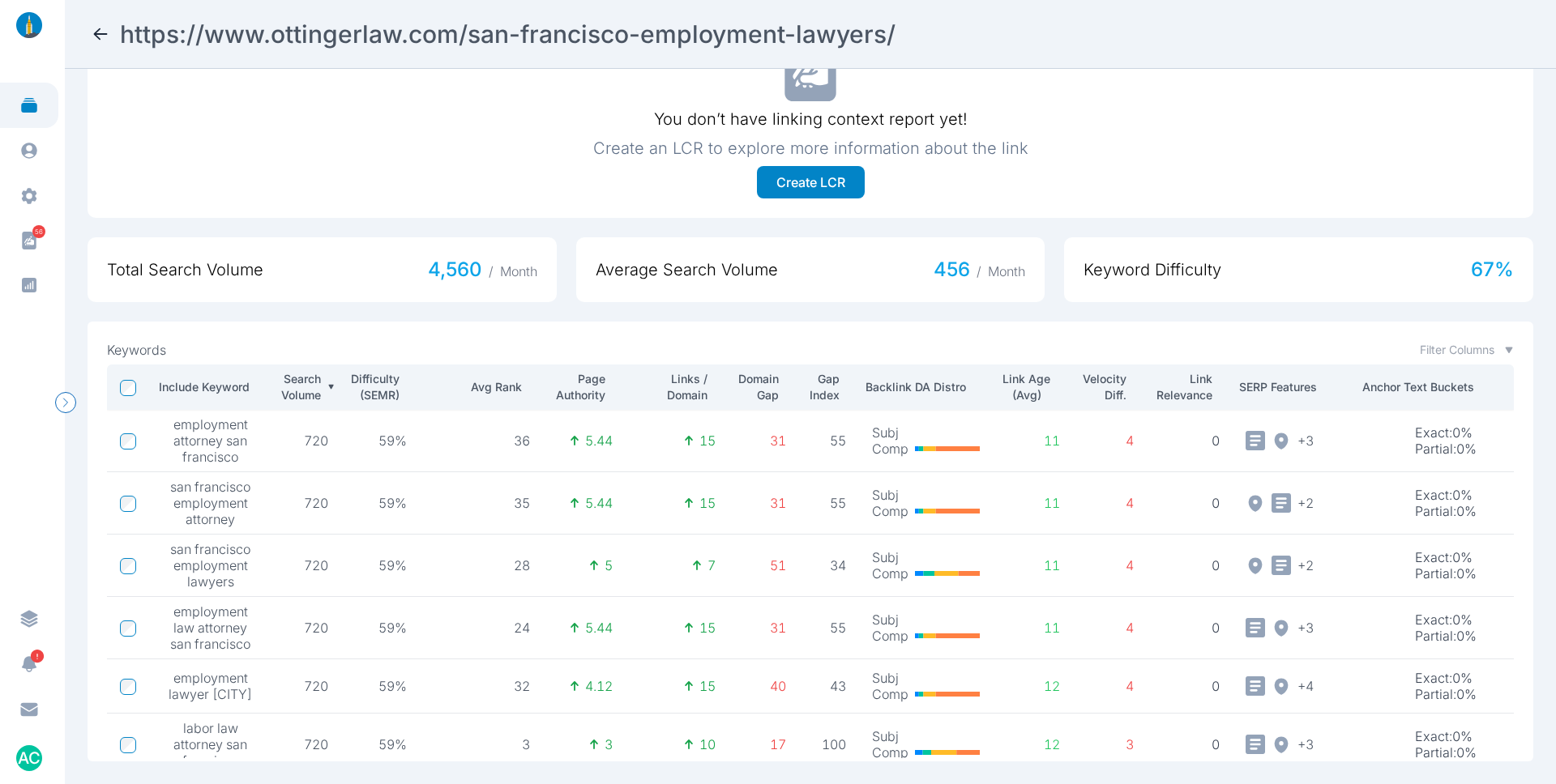click at bounding box center [100, 34] 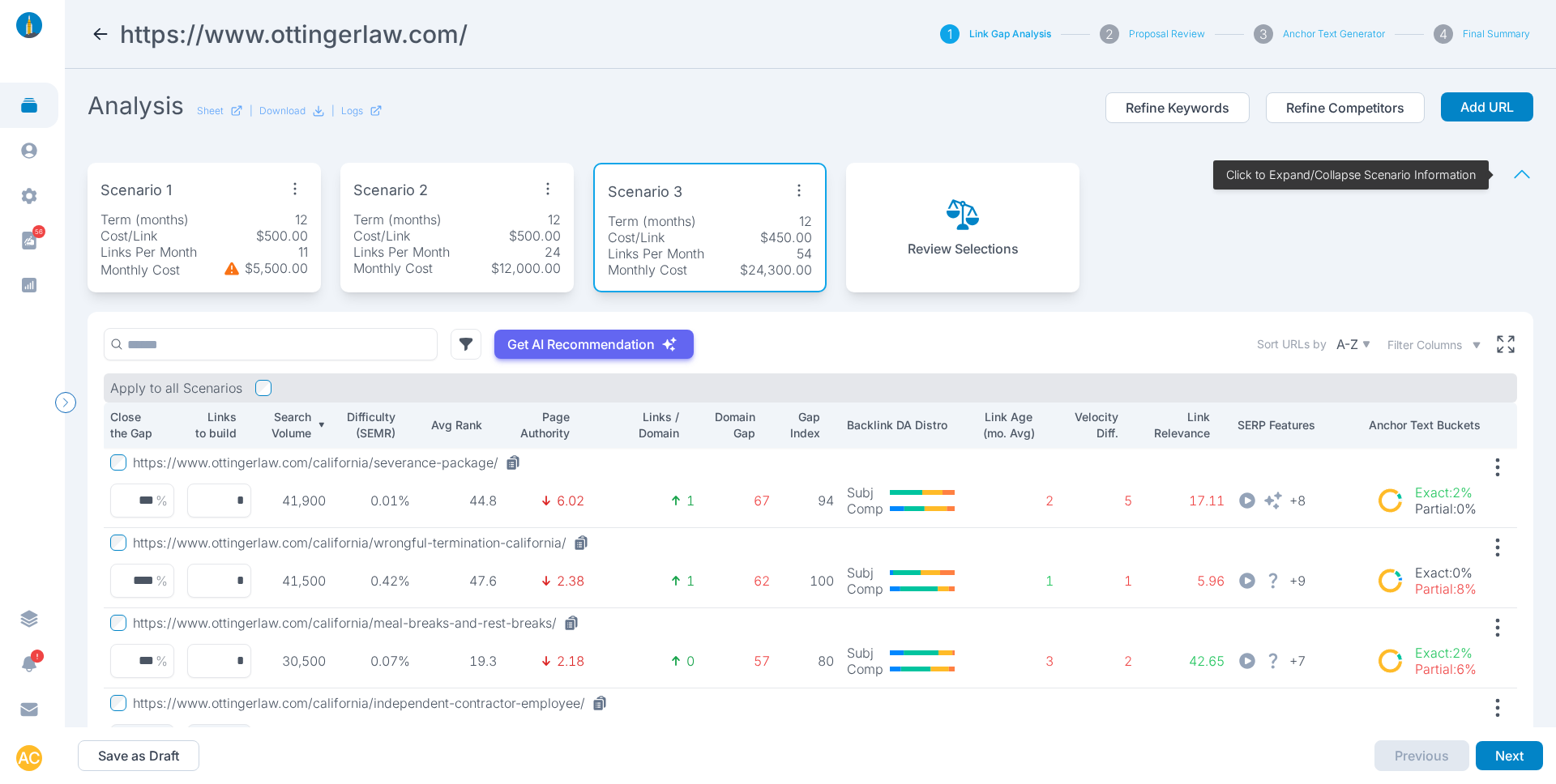 scroll, scrollTop: 0, scrollLeft: 0, axis: both 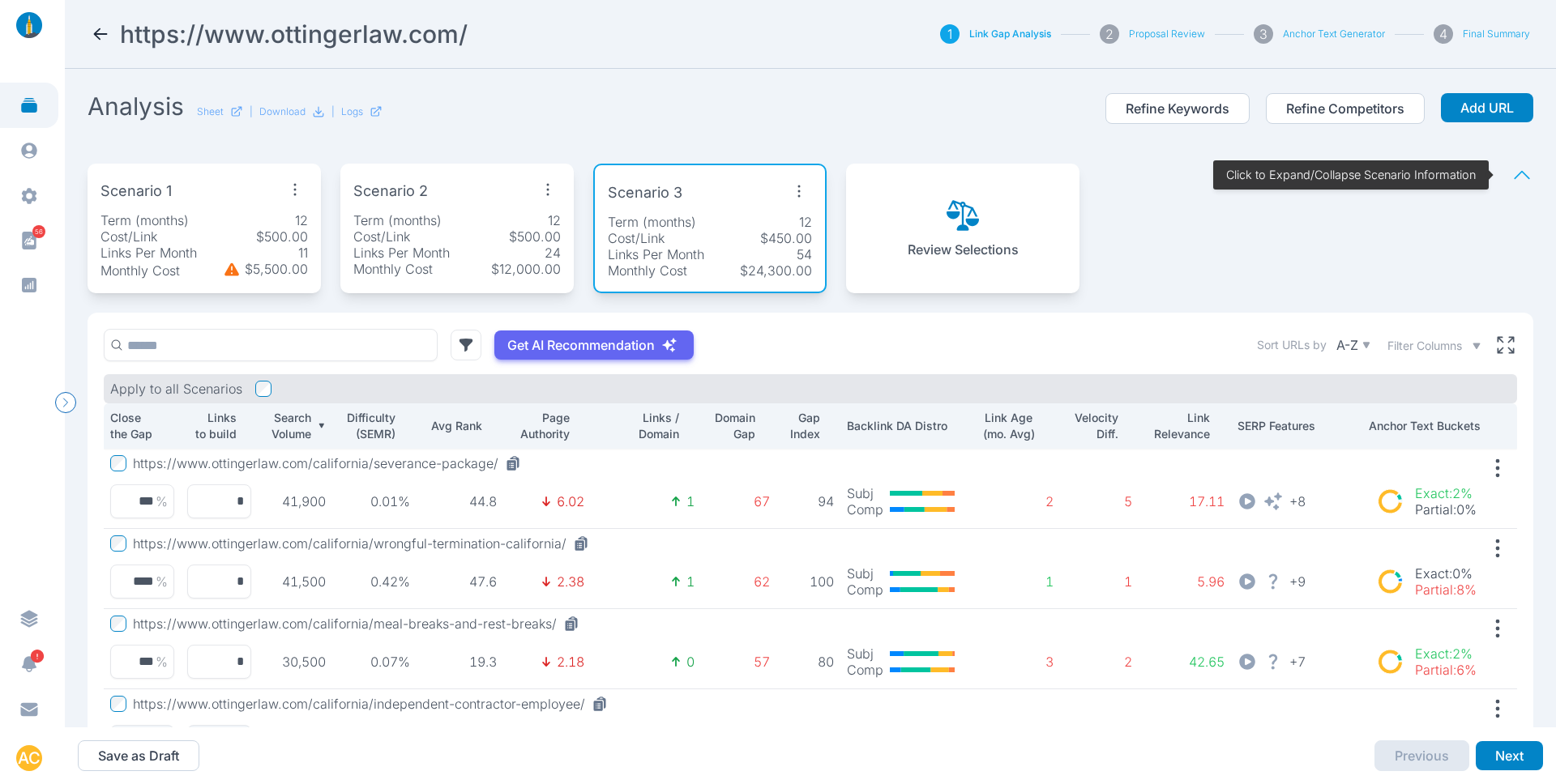 click on "Term (months)" at bounding box center [144, 220] 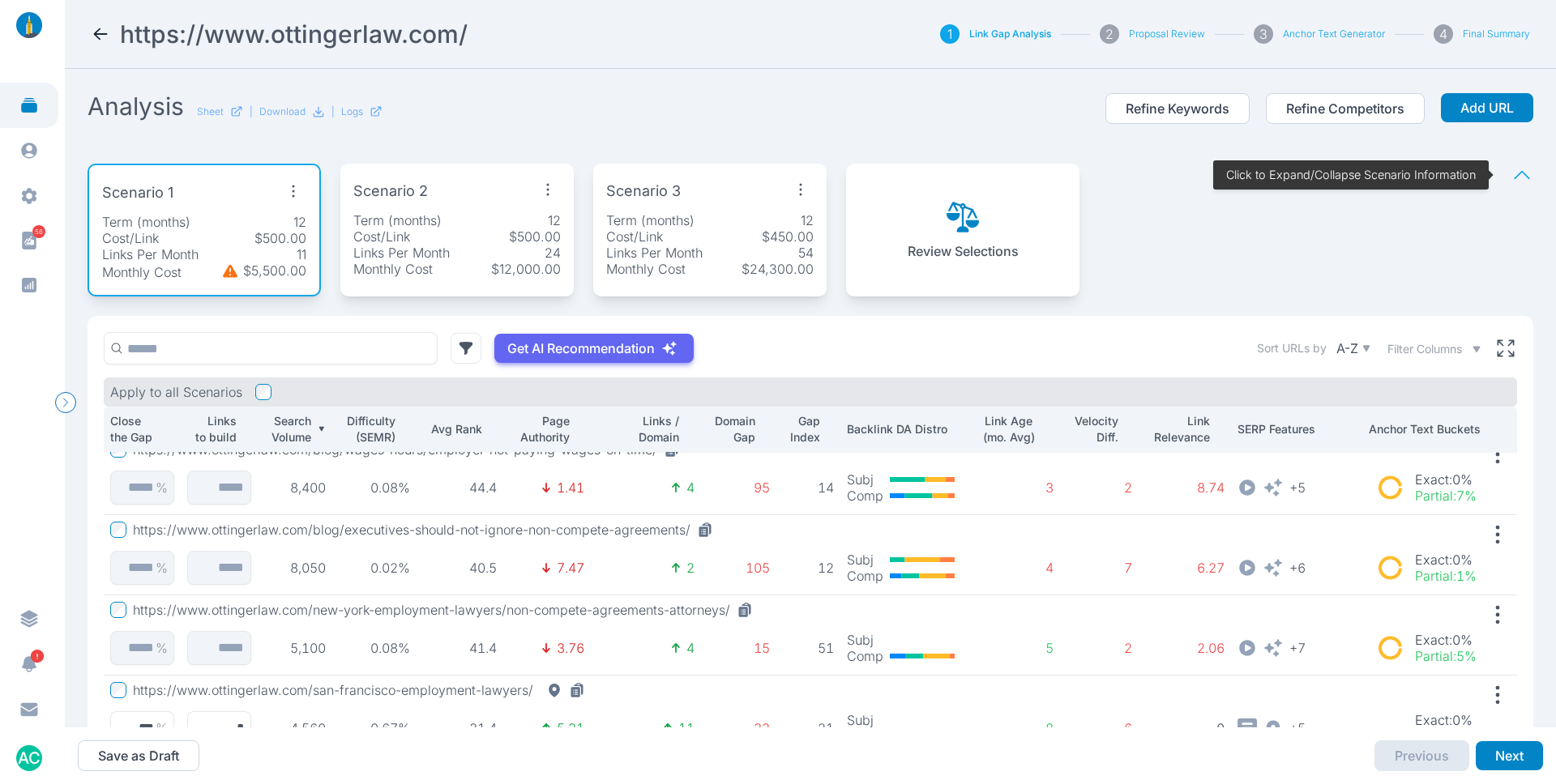 scroll, scrollTop: 709, scrollLeft: 0, axis: vertical 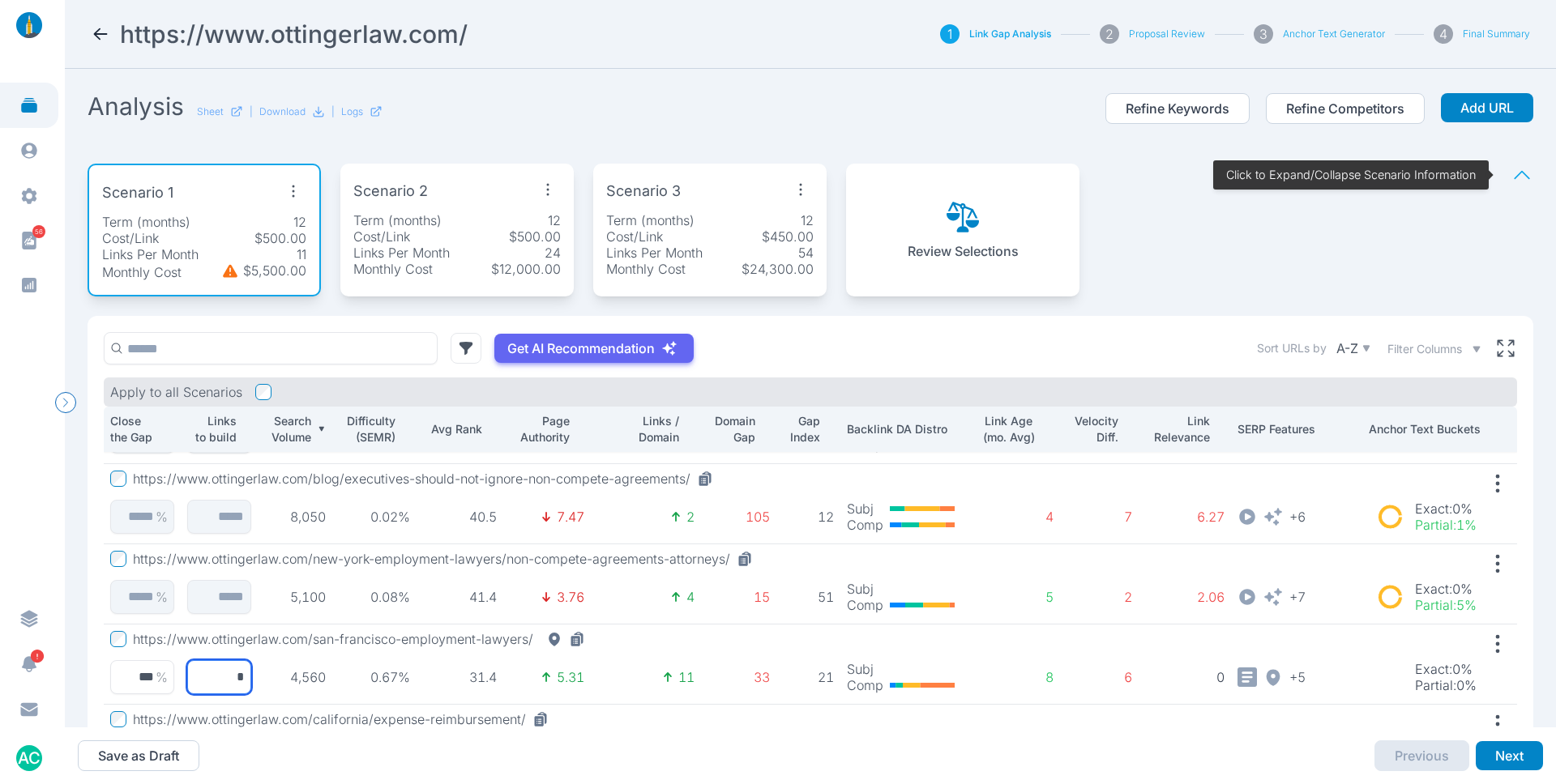 click on "*" at bounding box center [142, 677] 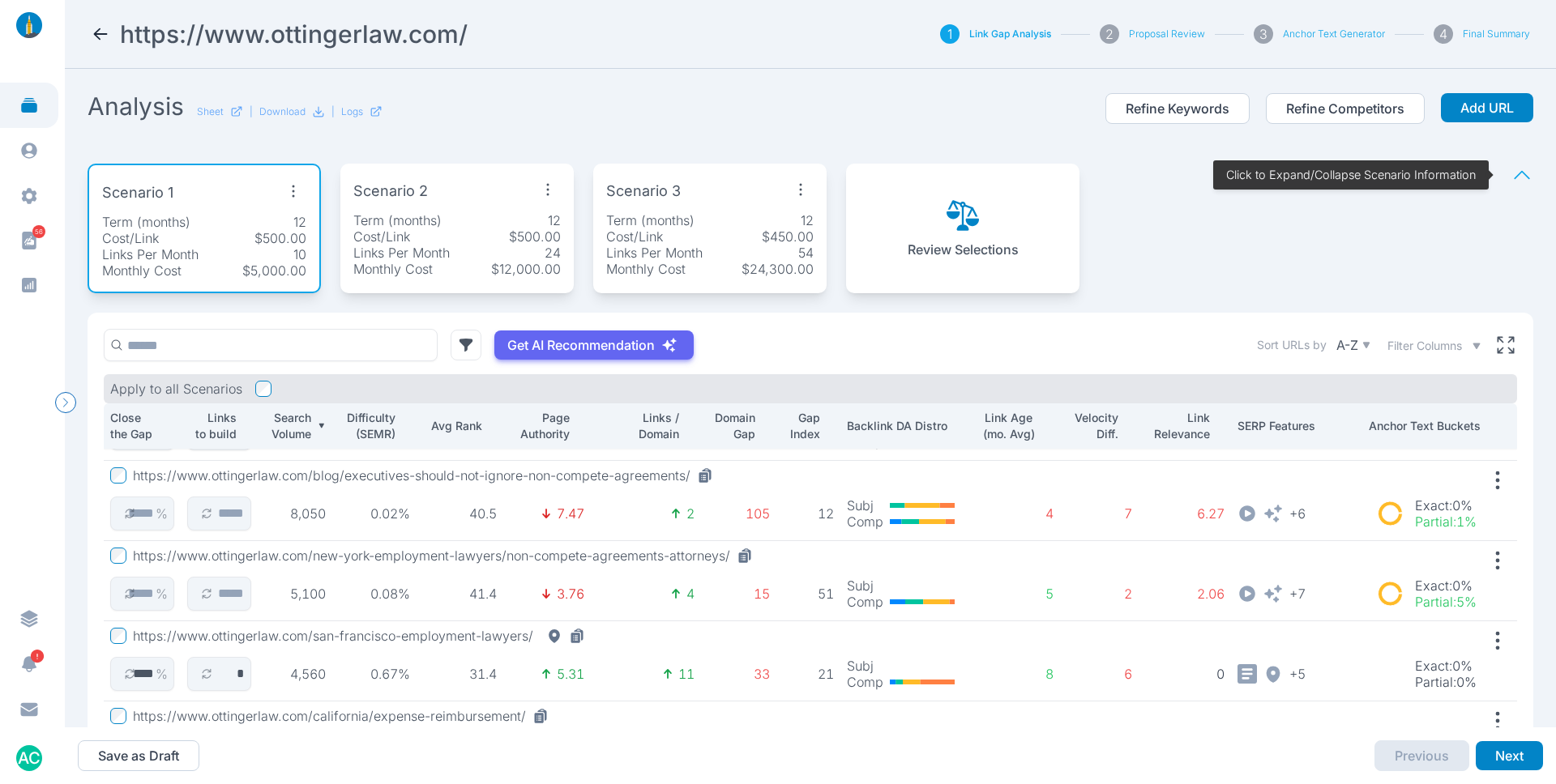 type 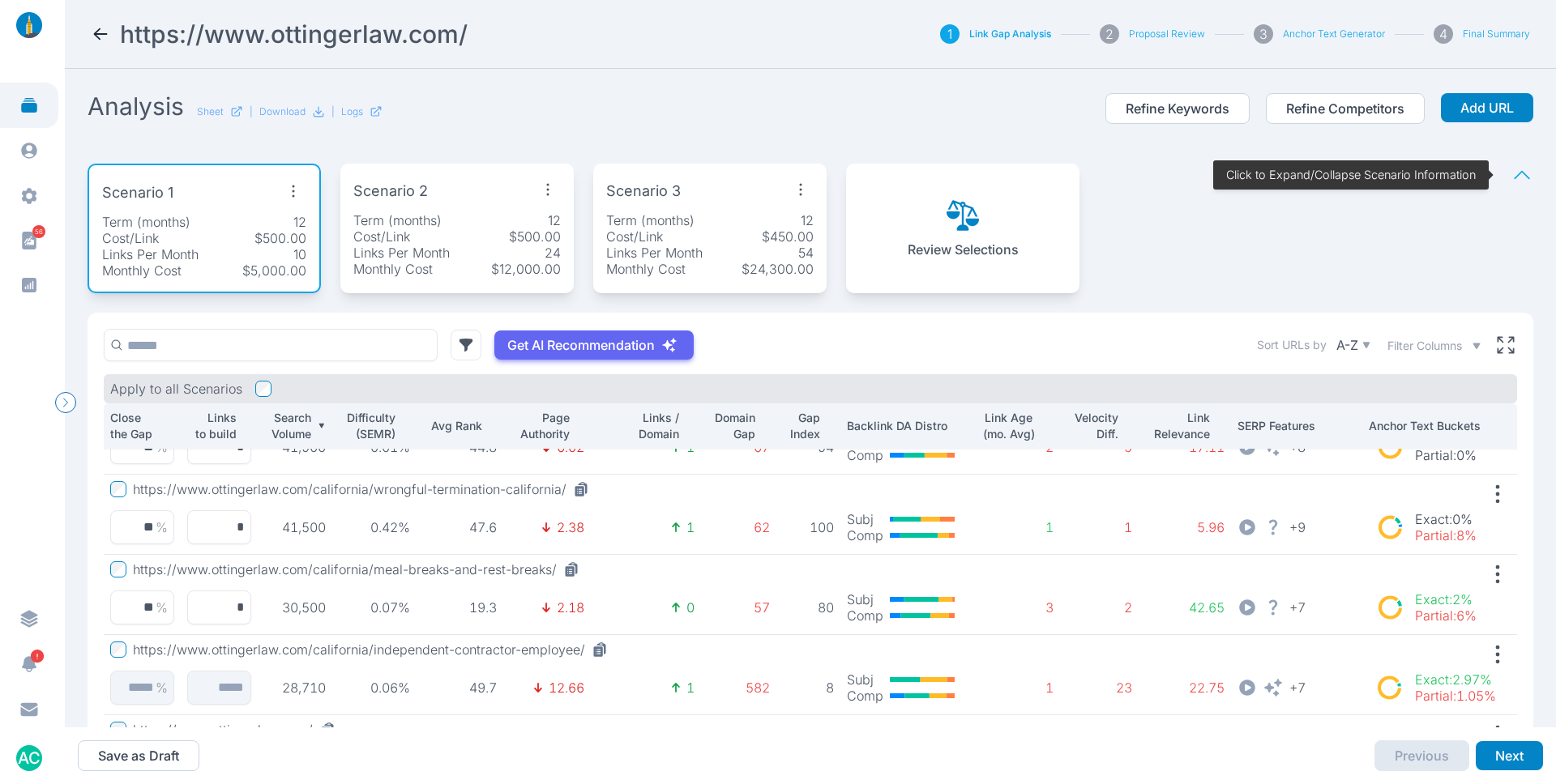 scroll, scrollTop: 0, scrollLeft: 0, axis: both 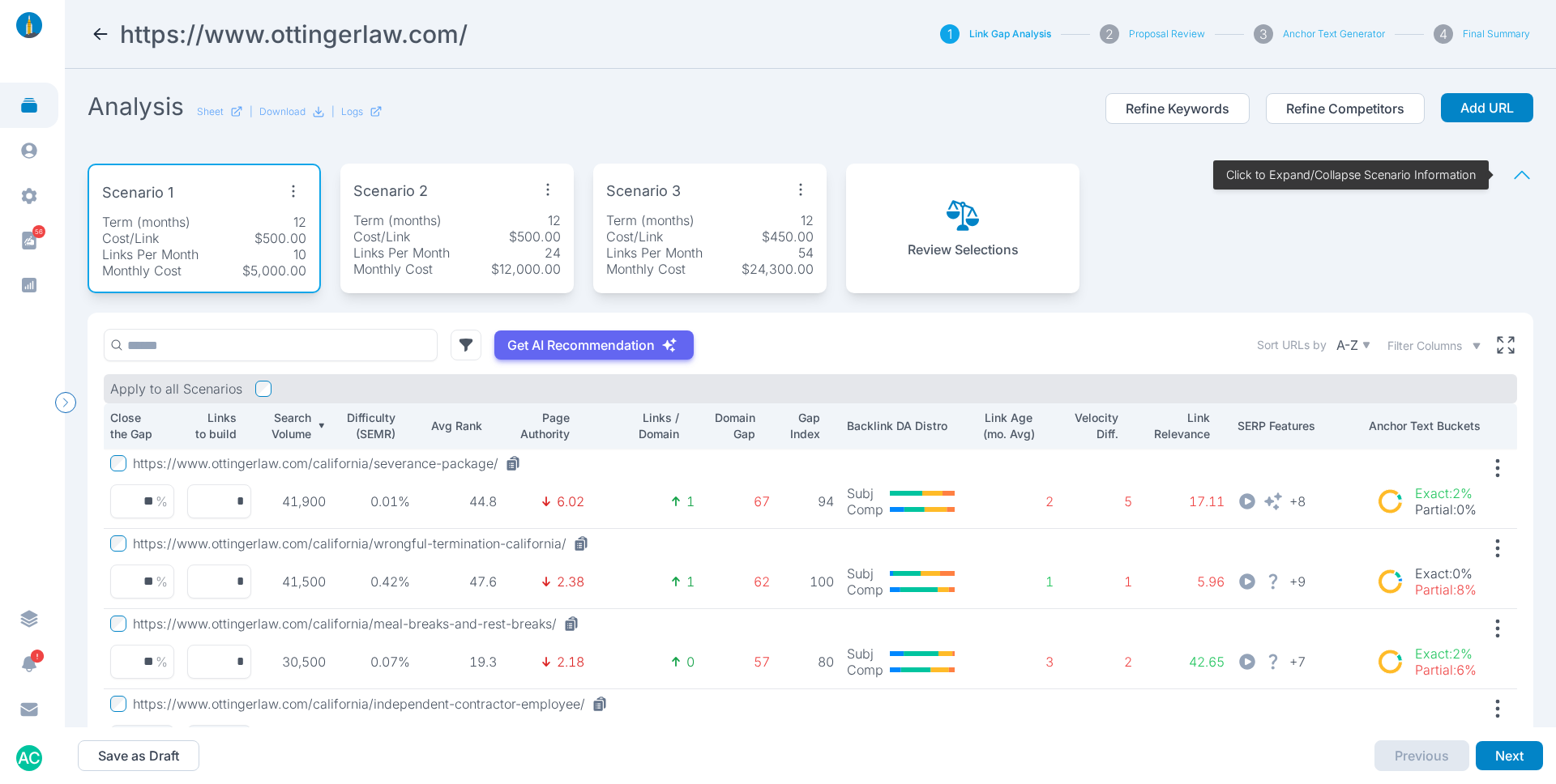 click at bounding box center [1522, 175] 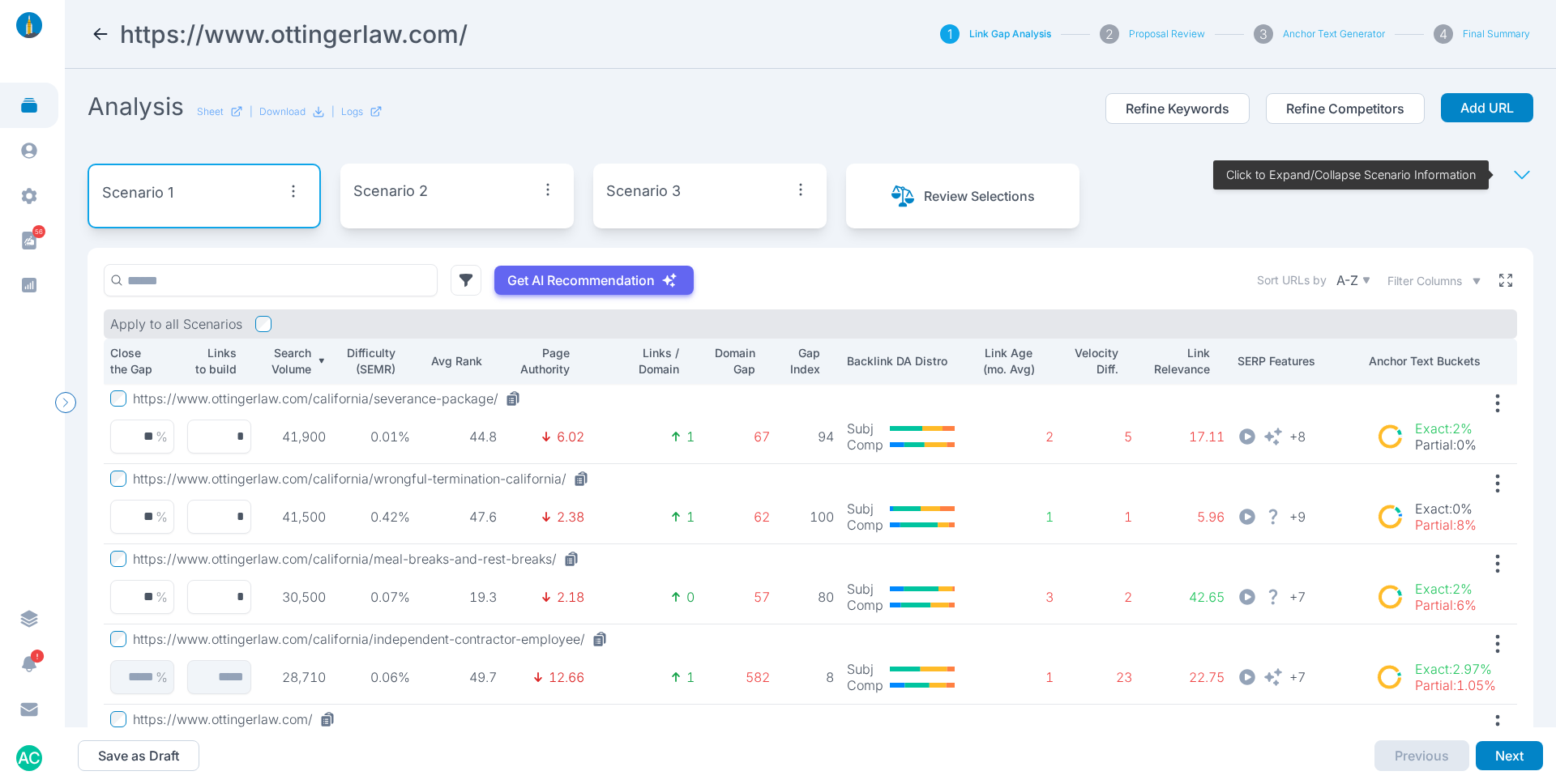 click at bounding box center [1506, 280] 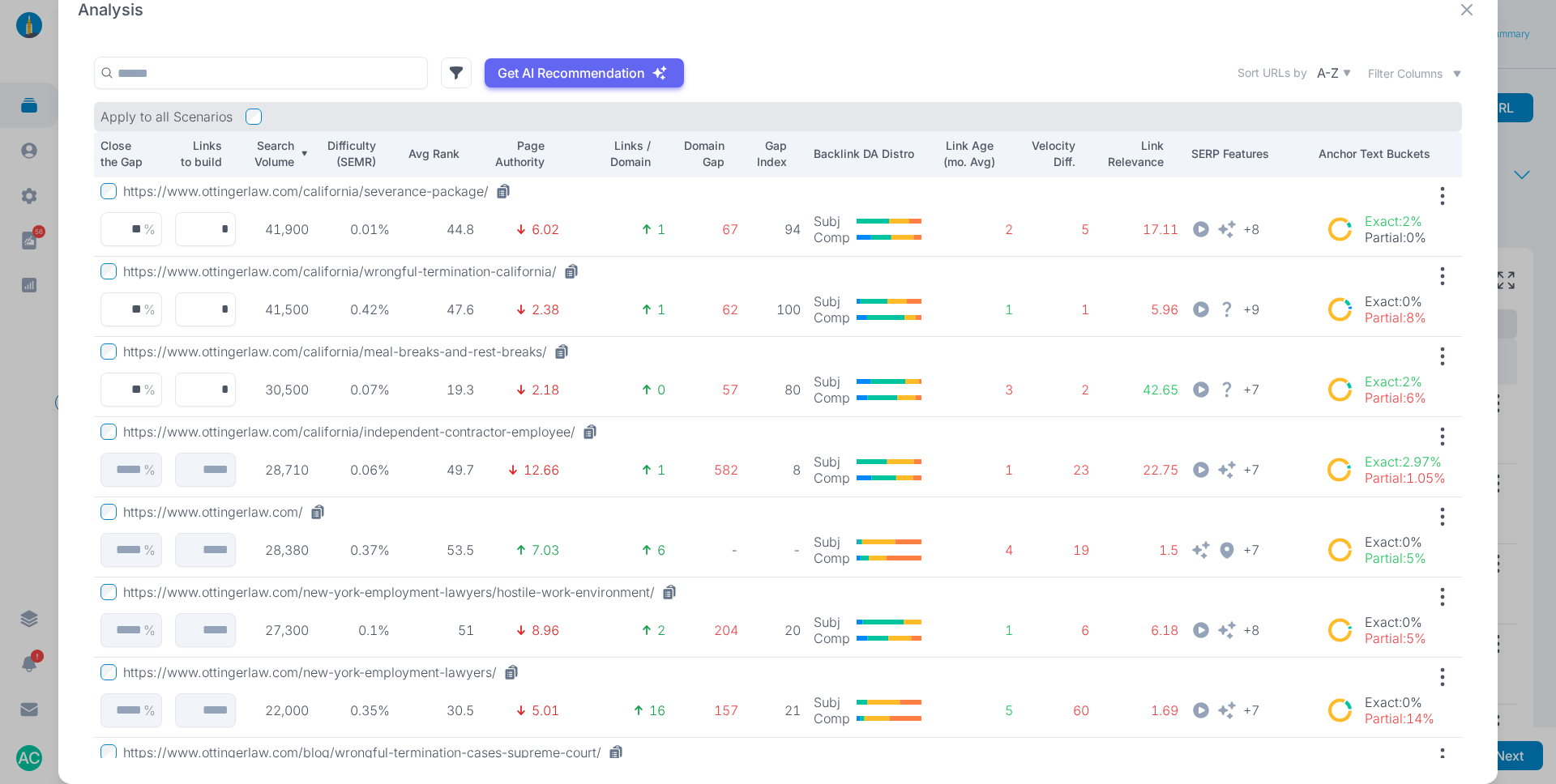 scroll, scrollTop: 0, scrollLeft: 0, axis: both 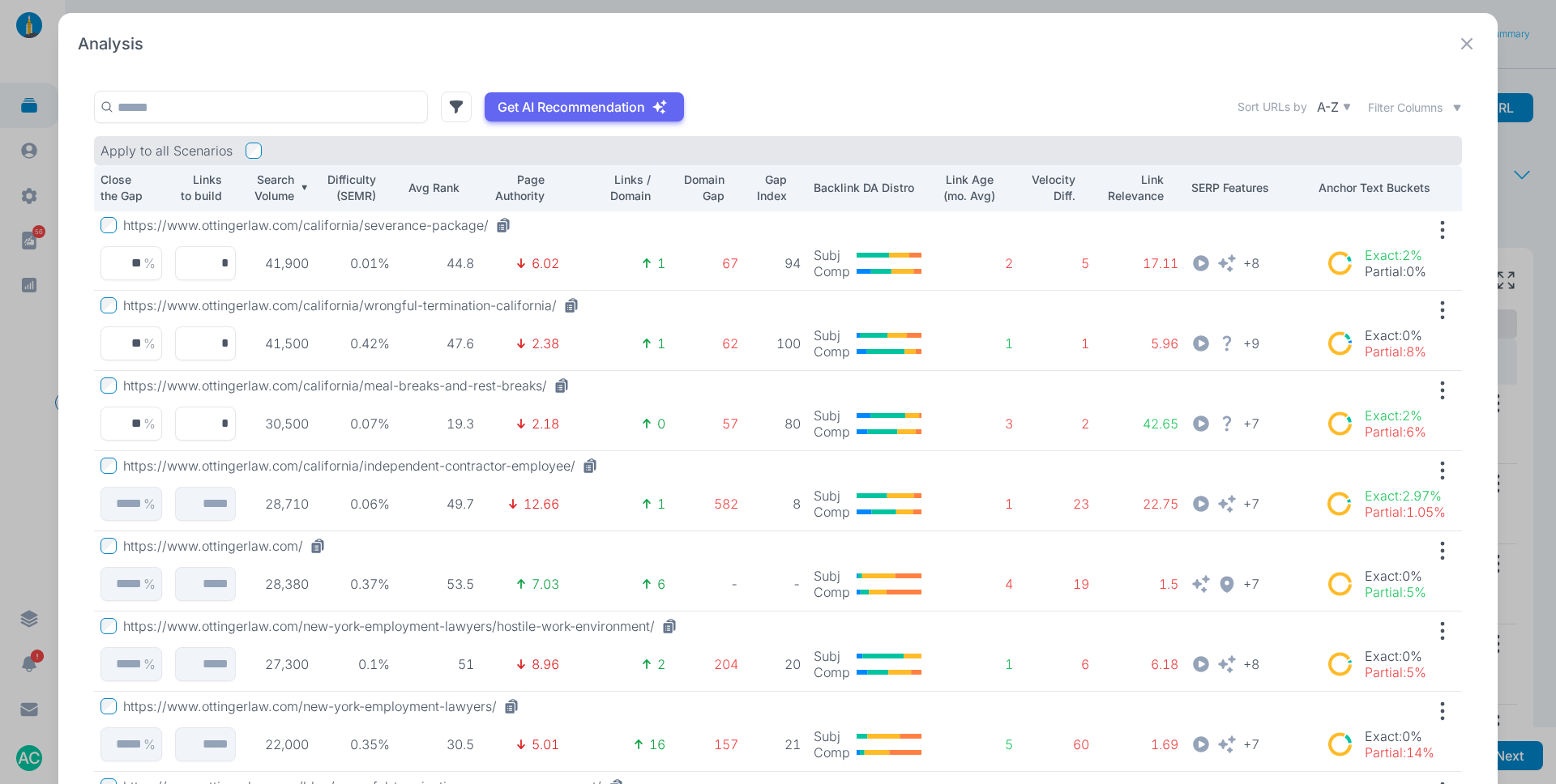 click at bounding box center (1467, 44) 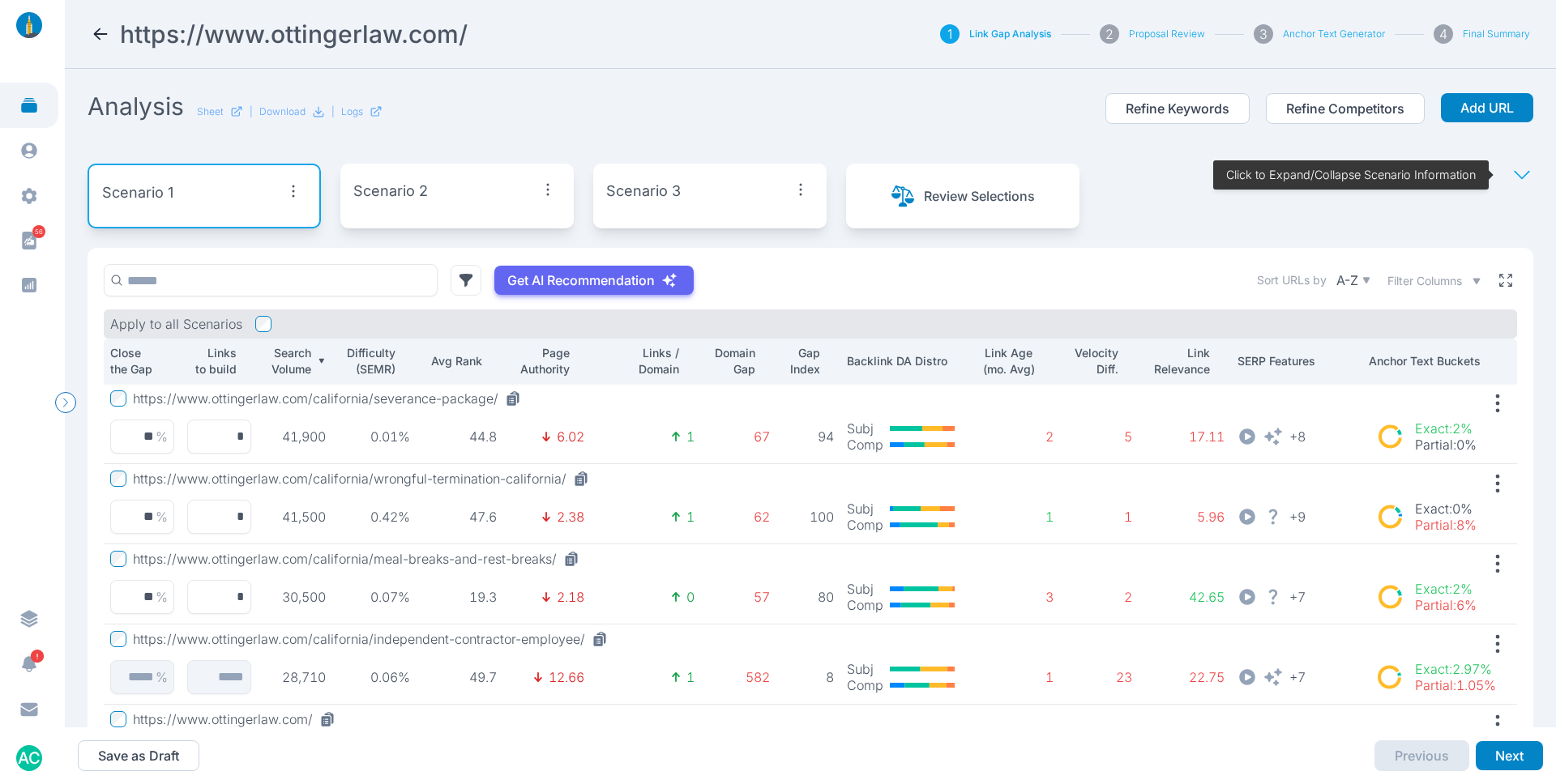 click at bounding box center [1506, 280] 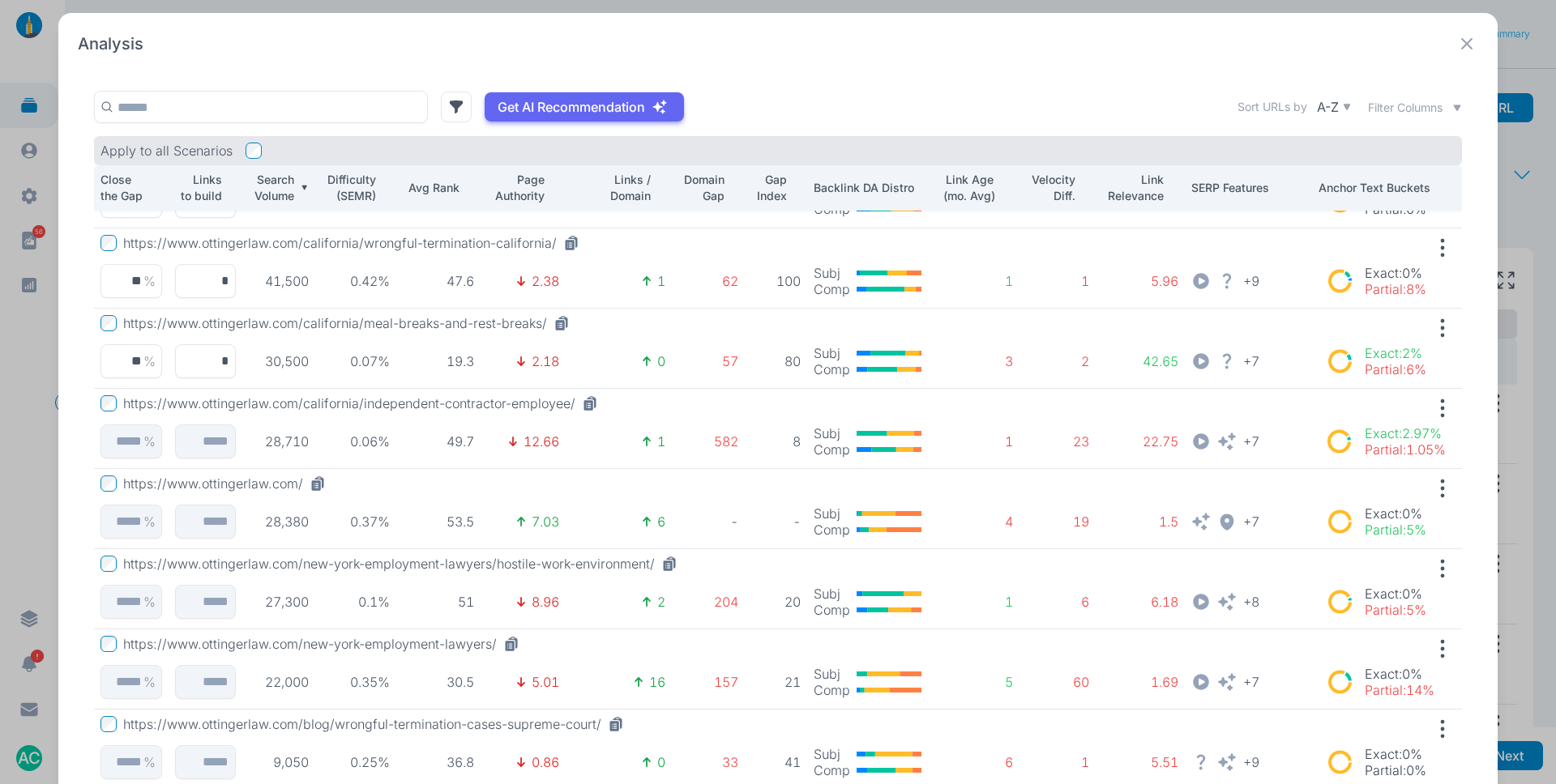 scroll, scrollTop: 0, scrollLeft: 0, axis: both 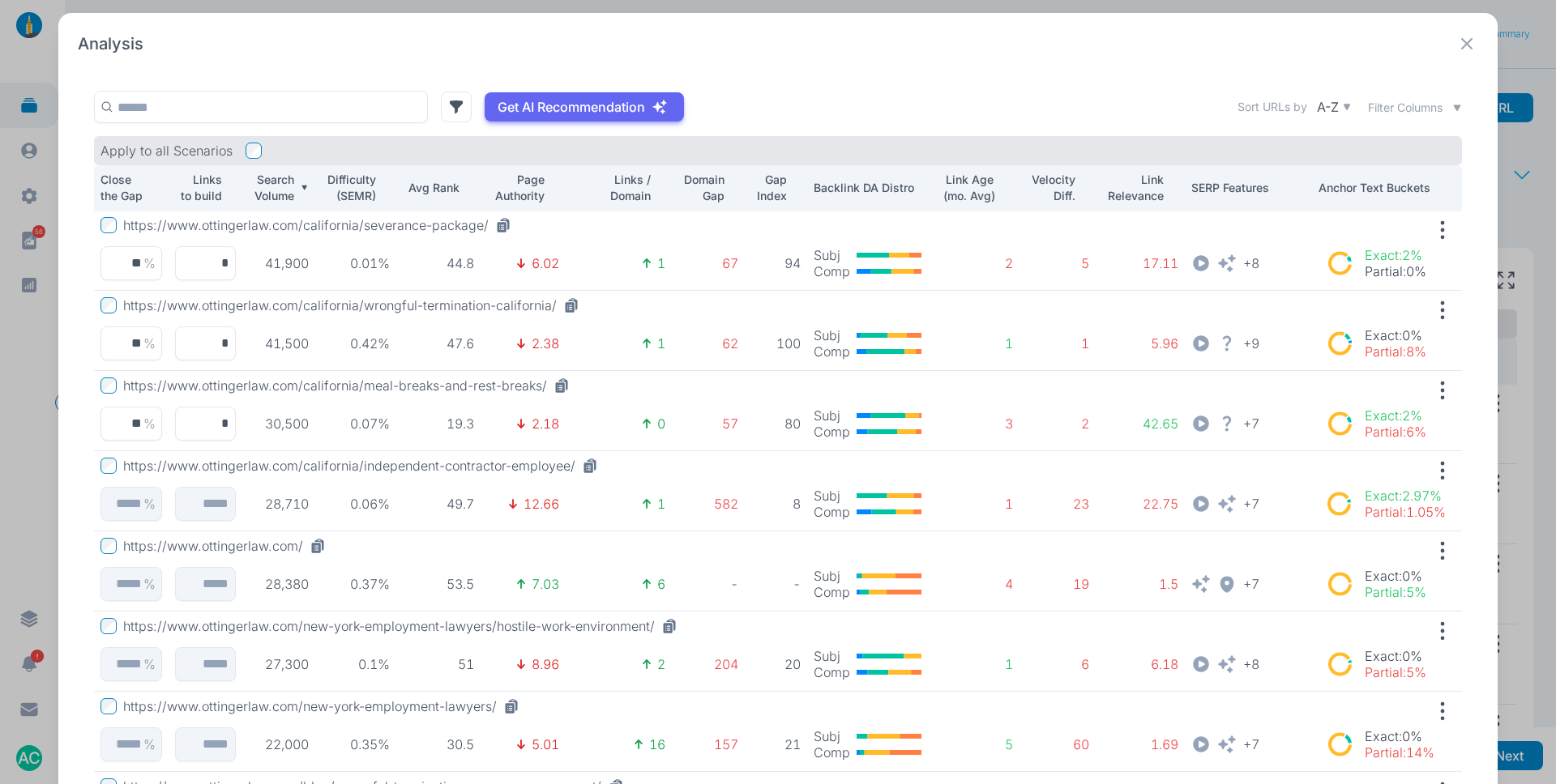 click on "Analysis Get AI Recommendation Sort URLs by A-Z Filter Columns Apply to all Scenarios Close   the Gap Links   to build Search   Volume Difficulty (SEMR) Avg Rank Page   Authority Links /   Domain Domain   Gap Gap   Index Backlink DA Distro Link Age   (mo. Avg) Velocity   Diff. Link Relevance SERP Features Anchor Text Buckets https://www.ottingerlaw.com/california/severance-package/ ** % * 41,900 0.01%   44.8 6.02 1 67 94 Subj Comp 2 5 17.11 + 8 Exact :  2% Partial :  0% https://www.ottingerlaw.com/california/wrongful-termination-california/ ** % * 41,500 0.42%   47.6 2.38 1 62 100 Subj Comp 1 1 5.96 + 9 Exact :  0% Partial :  8% https://www.ottingerlaw.com/california/meal-breaks-and-rest-breaks/ ** % * 30,500 0.07%   19.3 2.18 0 57 80 Subj Comp 3 2 42.65 + 7 Exact :  2% Partial :  6% https://www.ottingerlaw.com/california/independent-contractor-employee/ % 28,710 0.06%   49.7 12.66 1 582 8 Subj Comp 1 23 22.75 + 7 Exact :  2.97% Partial :  1.05% https://www.ottingerlaw.com/ % 28,380 0.37%   53.5 7.03 6 - - 4" at bounding box center [778, 415] 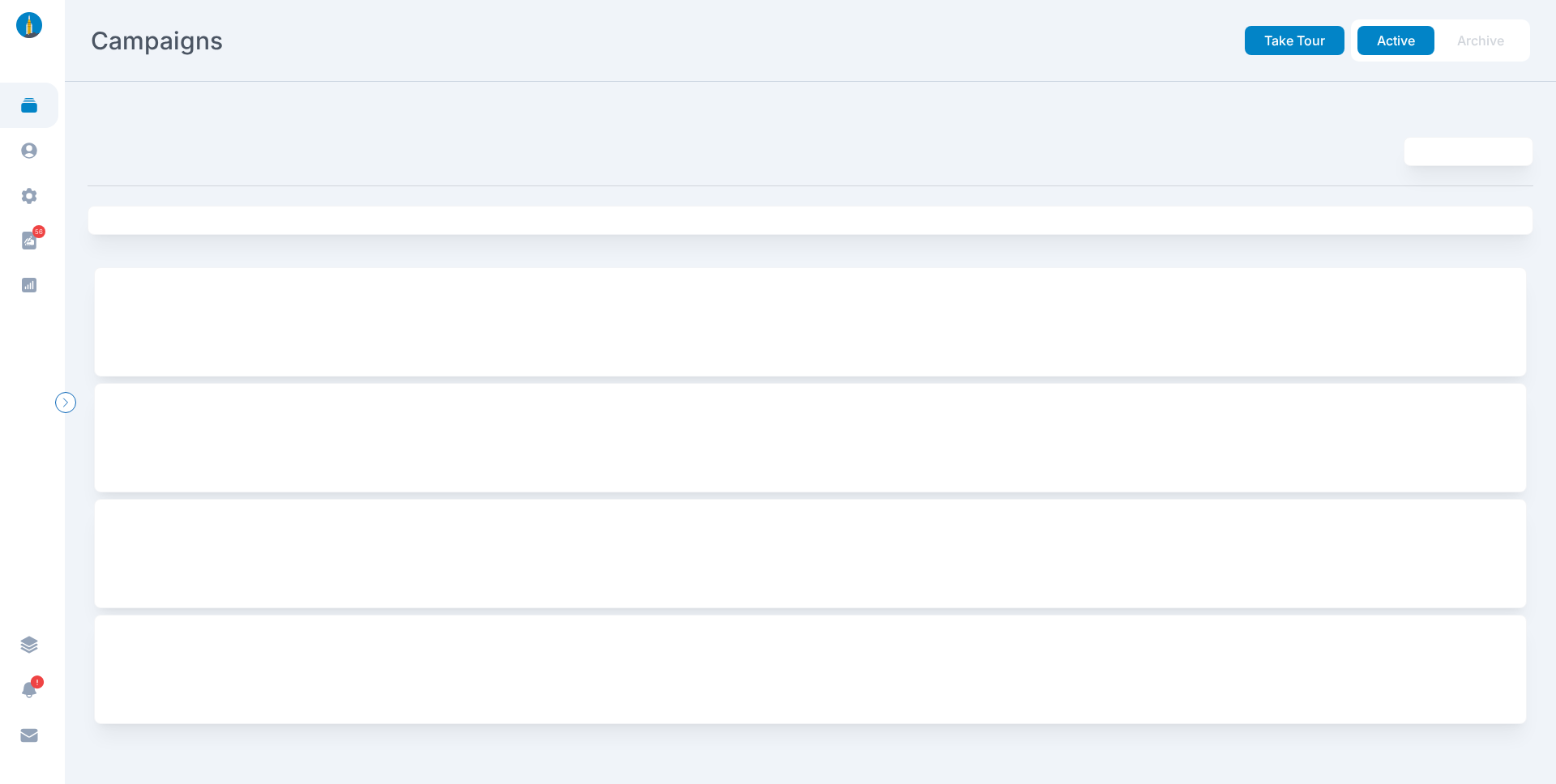 scroll, scrollTop: 0, scrollLeft: 0, axis: both 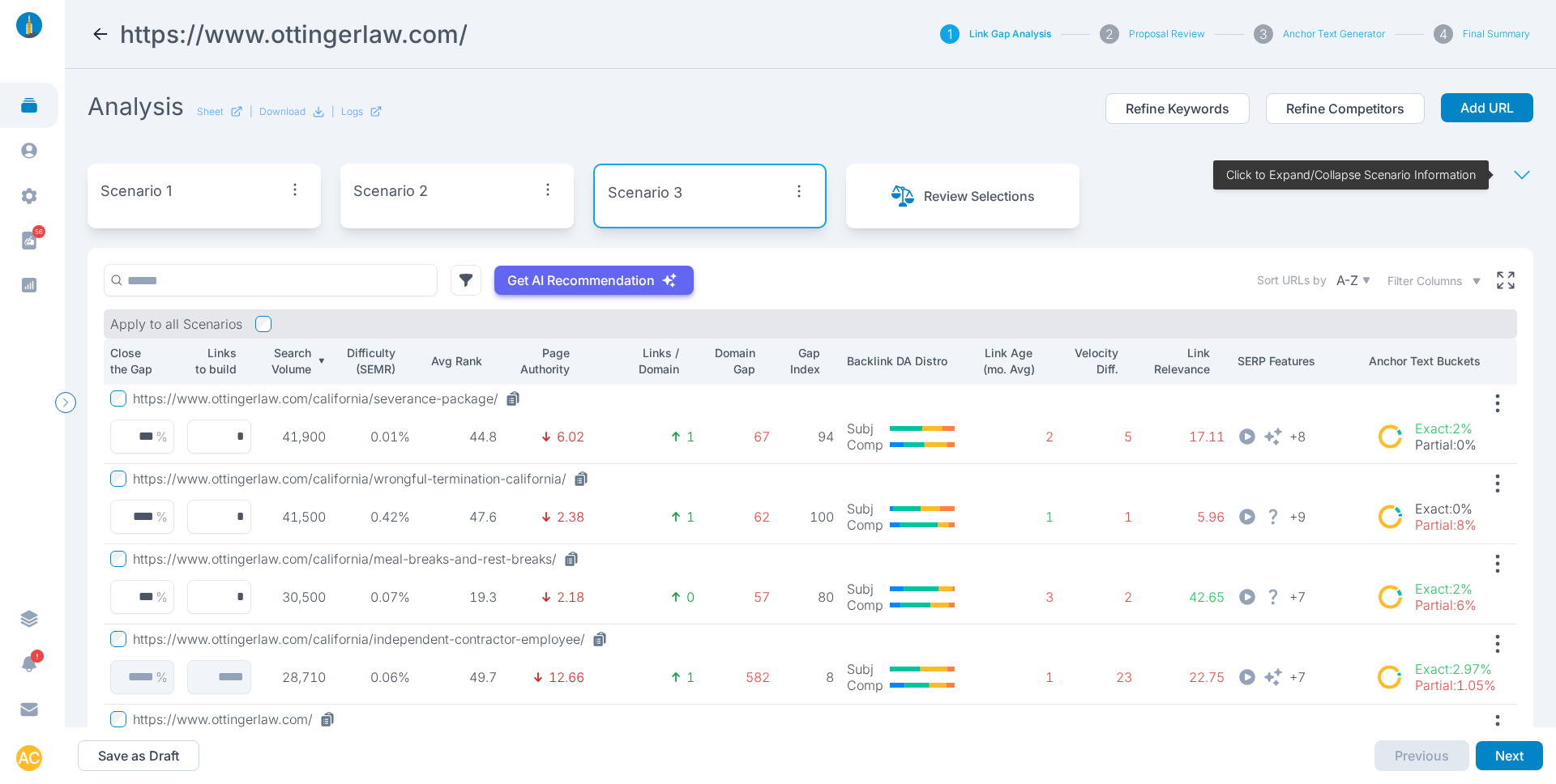 click on "Analysis Sheet | Download | Logs Refine Keywords Refine Competitors Add URL" at bounding box center (810, 117) 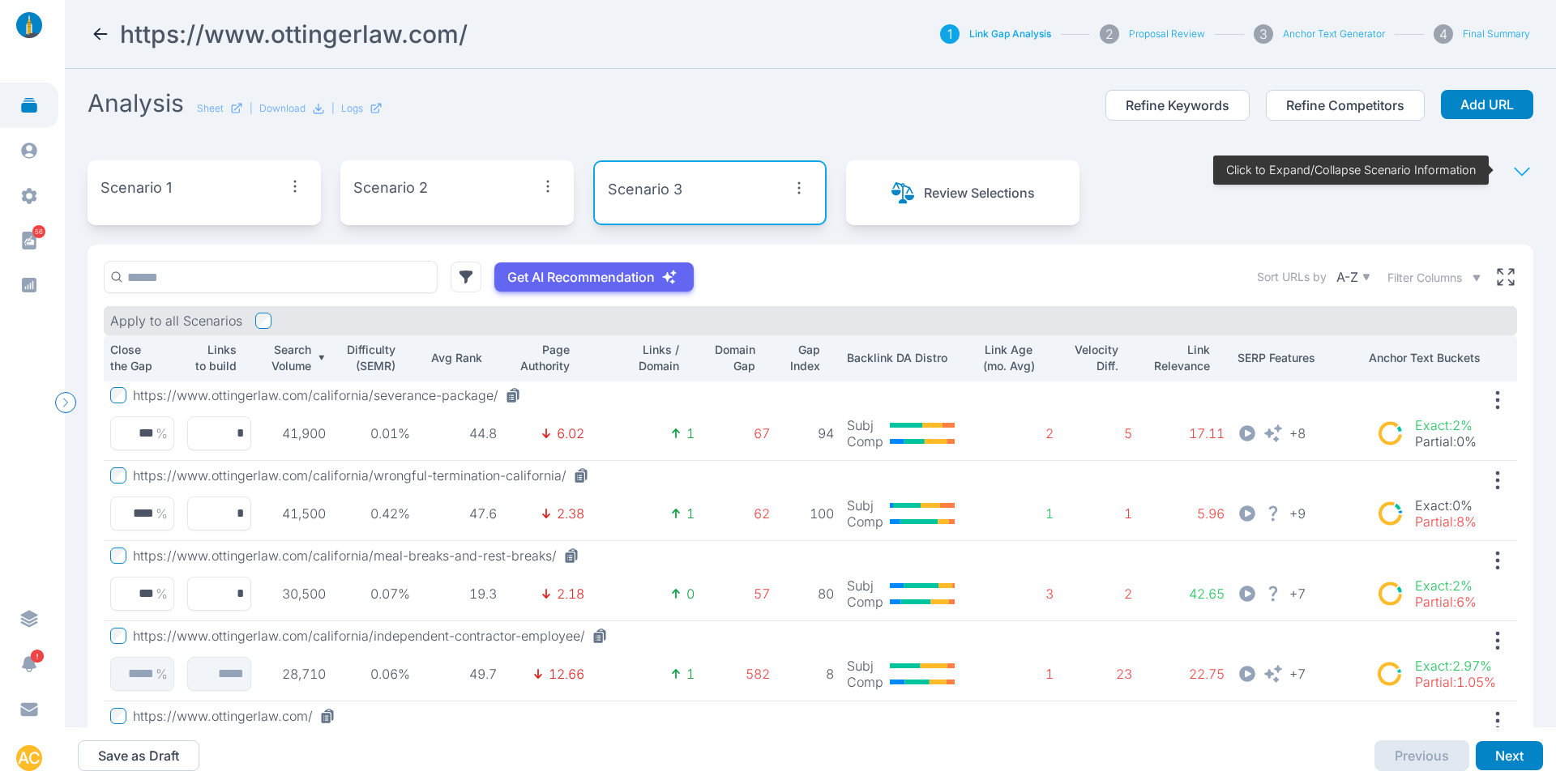 scroll, scrollTop: 11, scrollLeft: 0, axis: vertical 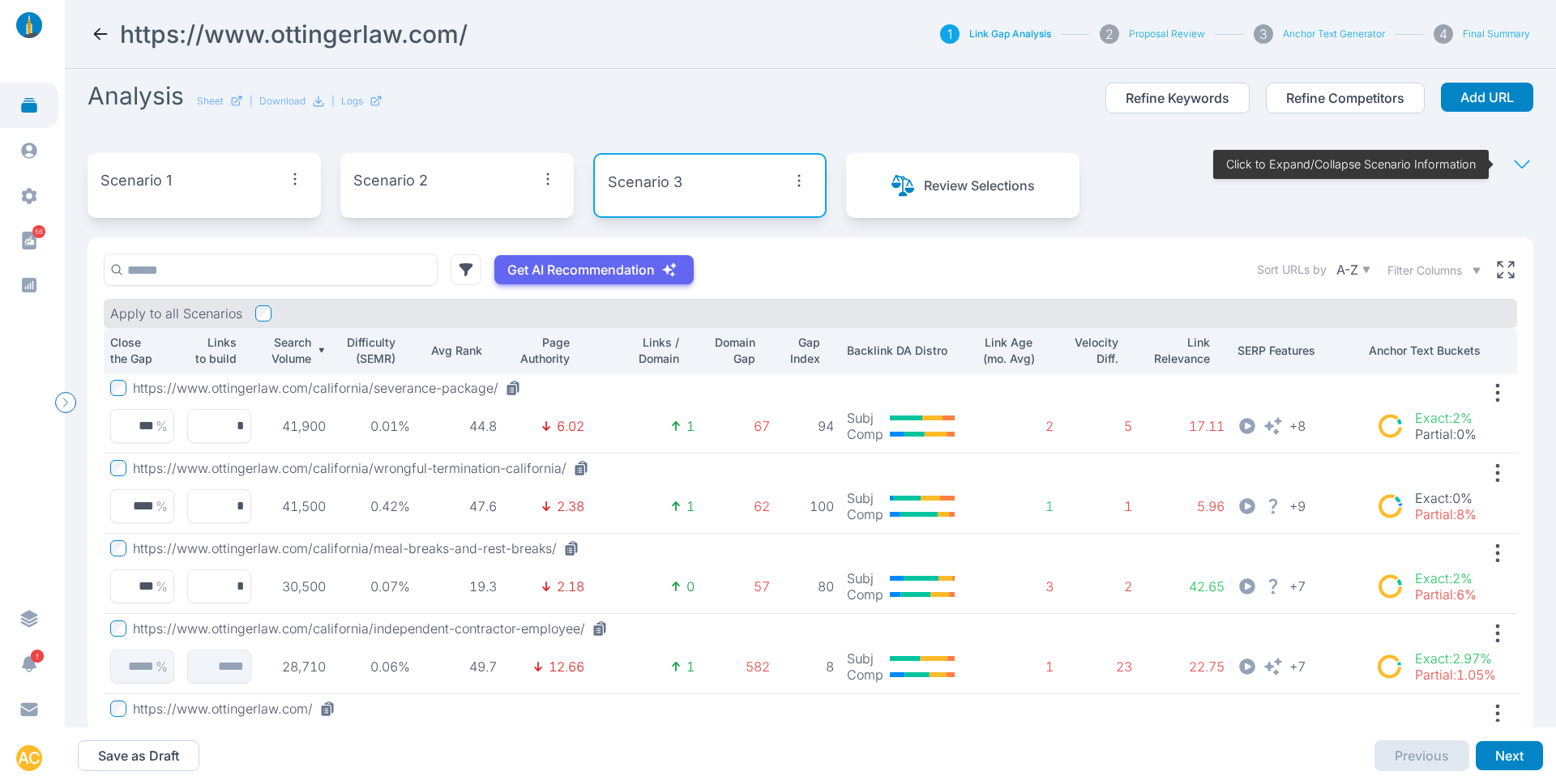 click on "Analysis Sheet | Download | Logs Refine Keywords Refine Competitors Add URL Scenario 1 Scenario 2 Scenario 3 Review Selections Click to Expand/Collapse Scenario Information Get AI Recommendation Sort URLs by A-Z Filter Columns Apply to all Scenarios Close   the Gap Links   to build Search   Volume Difficulty (SEMR) Avg Rank Page   Authority Links /   Domain Domain   Gap Gap   Index Backlink DA Distro Link Age   (mo. Avg) Velocity   Diff. Link Relevance SERP Features Anchor Text Buckets https://www.ottingerlaw.com/california/severance-package/ *** % * 41,900 0.01%   44.8 6.02 1 67 94 Subj Comp 2 5 17.11 + 8 Exact :  2% Partial :  0% https://www.ottingerlaw.com/california/wrongful-termination-california/ **** % * 41,500 0.42%   47.6 2.38 1 62 100 Subj Comp 1 1 5.96 + 9 Exact :  0% Partial :  8% https://www.ottingerlaw.com/california/meal-breaks-and-rest-breaks/ *** % * 30,500 0.07%   19.3 2.18 0 57 80 Subj Comp 3 2 42.65 + 7 Exact :  2% Partial :  6% % 28,710 0.06%   49.7 12.66 1 582 8 Subj Comp 1 23 22.75 + 7" at bounding box center (810, 398) 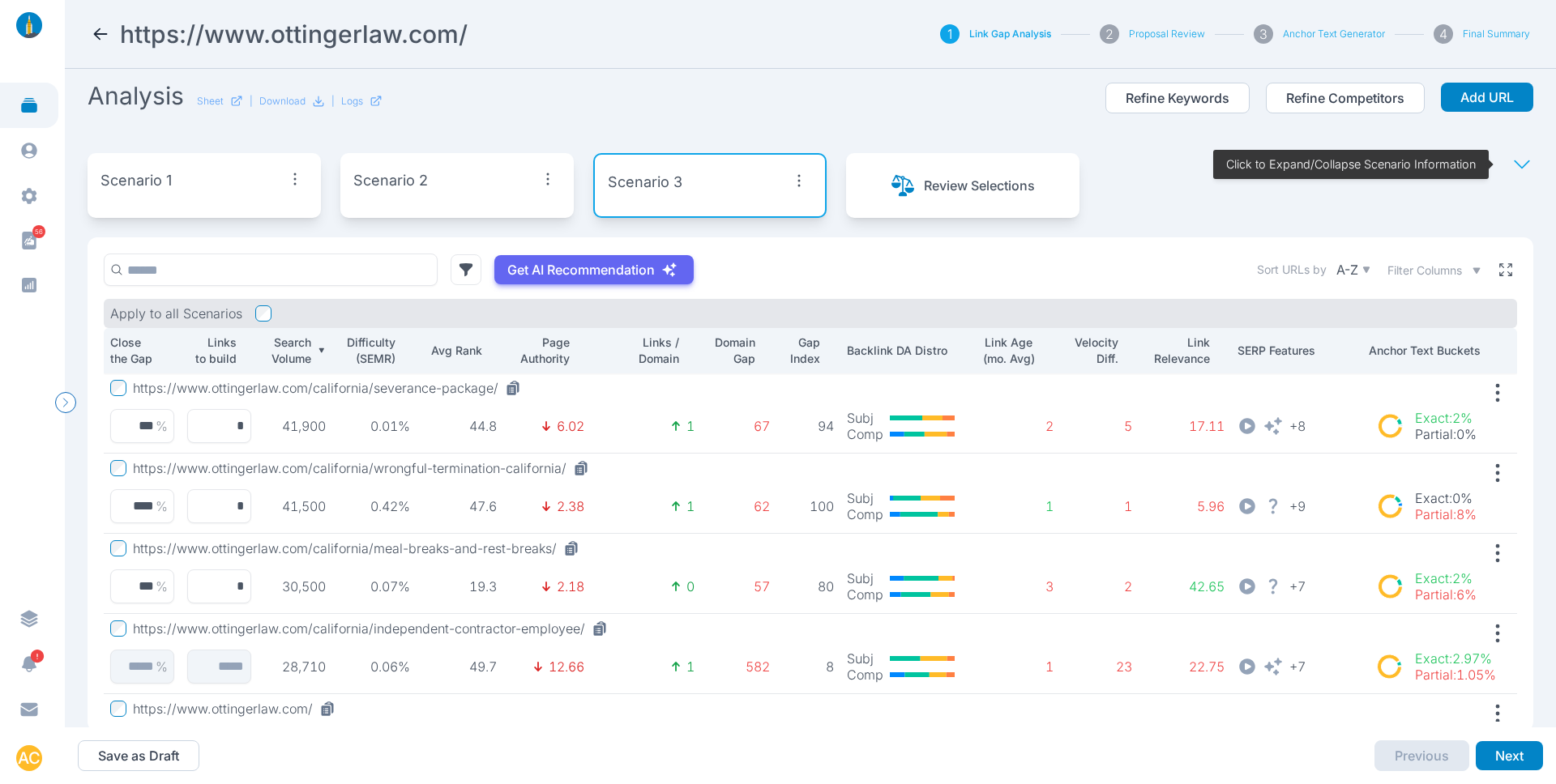 click at bounding box center (1506, 270) 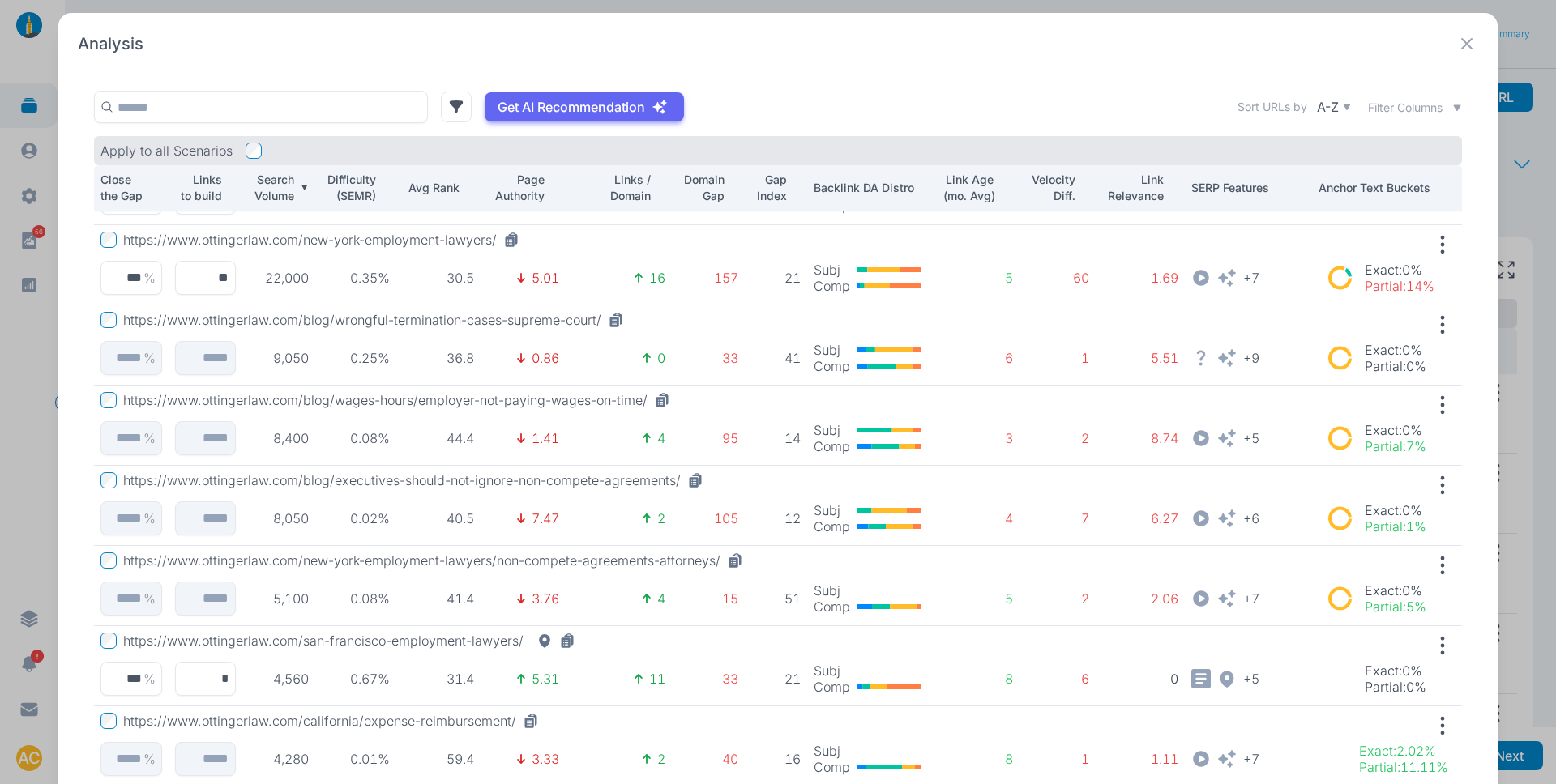 scroll, scrollTop: 476, scrollLeft: 0, axis: vertical 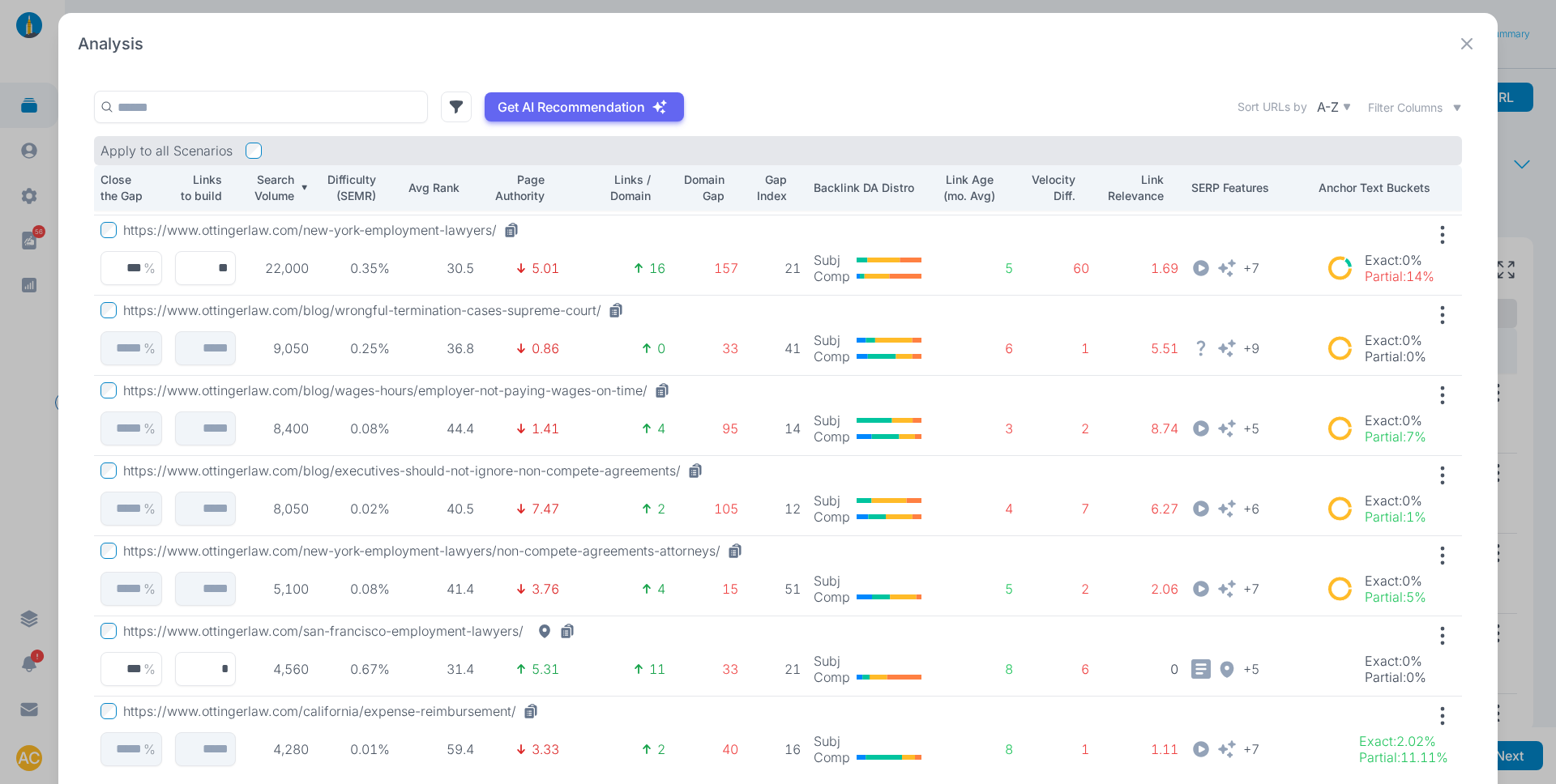 click on "https://www.ottingerlaw.com/san-francisco-employment-lawyers/" at bounding box center (353, 631) 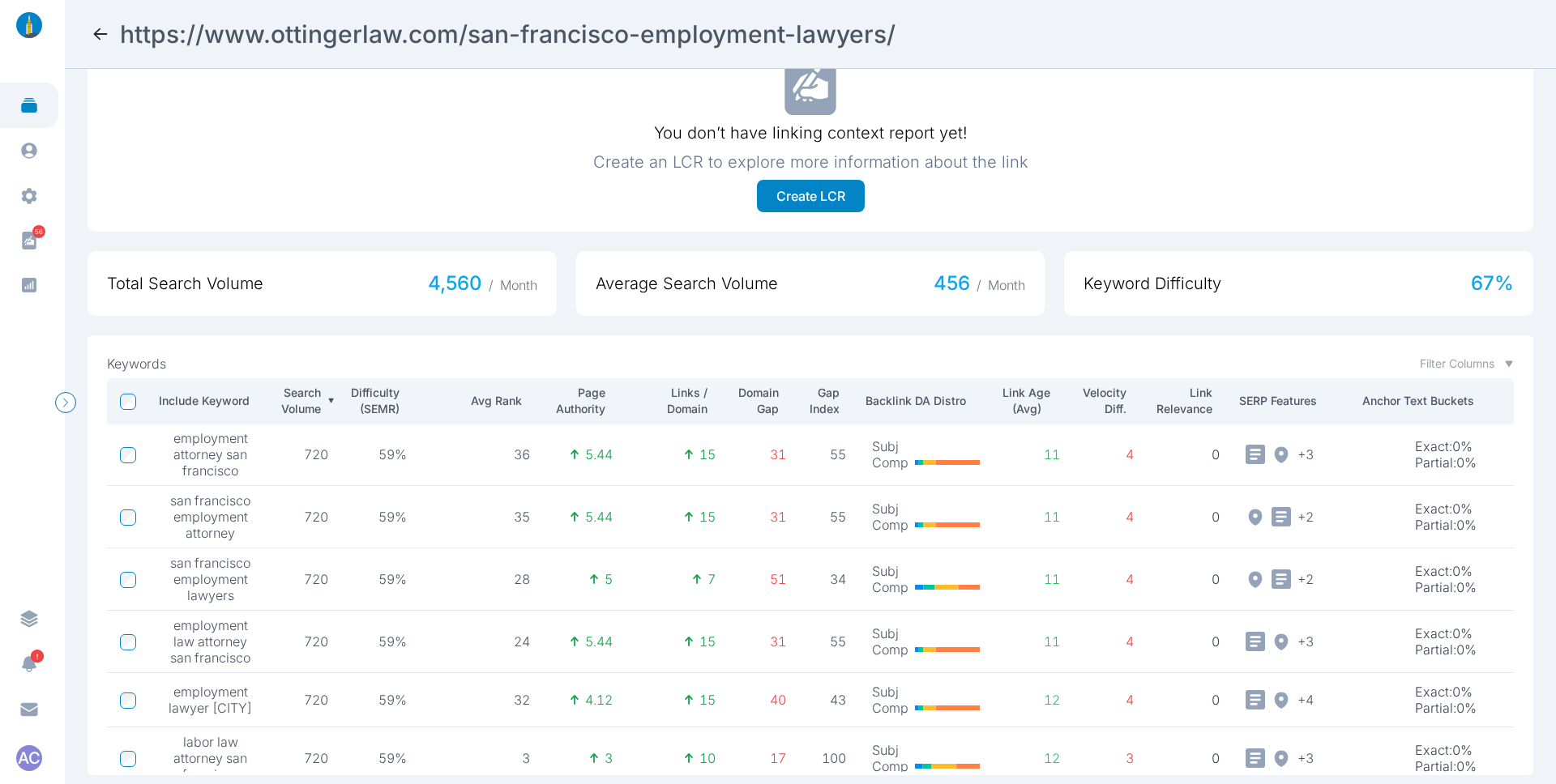scroll, scrollTop: 586, scrollLeft: 0, axis: vertical 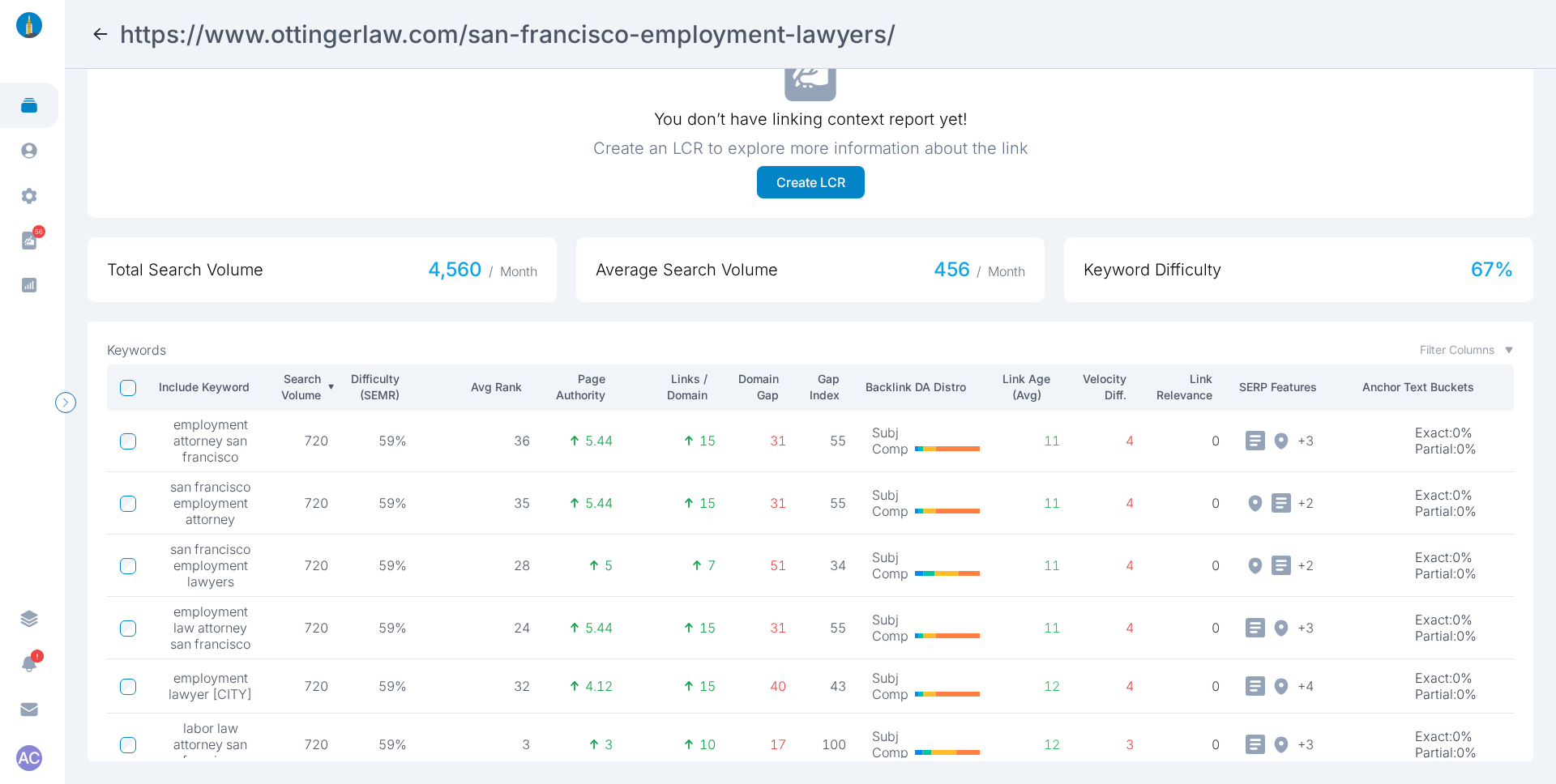 drag, startPoint x: 223, startPoint y: 429, endPoint x: 238, endPoint y: 443, distance: 20.518285 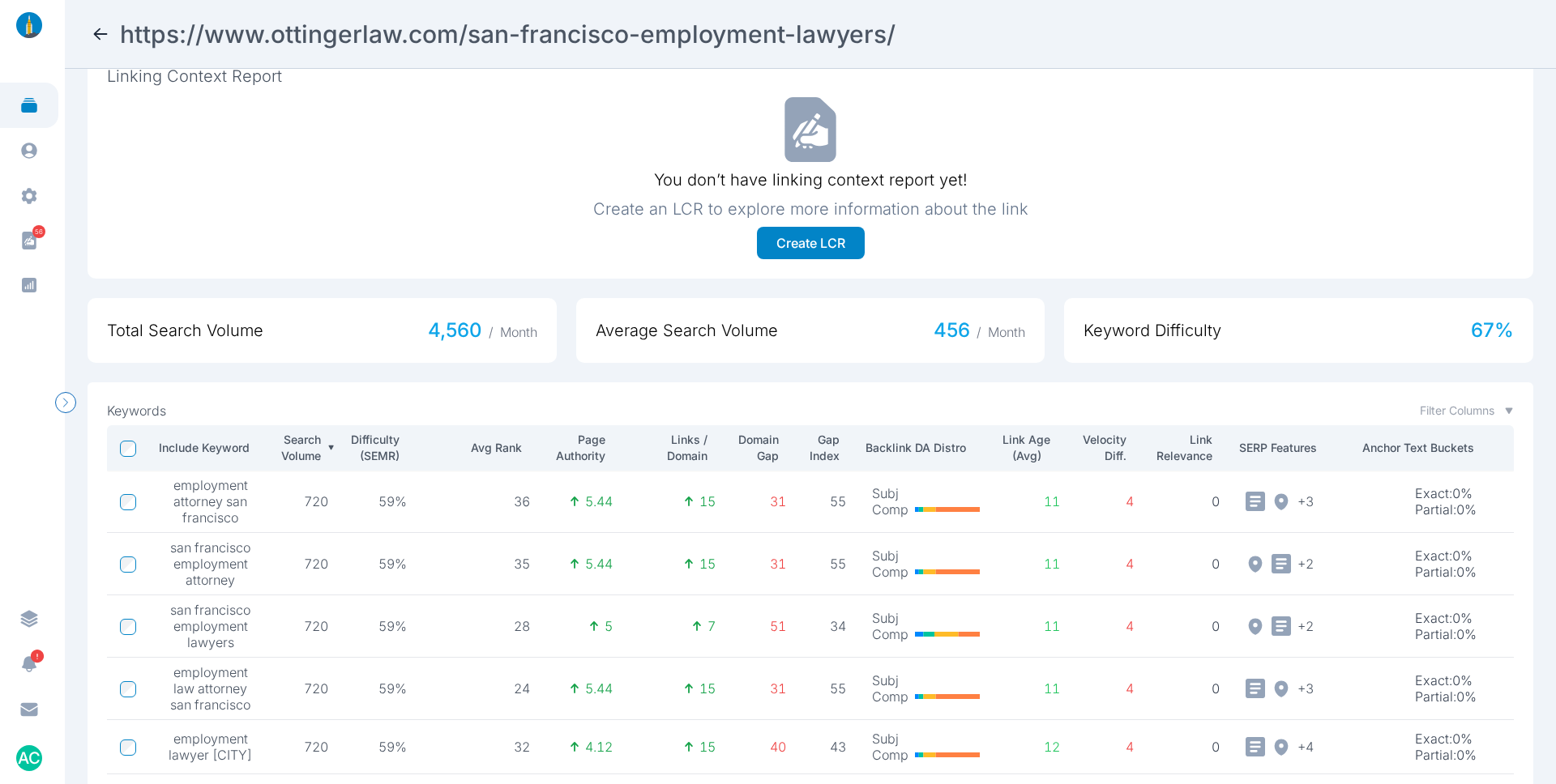 scroll, scrollTop: 586, scrollLeft: 0, axis: vertical 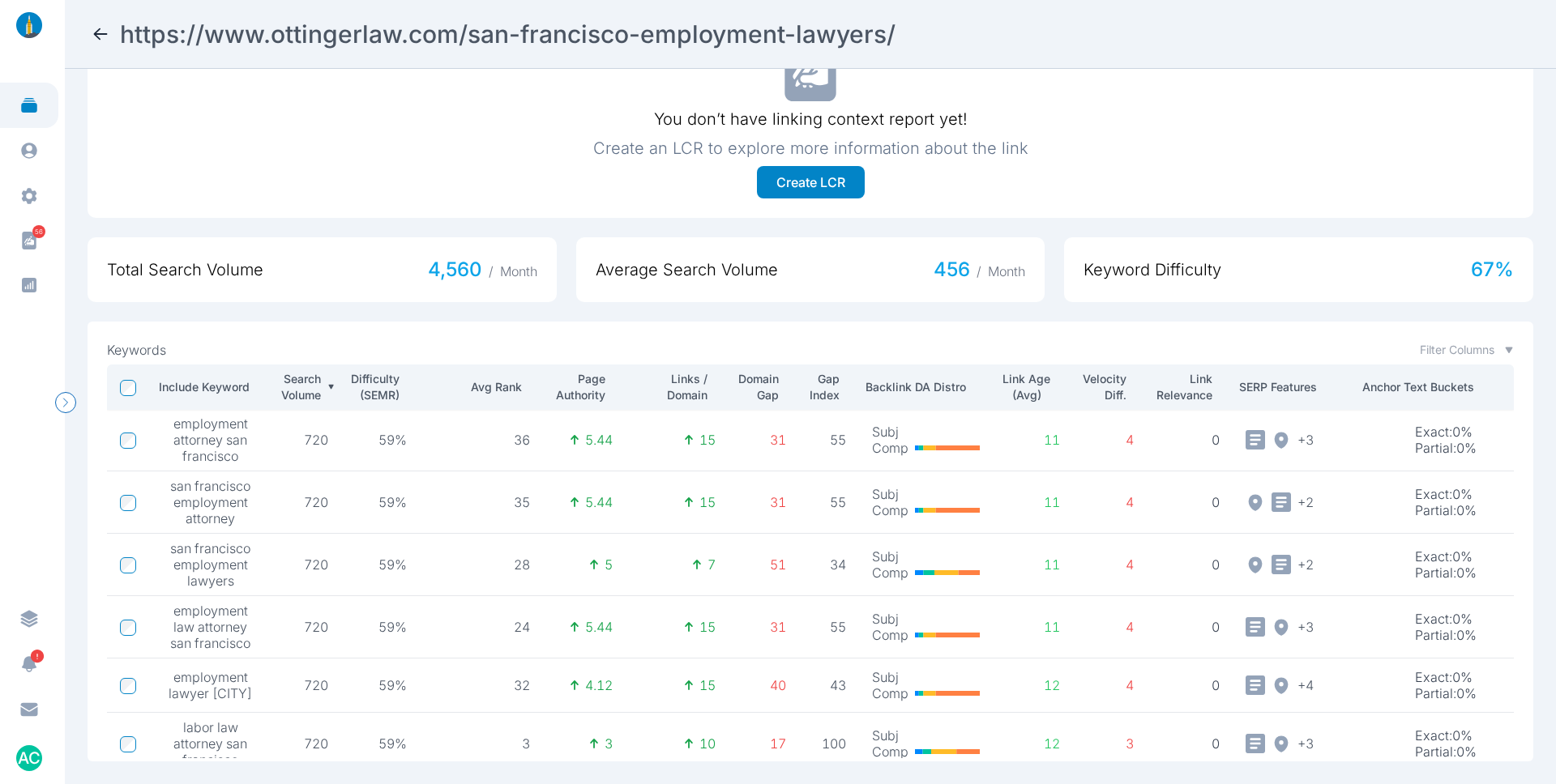 click at bounding box center (100, 34) 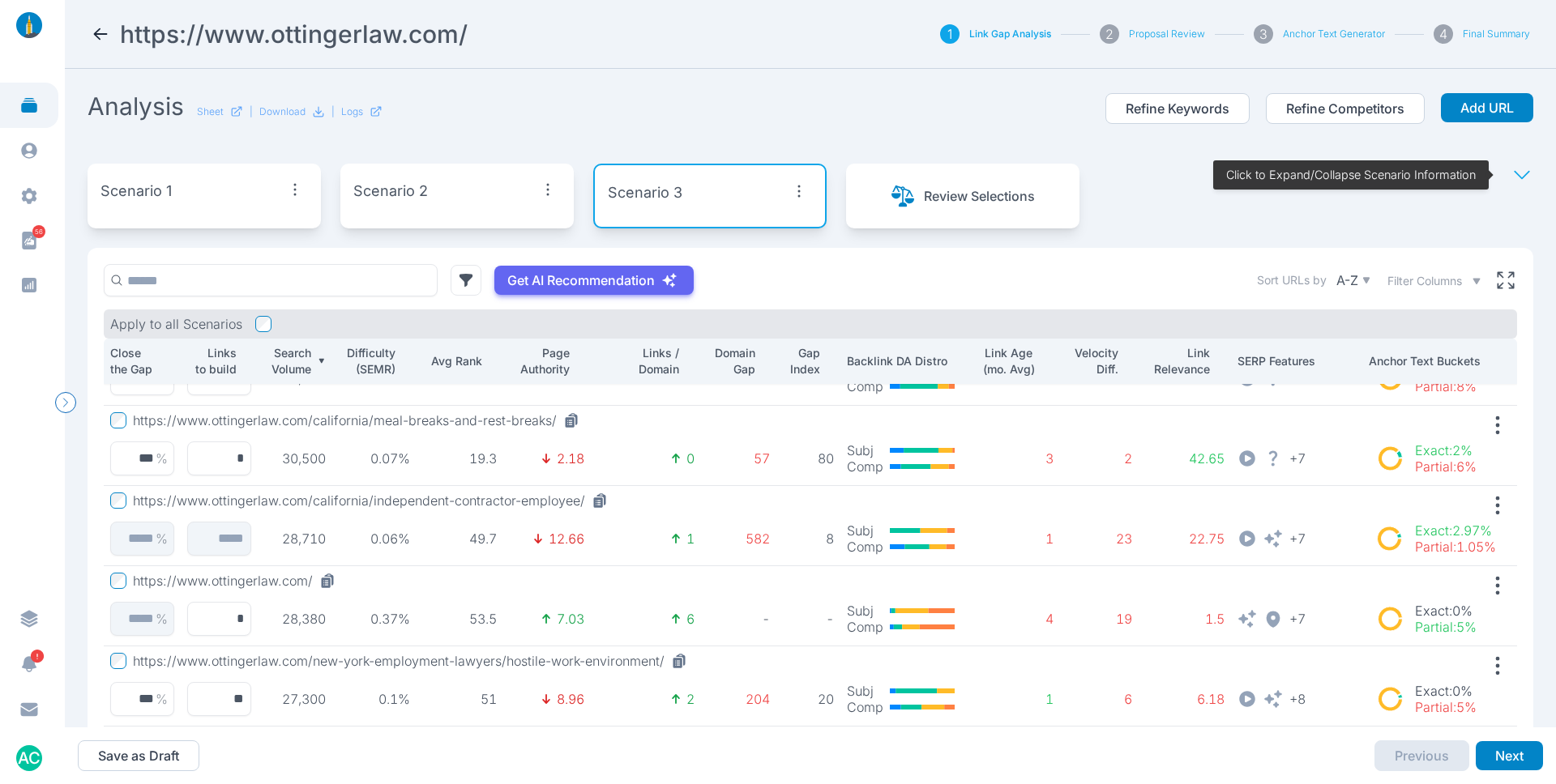 scroll, scrollTop: 138, scrollLeft: 0, axis: vertical 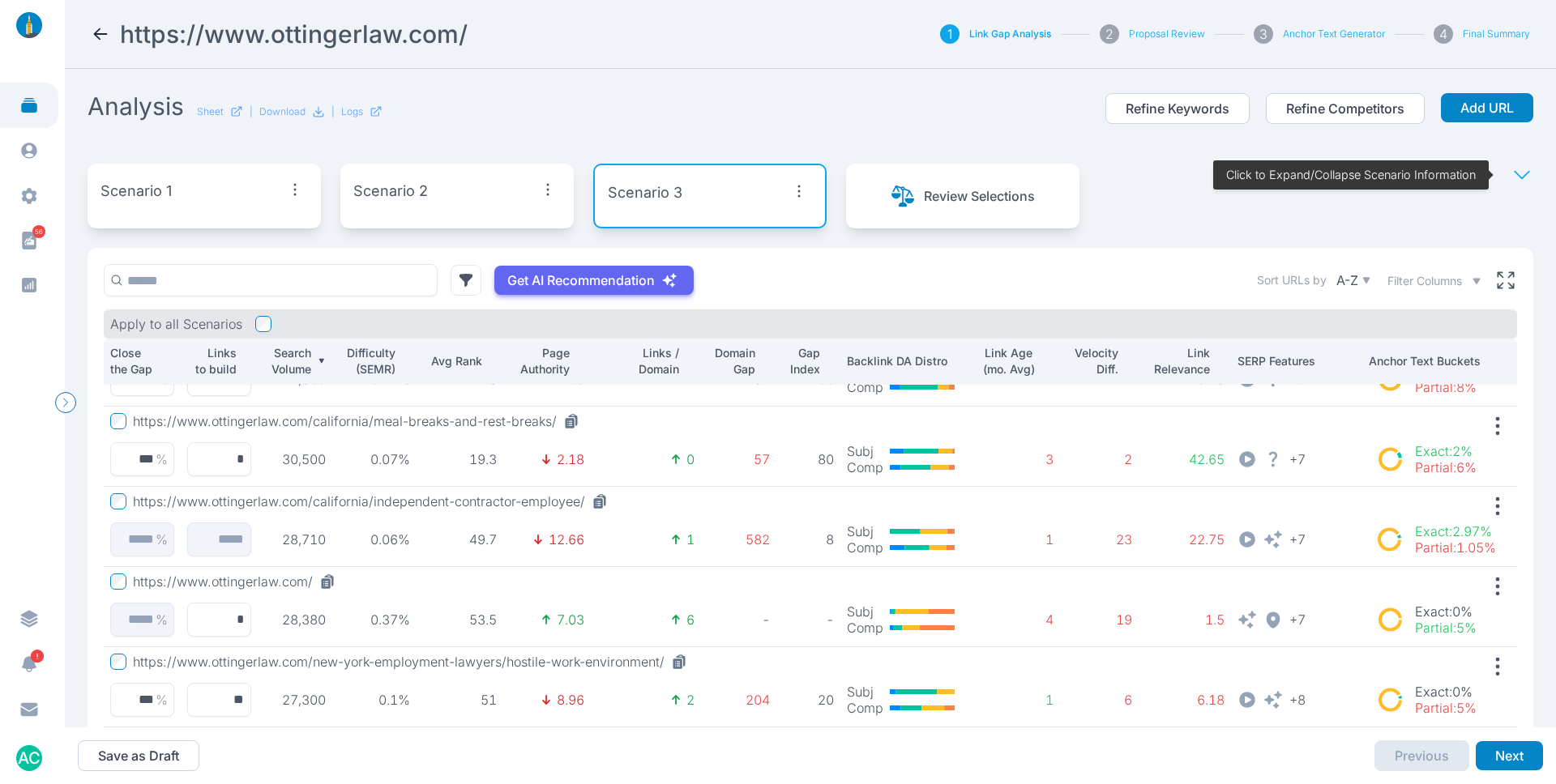 click at bounding box center (1522, 175) 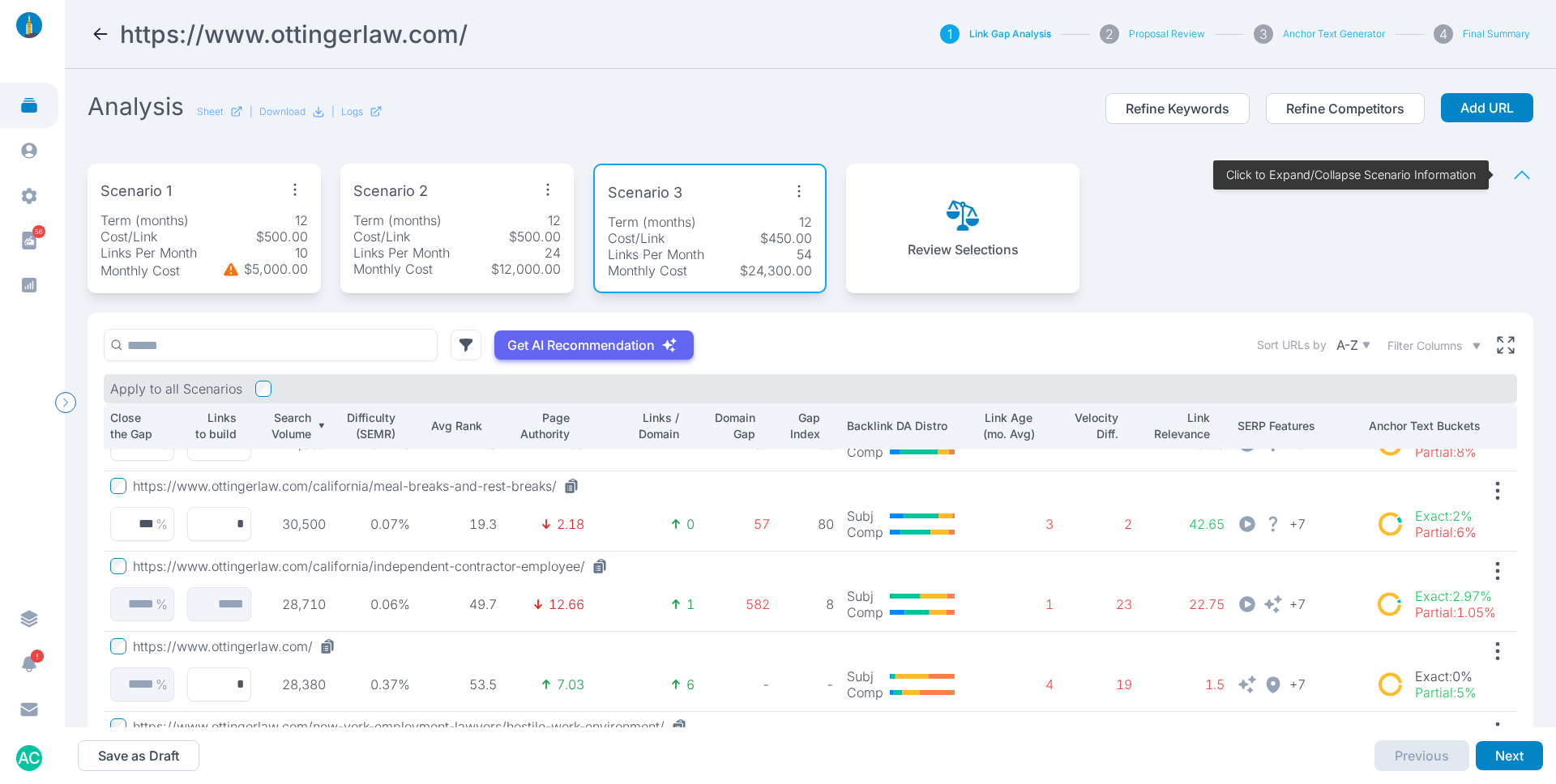 click on "Scenario 1 Term (months) 12 Cost/Link $500.00 Links Per Month 10 Monthly Cost $5,000.00 Scenario 2 Term (months) 12 Cost/Link $500.00 Links Per Month 24 Monthly Cost $12,000.00 Scenario 3 Term (months) 12 Cost/Link $450.00 Links Per Month 54 Monthly Cost $24,300.00 Review Selections Click to Expand/Collapse Scenario Information" at bounding box center (810, 228) 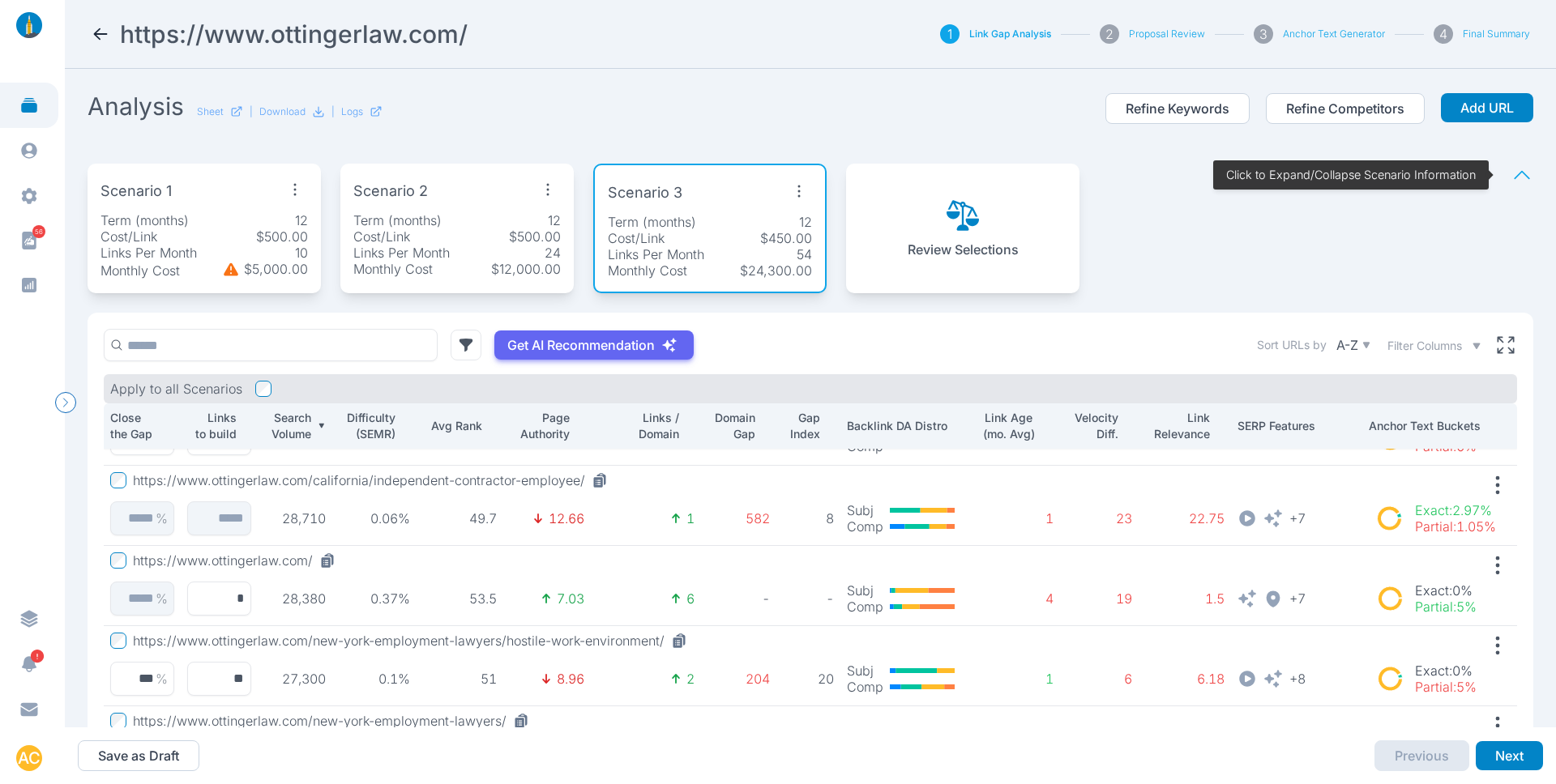 scroll, scrollTop: 224, scrollLeft: 0, axis: vertical 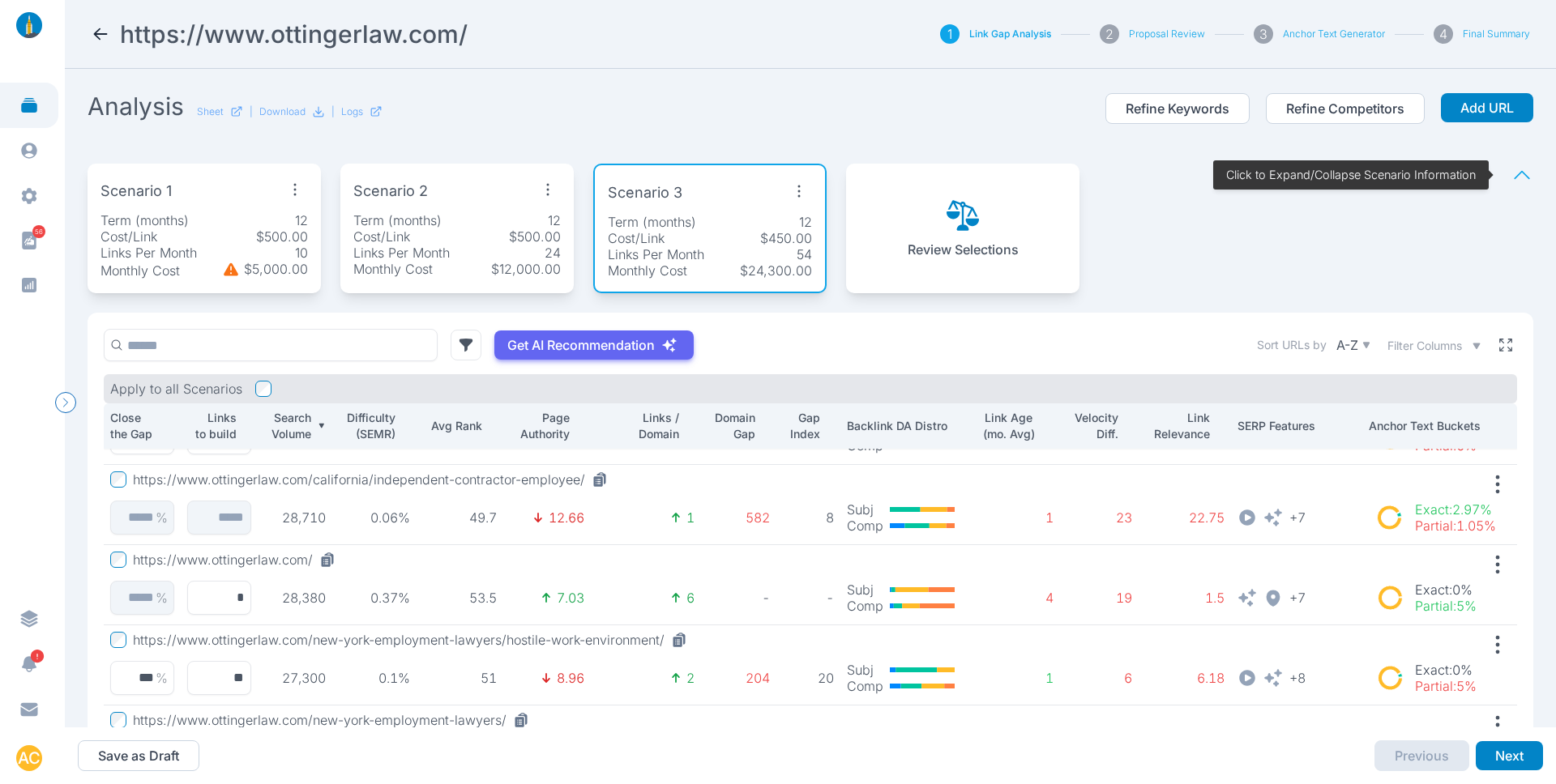 click at bounding box center (1506, 345) 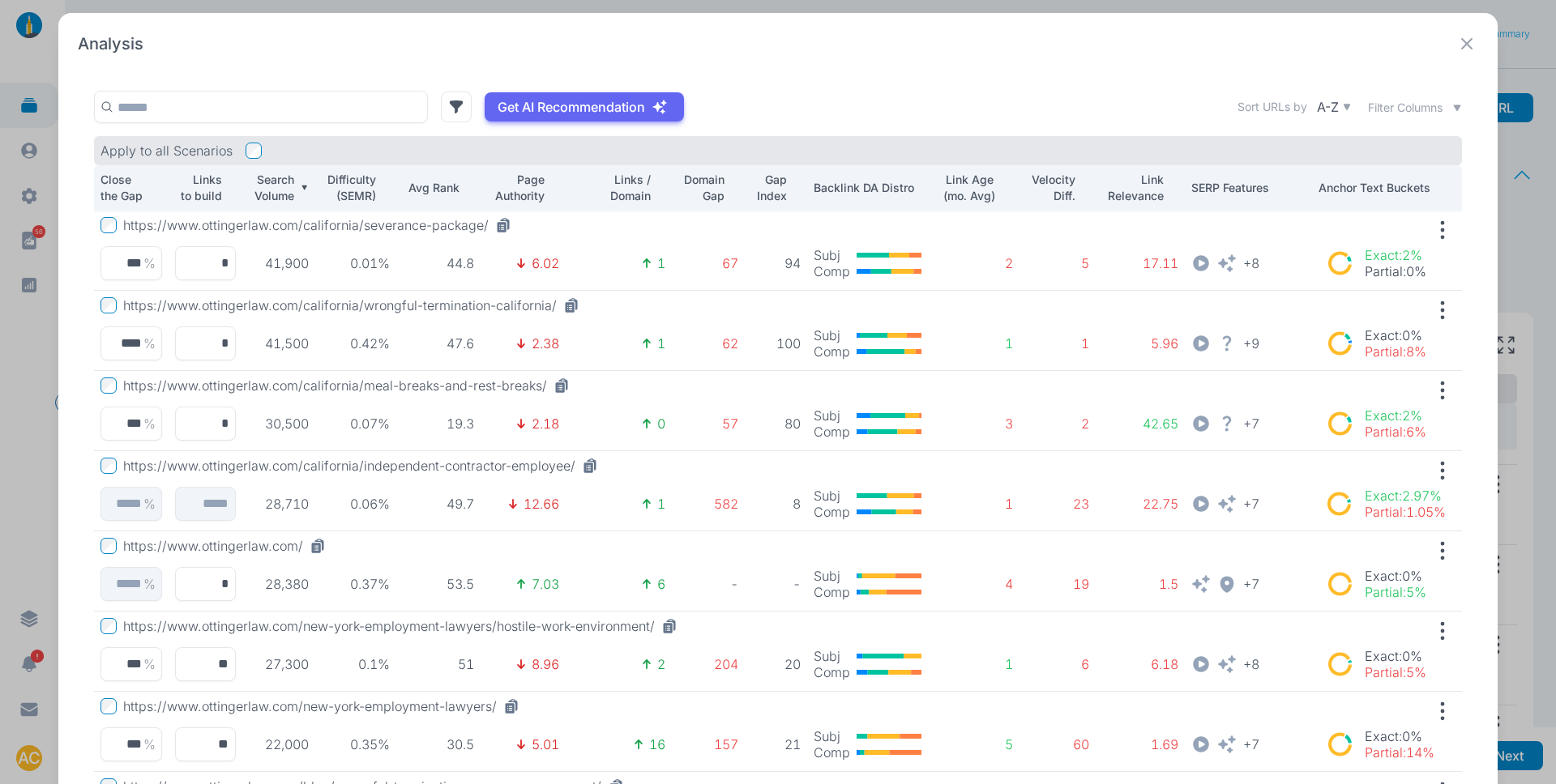click at bounding box center [1467, 44] 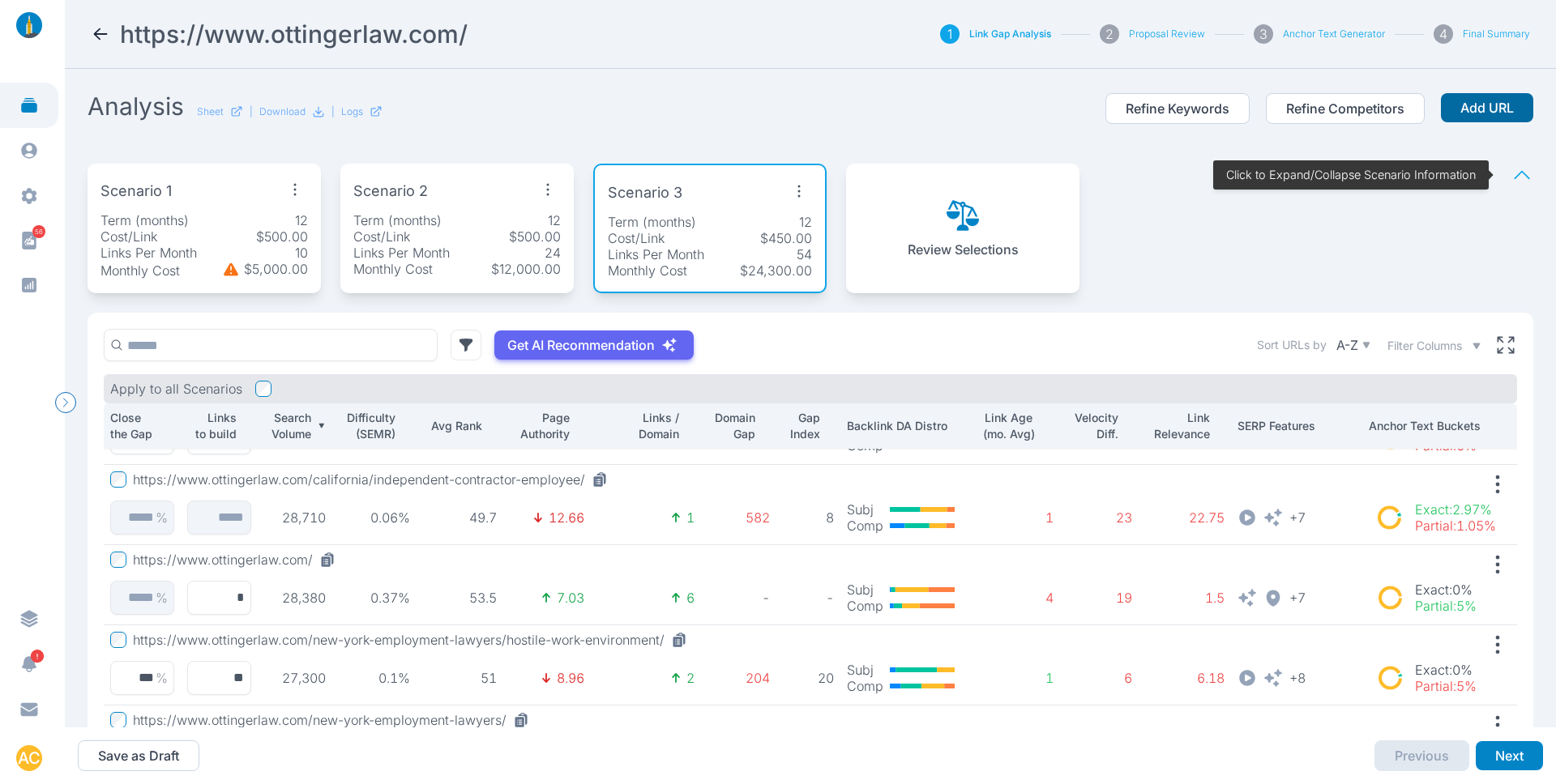 drag, startPoint x: 1475, startPoint y: 103, endPoint x: 1451, endPoint y: 110, distance: 25 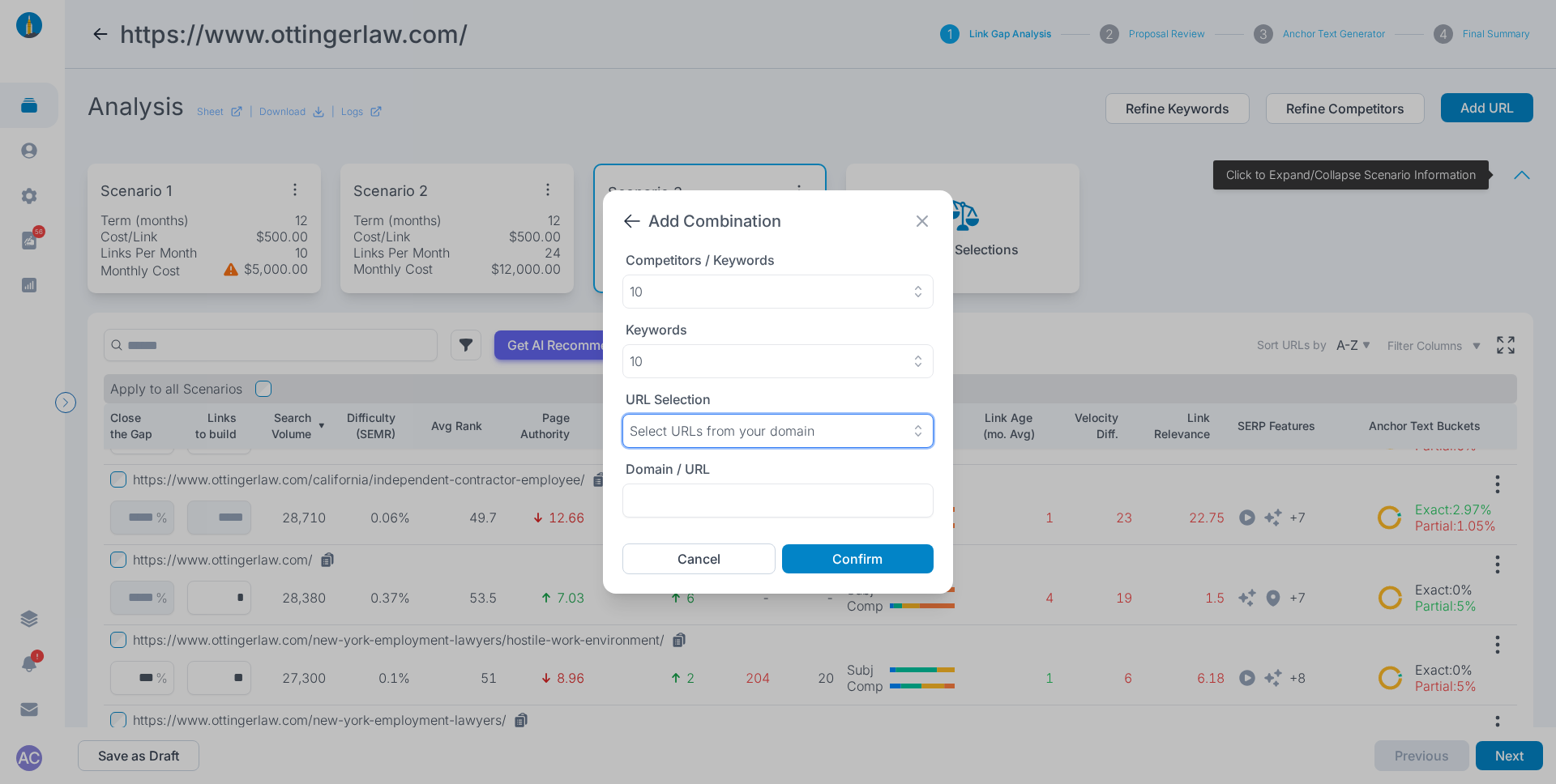click on "Select URLs from your domain" at bounding box center (722, 431) 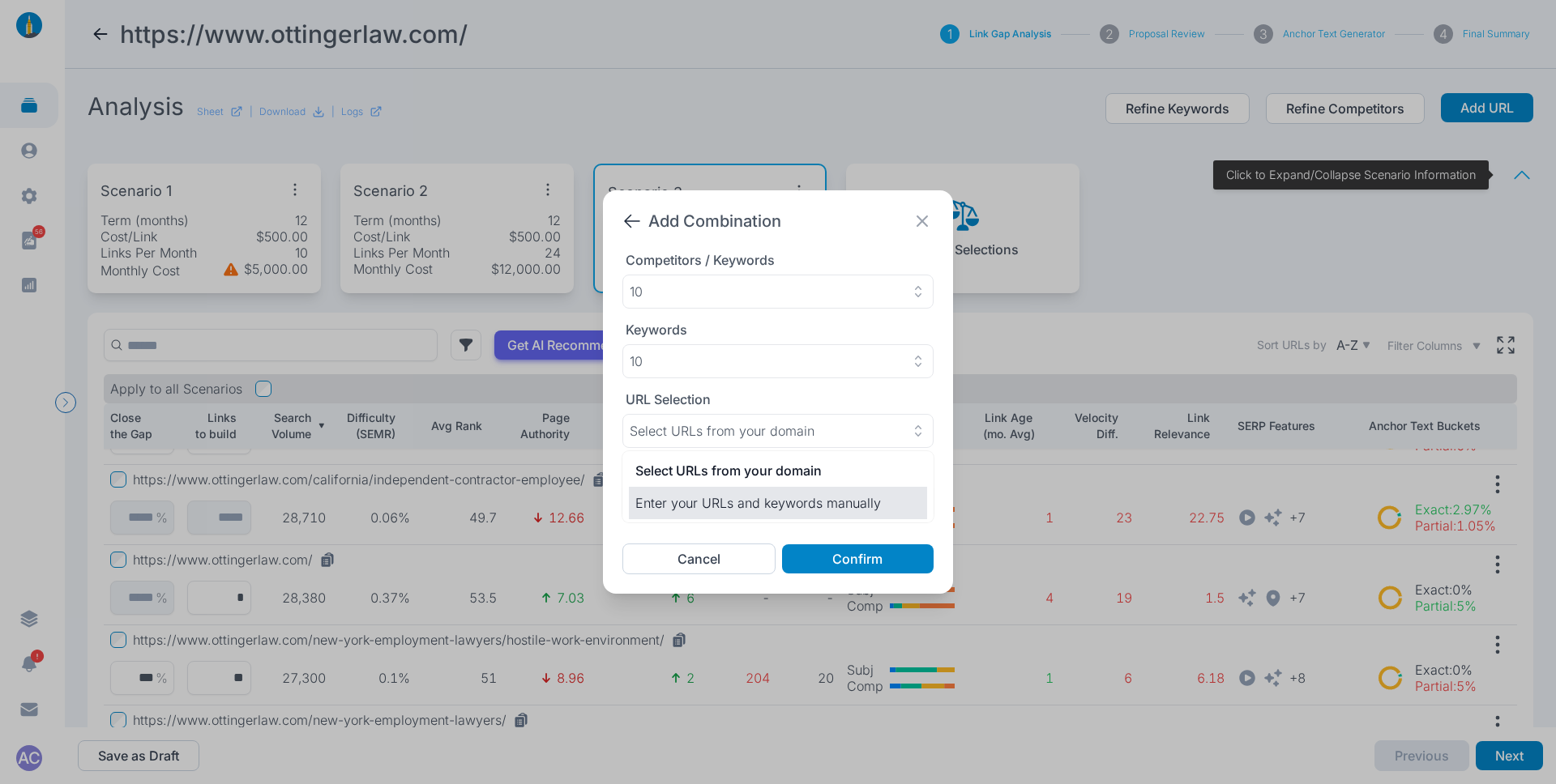 click on "Enter your URLs and keywords manually" at bounding box center (778, 503) 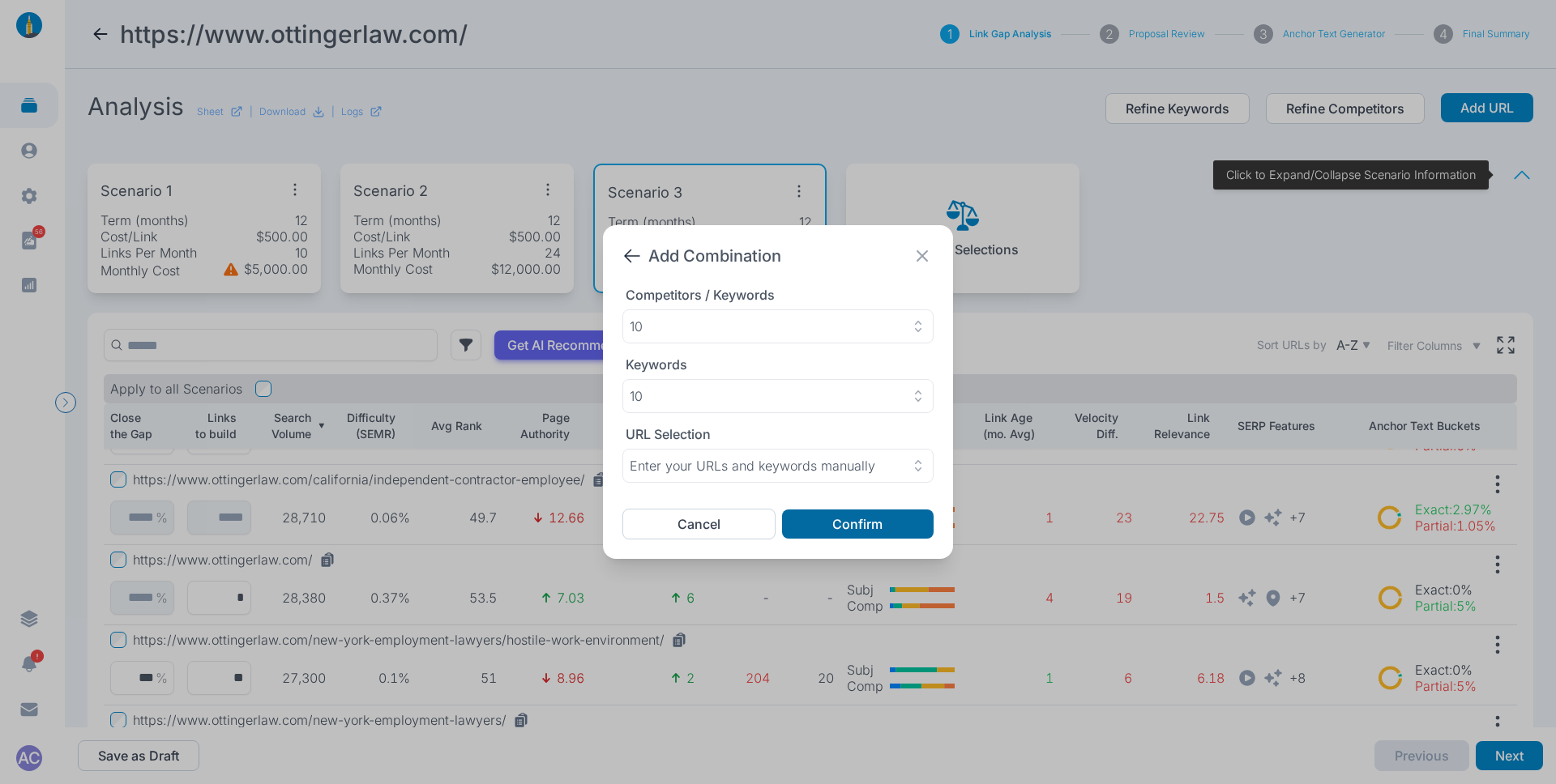 click on "Confirm" at bounding box center (857, 524) 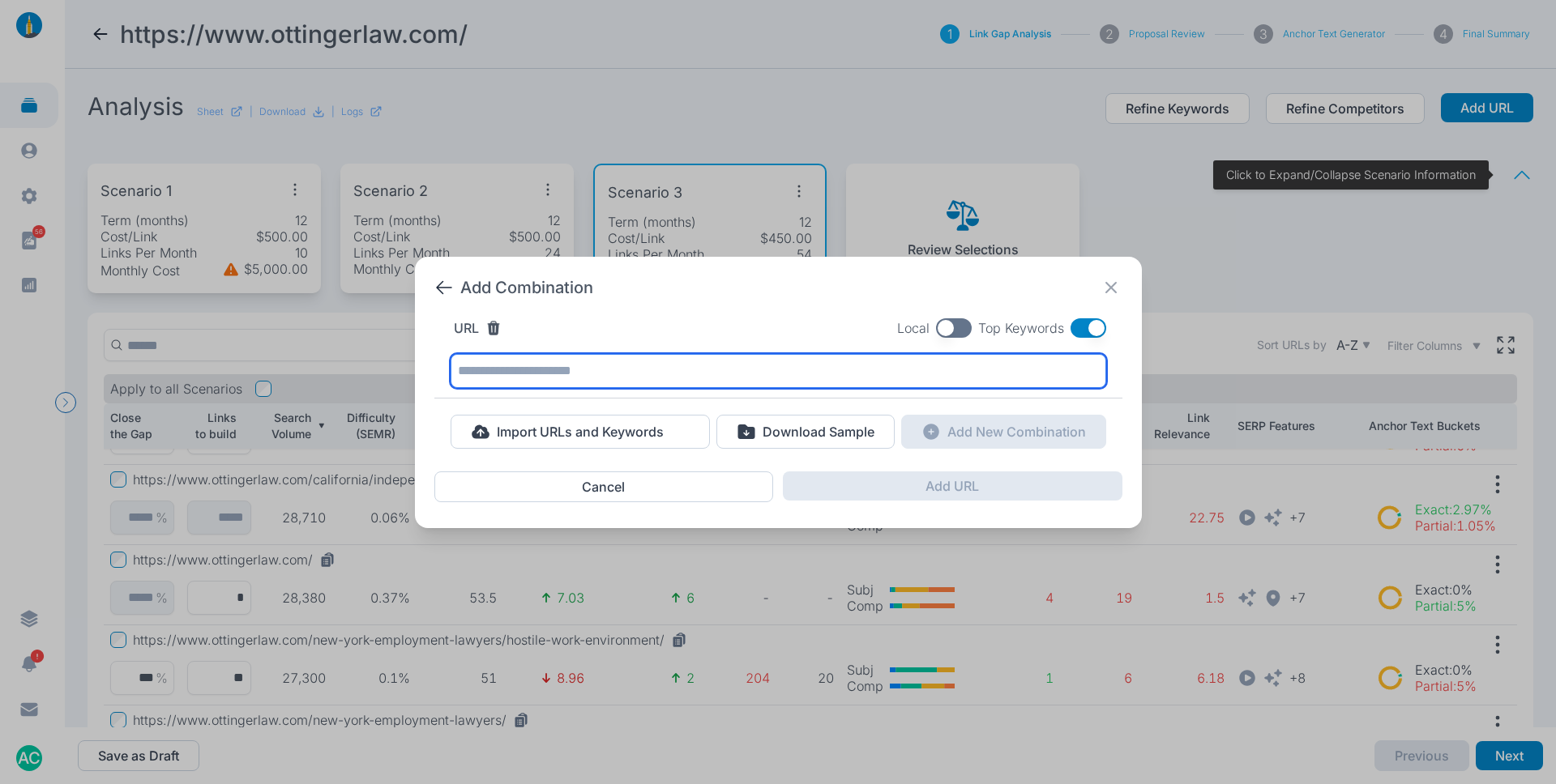 click at bounding box center (778, 371) 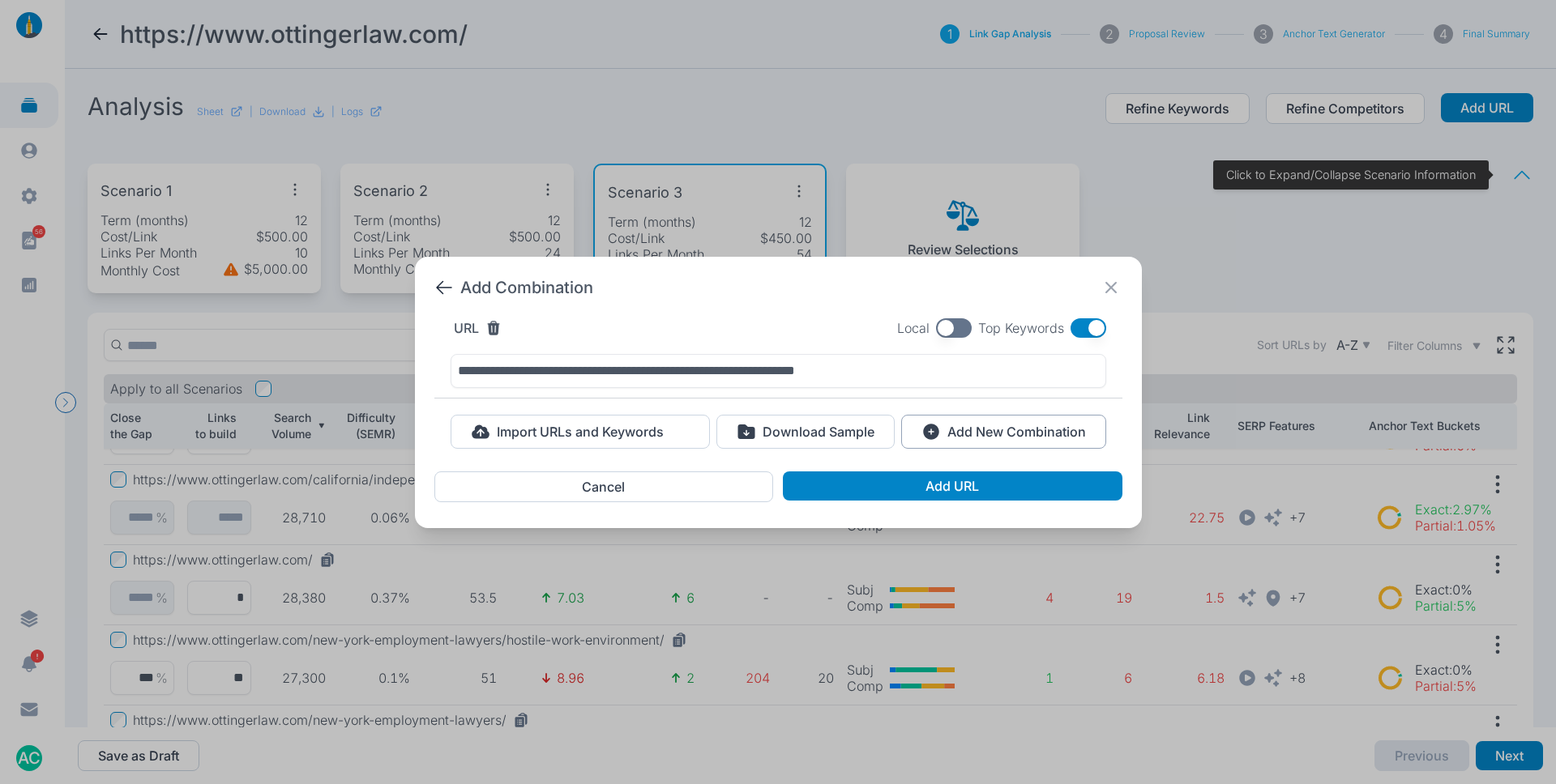 click on "Add New Combination" at bounding box center (1016, 432) 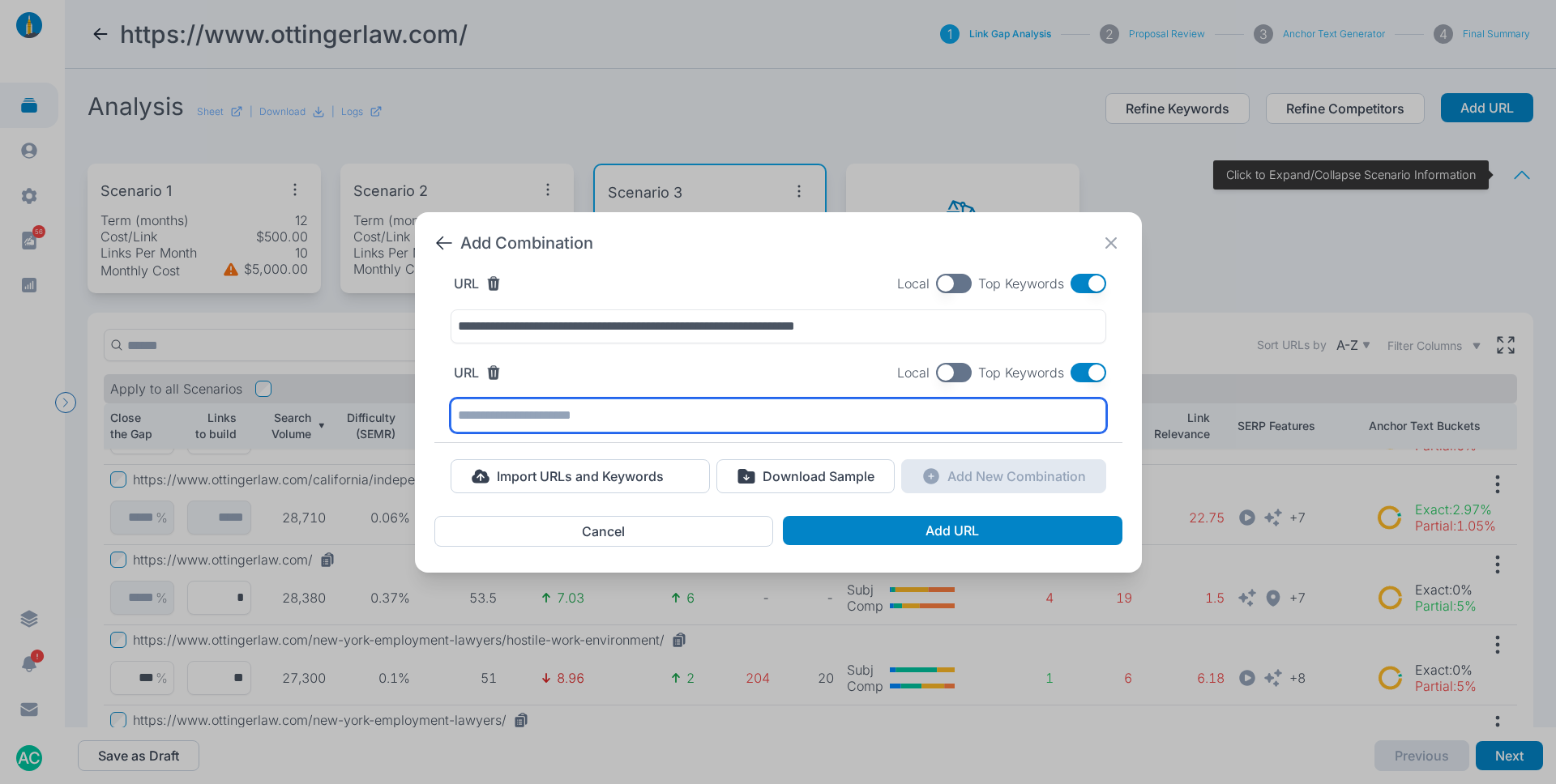 click at bounding box center (778, 326) 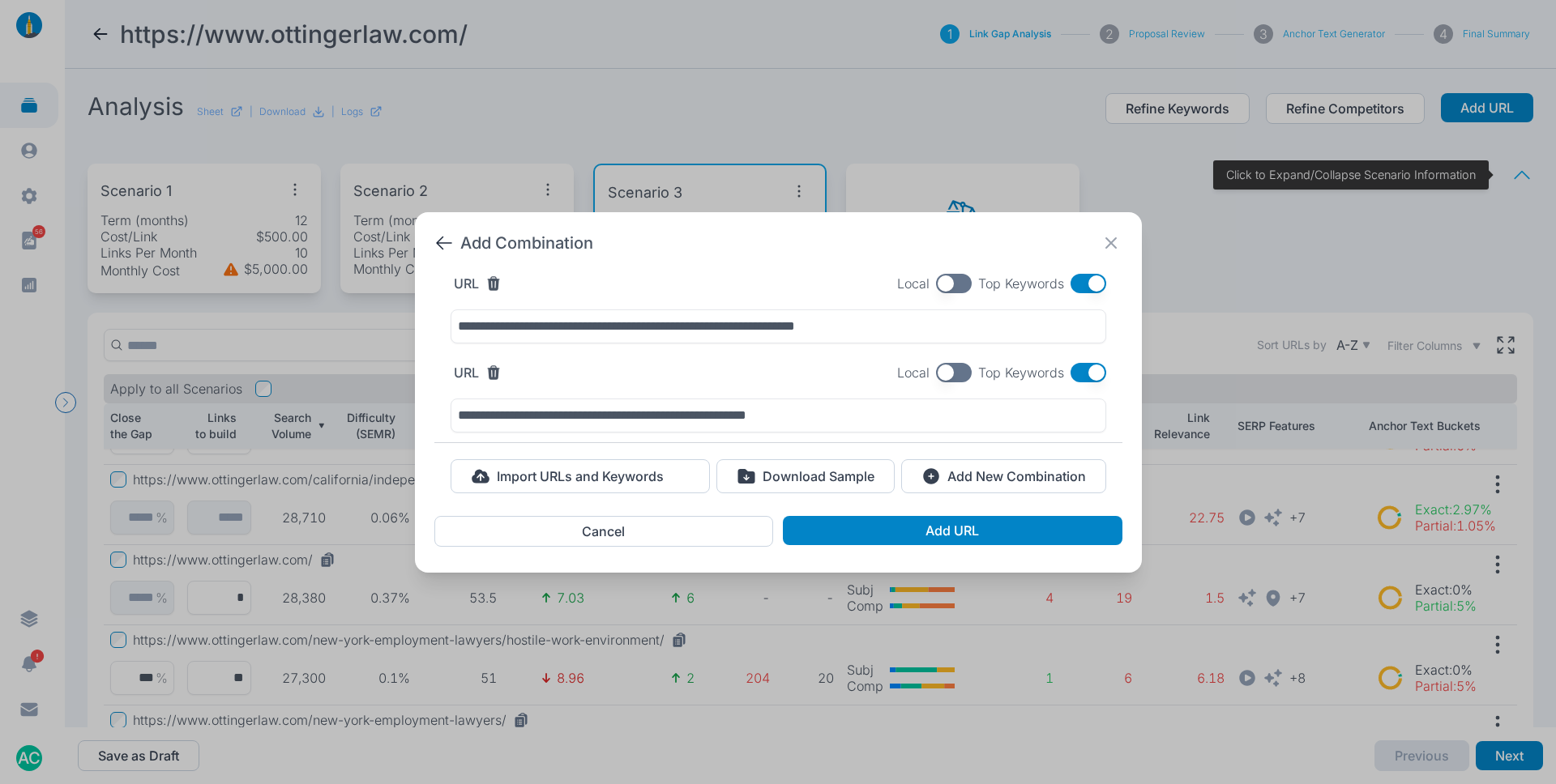 click at bounding box center (954, 283) 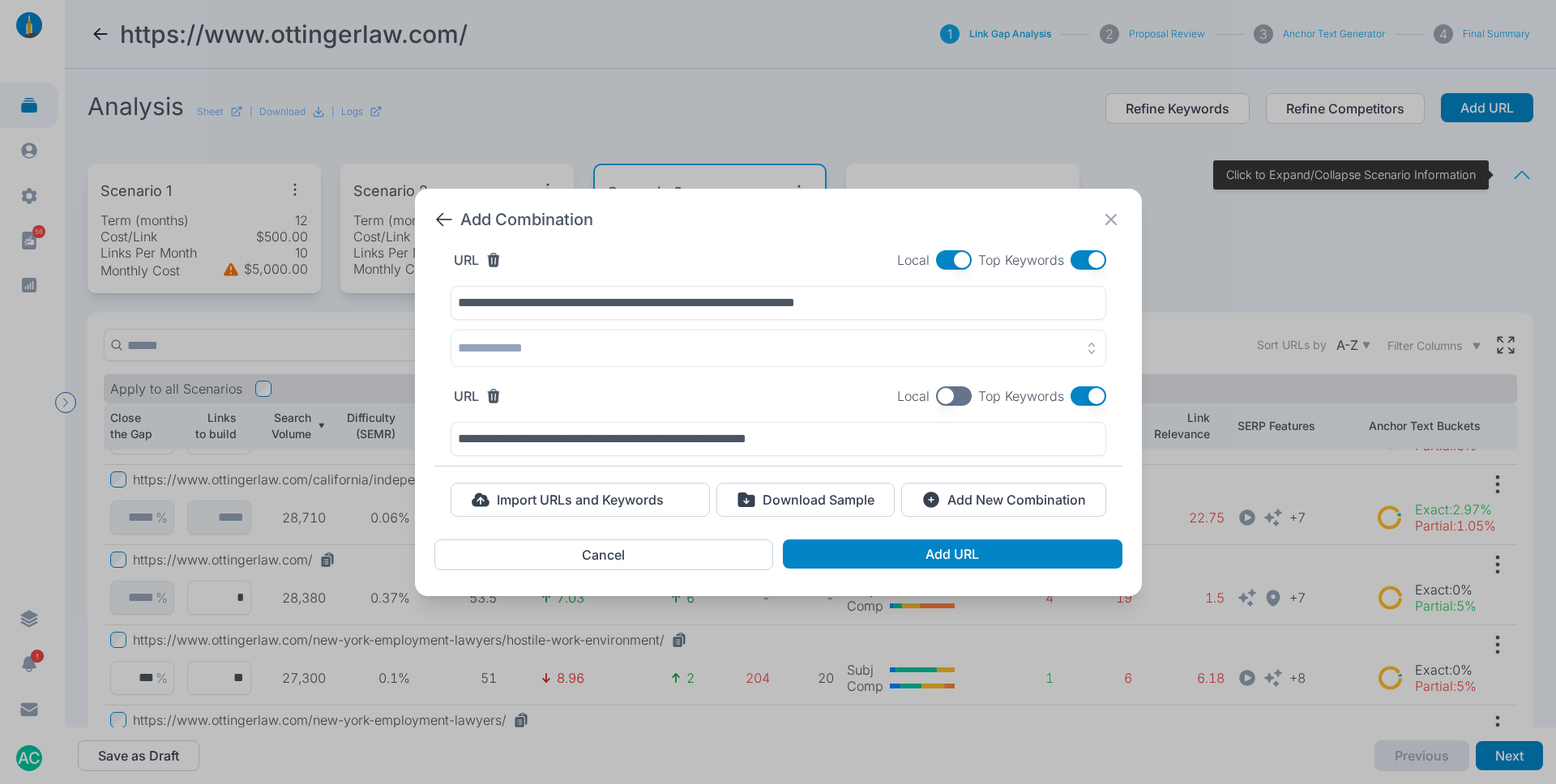 click at bounding box center (778, 348) 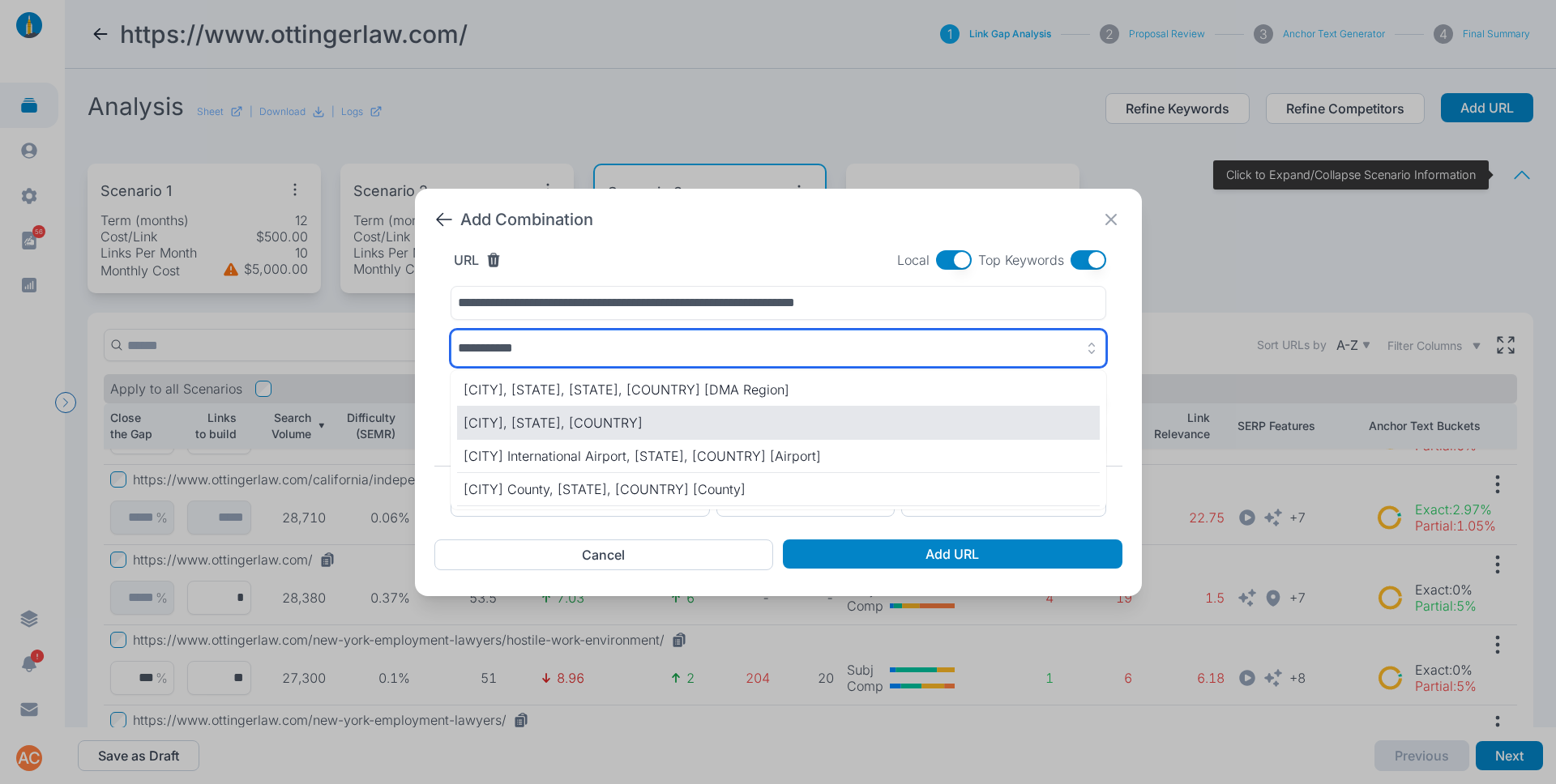 type on "**********" 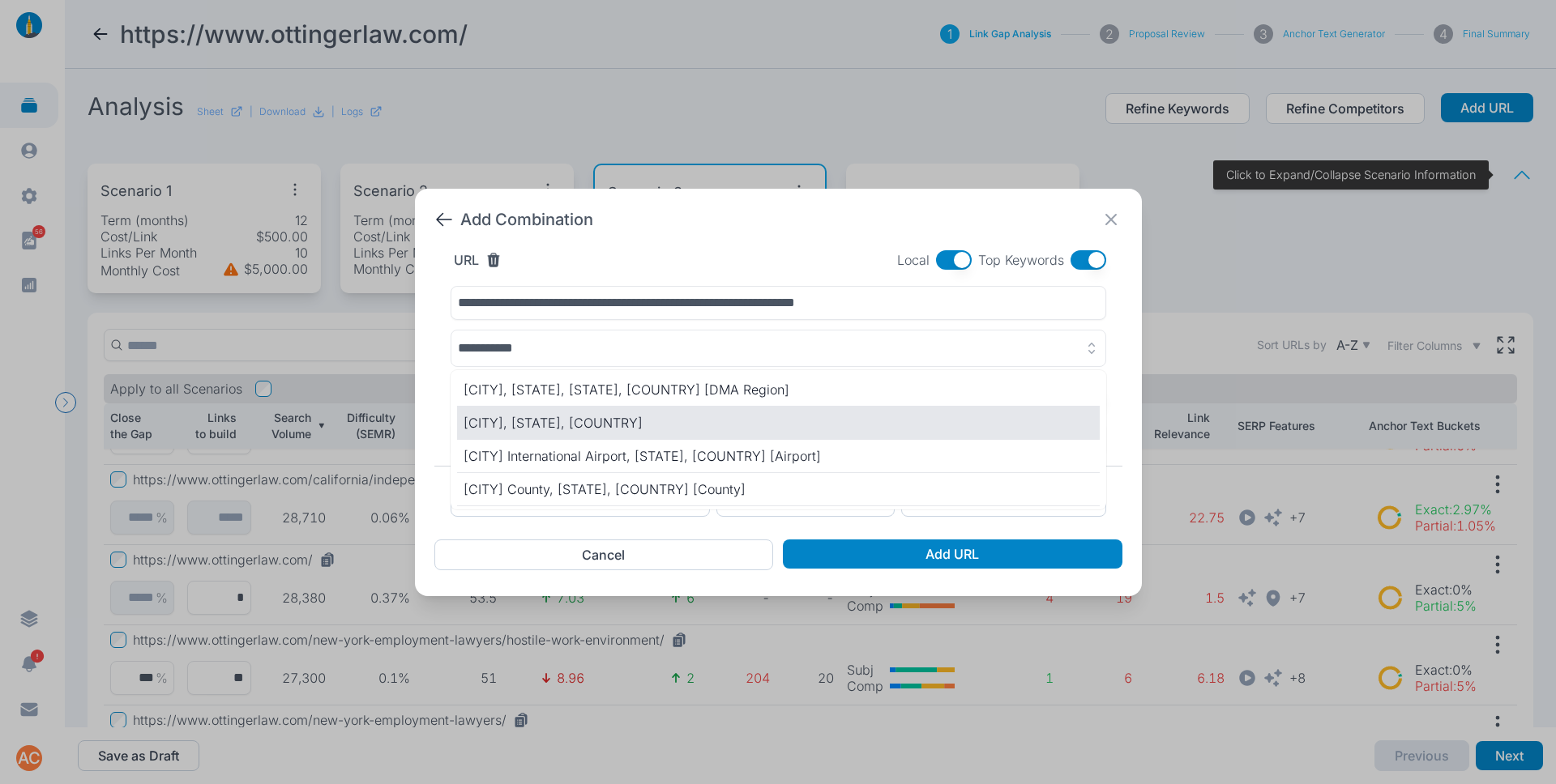 click on "[CITY], [STATE], [COUNTRY]" at bounding box center [778, 423] 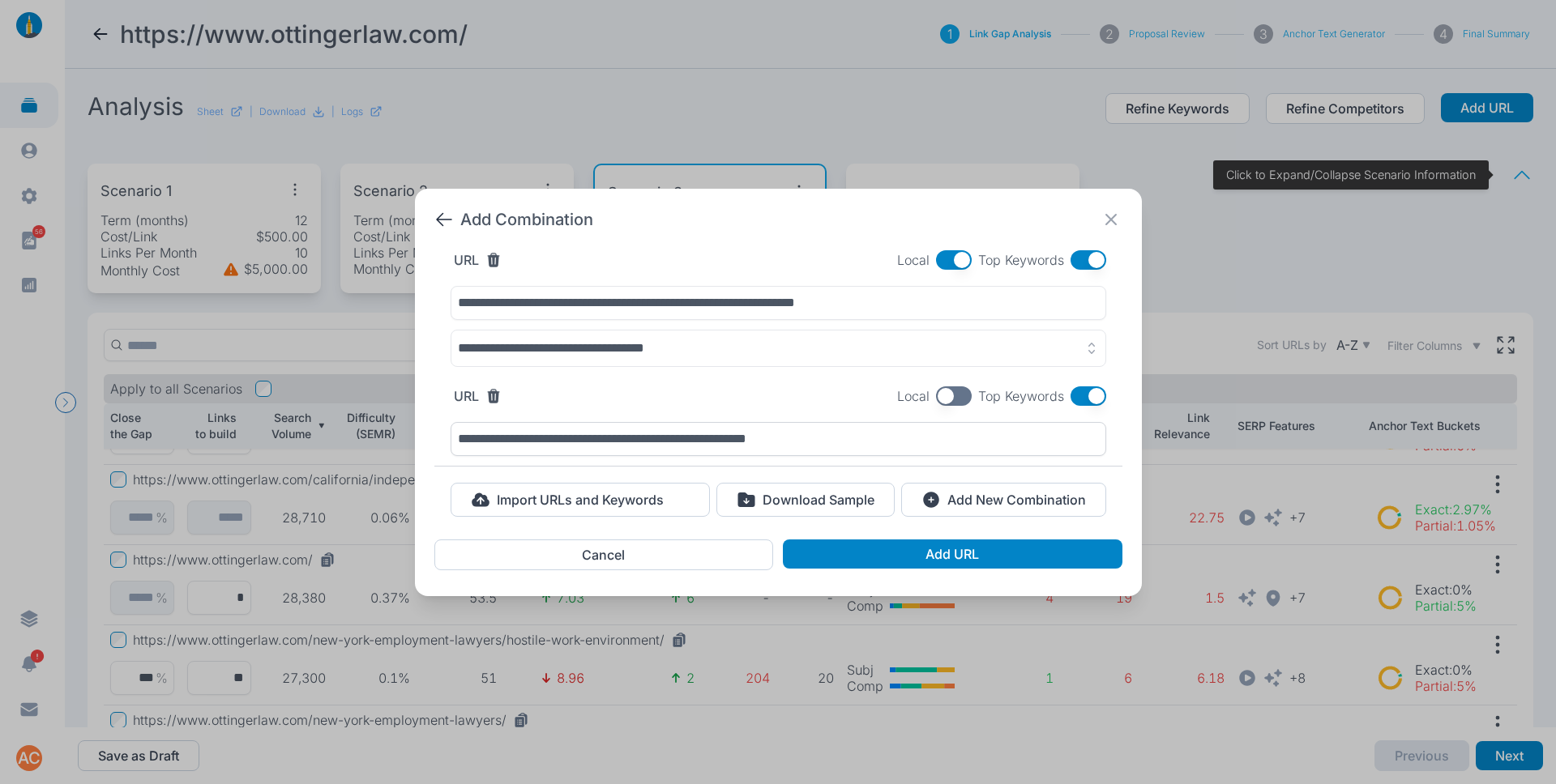 click at bounding box center (954, 396) 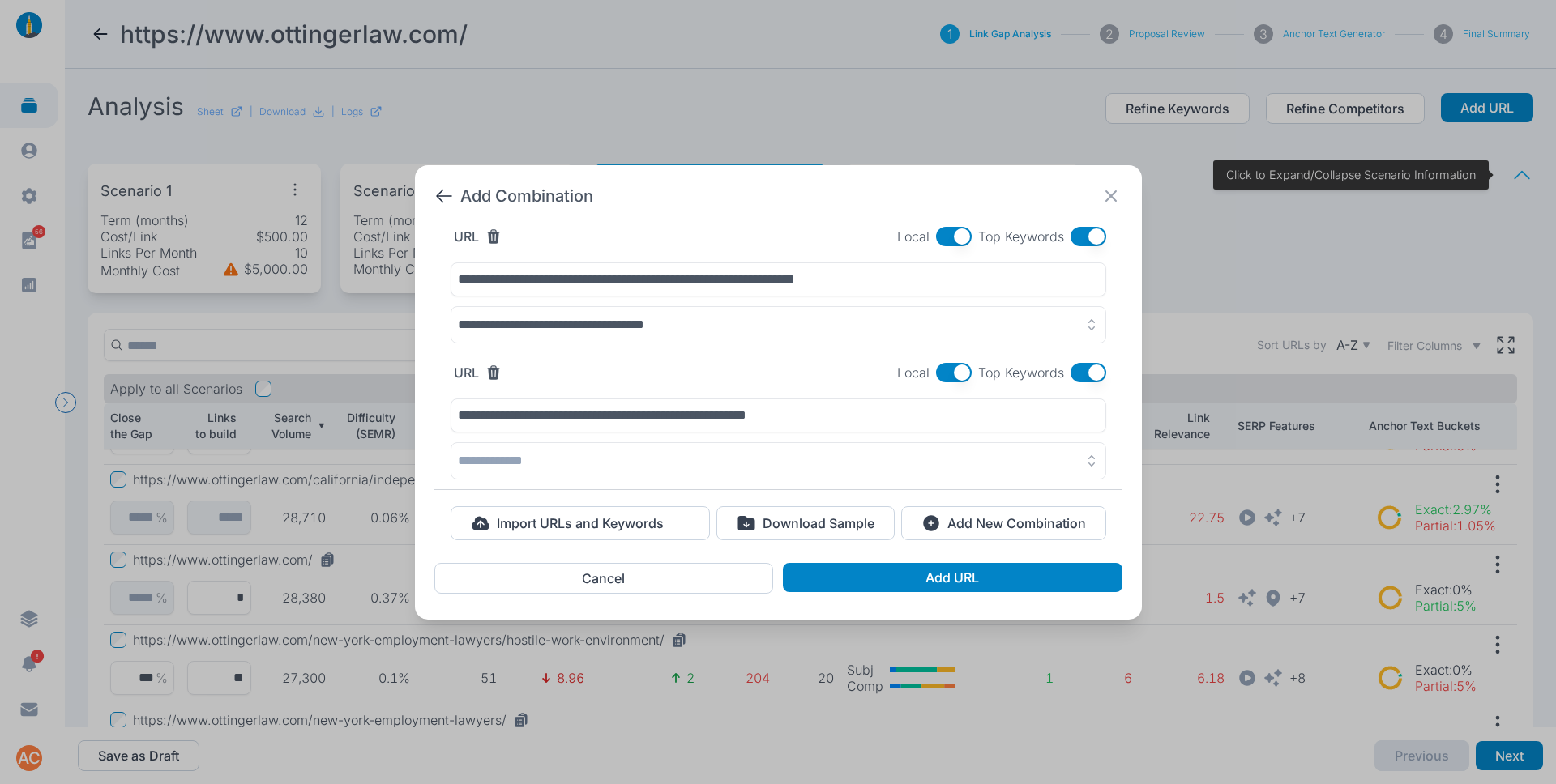 click at bounding box center (778, 461) 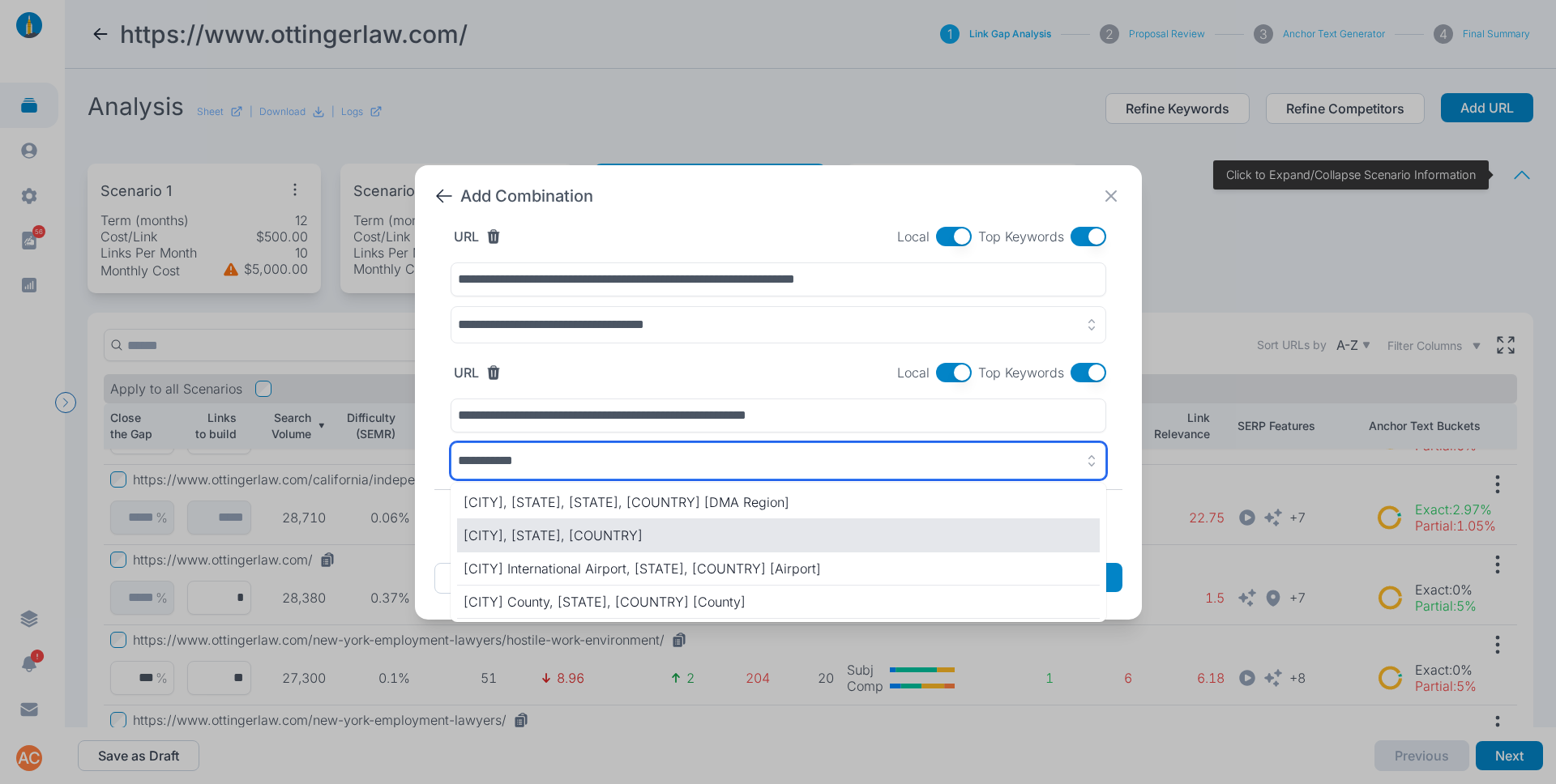 type on "**********" 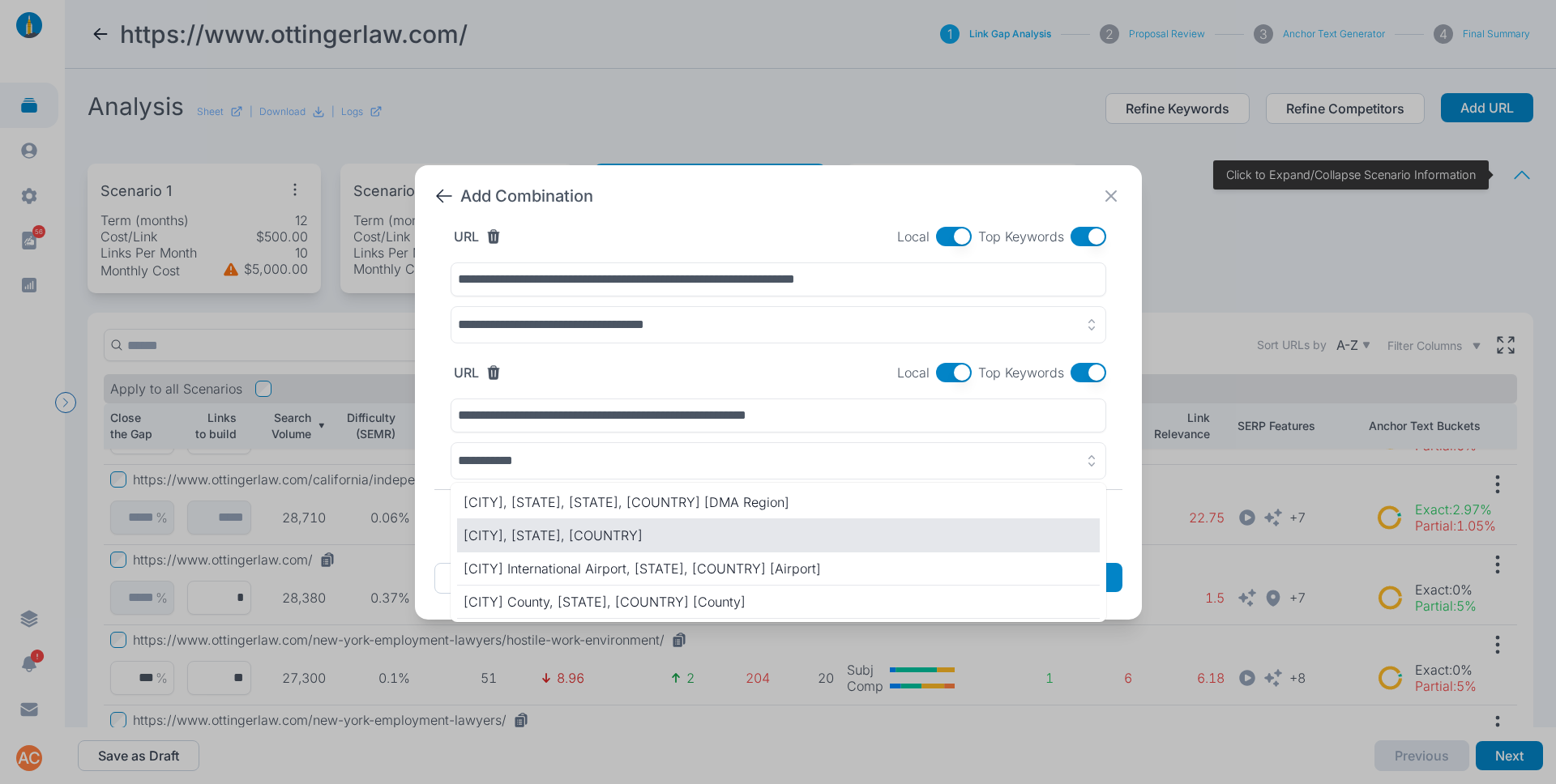 click on "[CITY], [STATE], [COUNTRY]" at bounding box center (778, 535) 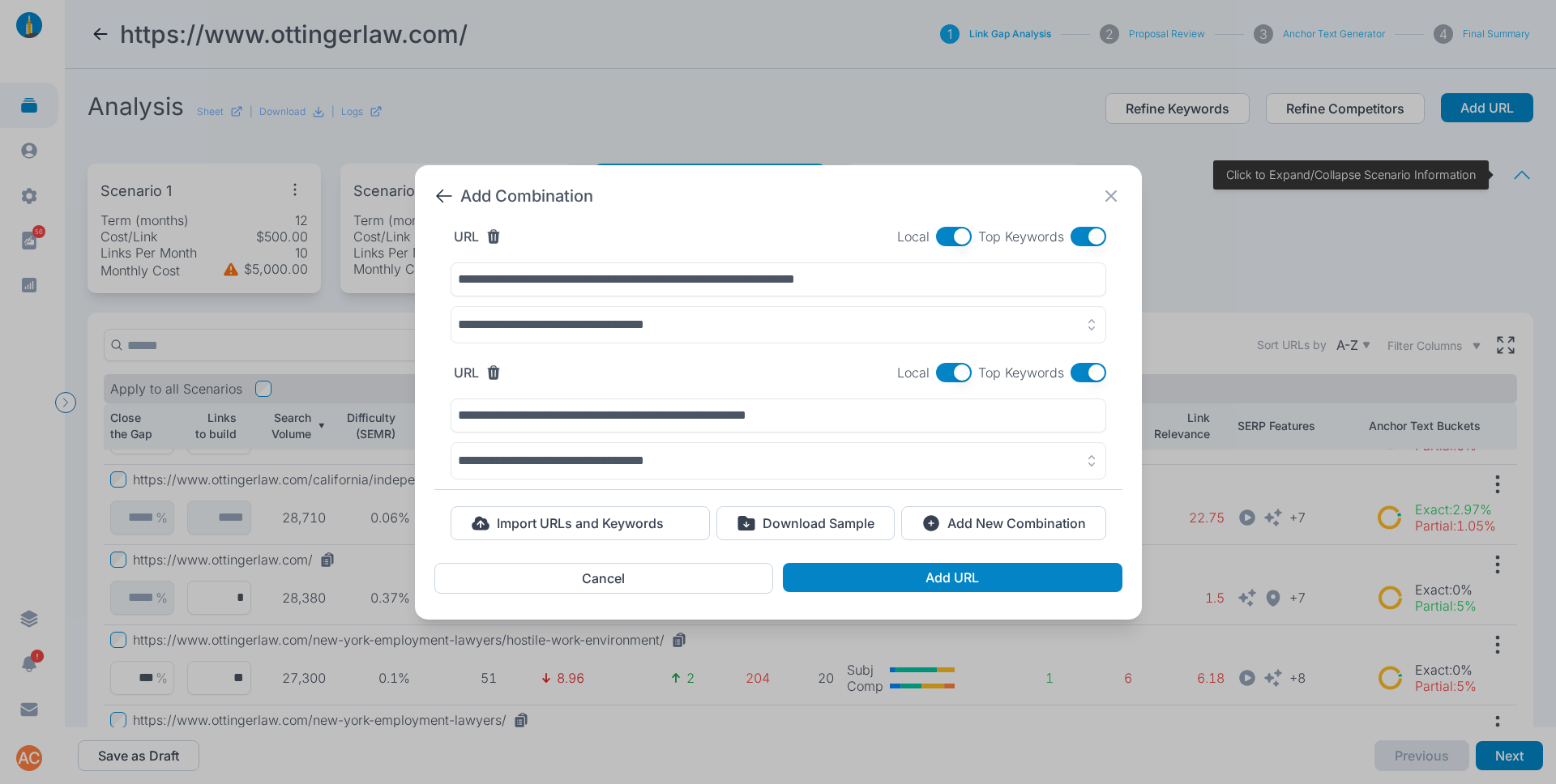 click at bounding box center (1088, 236) 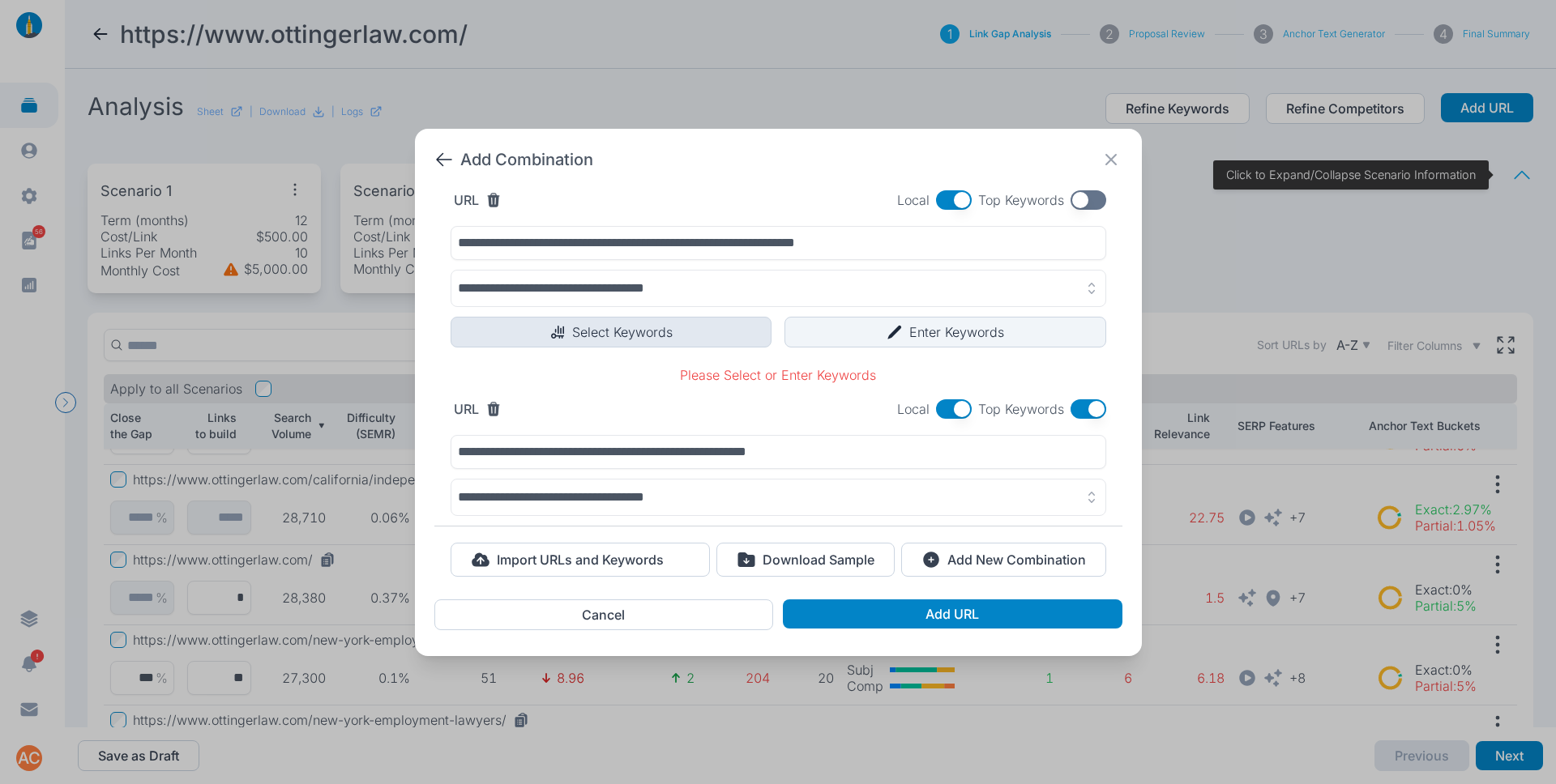 click on "Select Keywords" at bounding box center [611, 332] 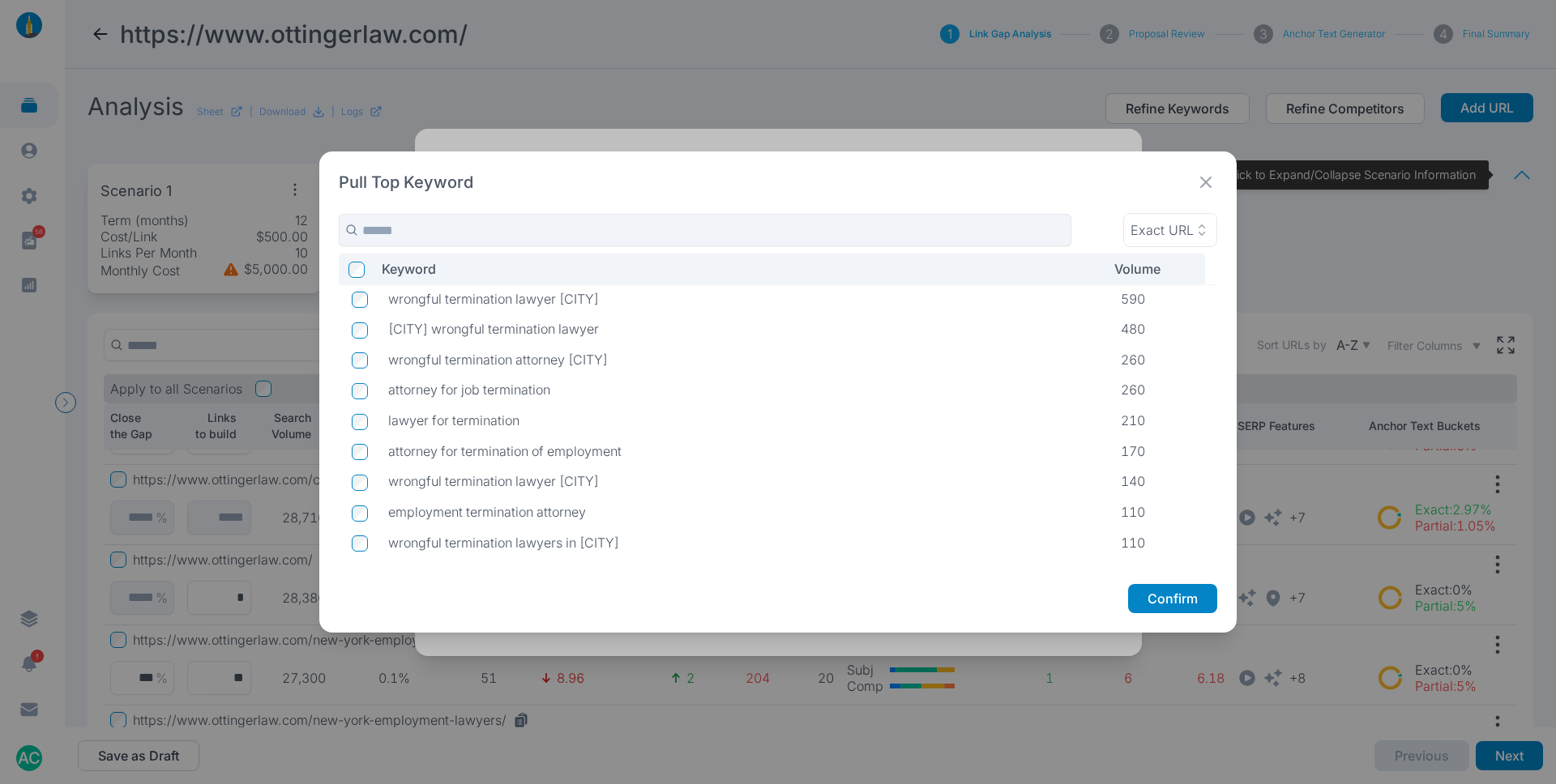 scroll, scrollTop: 2, scrollLeft: 0, axis: vertical 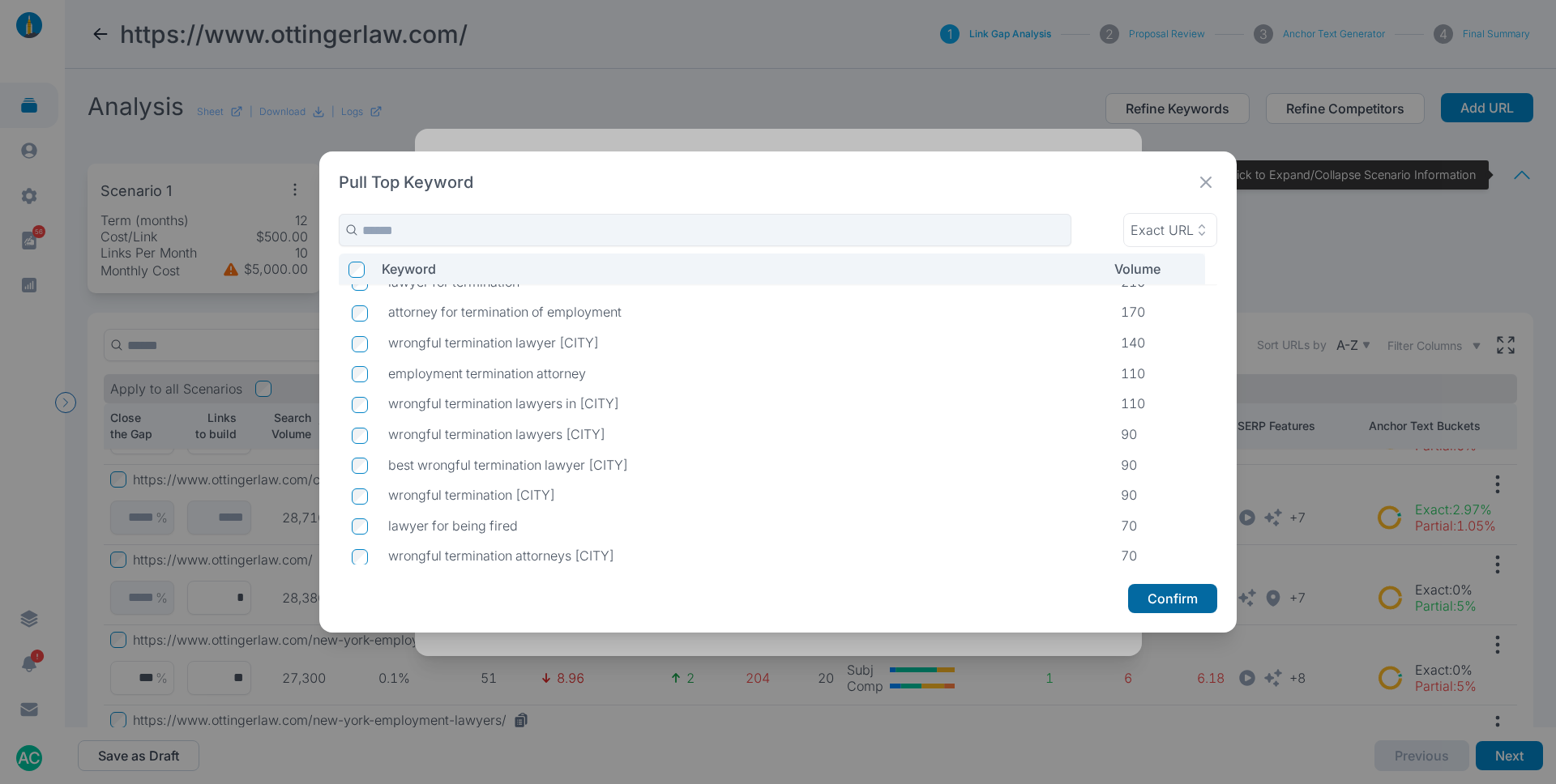 click on "Confirm" at bounding box center (1173, 599) 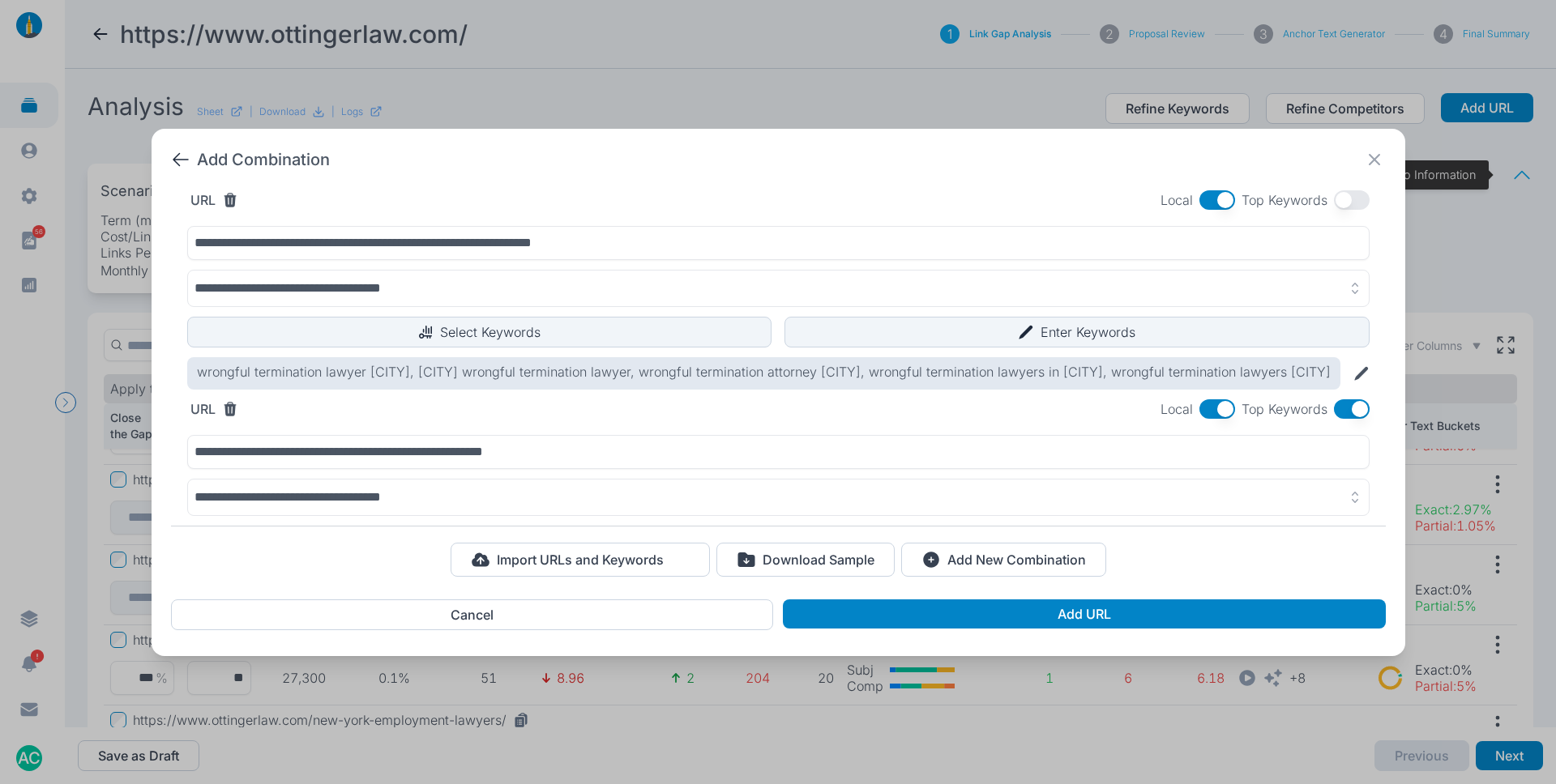 click at bounding box center (1352, 409) 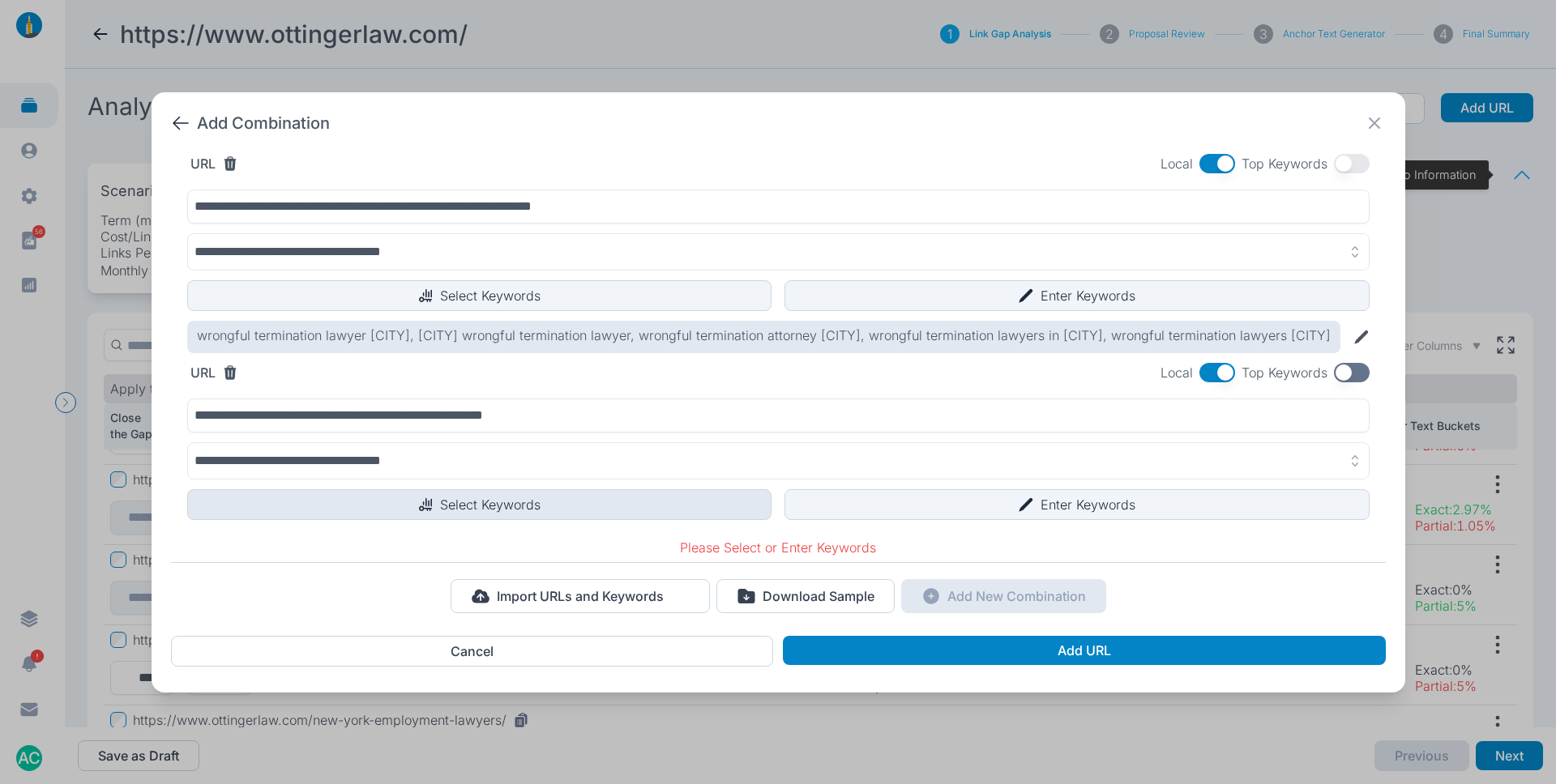 click on "Select Keywords" at bounding box center [480, 296] 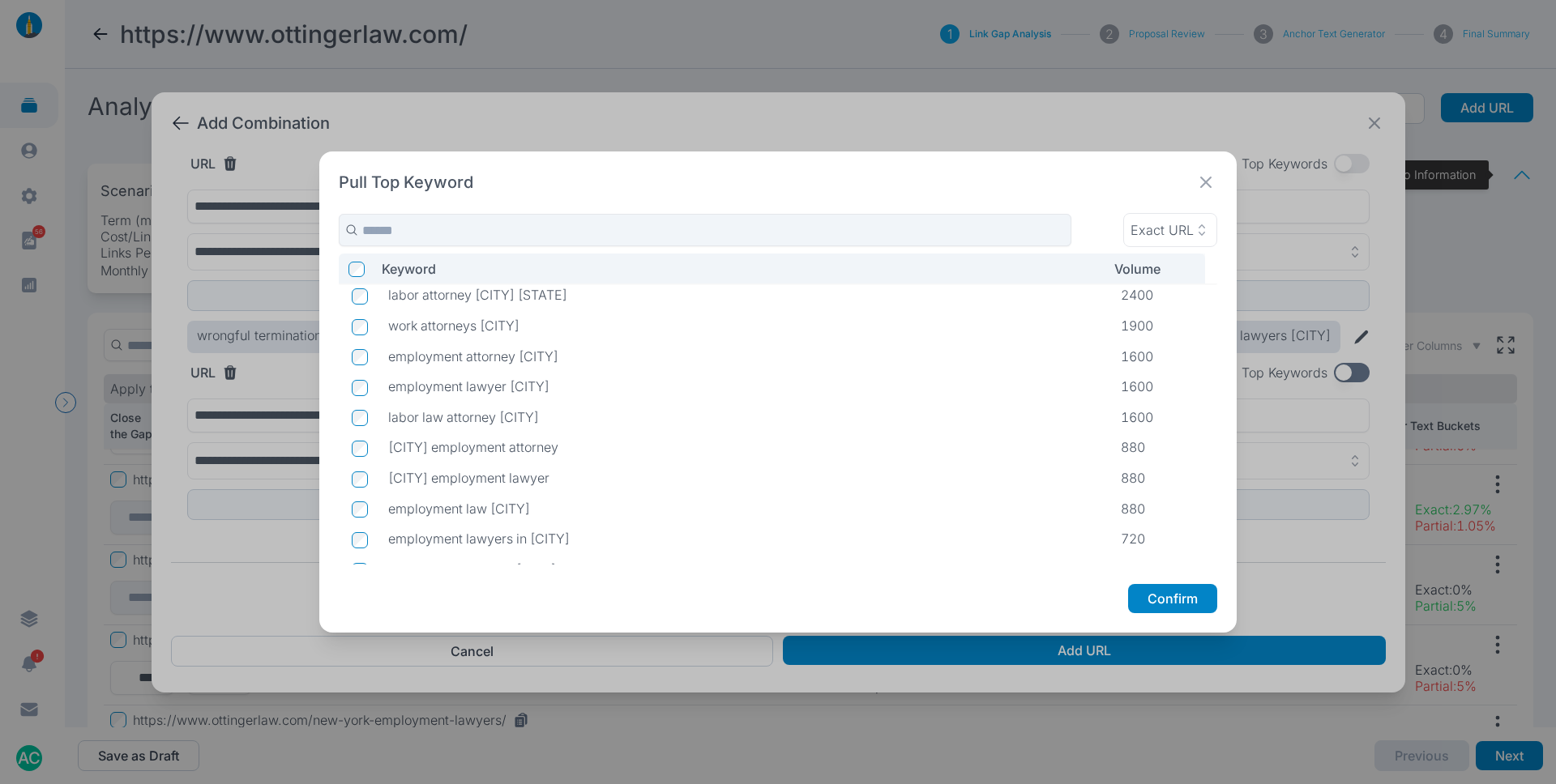 scroll, scrollTop: 0, scrollLeft: 0, axis: both 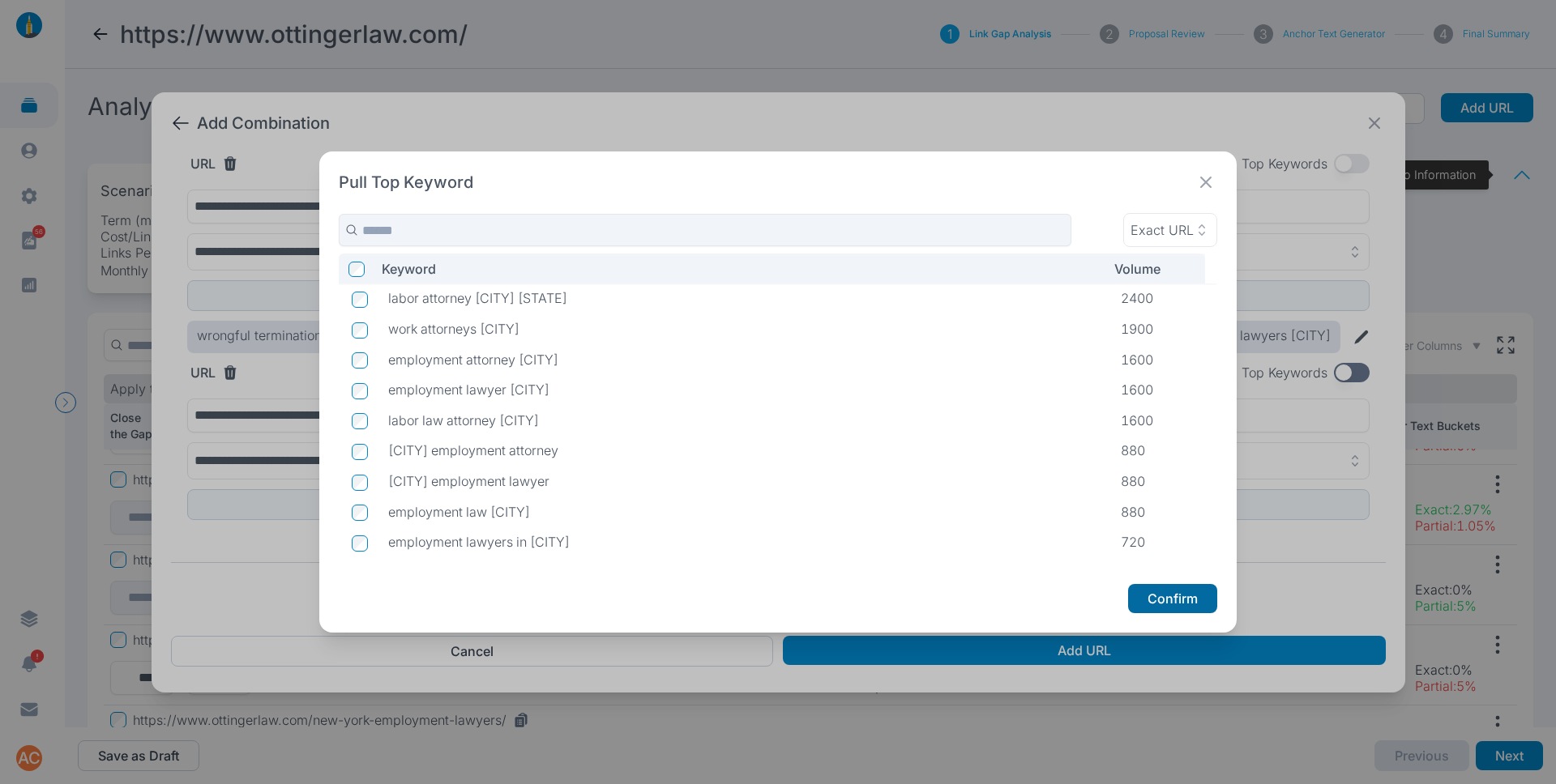 click on "Confirm" at bounding box center [1173, 599] 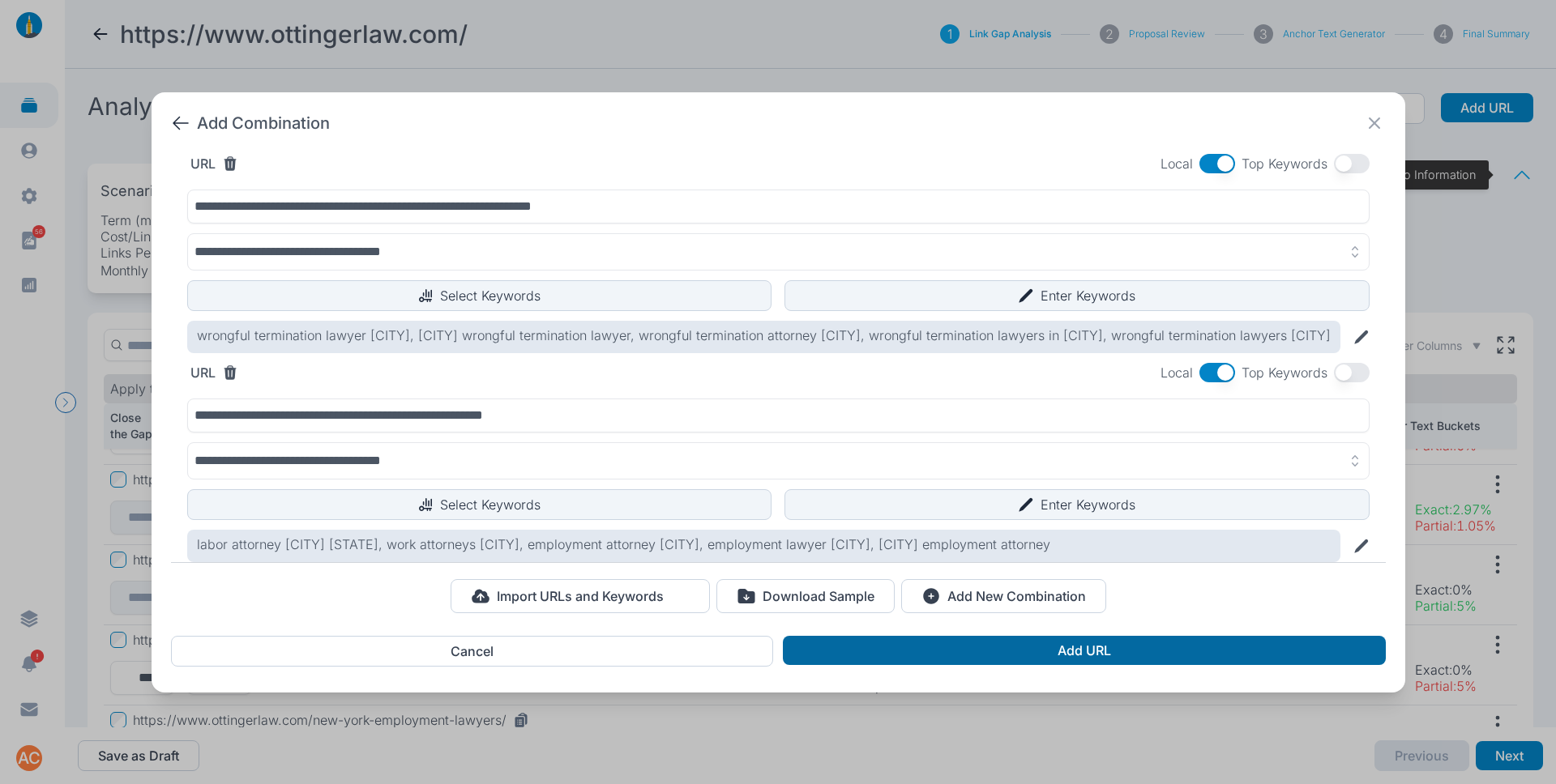 click on "Add URL" at bounding box center [1084, 650] 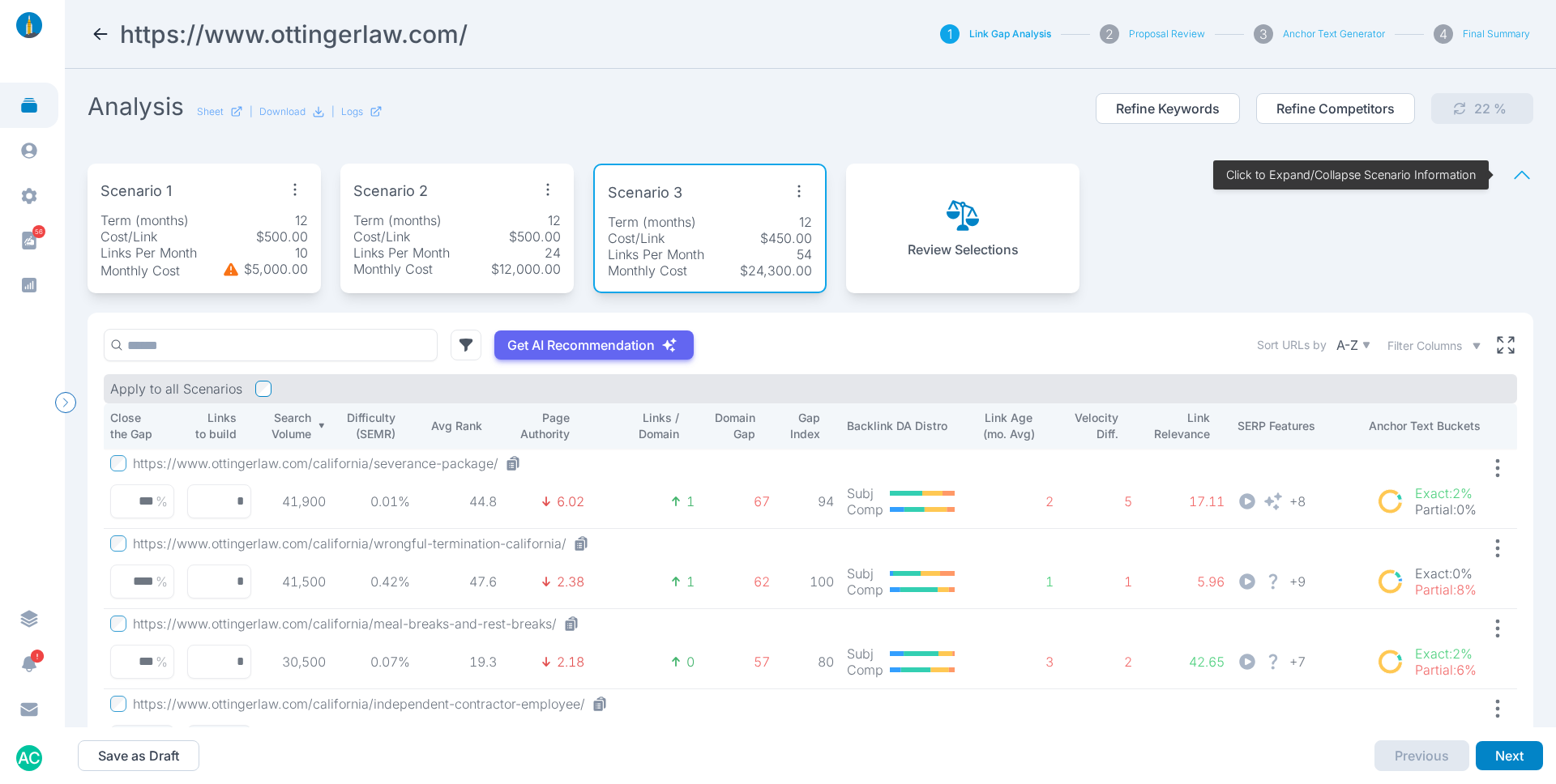 click at bounding box center (1522, 175) 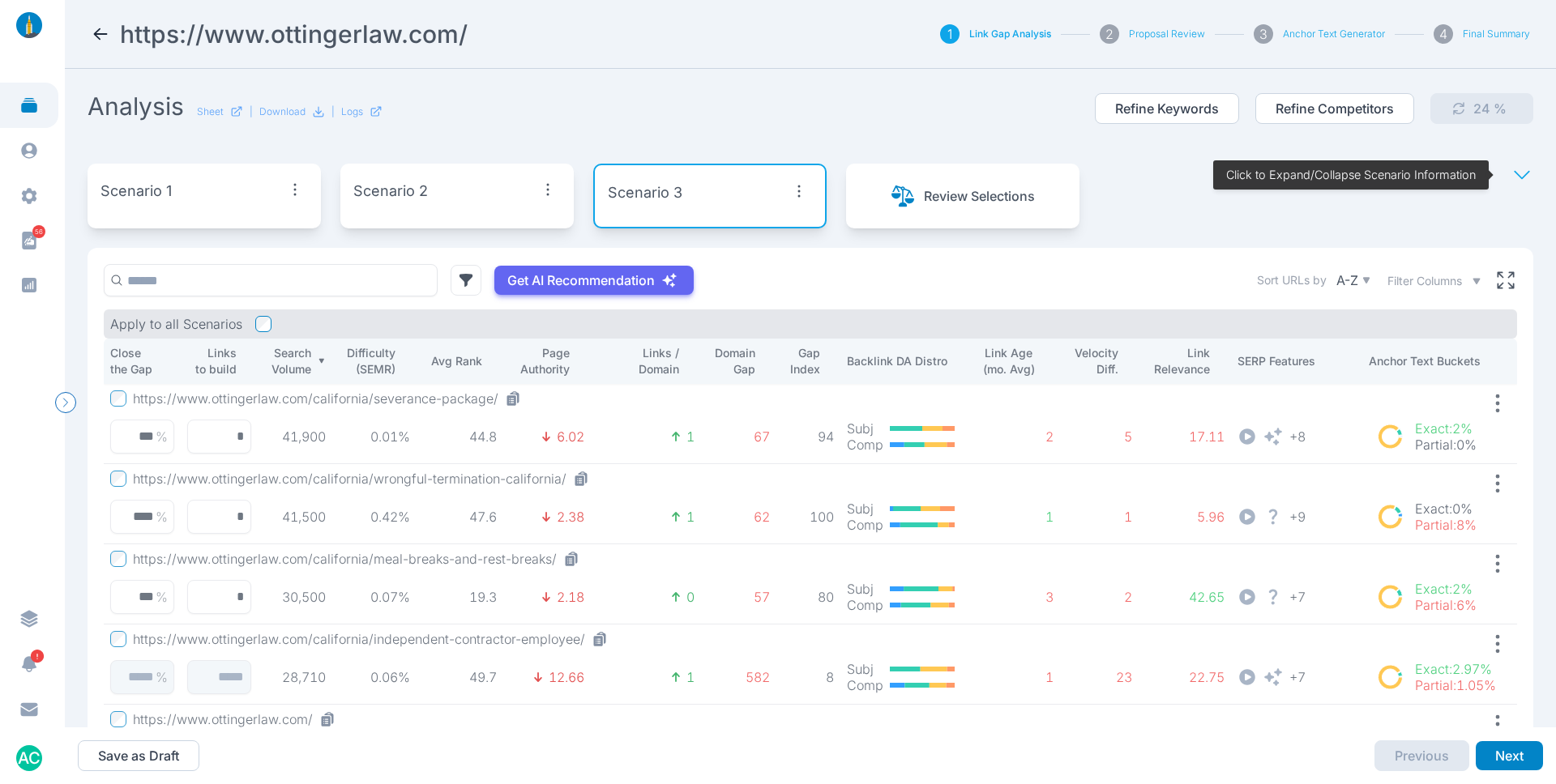 click on "Analysis Sheet | Download | Logs Refine Keywords Refine Competitors 24 %" at bounding box center [810, 117] 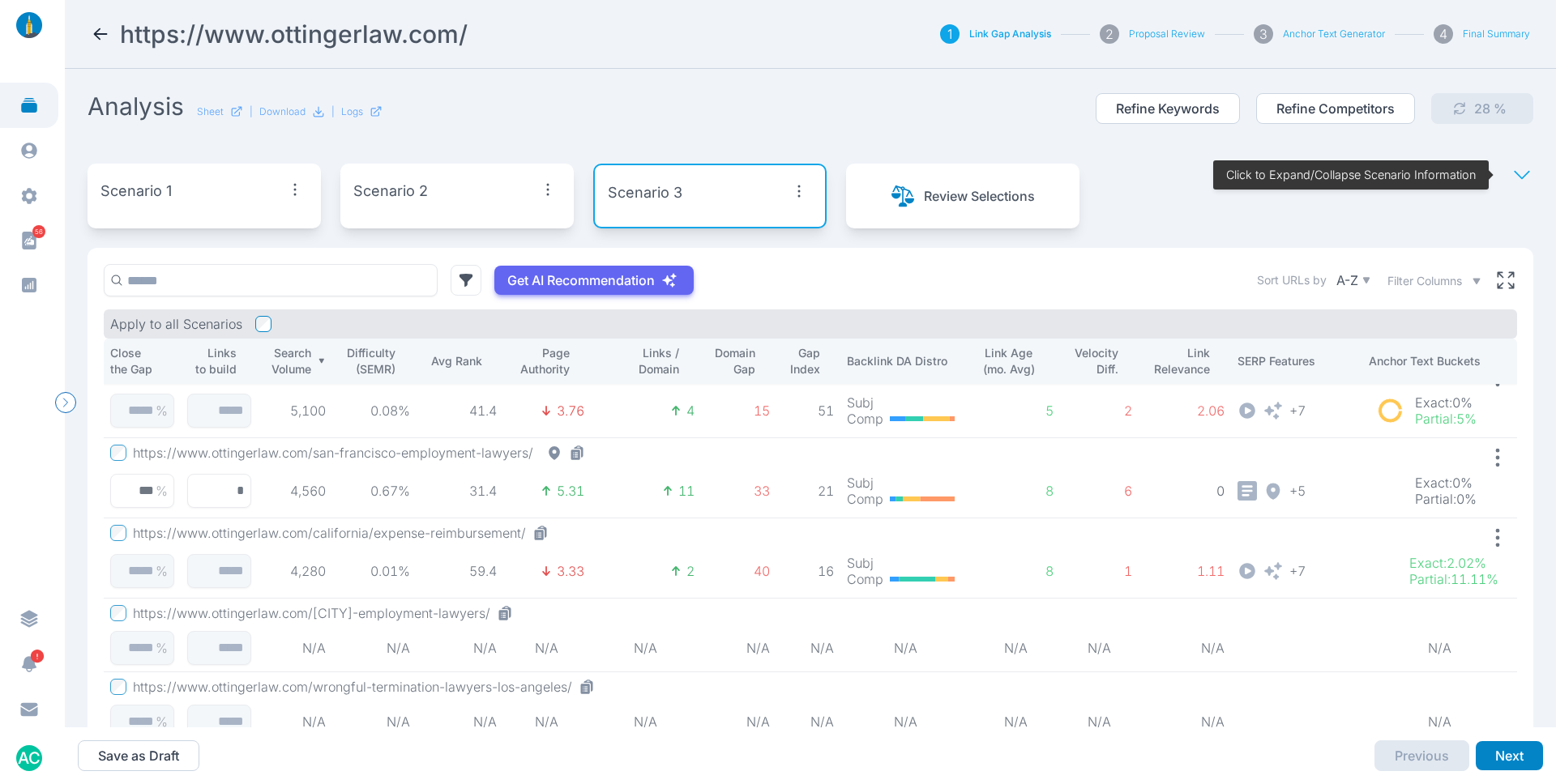 scroll, scrollTop: 857, scrollLeft: 0, axis: vertical 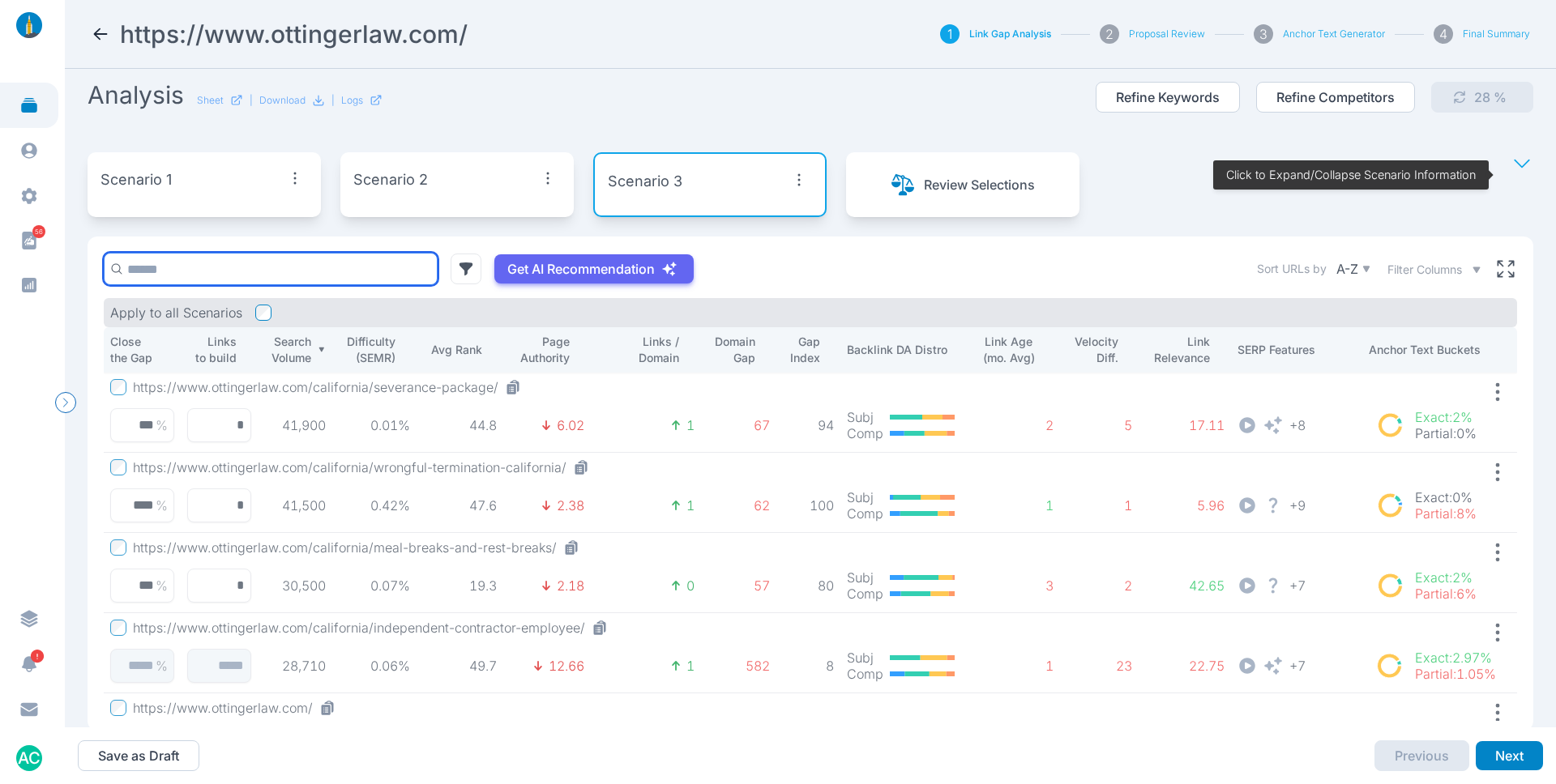 click on "Get AI Recommendation Sort URLs by A-Z Filter Columns Apply to all Scenarios Close   the Gap Links   to build Search   Volume Difficulty (SEMR) Avg Rank Page   Authority Links /   Domain Domain   Gap Gap   Index Backlink DA Distro Link Age   (mo. Avg) Velocity   Diff. Link Relevance SERP Features Anchor Text Buckets https://www.ottingerlaw.com/[STATE]/severance-package/ *** % * 41,900 0.01%   44.8 6.02 1 67 94 Subj Comp 2 5 17.11 + 8 Exact :  2% Partial :  0% https://www.ottingerlaw.com/[STATE]/wrongful-termination-[STATE]/ **** % * 41,500 0.42%   47.6 2.38 1 62 100 Subj Comp 1 1 5.96 + 9 Exact :  0% Partial :  8% https://www.ottingerlaw.com/[STATE]/meal-breaks-and-rest-breaks/ *** % * 30,500 0.07%   19.3 2.18 0 57 80 Subj Comp 3 2 42.65 + 7 Exact :  2% Partial :  6% https://www.ottingerlaw.com/[STATE]/independent-contractor-employee/ % 28,710 0.06%   49.7 12.66 1 582 8 Subj Comp 1 23 22.75 + 7 Exact :  2.97% Partial :  1.05% https://www.ottingerlaw.com/ % * 28,380 0.37%   53.5 7.03 6 - - Subj" at bounding box center (810, 484) 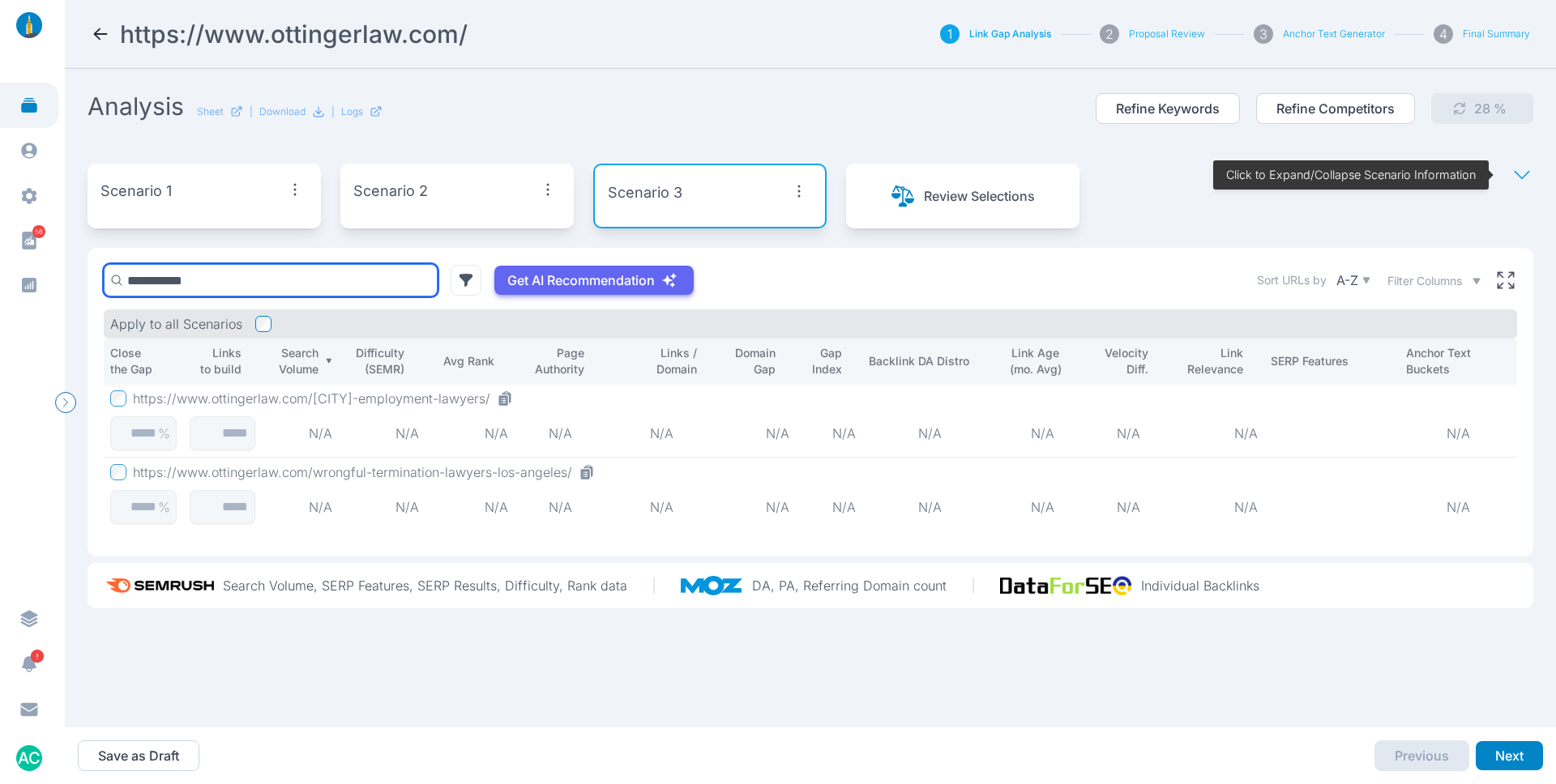 scroll, scrollTop: 0, scrollLeft: 0, axis: both 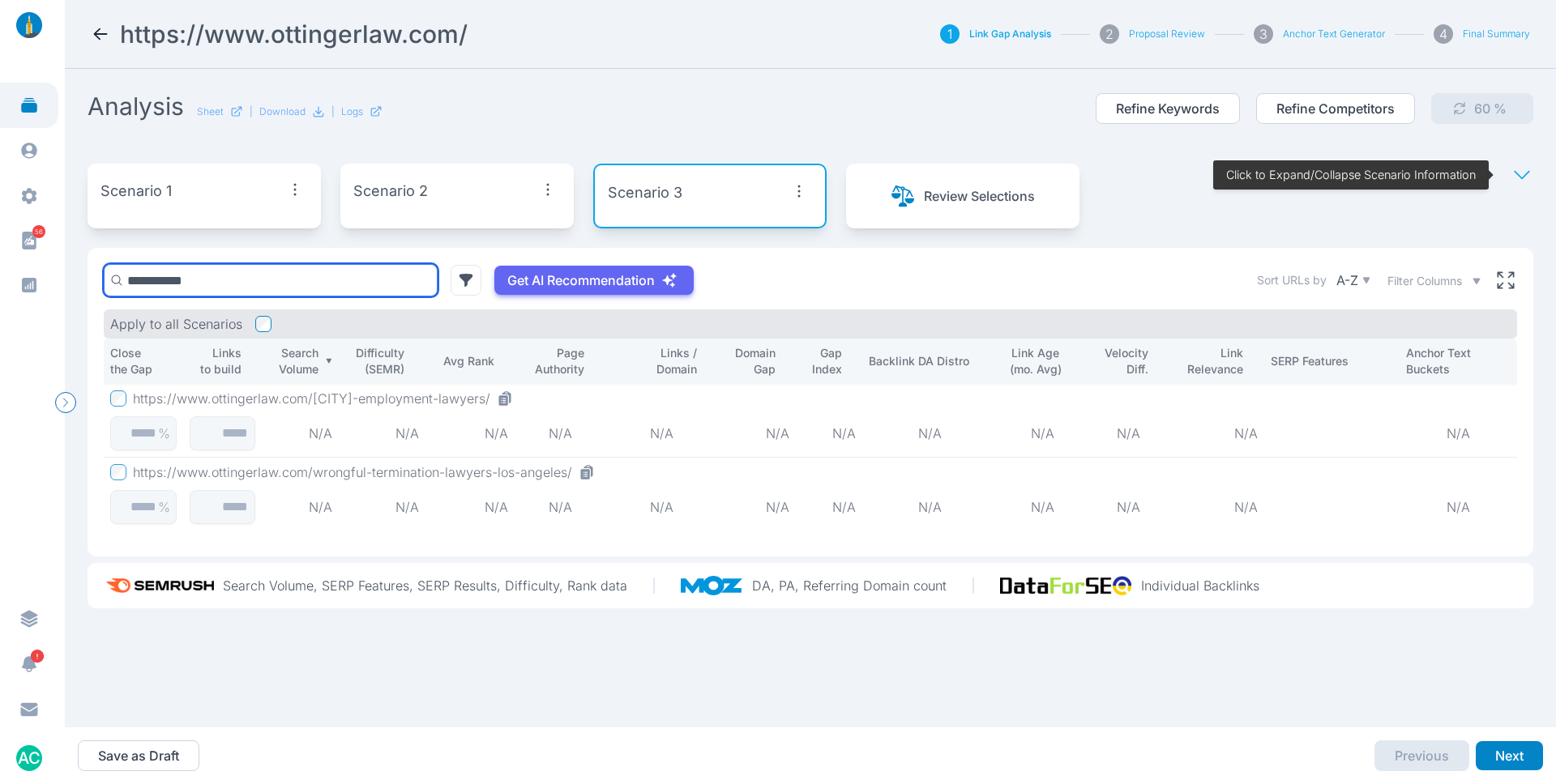 type on "**********" 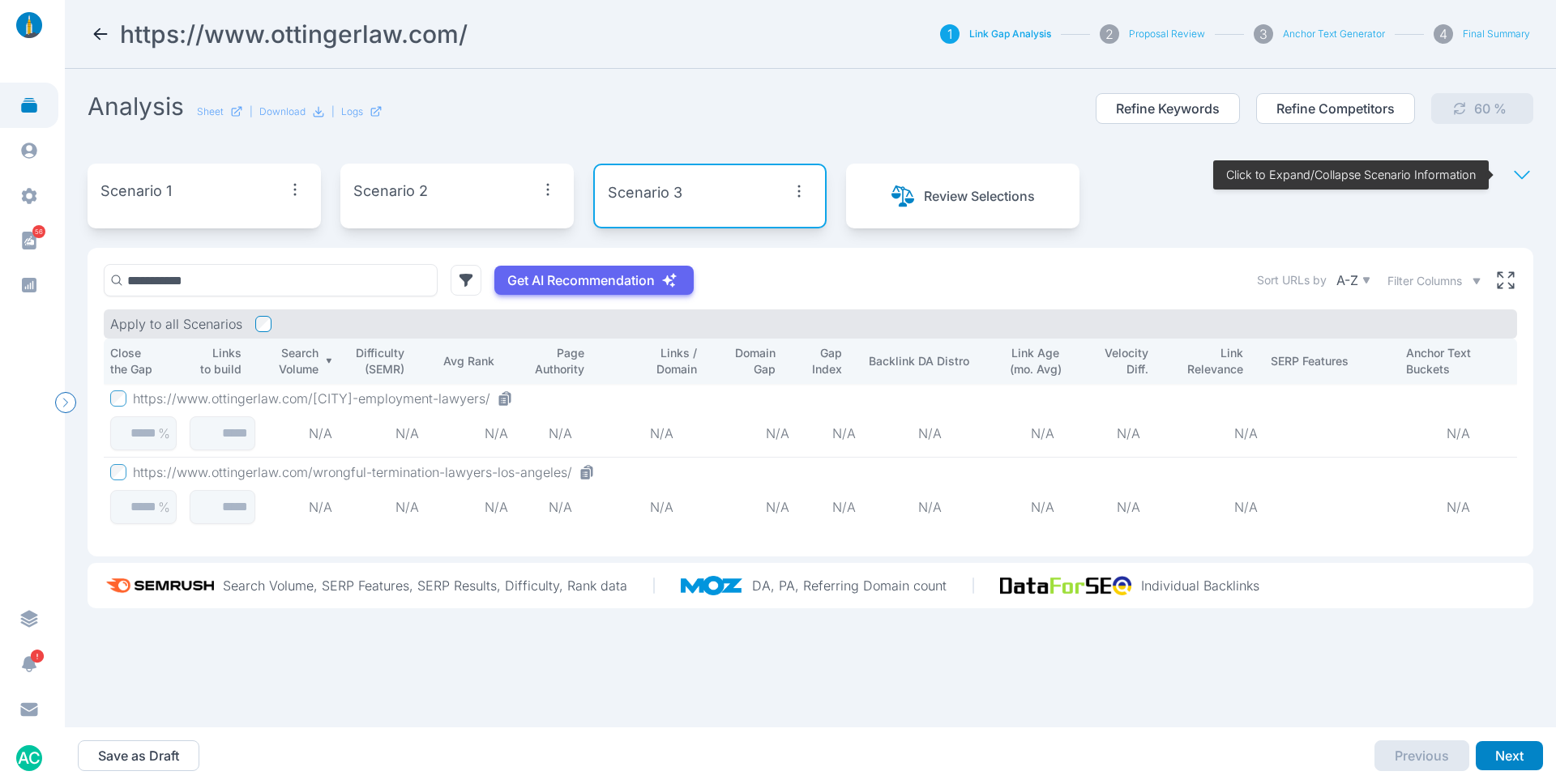 click on "Analysis Sheet | Download | Logs Refine Keywords Refine Competitors 60 %" at bounding box center [810, 117] 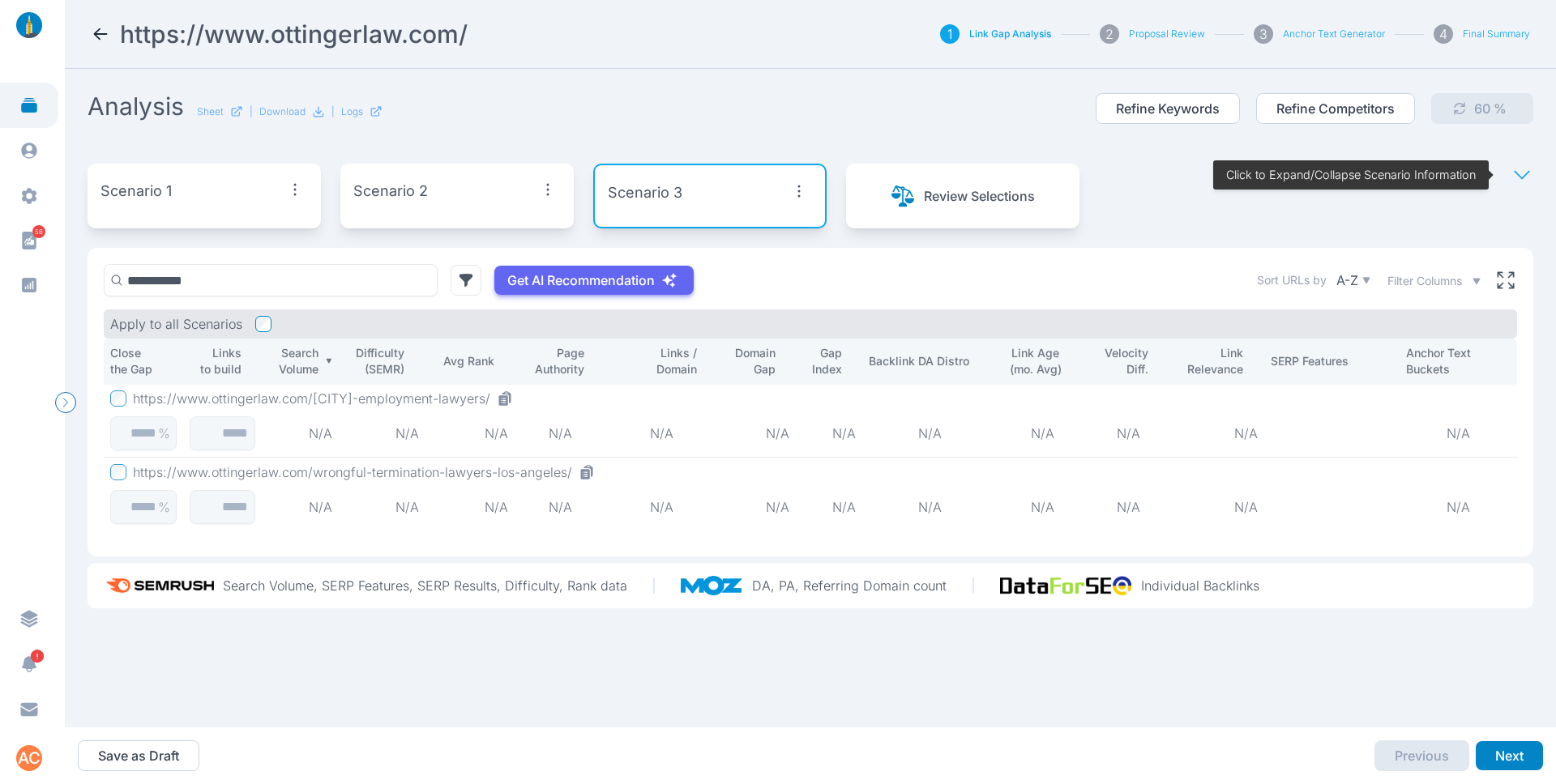 click on "Analysis Sheet | Download | Logs Refine Keywords Refine Competitors 60 %" at bounding box center (810, 117) 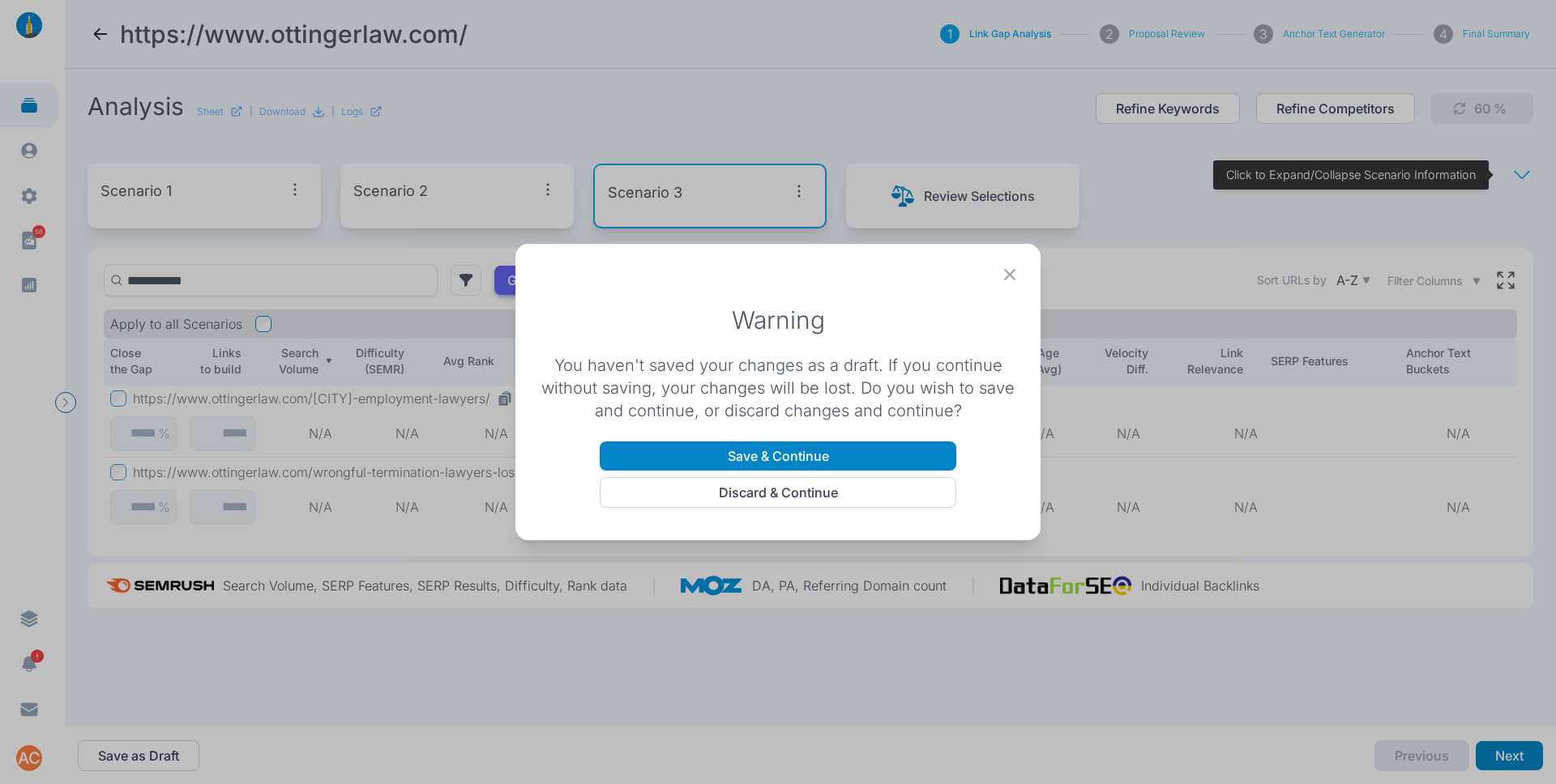 click at bounding box center (1010, 275) 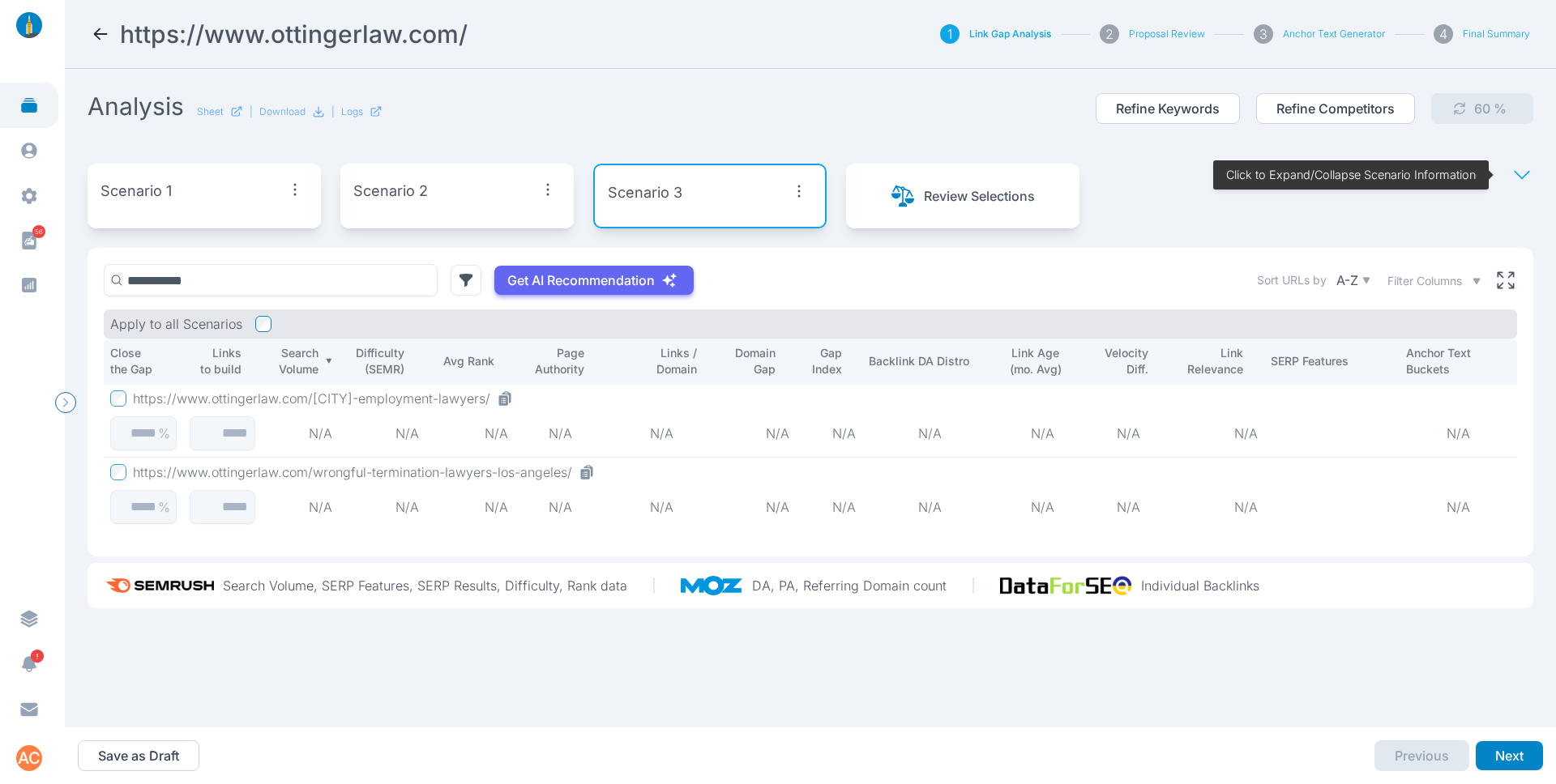 click on "Analysis Sheet | Download | Logs Refine Keywords Refine Competitors 60 %" at bounding box center (810, 117) 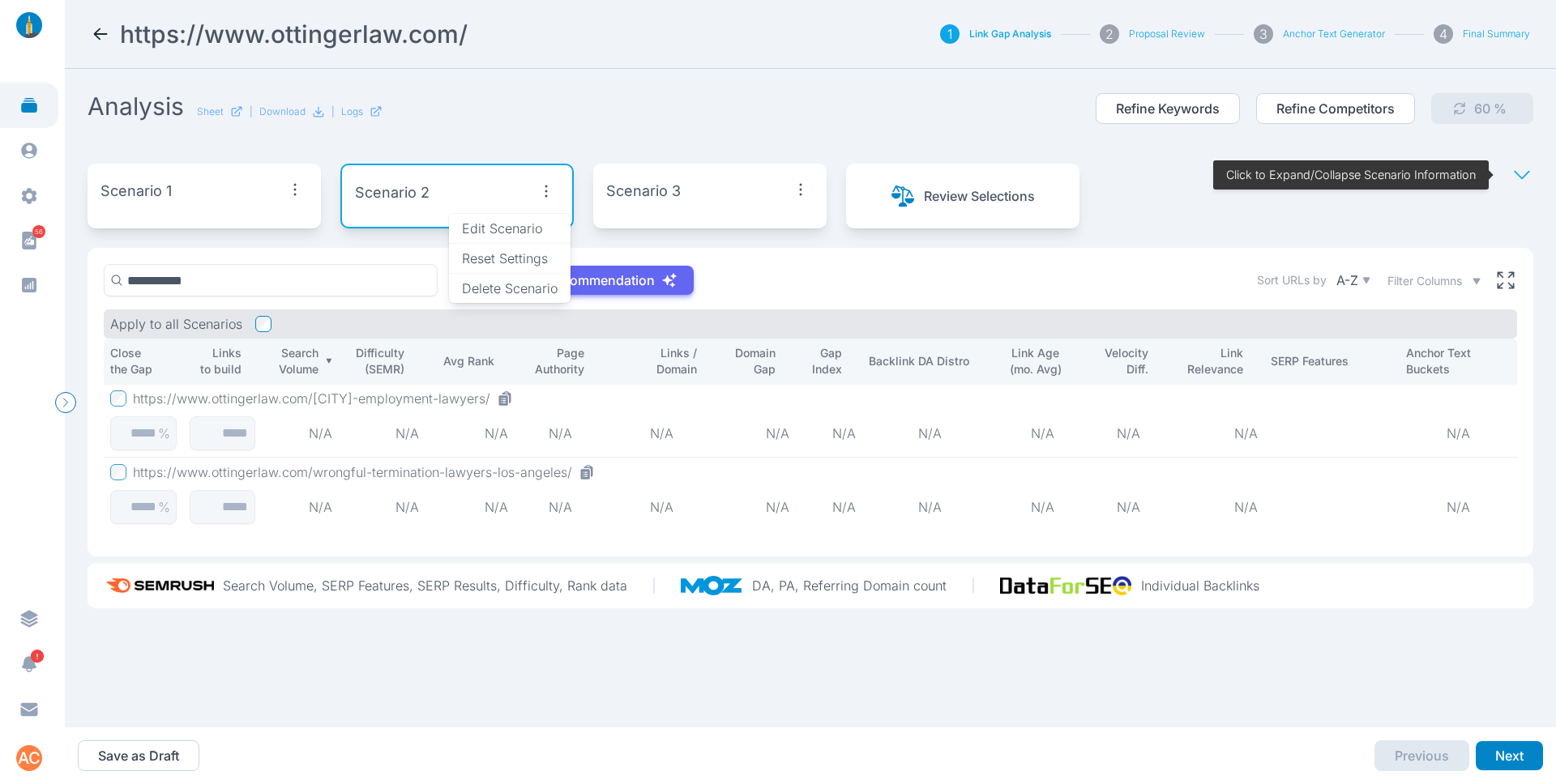 click on "Analysis Sheet | Download | Logs Refine Keywords Refine Competitors 60 %" at bounding box center [810, 117] 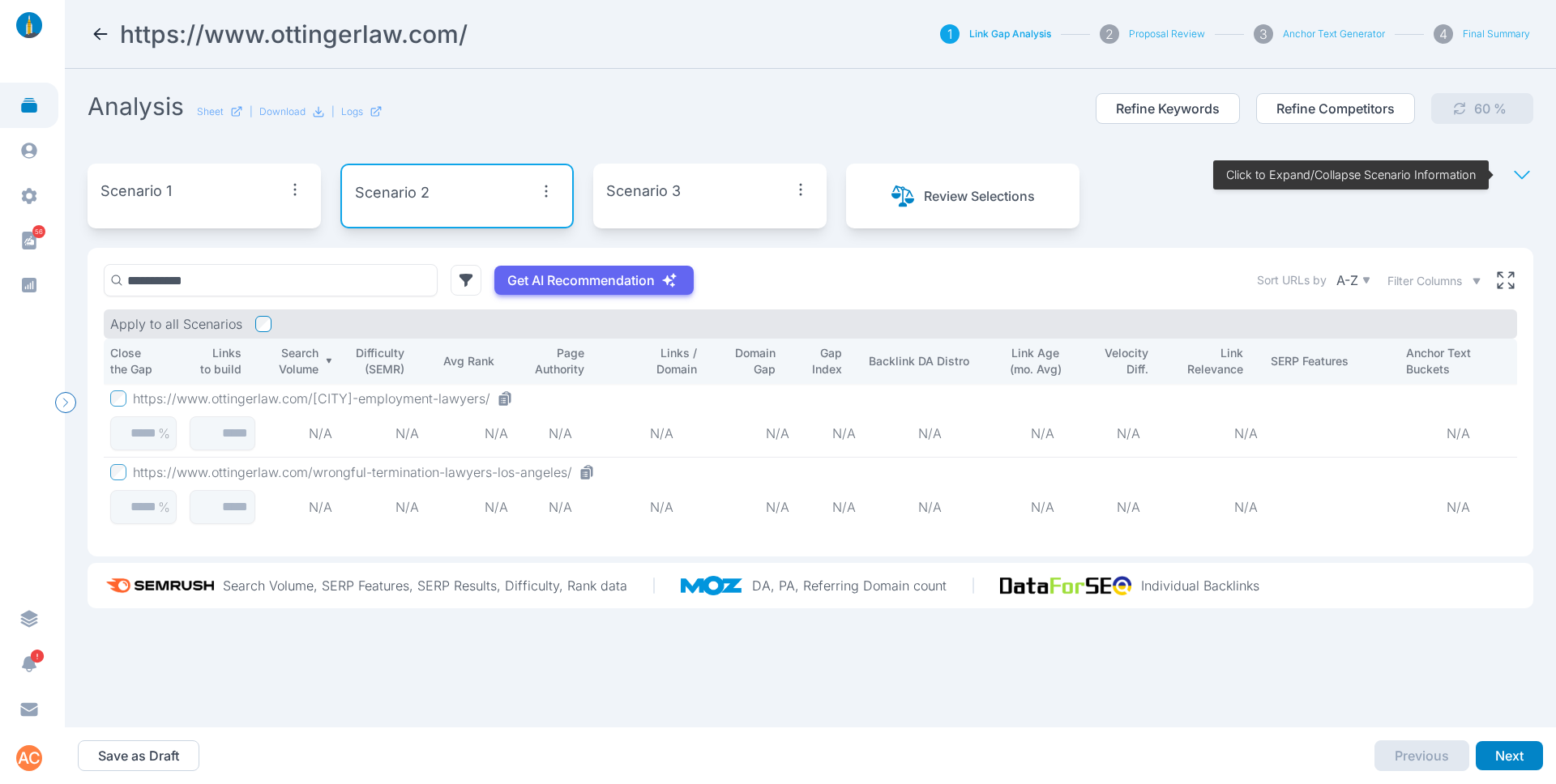 click on "Analysis Sheet | Download | Logs Refine Keywords Refine Competitors 60 %" at bounding box center [810, 117] 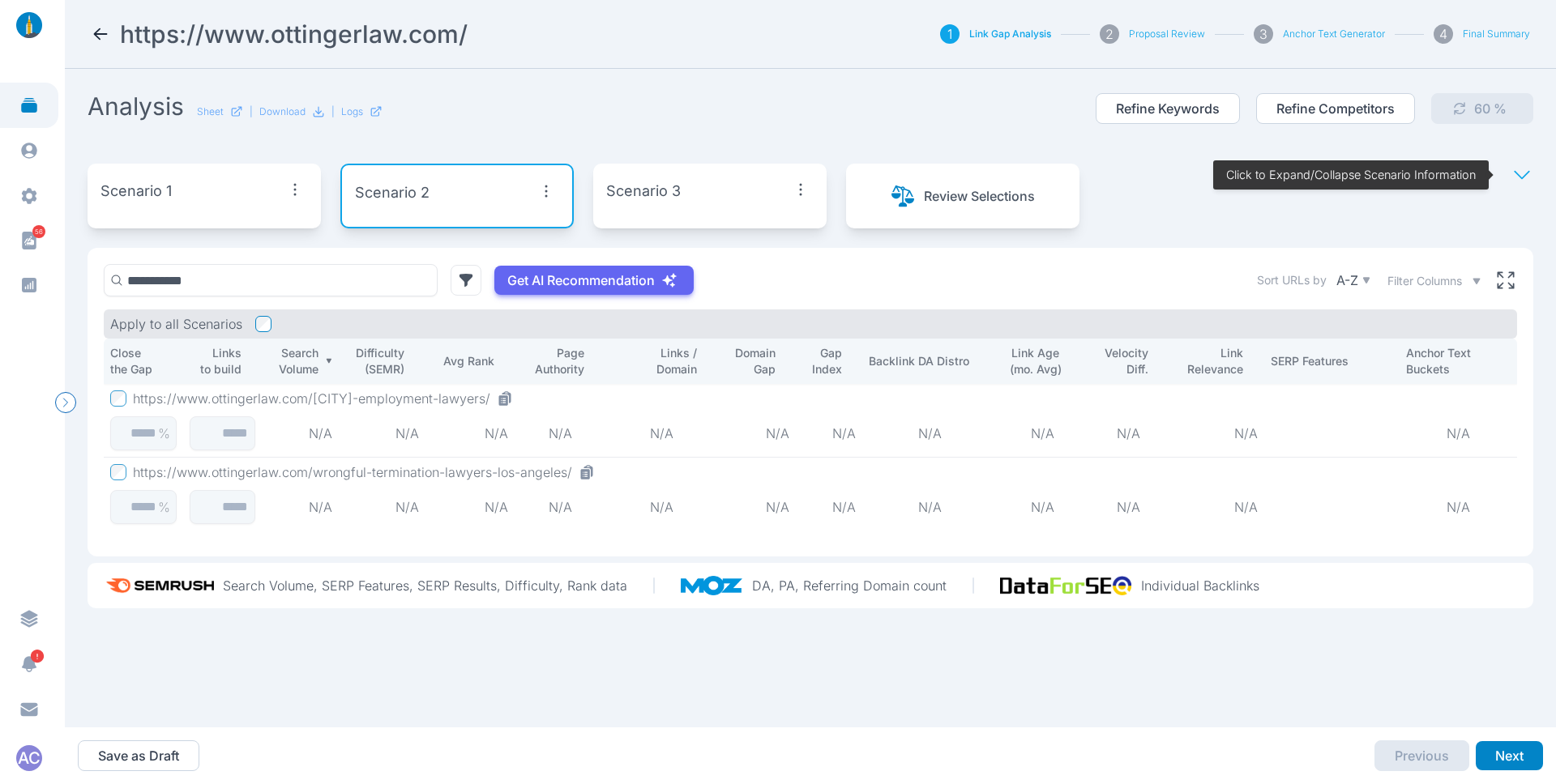 click on "**********" at bounding box center (810, 398) 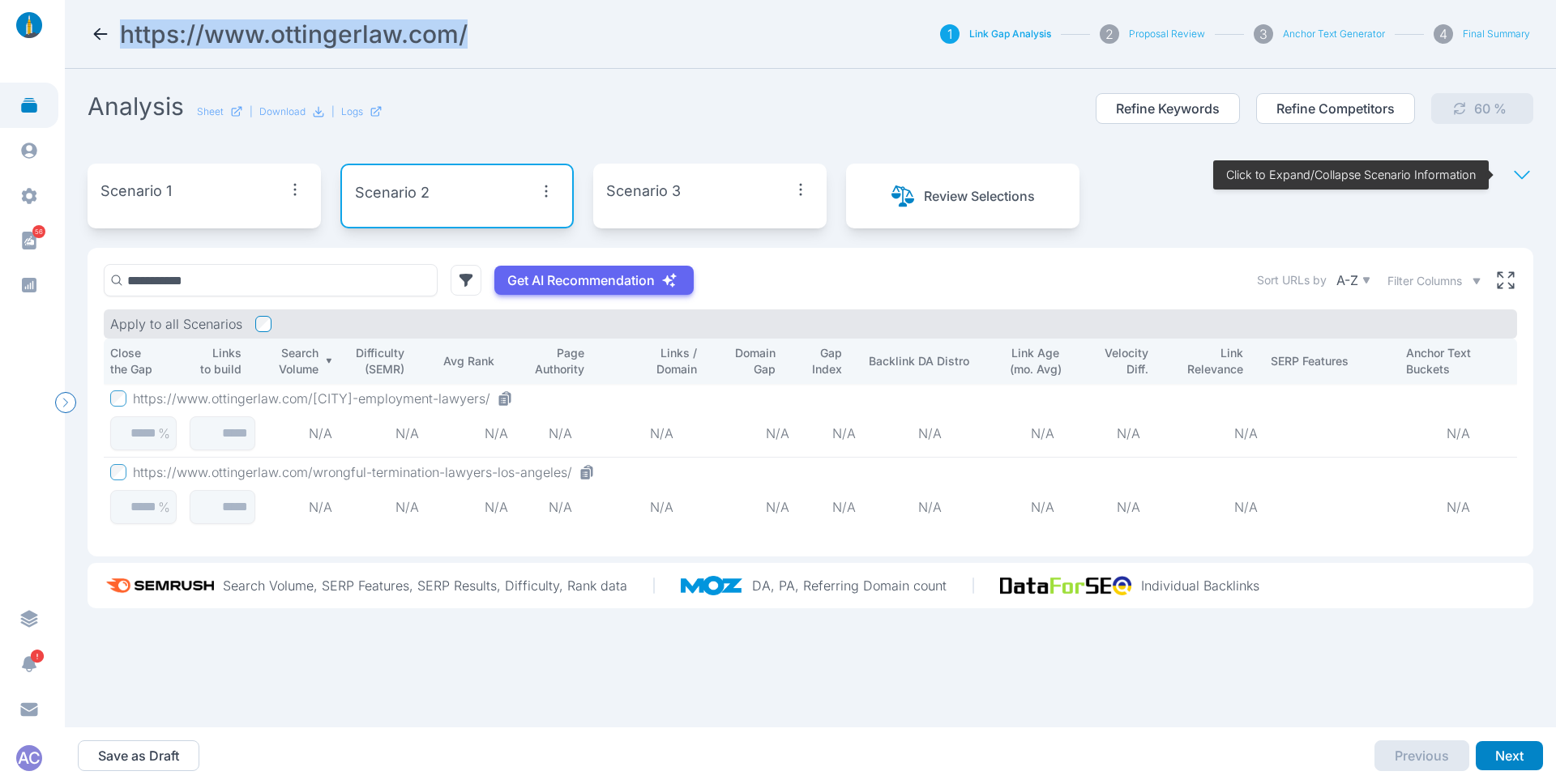 drag, startPoint x: 455, startPoint y: 24, endPoint x: 476, endPoint y: 21, distance: 21.213203 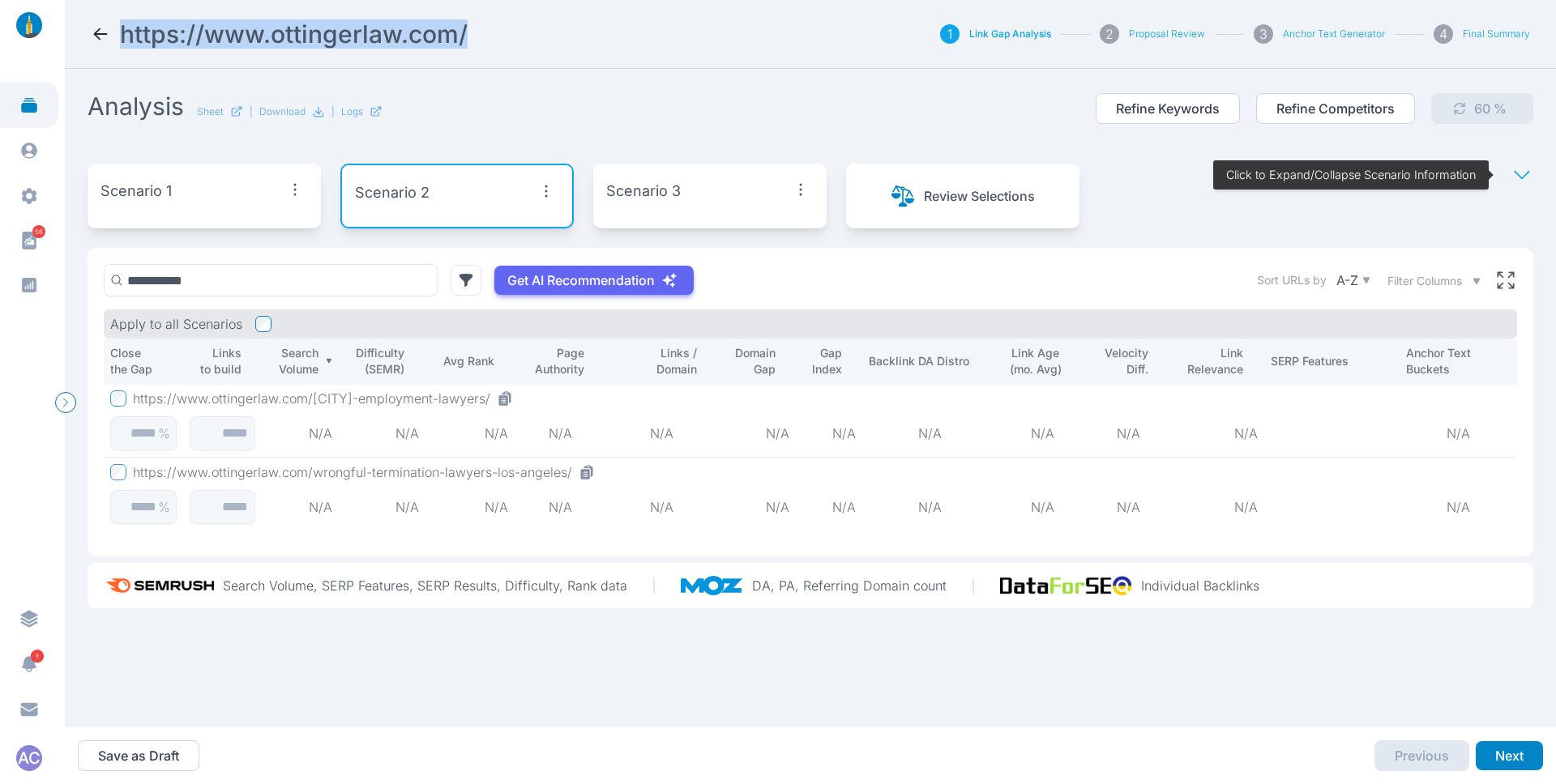 click on "https://www.ottingerlaw.com/" at bounding box center [451, 34] 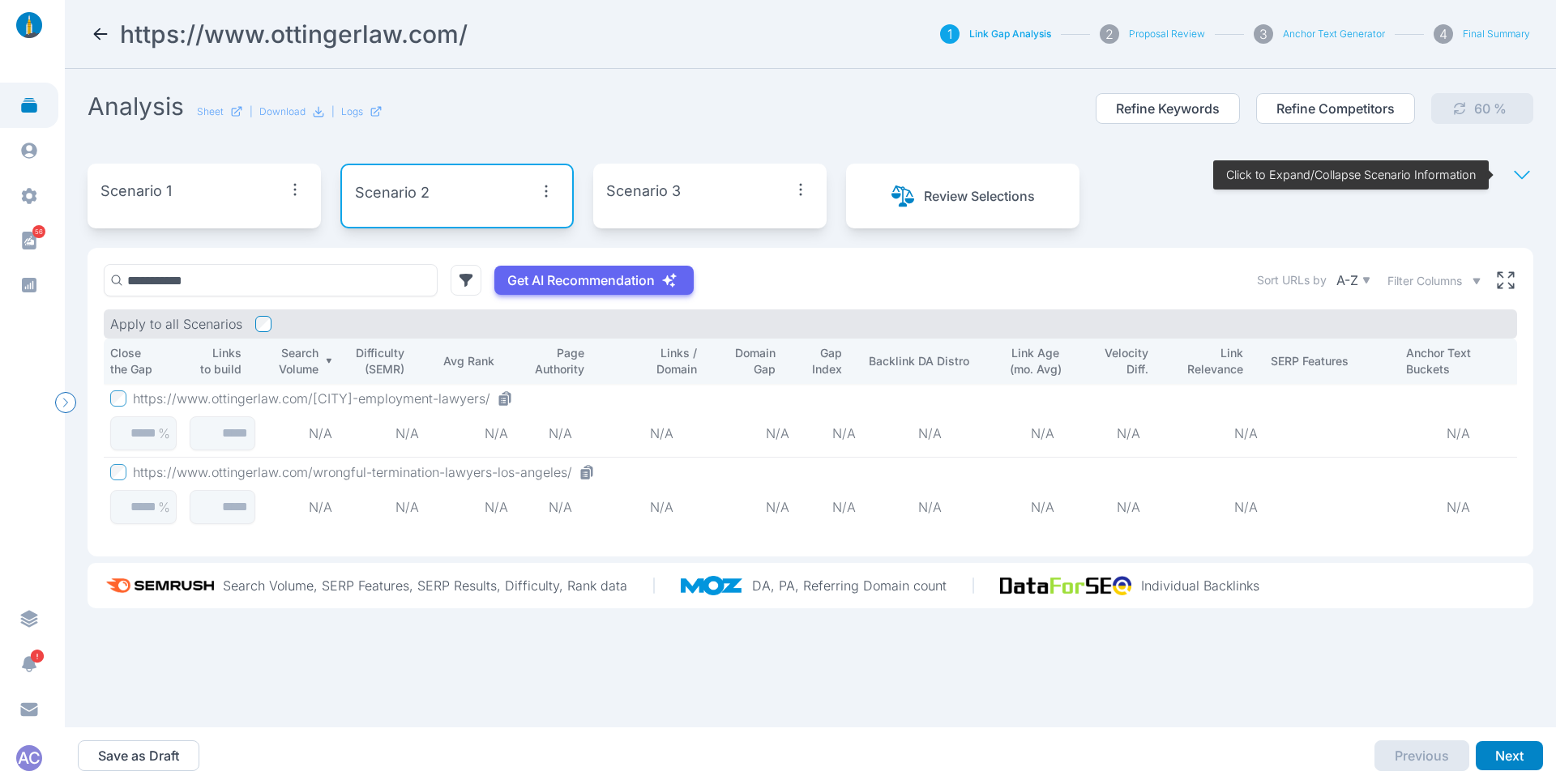 click on "https://www.ottingerlaw.com/" at bounding box center [293, 34] 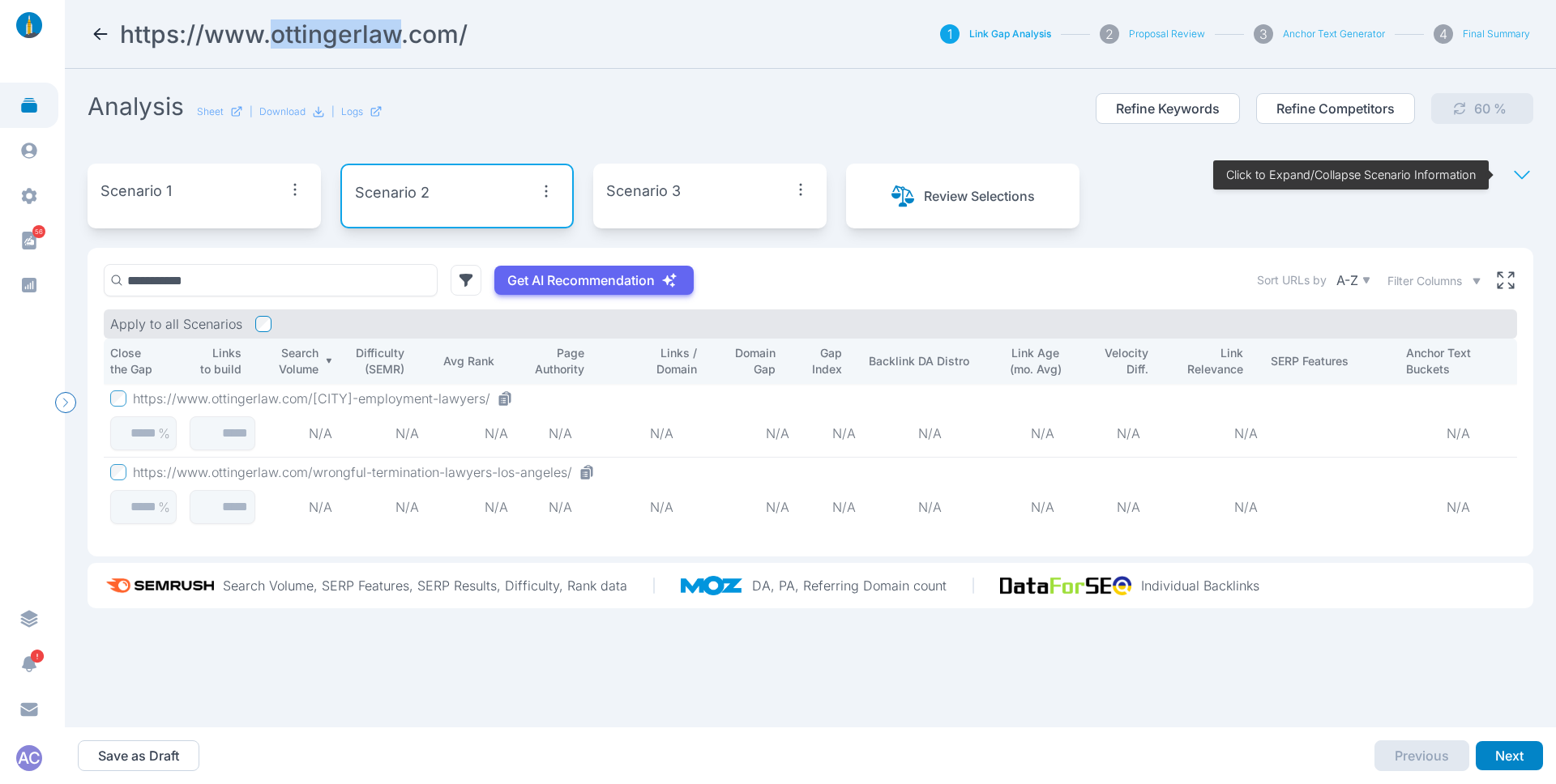 click on "https://www.ottingerlaw.com/" at bounding box center (293, 34) 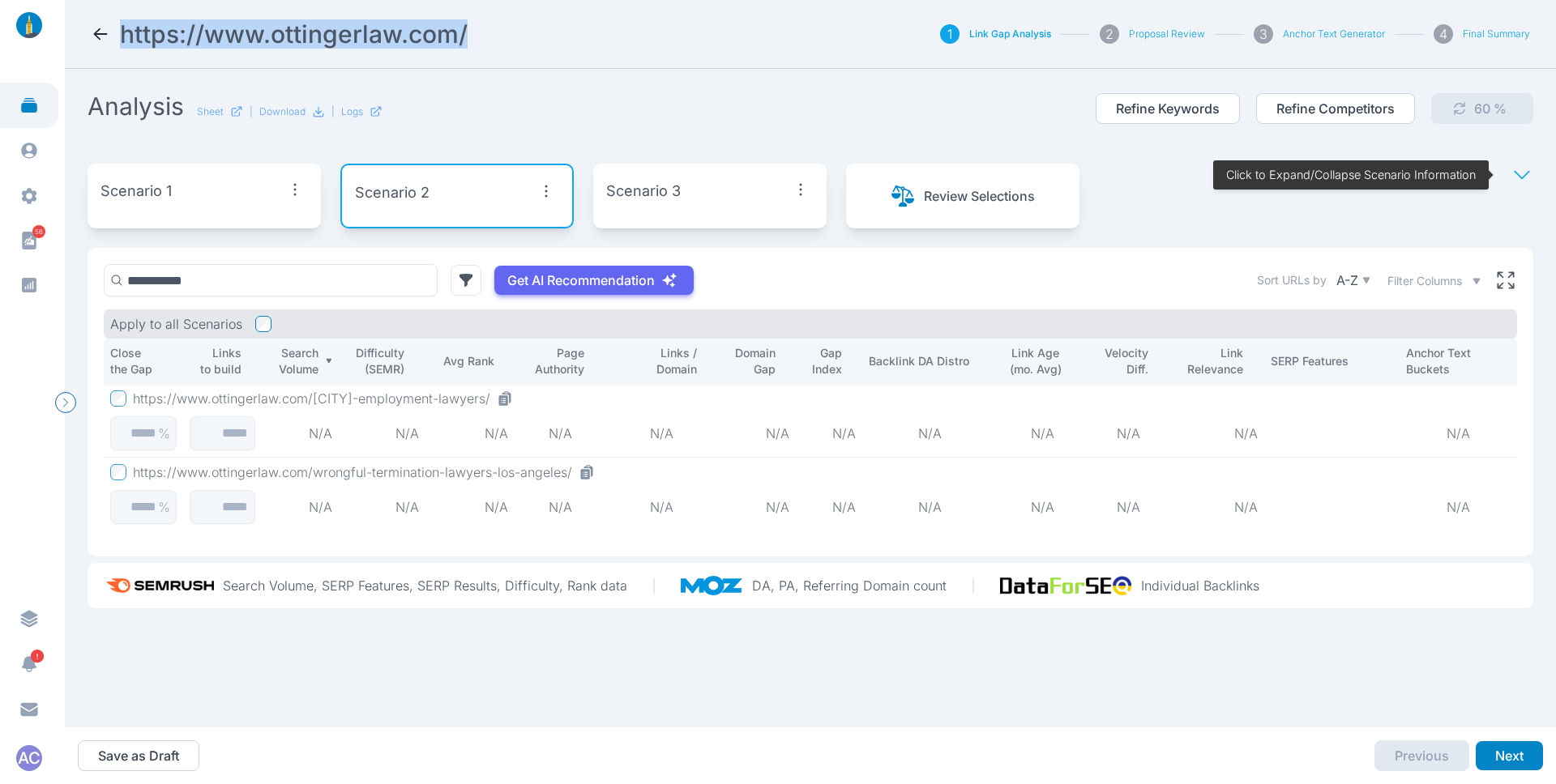 click on "https://www.ottingerlaw.com/" at bounding box center [293, 34] 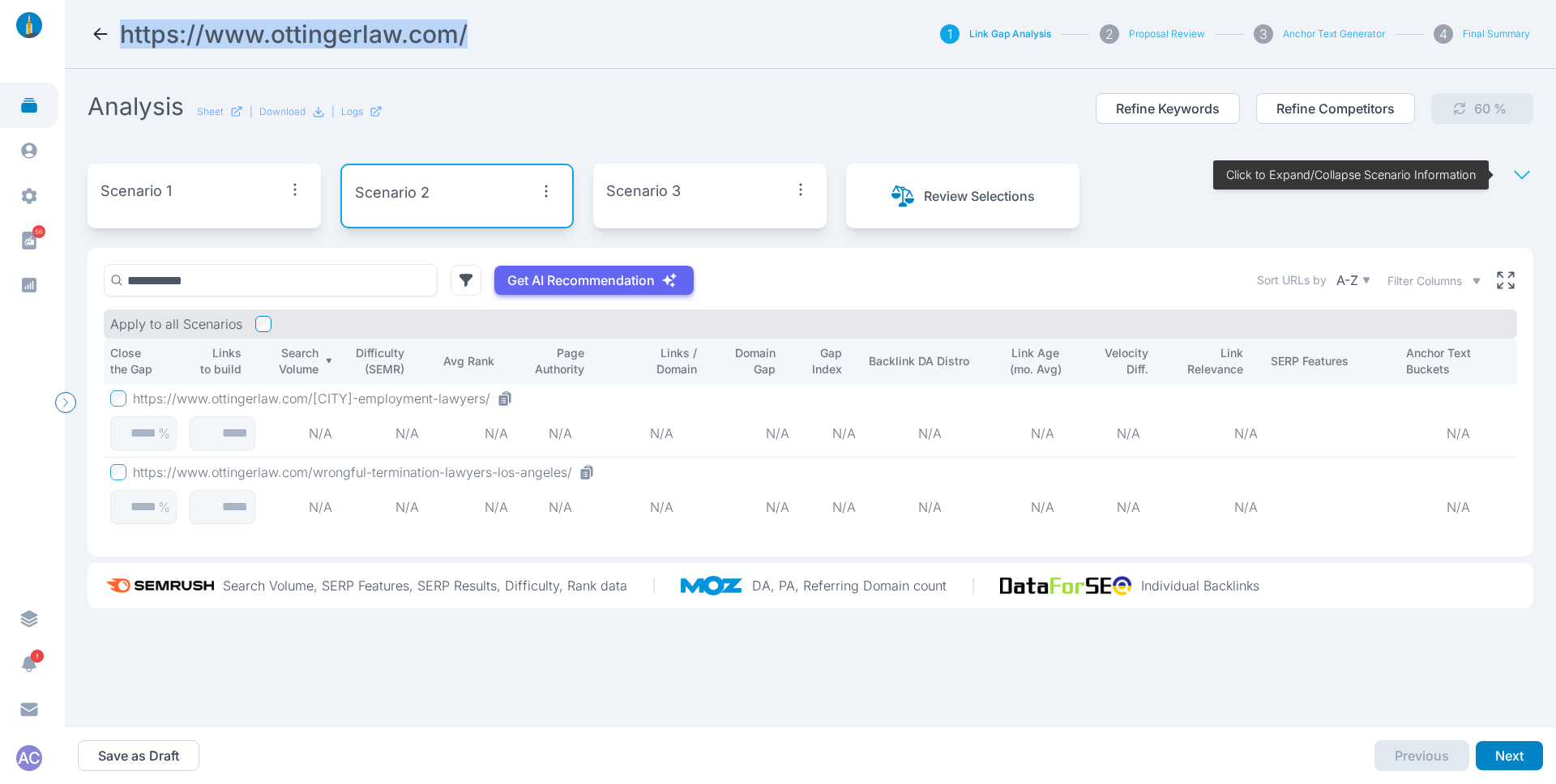 drag, startPoint x: 507, startPoint y: 38, endPoint x: 190, endPoint y: 32, distance: 317.05678 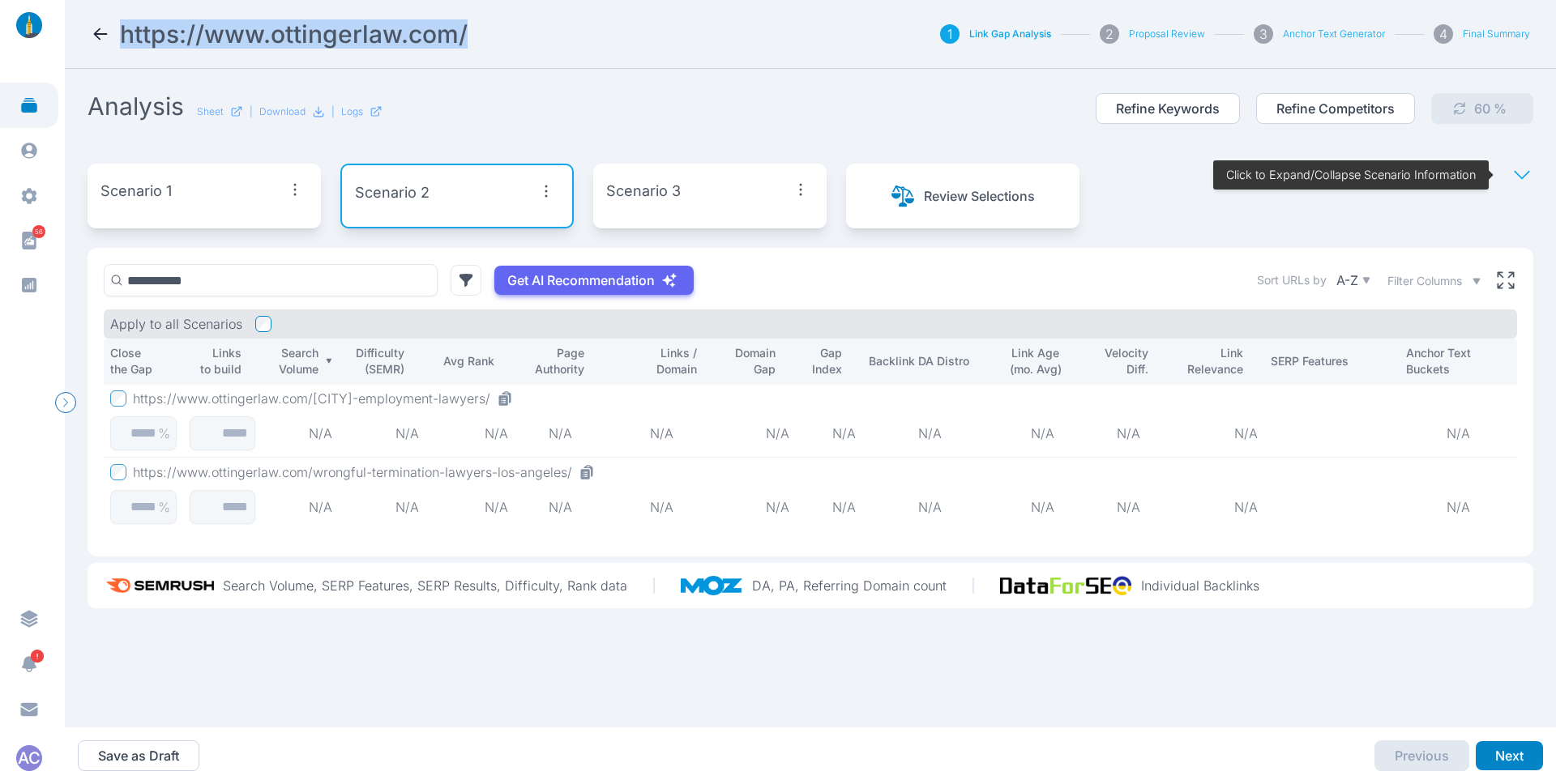 click on "https://www.ottingerlaw.com/" at bounding box center [451, 34] 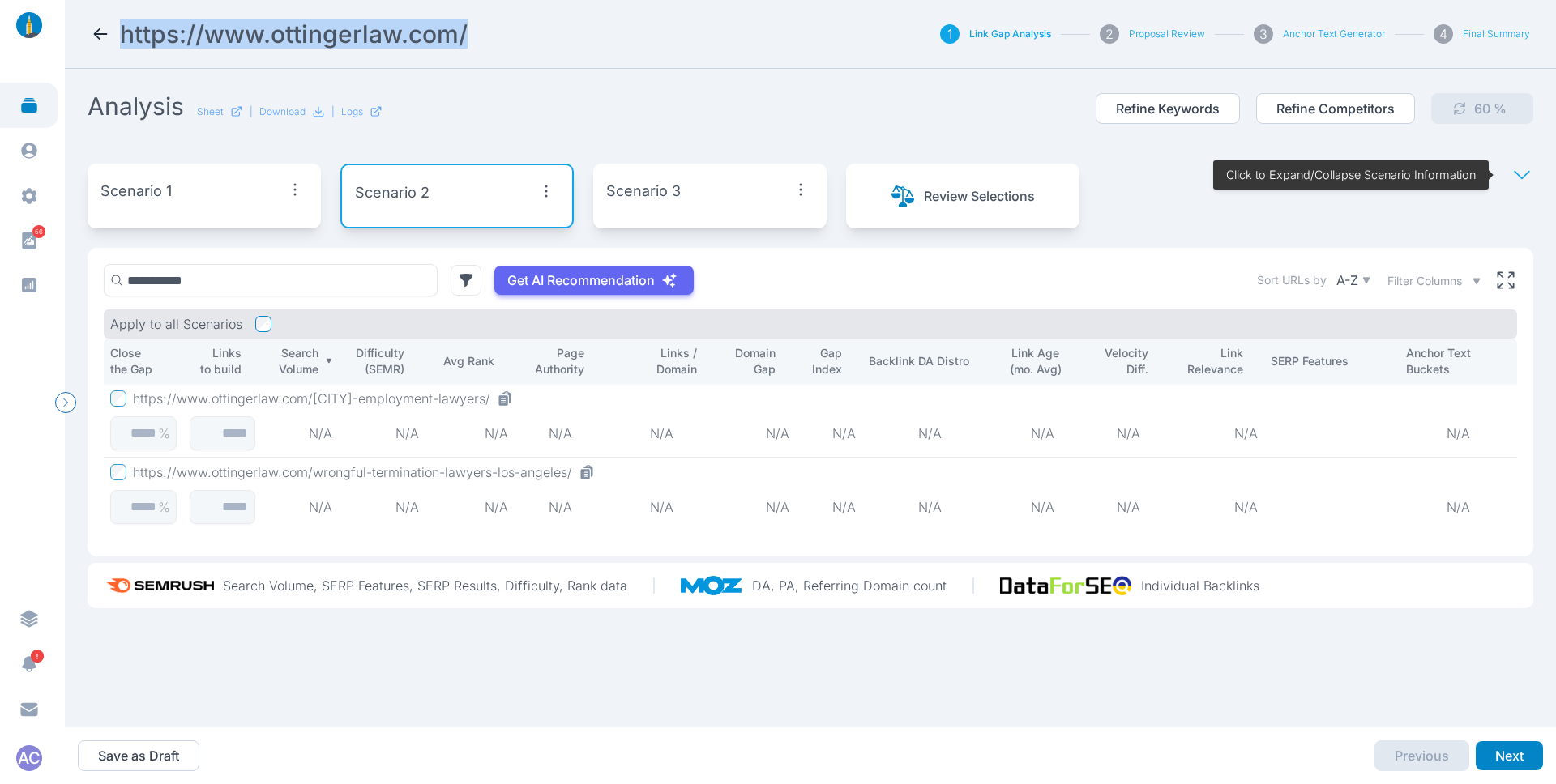 click on "https://www.ottingerlaw.com/" at bounding box center (451, 34) 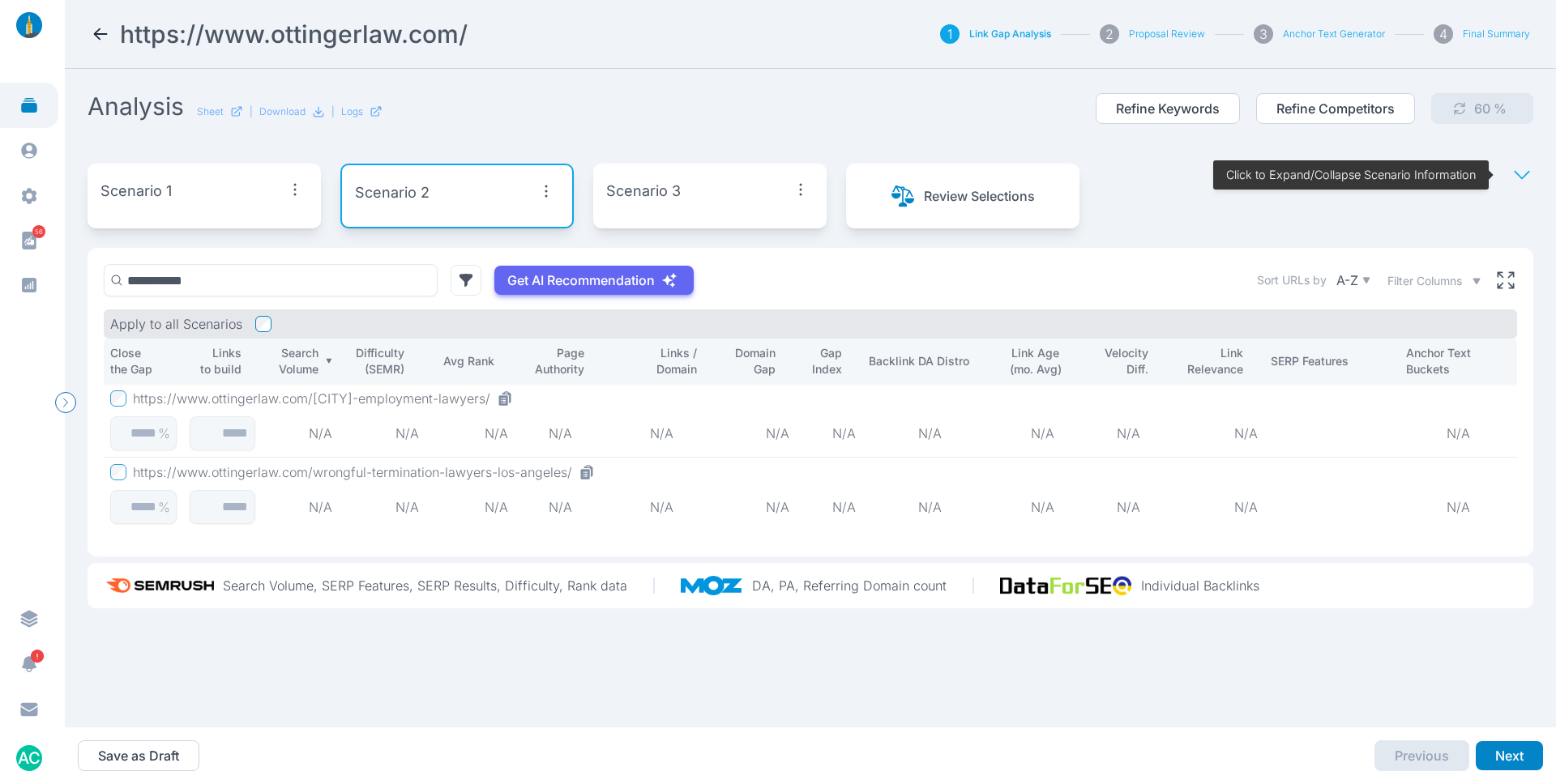 click on "Scenario 3" at bounding box center [136, 191] 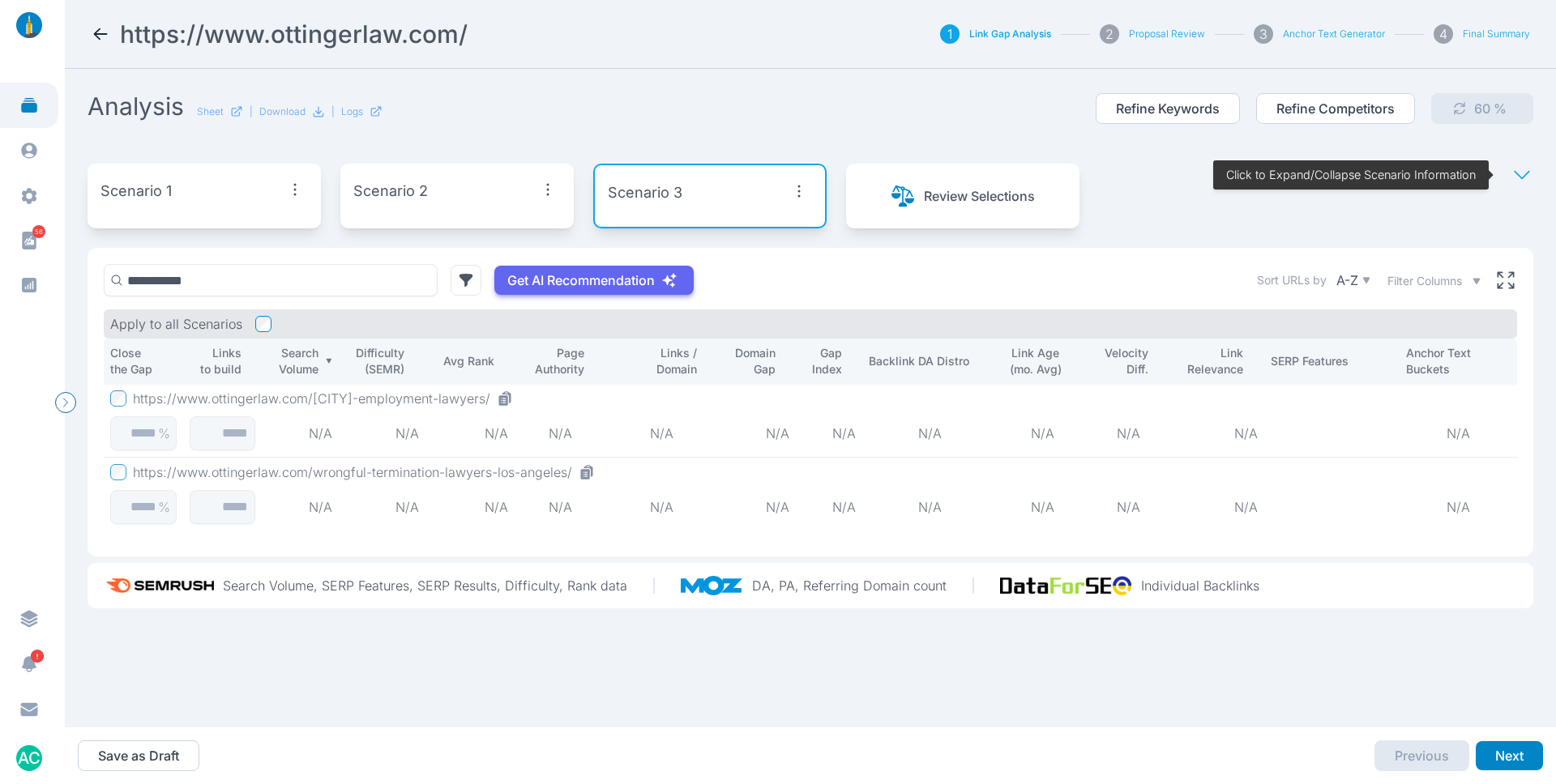 click at bounding box center (29, 105) 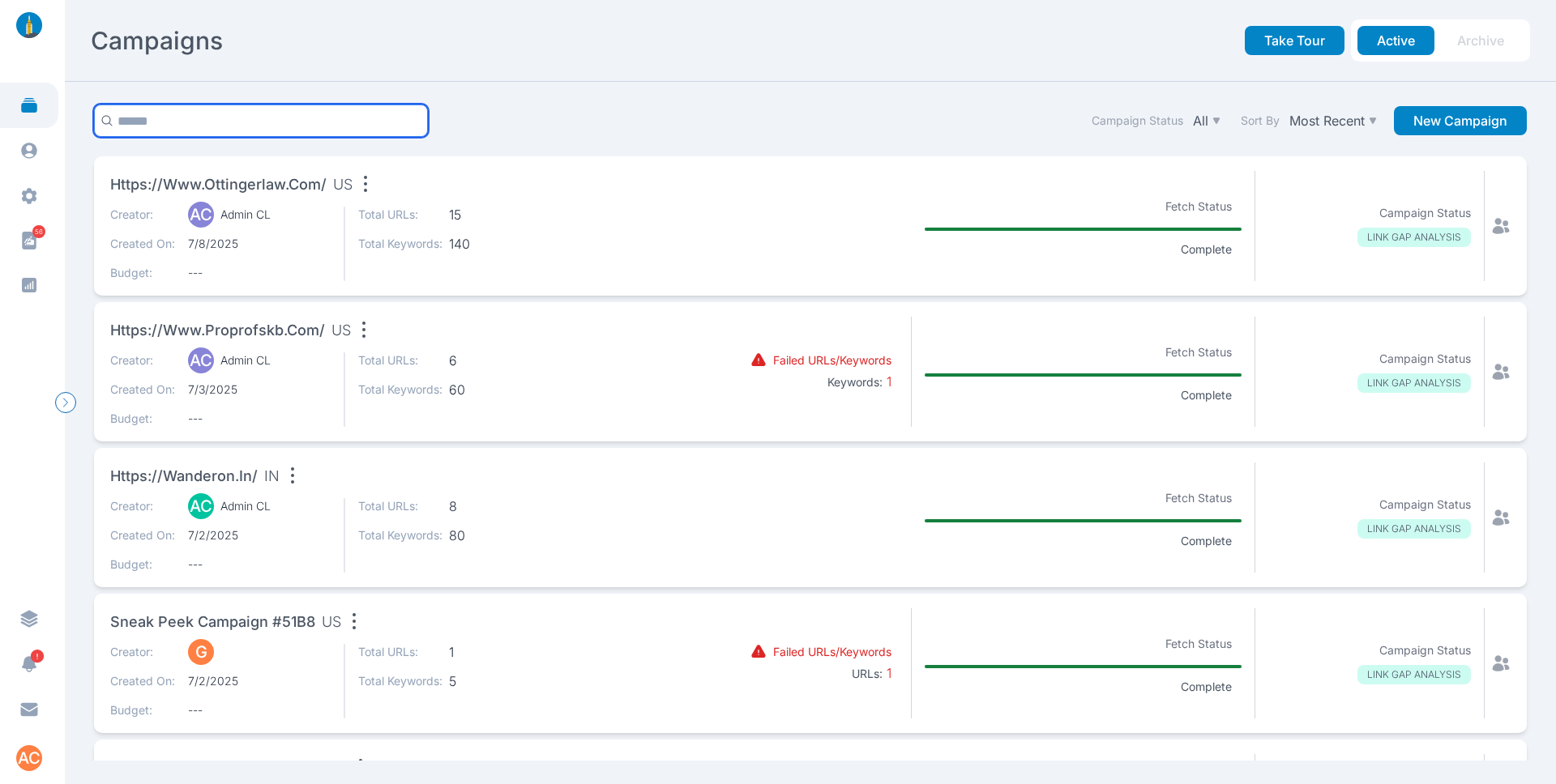 click at bounding box center (261, 121) 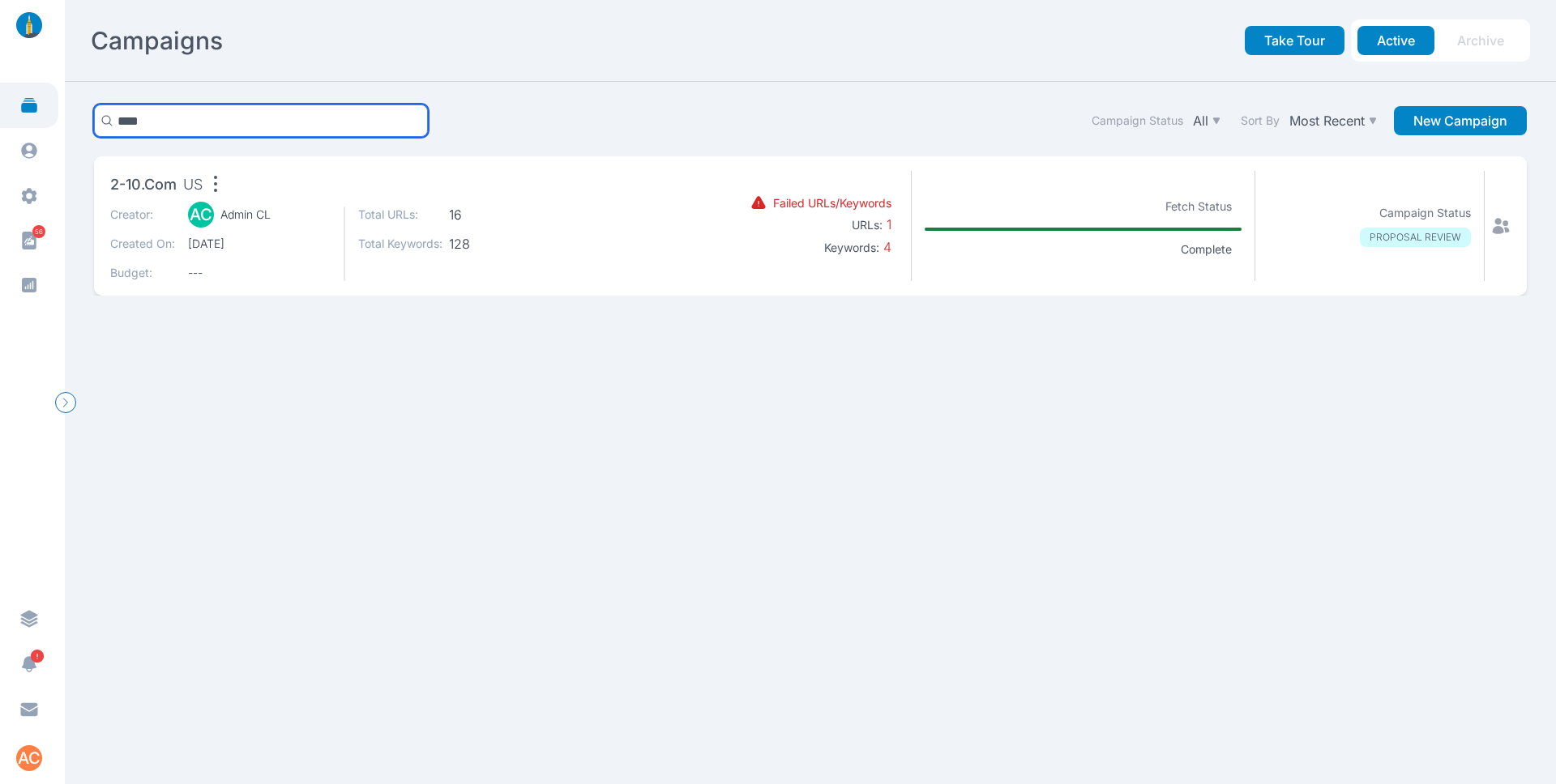 type on "****" 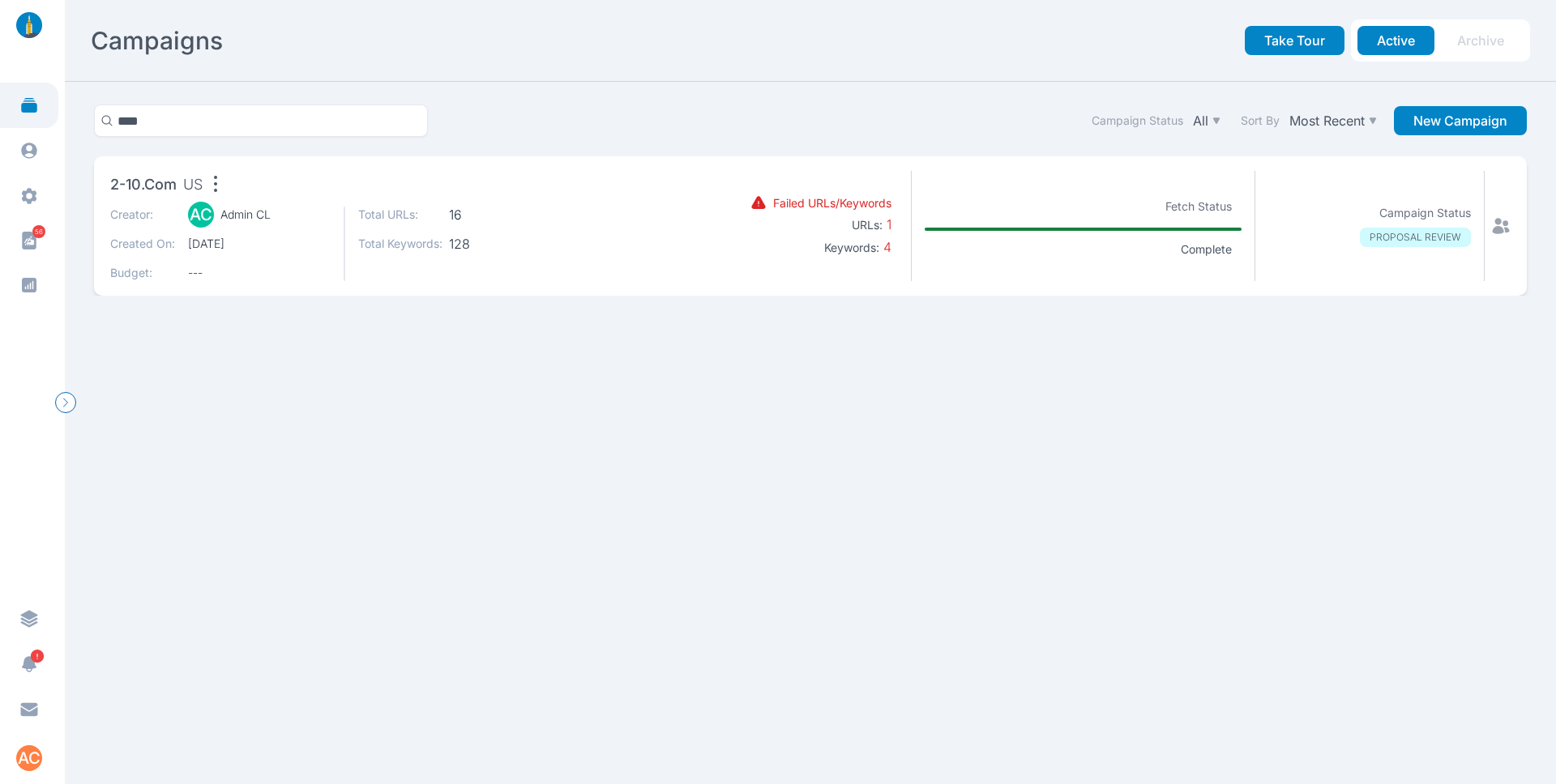click on "2-10.com" at bounding box center (143, 185) 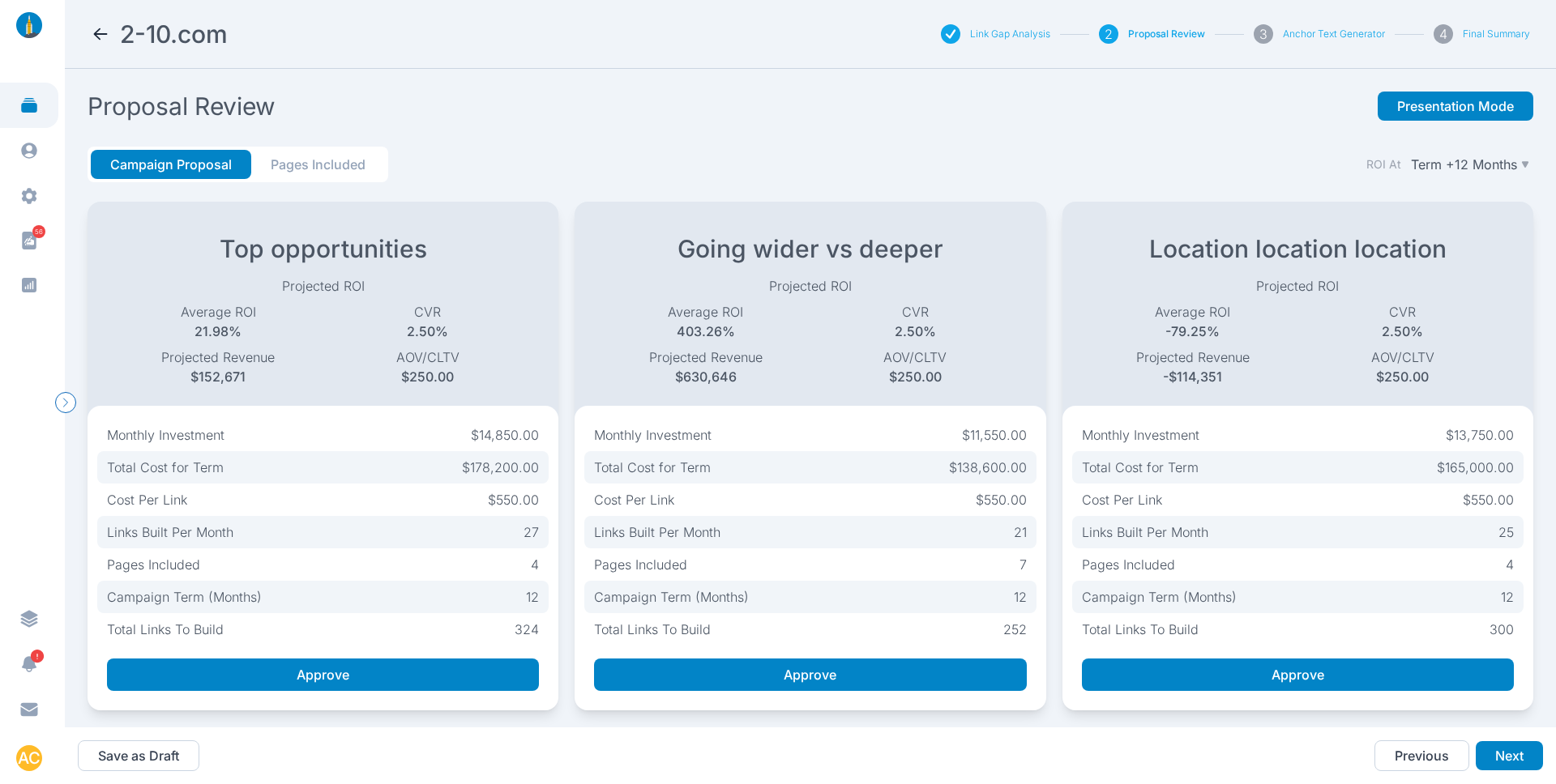 scroll, scrollTop: 18, scrollLeft: 0, axis: vertical 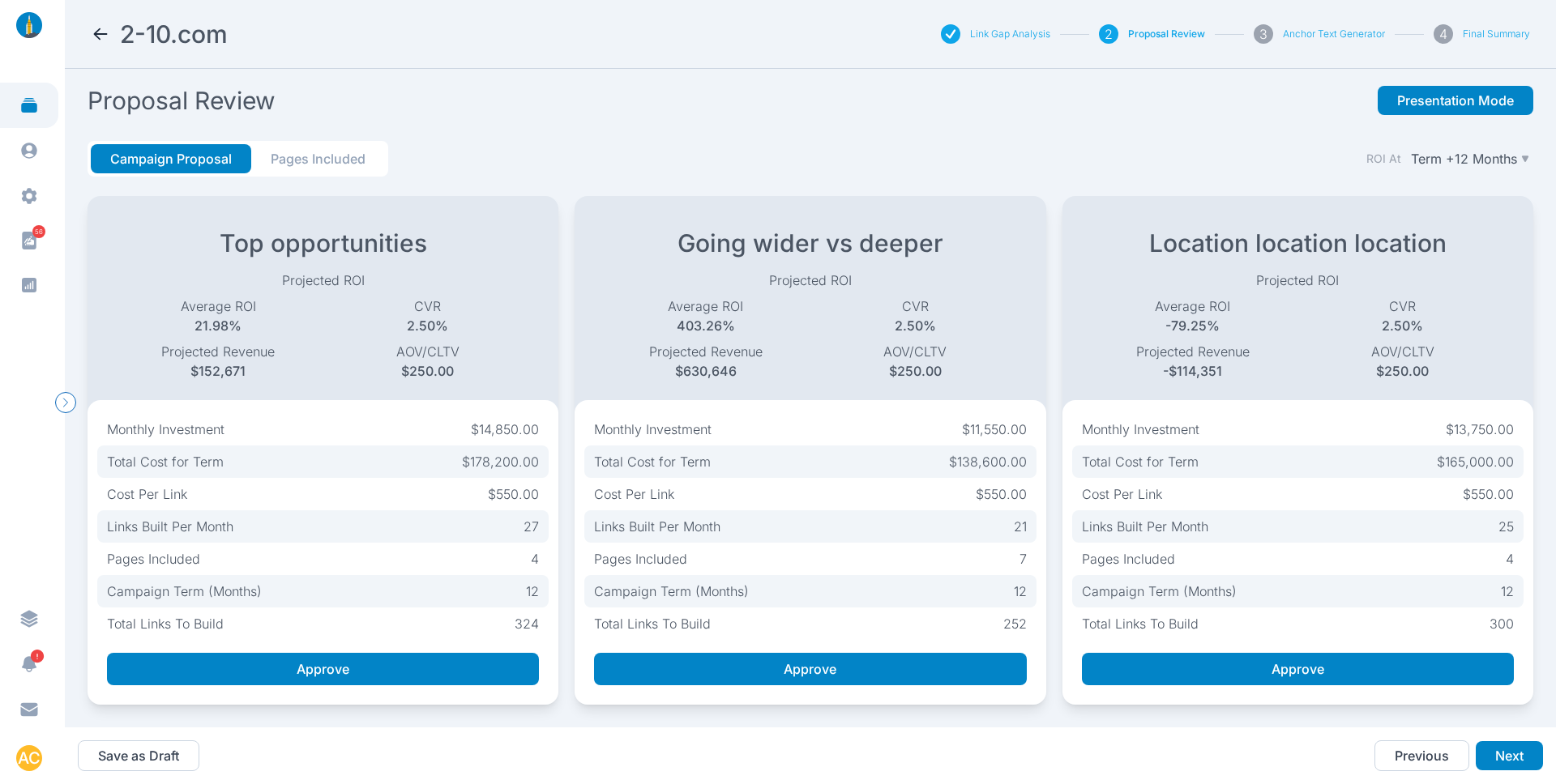 click on "Pages Included" at bounding box center [318, 159] 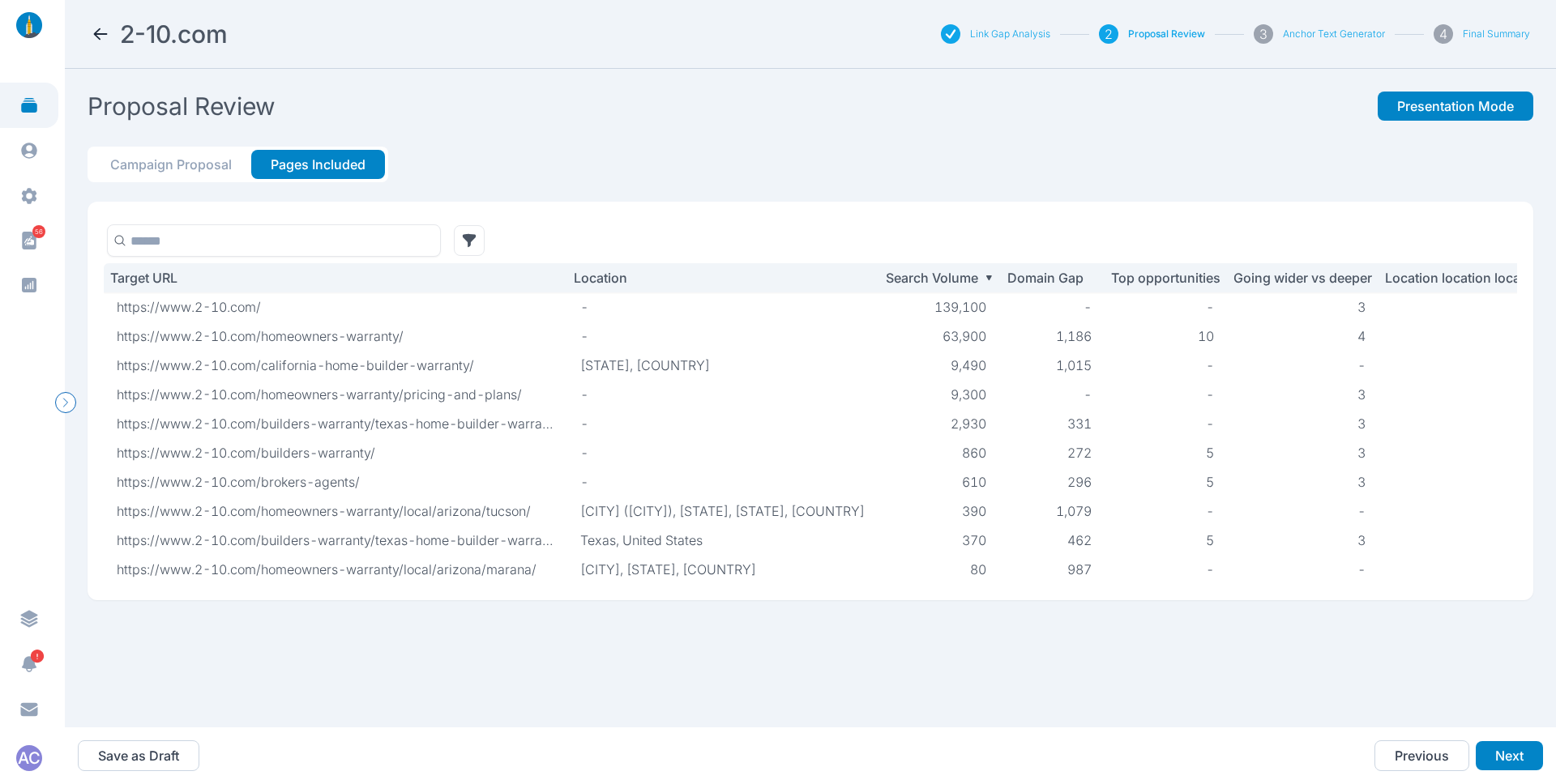 click on "Campaign Proposal" at bounding box center [171, 164] 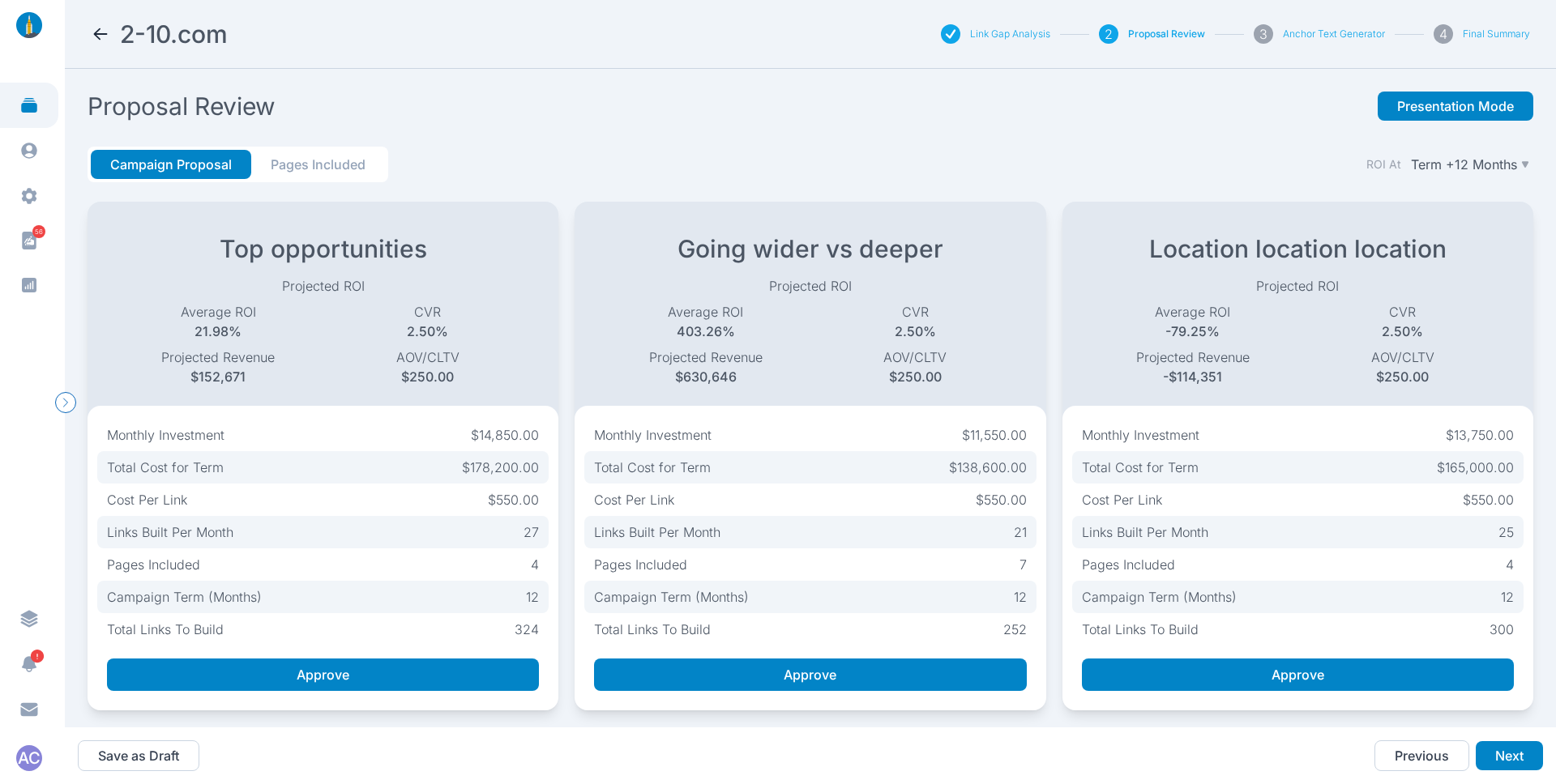 scroll, scrollTop: 18, scrollLeft: 0, axis: vertical 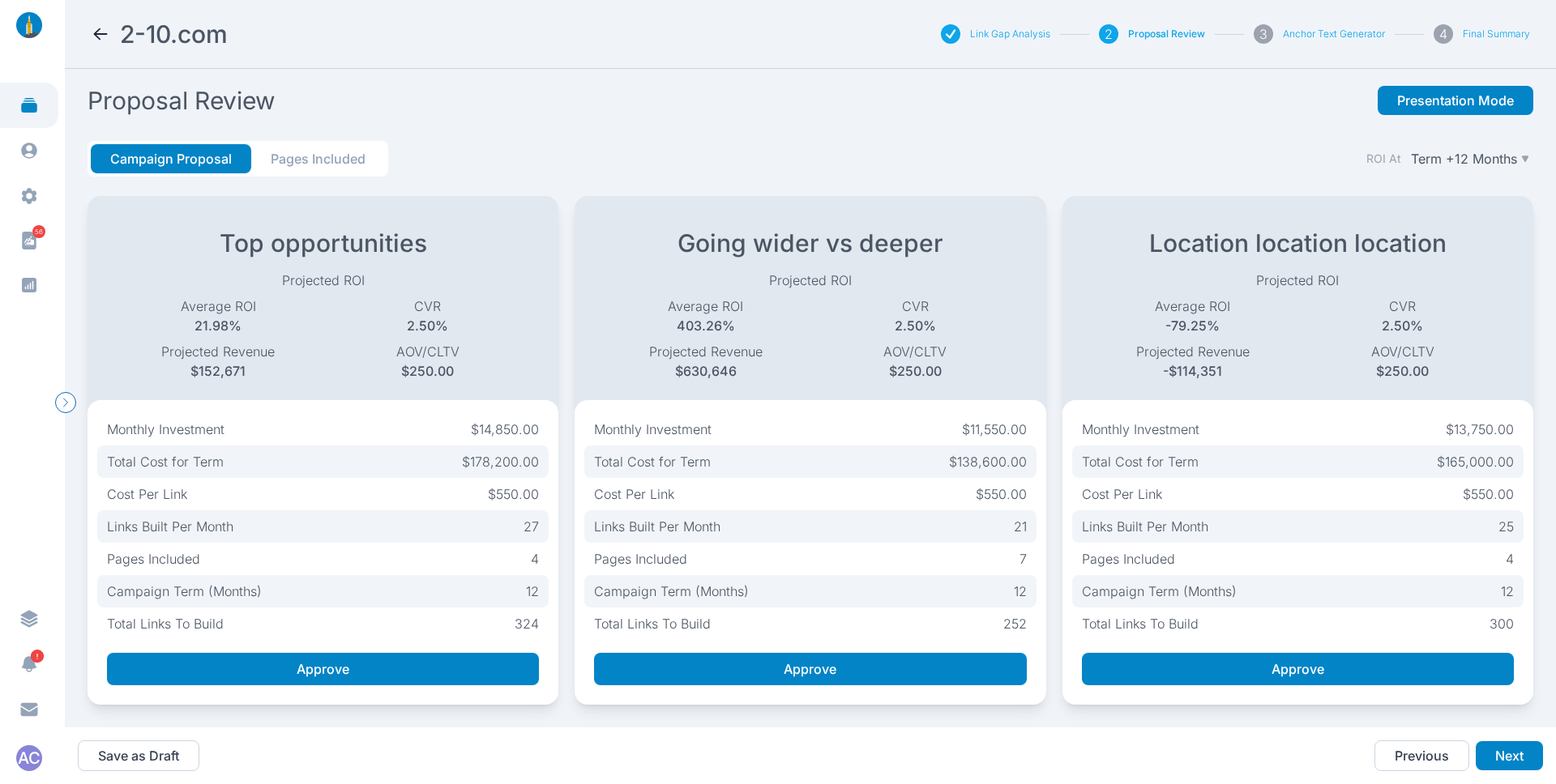 click on "Campaign Proposal Pages Included ROI At Term +12 Months" at bounding box center [810, 168] 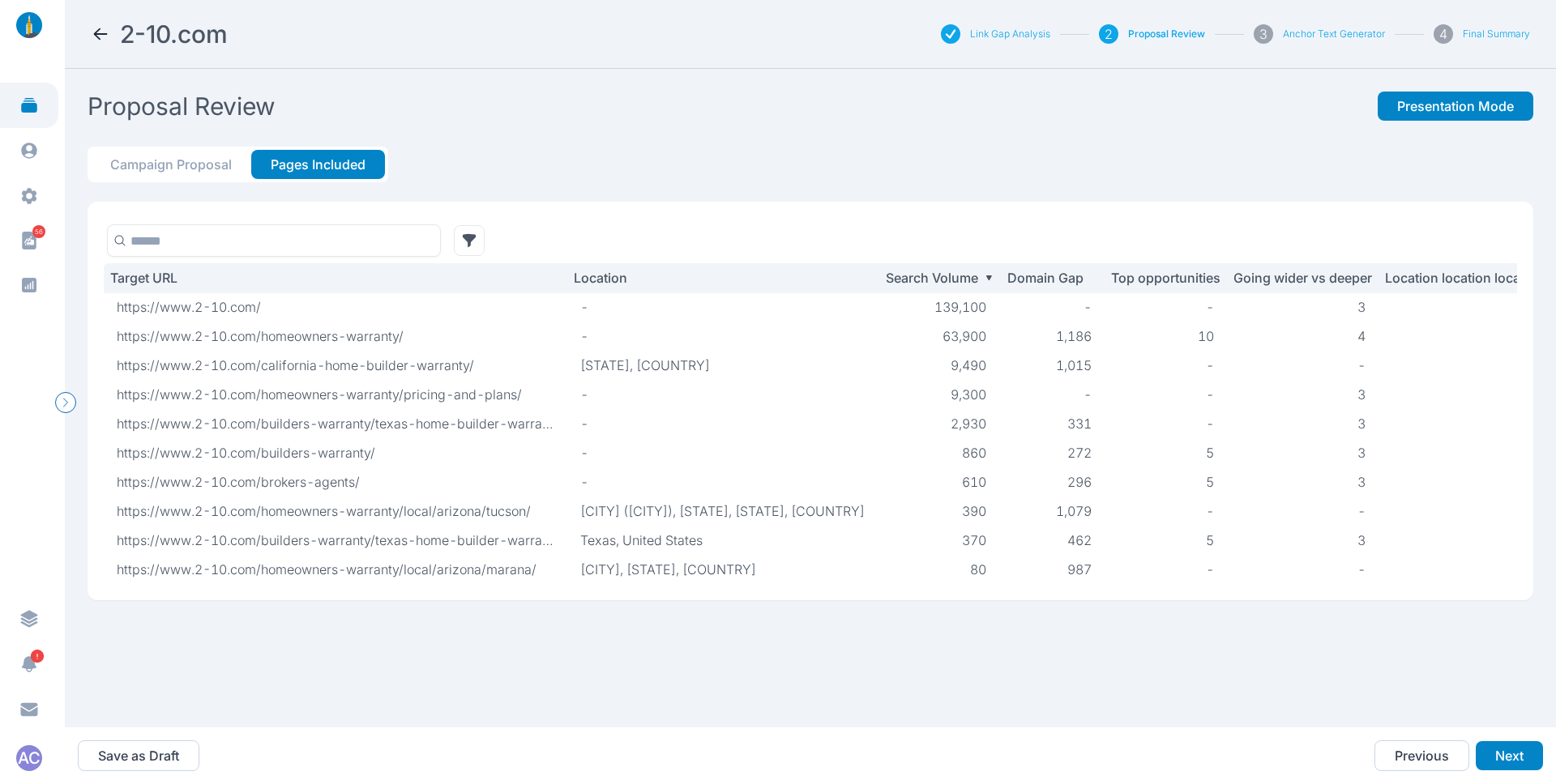 scroll, scrollTop: 0, scrollLeft: 0, axis: both 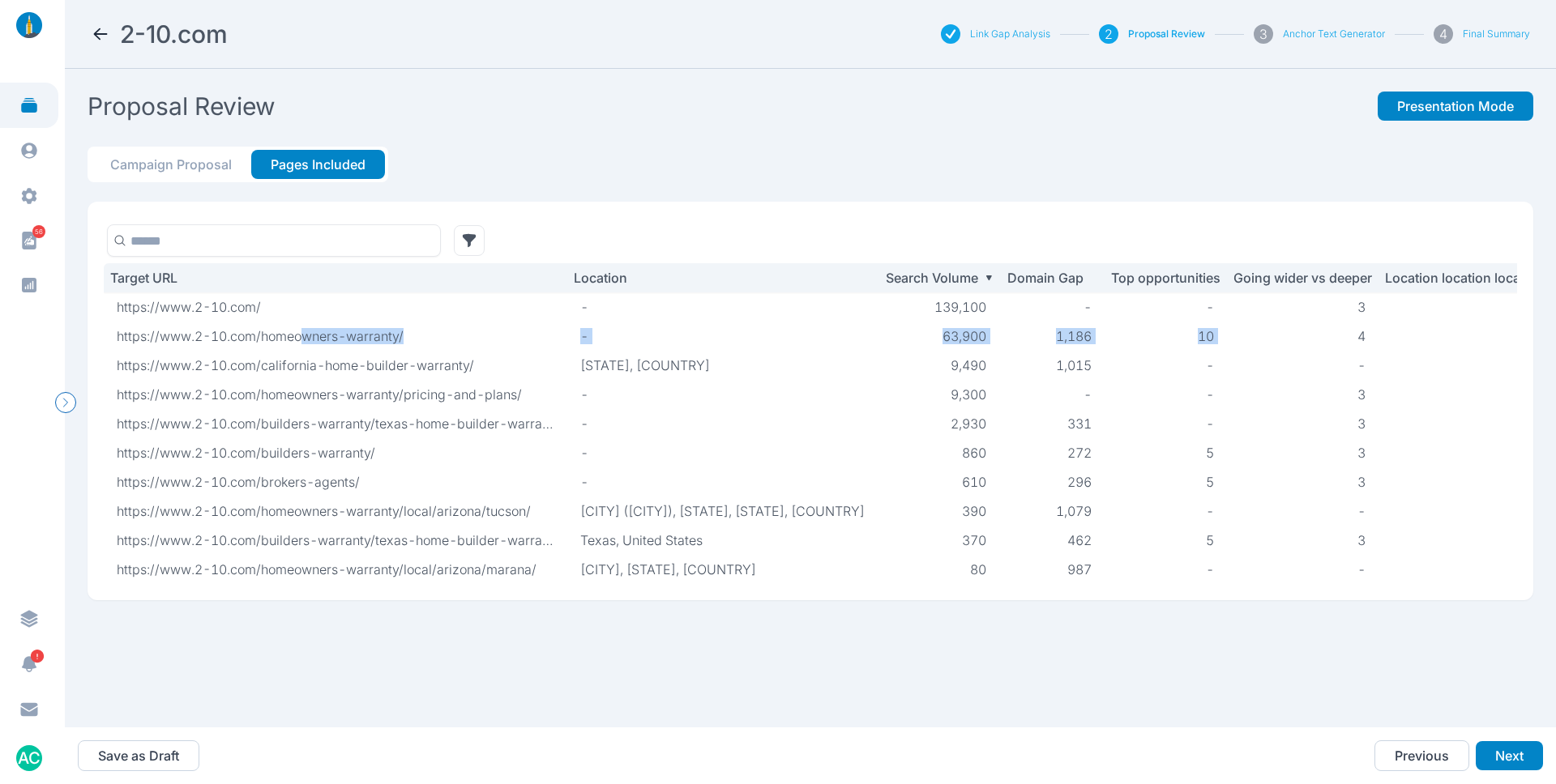 drag, startPoint x: 302, startPoint y: 334, endPoint x: 1362, endPoint y: 342, distance: 1060.0302 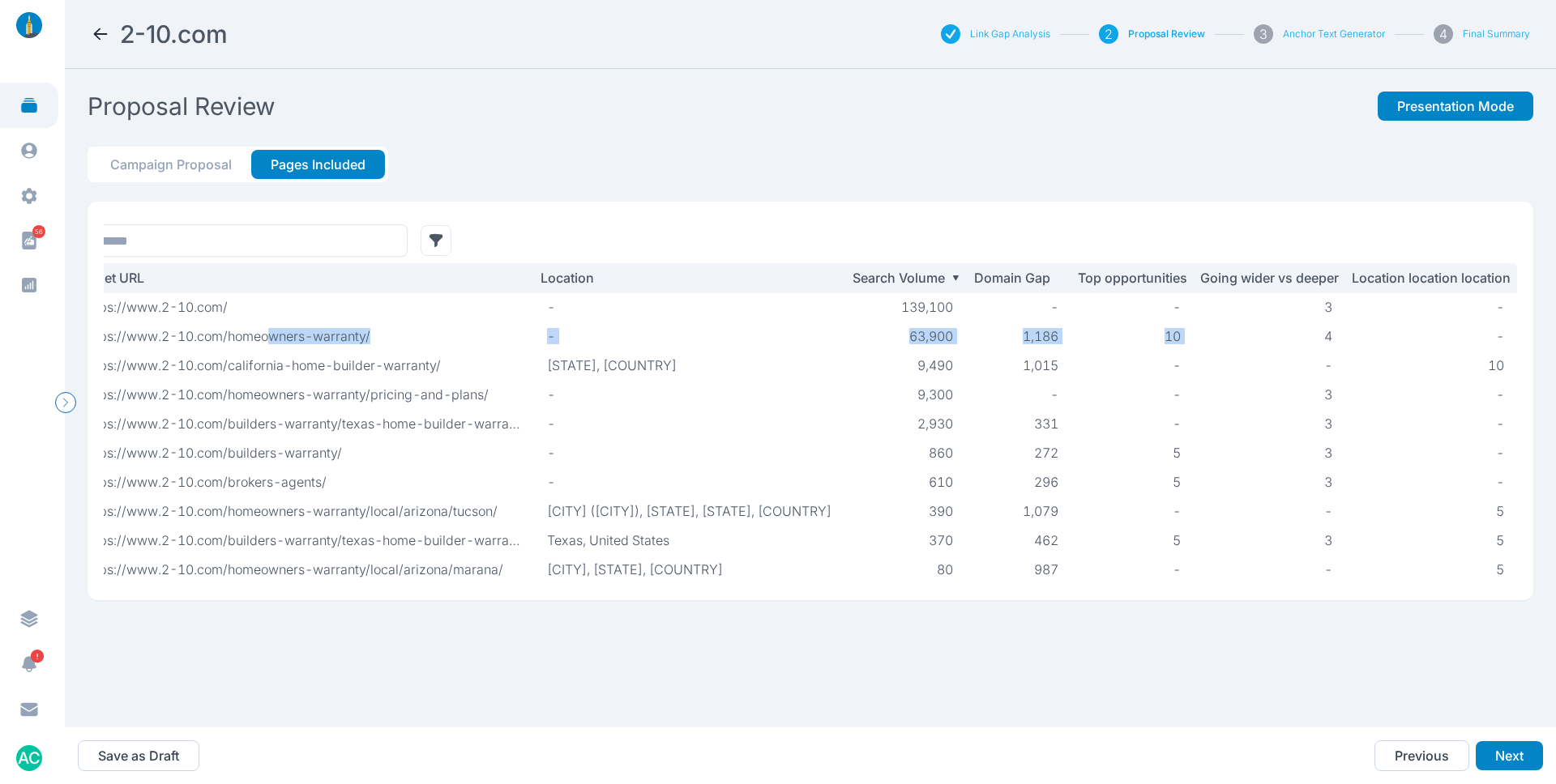 scroll, scrollTop: 0, scrollLeft: 0, axis: both 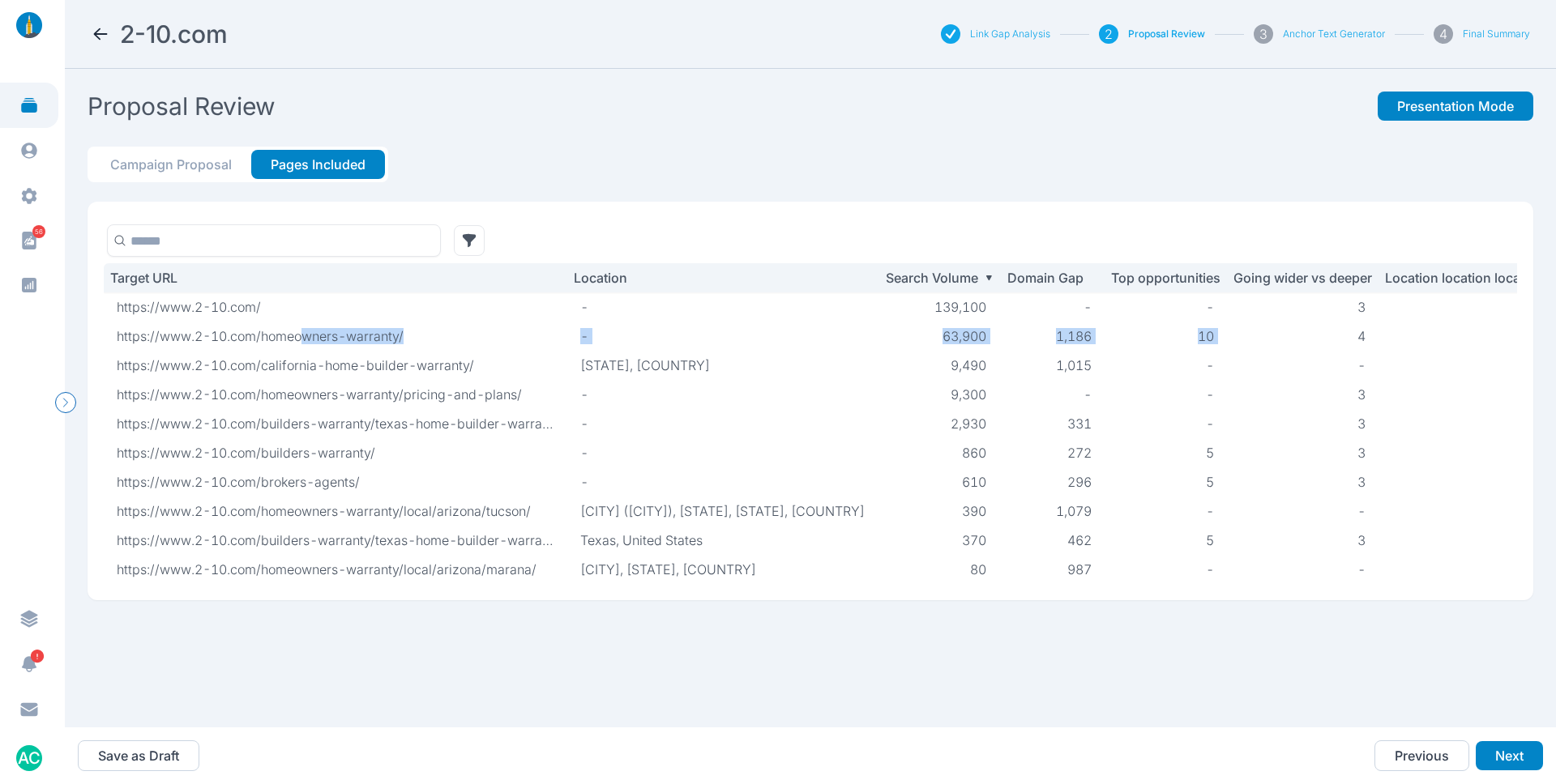 click on "Campaign Proposal" at bounding box center (171, 164) 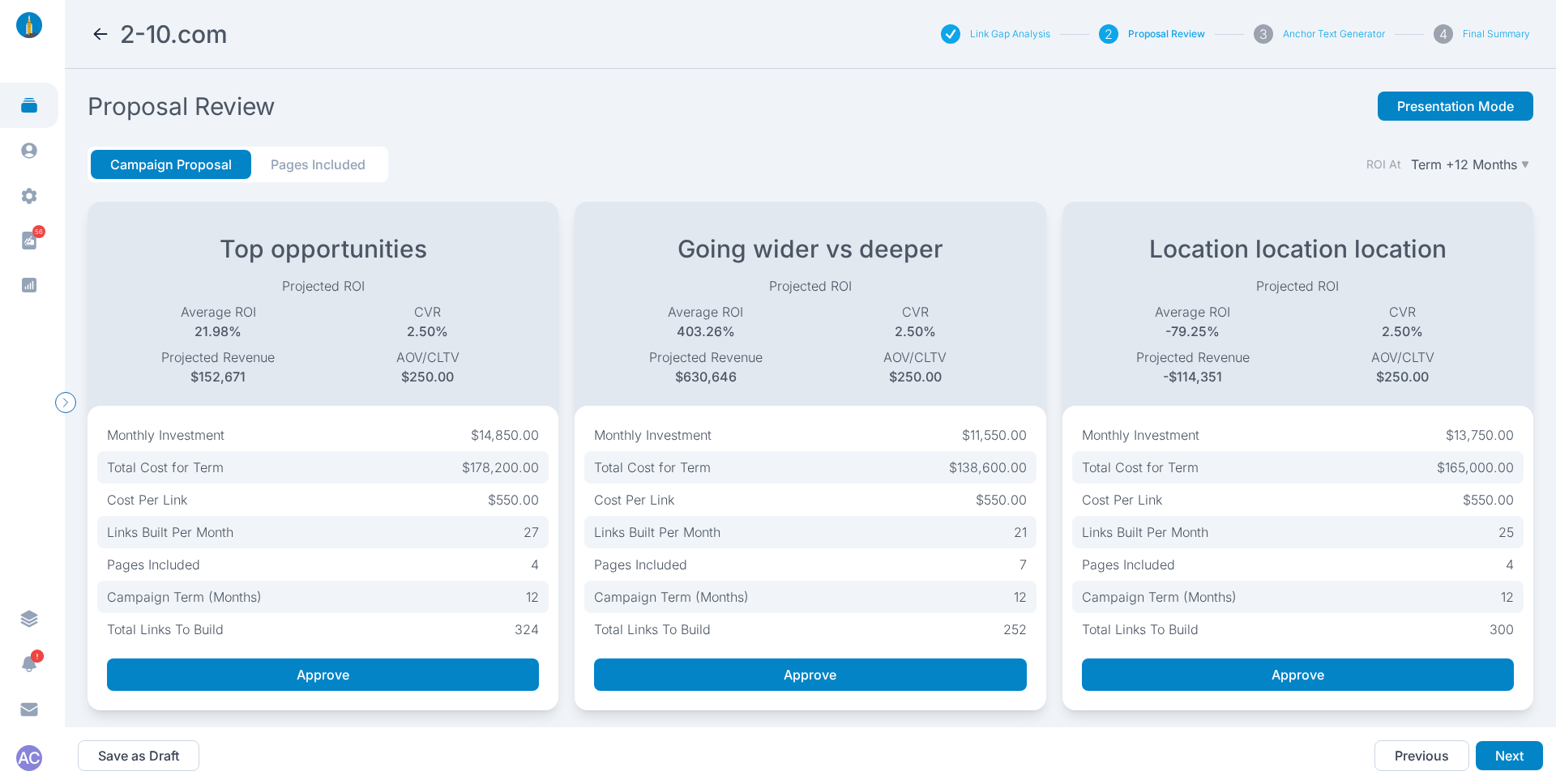 click on "Pages Included" at bounding box center (318, 164) 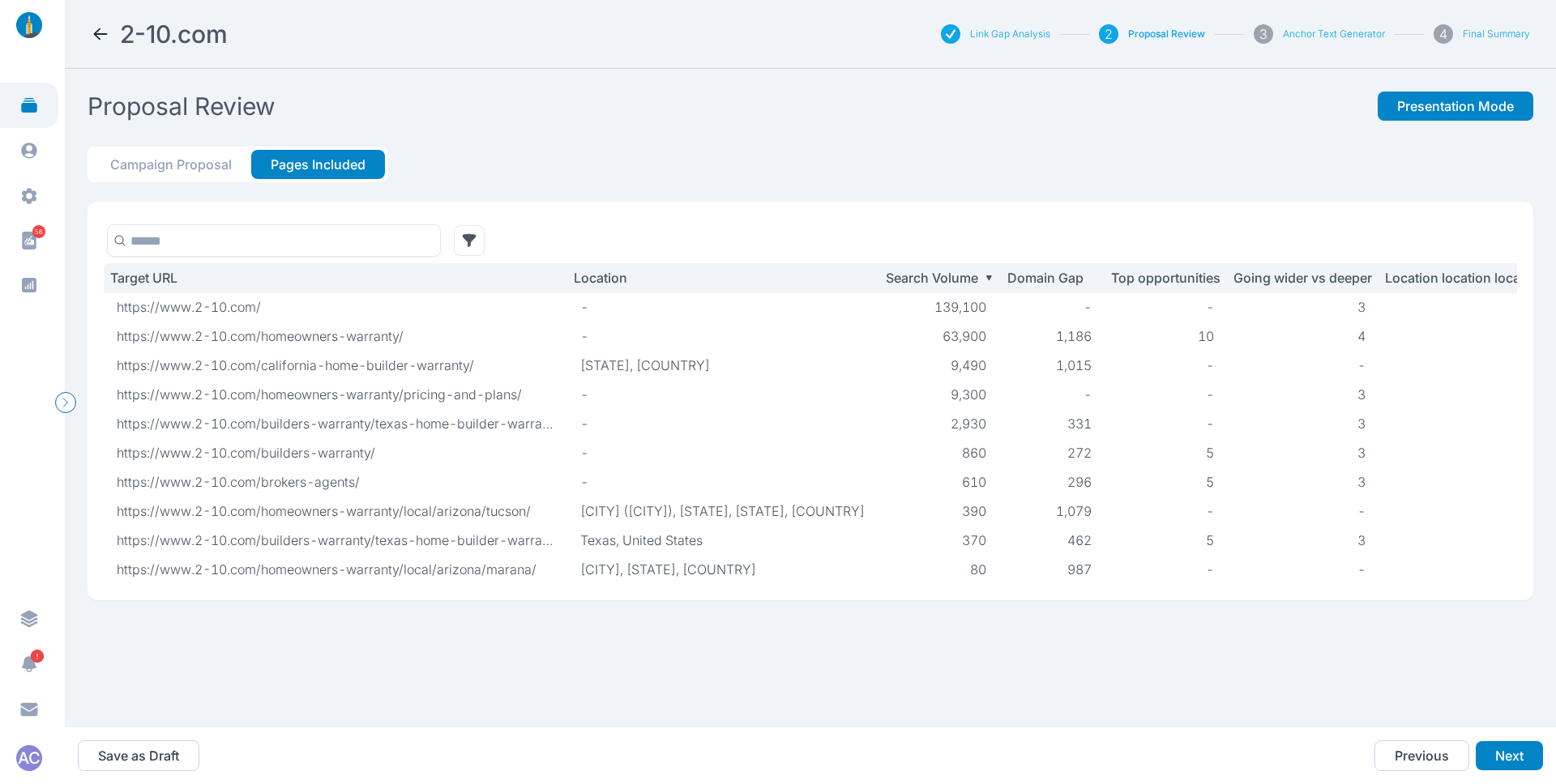 click on "https://www.2-10.com/builders-warranty/texas-home-builder-warranty/" at bounding box center (336, 307) 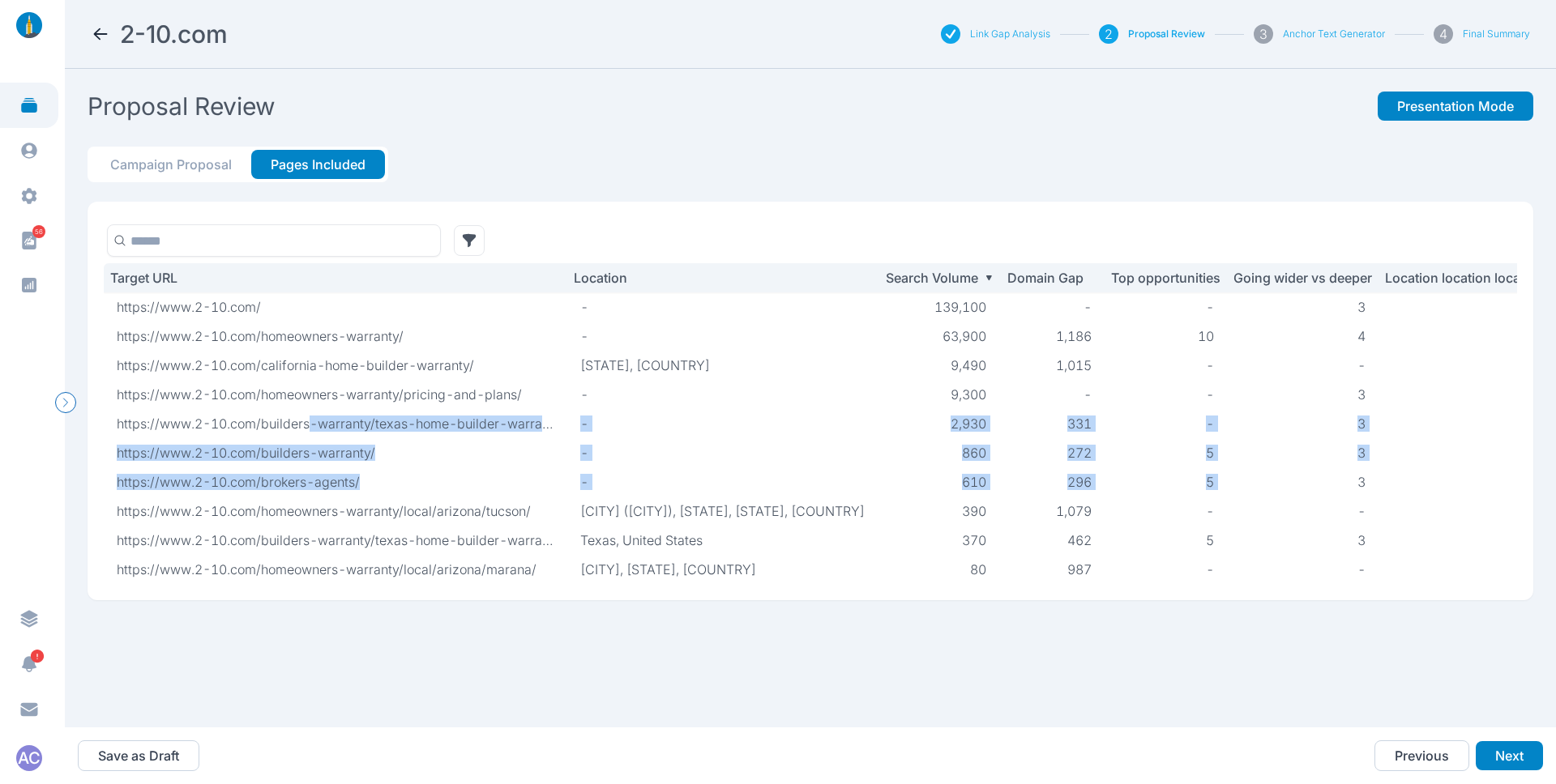 drag, startPoint x: 309, startPoint y: 419, endPoint x: 1326, endPoint y: 467, distance: 1018.1321 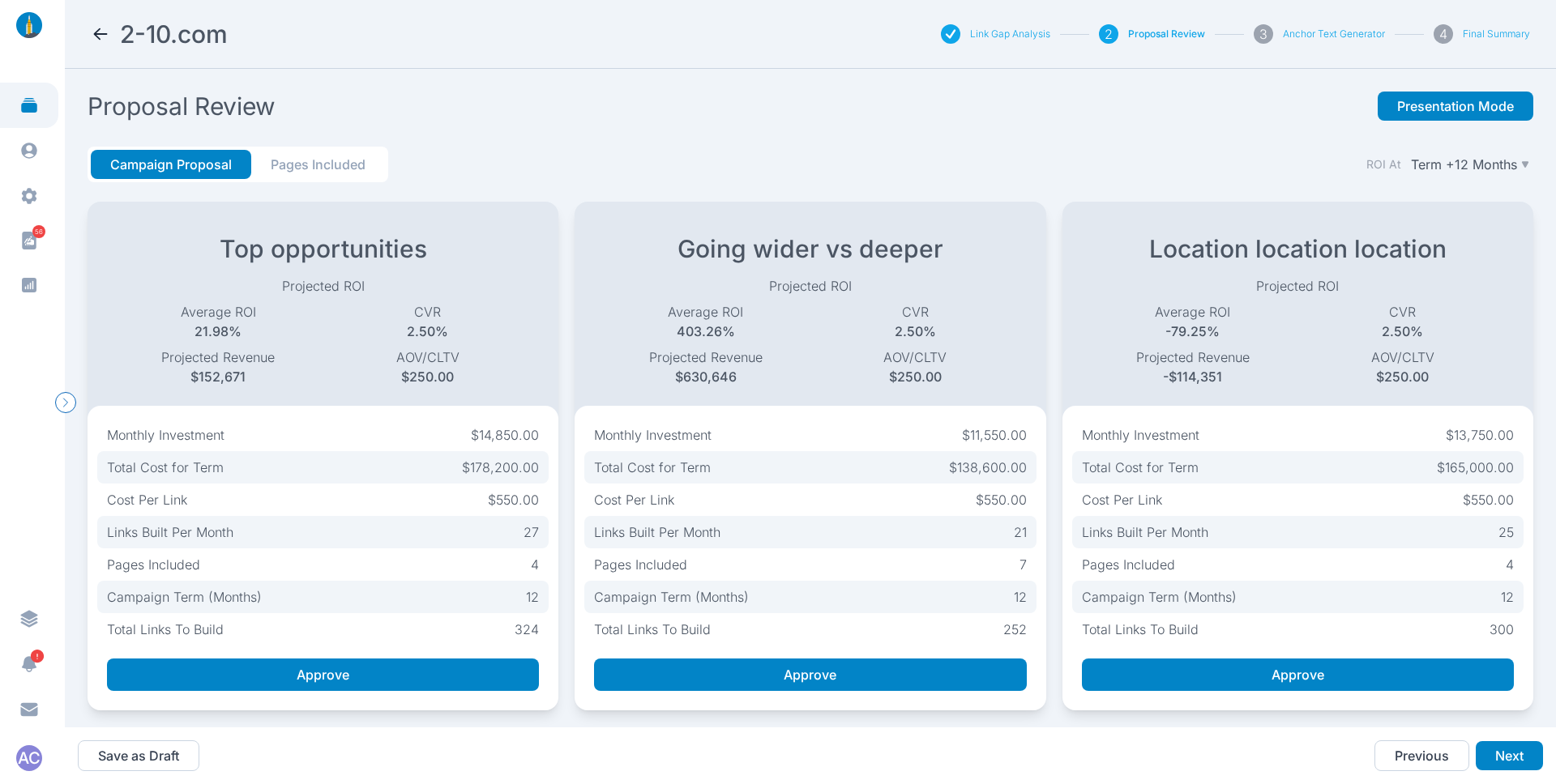 scroll, scrollTop: 18, scrollLeft: 0, axis: vertical 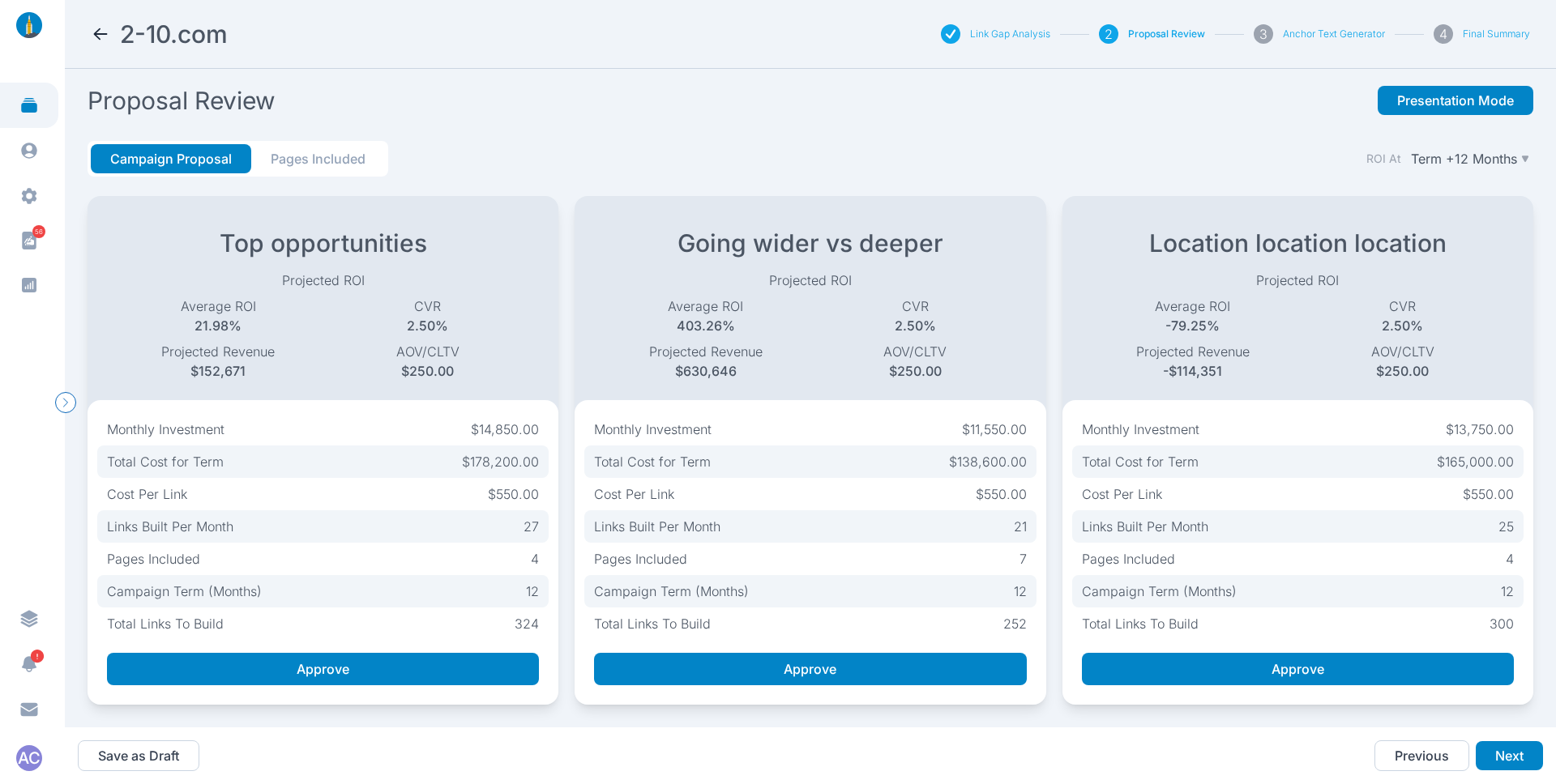 click at bounding box center (100, 34) 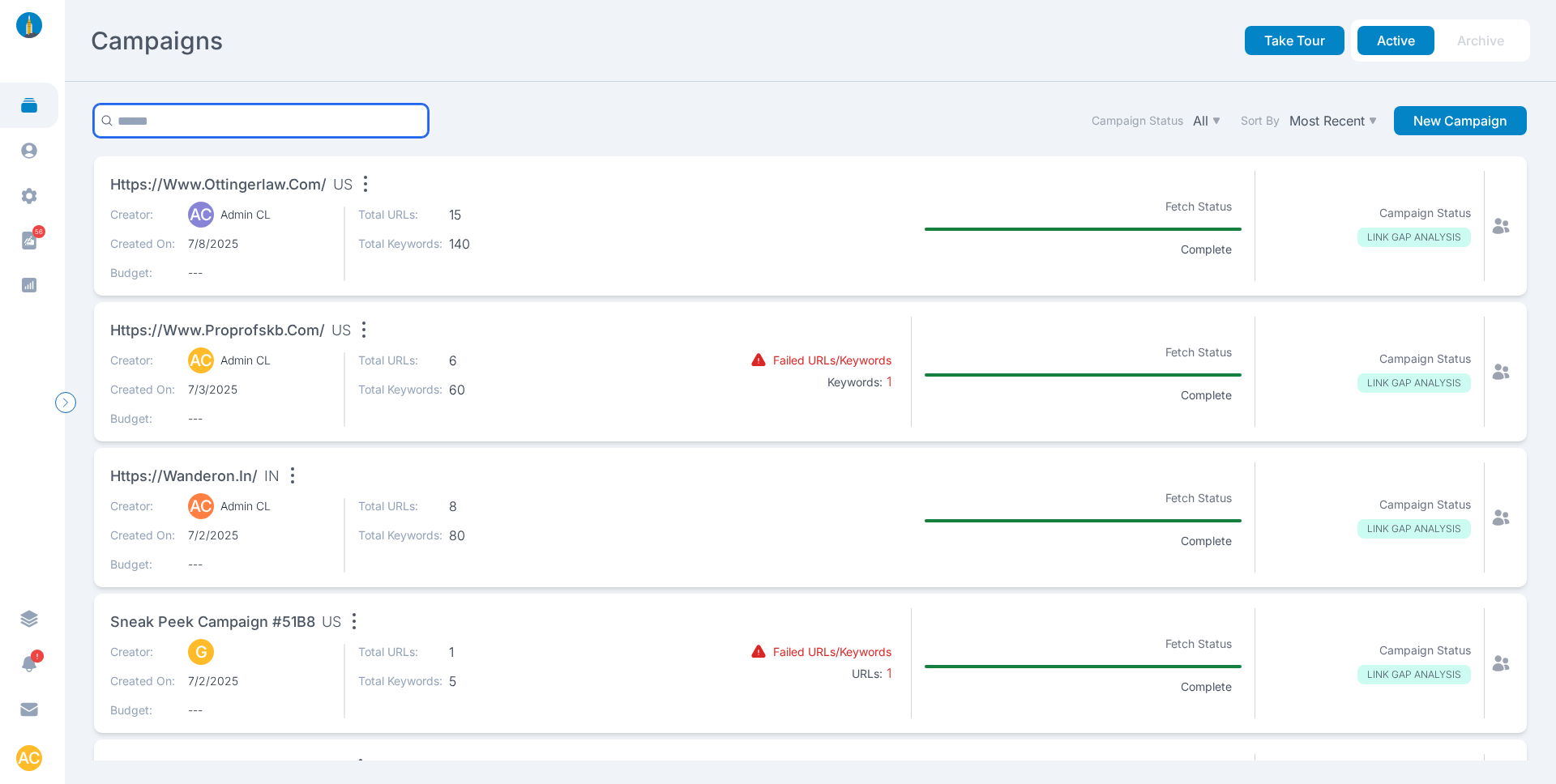 click at bounding box center [261, 121] 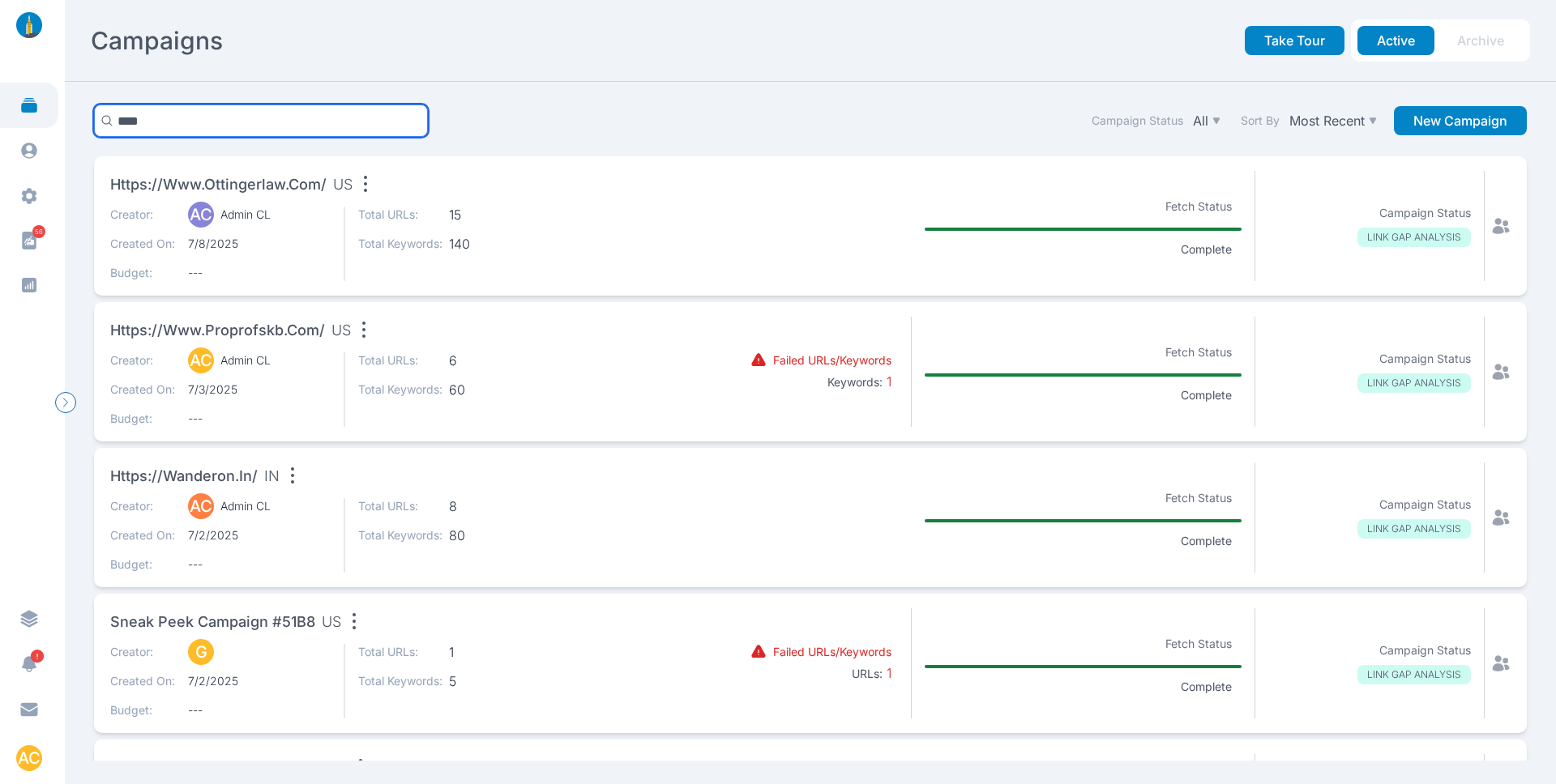 type on "****" 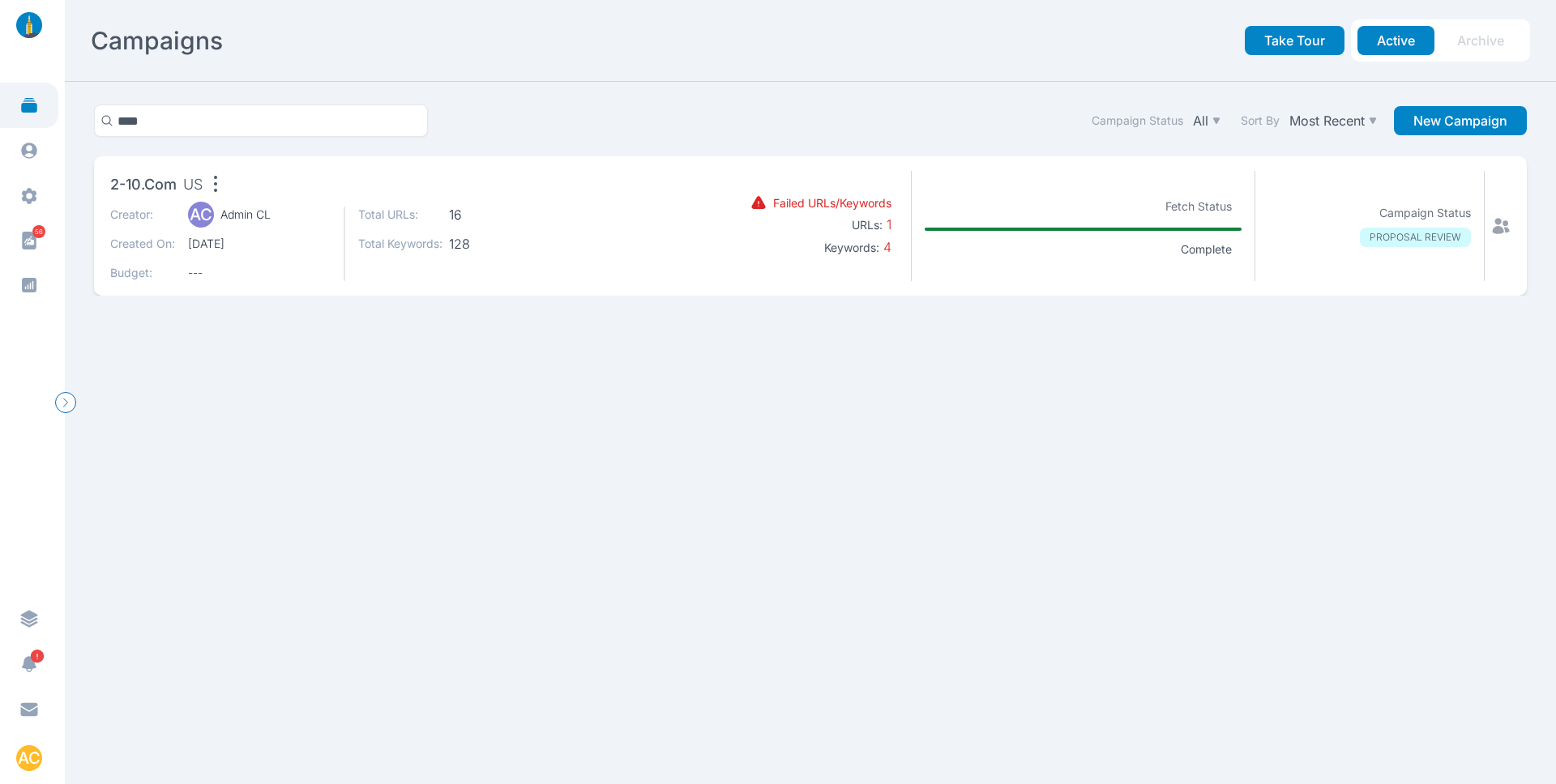 click on "2-10.com" at bounding box center [143, 185] 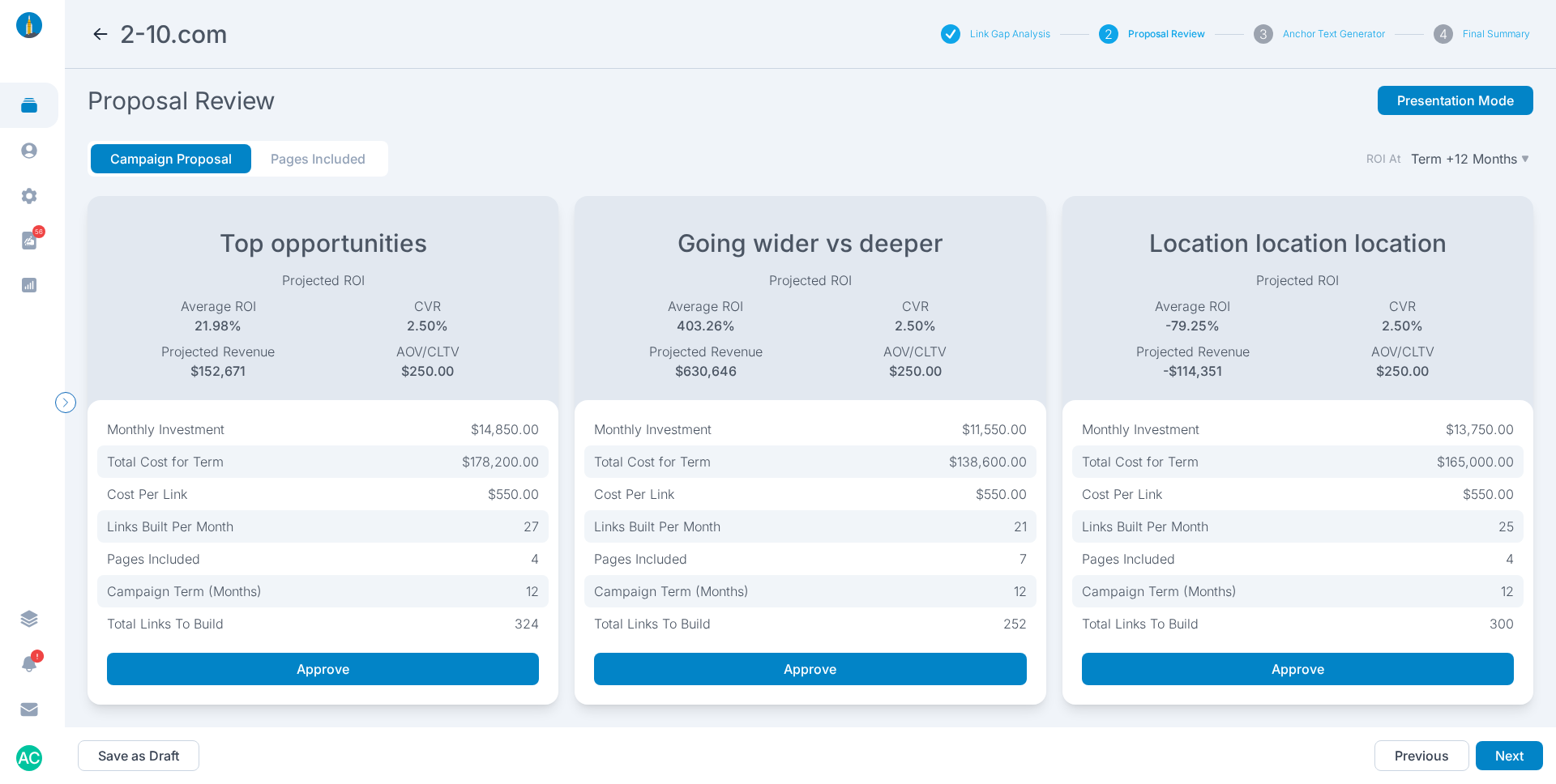 scroll, scrollTop: 0, scrollLeft: 0, axis: both 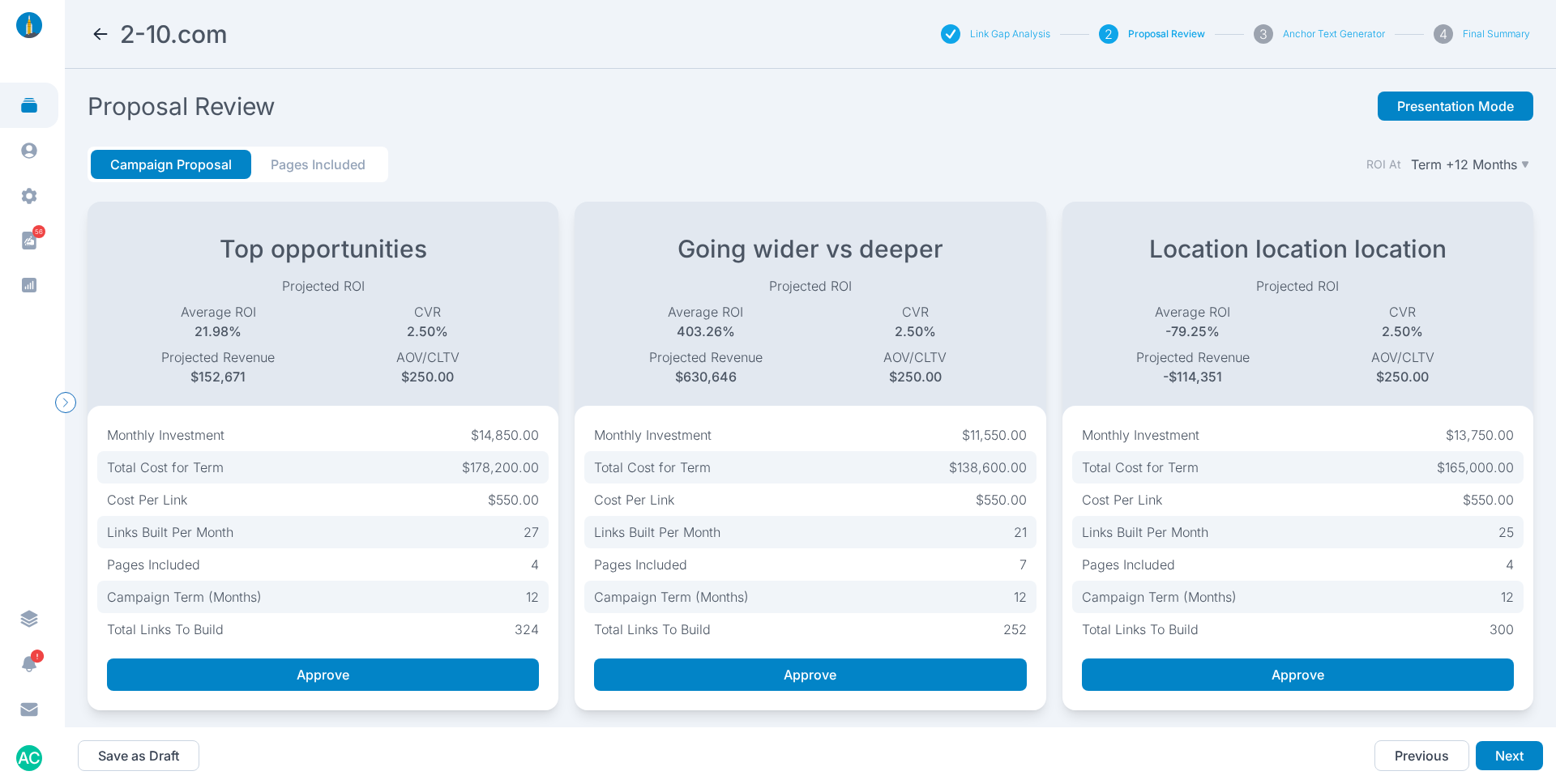 click on "Link Gap Analysis" at bounding box center (1010, 34) 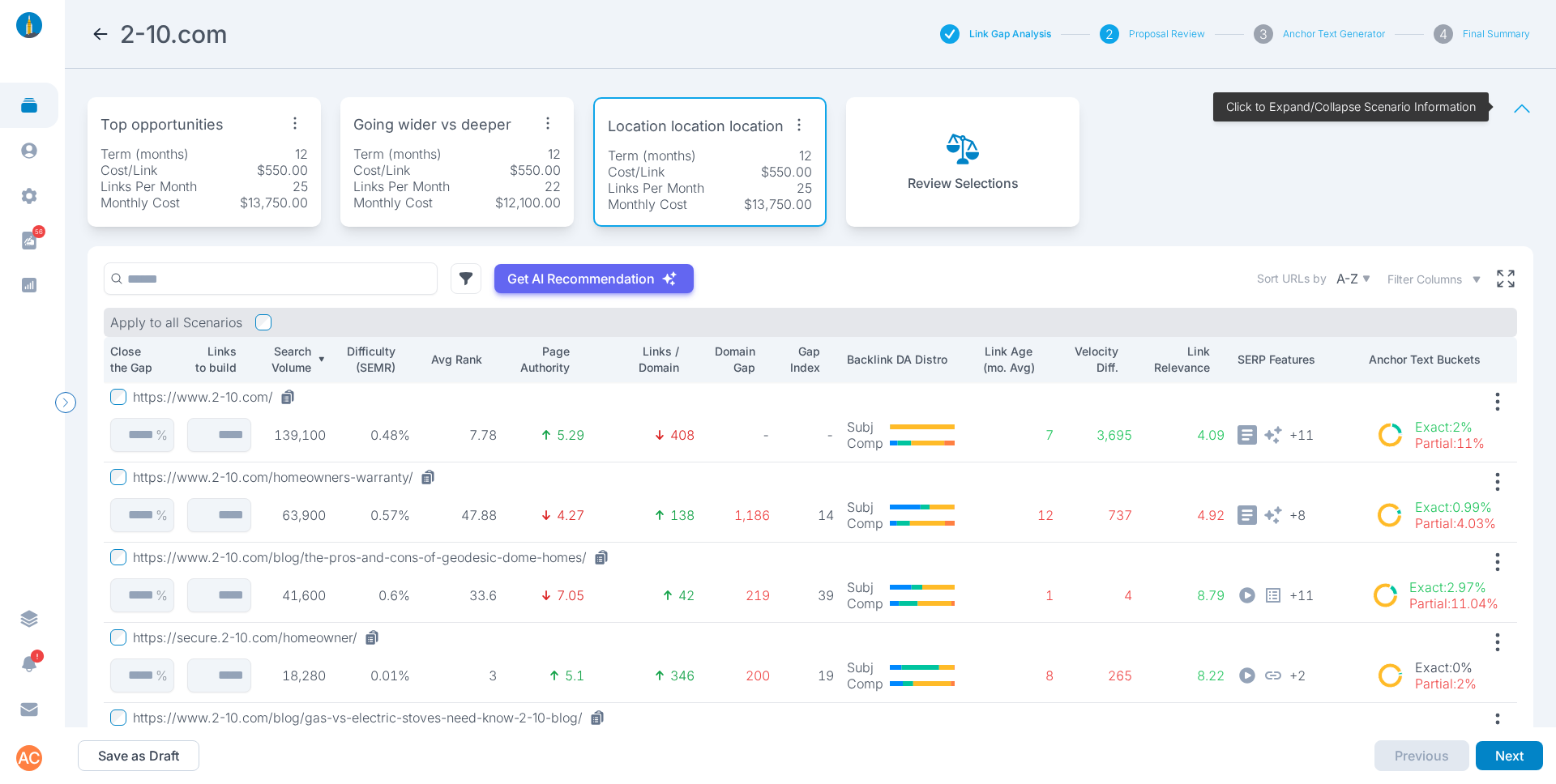 scroll, scrollTop: 68, scrollLeft: 0, axis: vertical 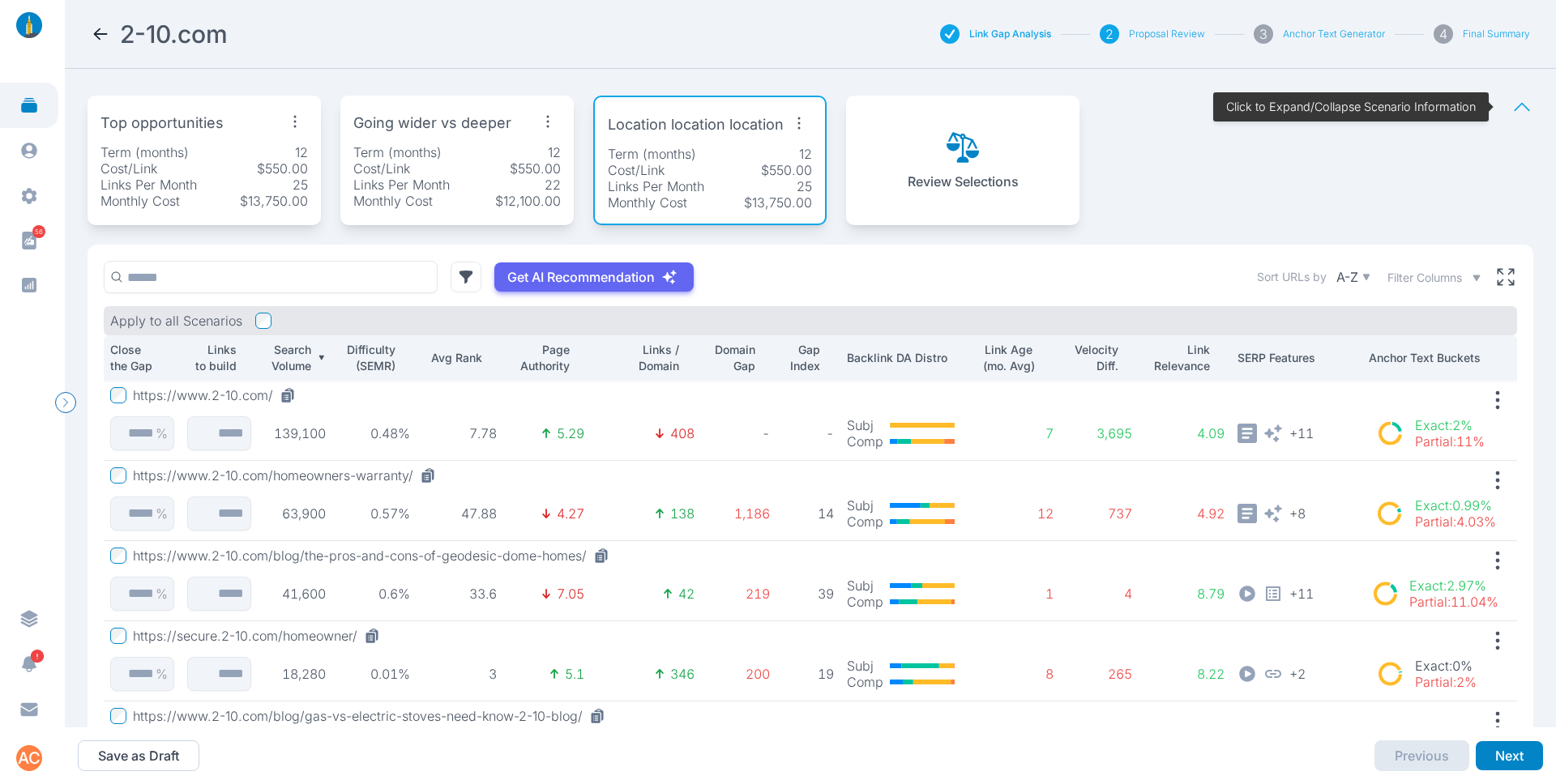 click on "Term (months) 12" at bounding box center [204, 152] 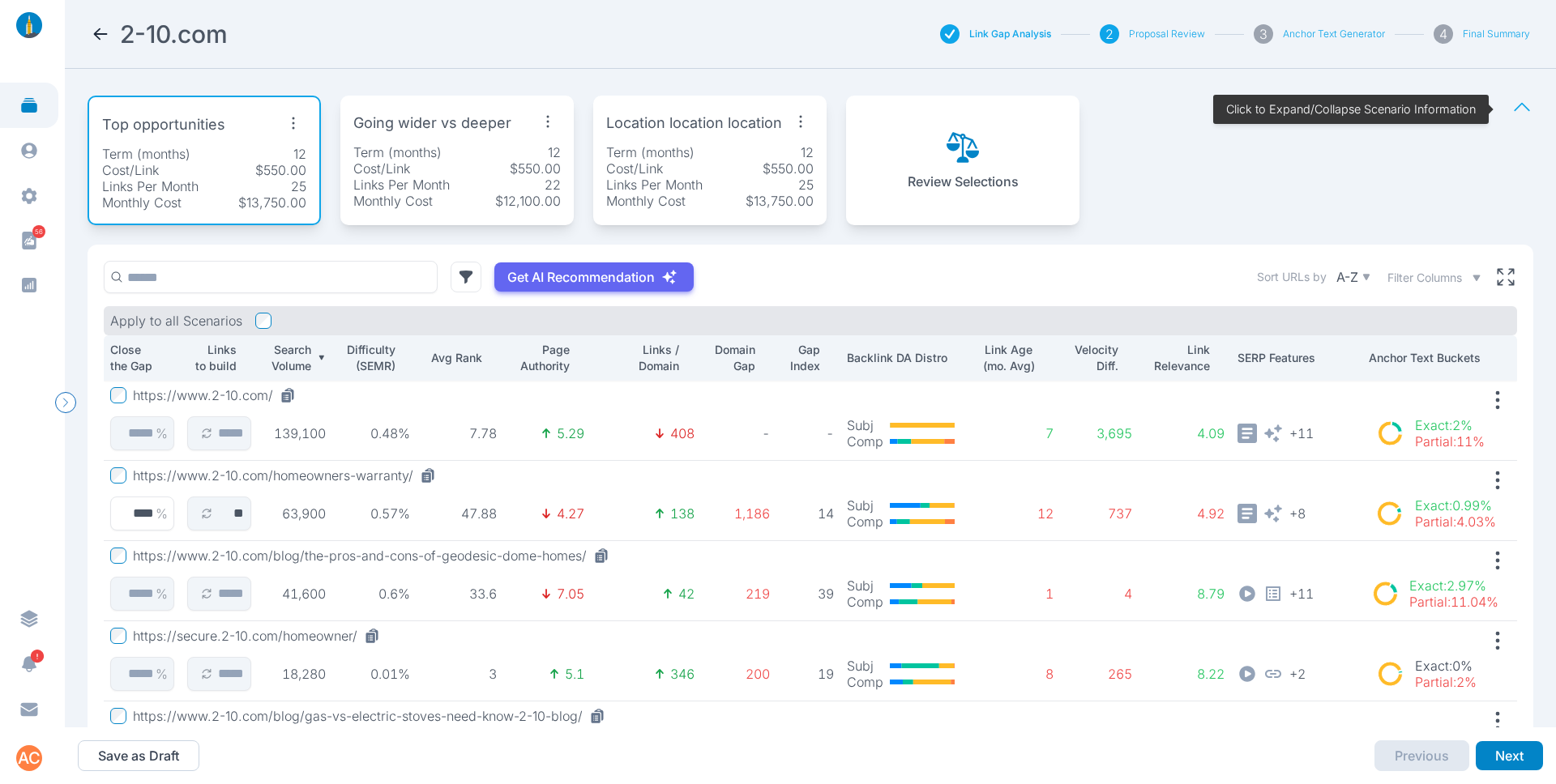 scroll, scrollTop: 66, scrollLeft: 0, axis: vertical 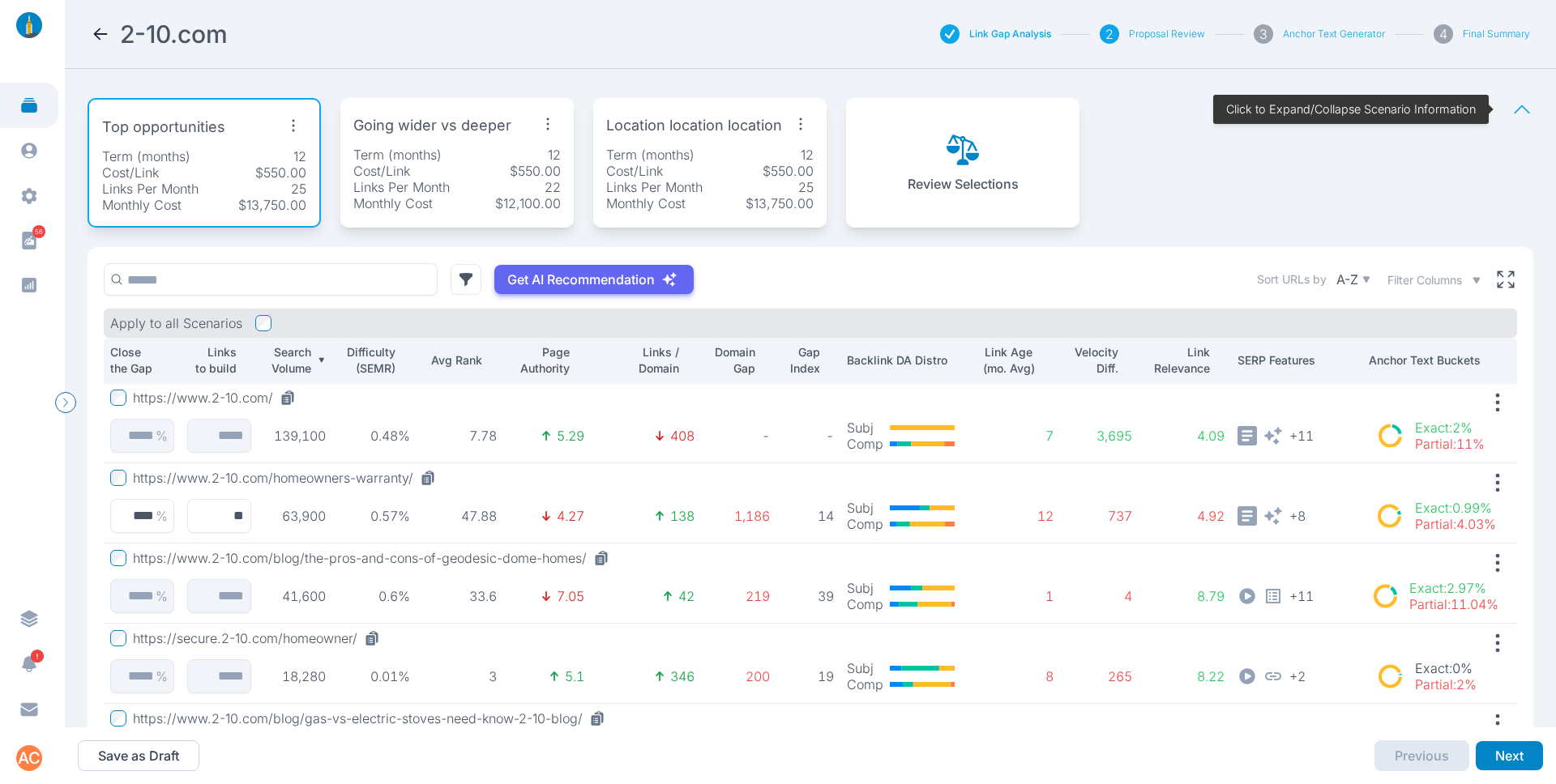 click on "Links   to build" at bounding box center (212, 360) 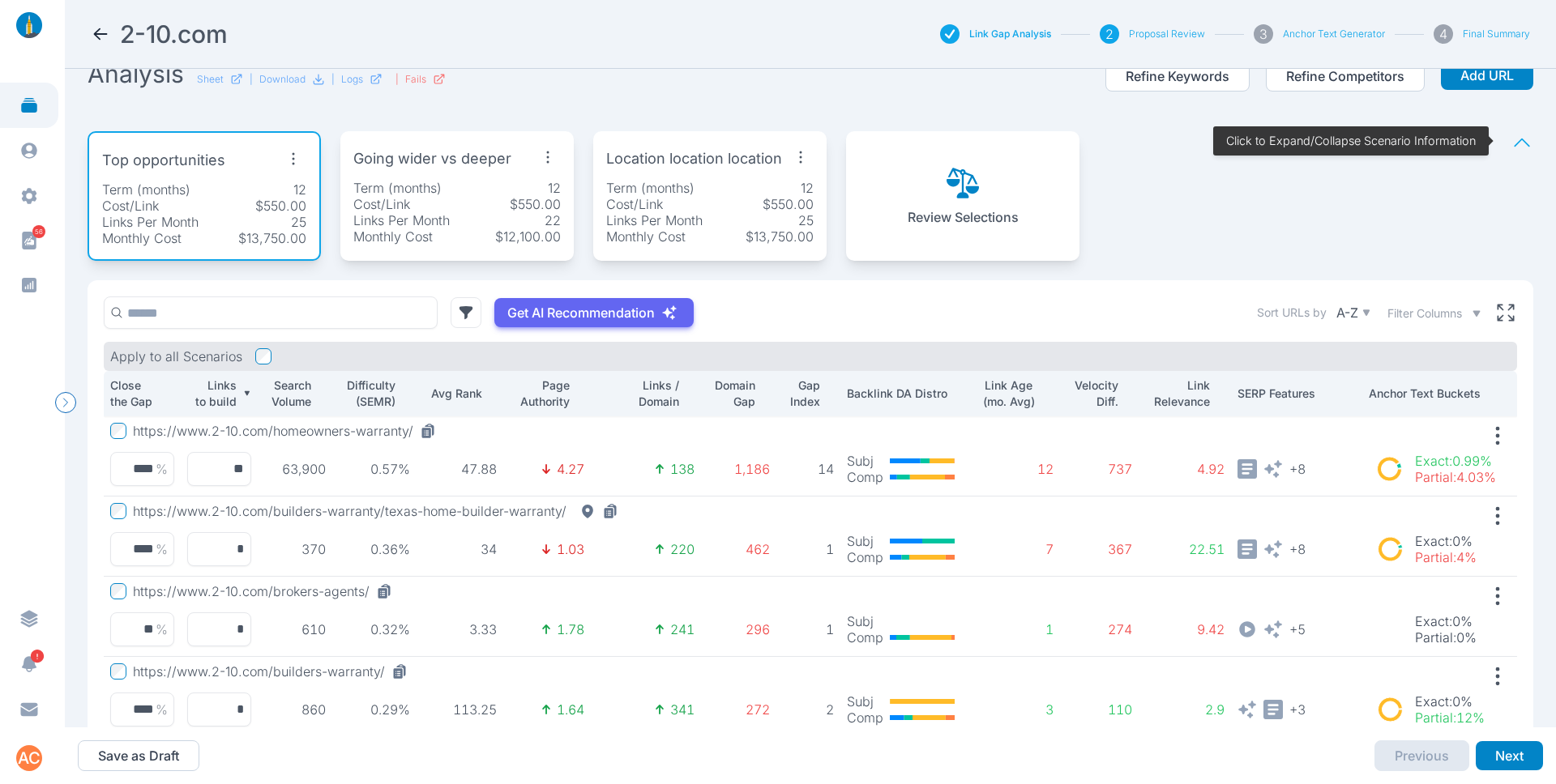 scroll, scrollTop: 30, scrollLeft: 0, axis: vertical 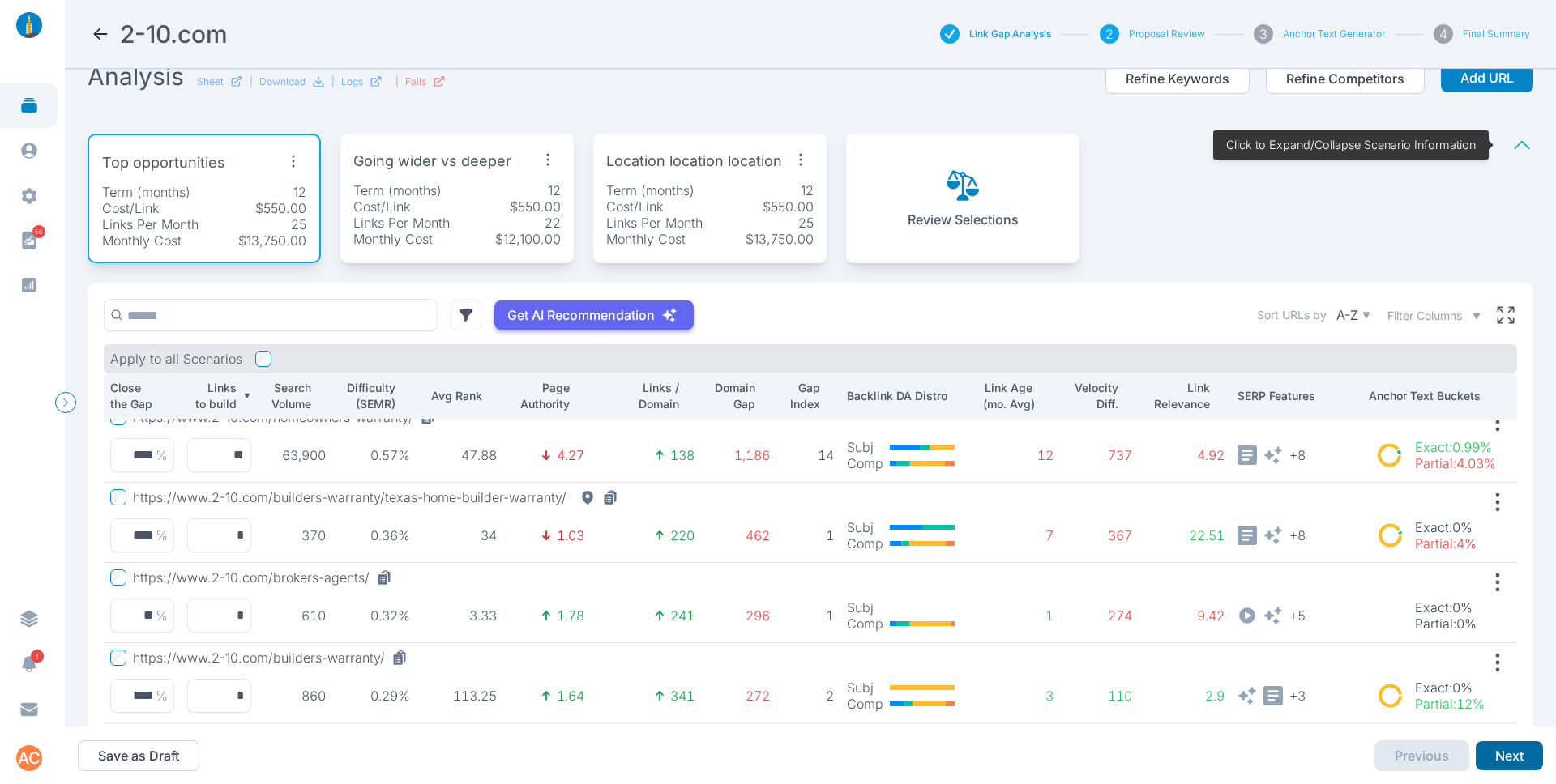 click on "Next" at bounding box center [1509, 756] 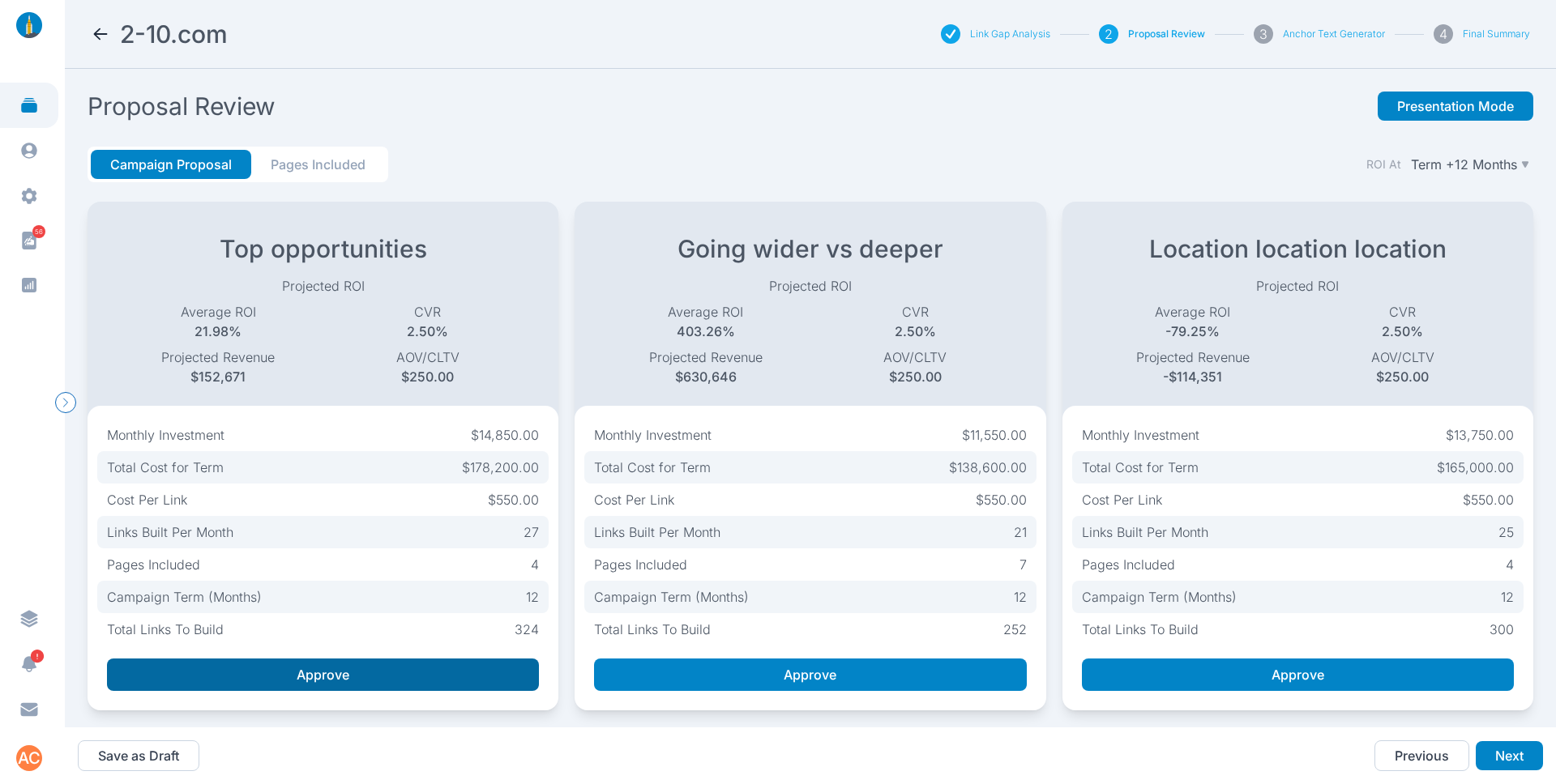 click on "Approve" at bounding box center [323, 675] 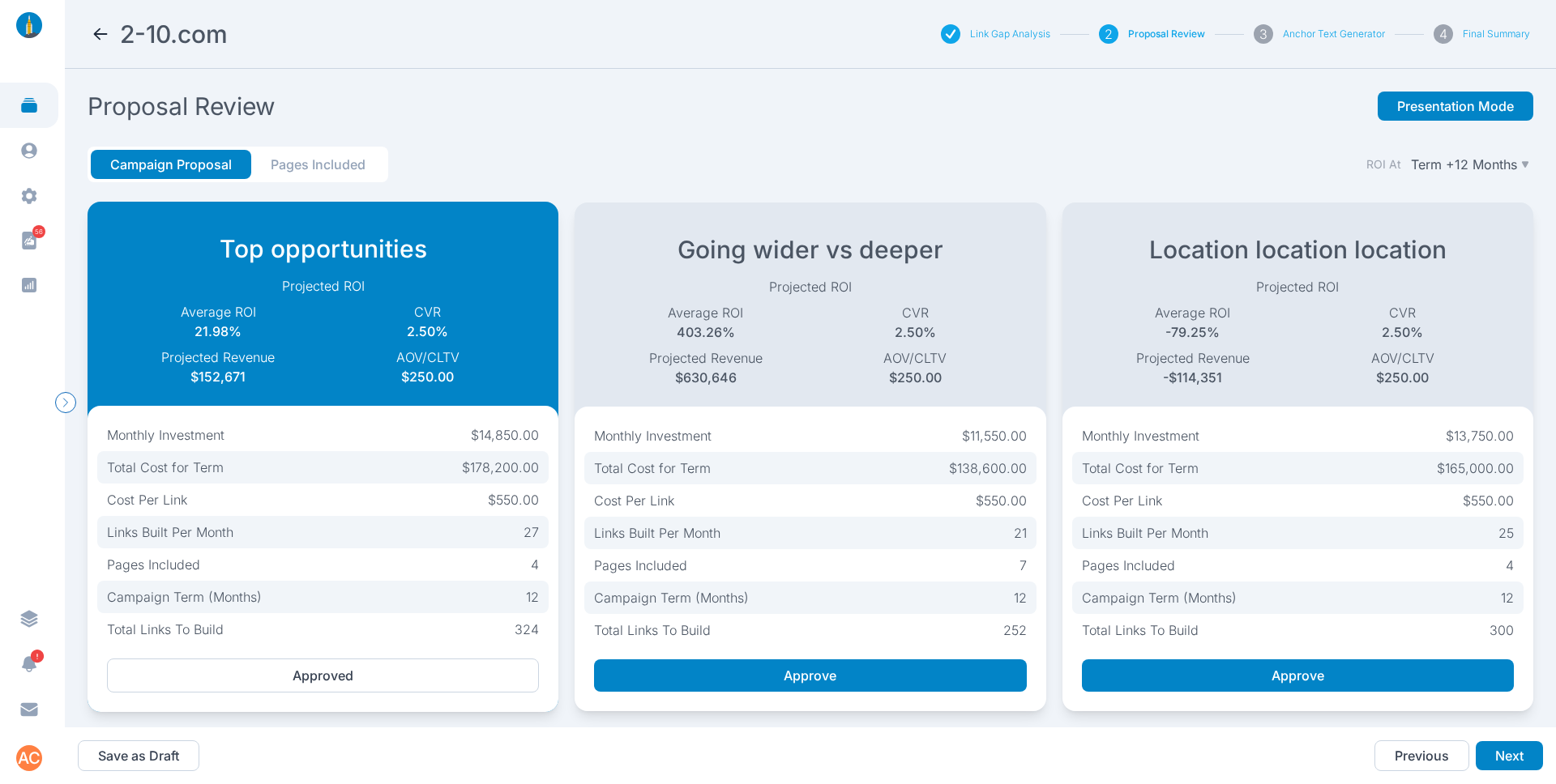 drag, startPoint x: 1506, startPoint y: 752, endPoint x: 1478, endPoint y: 731, distance: 35 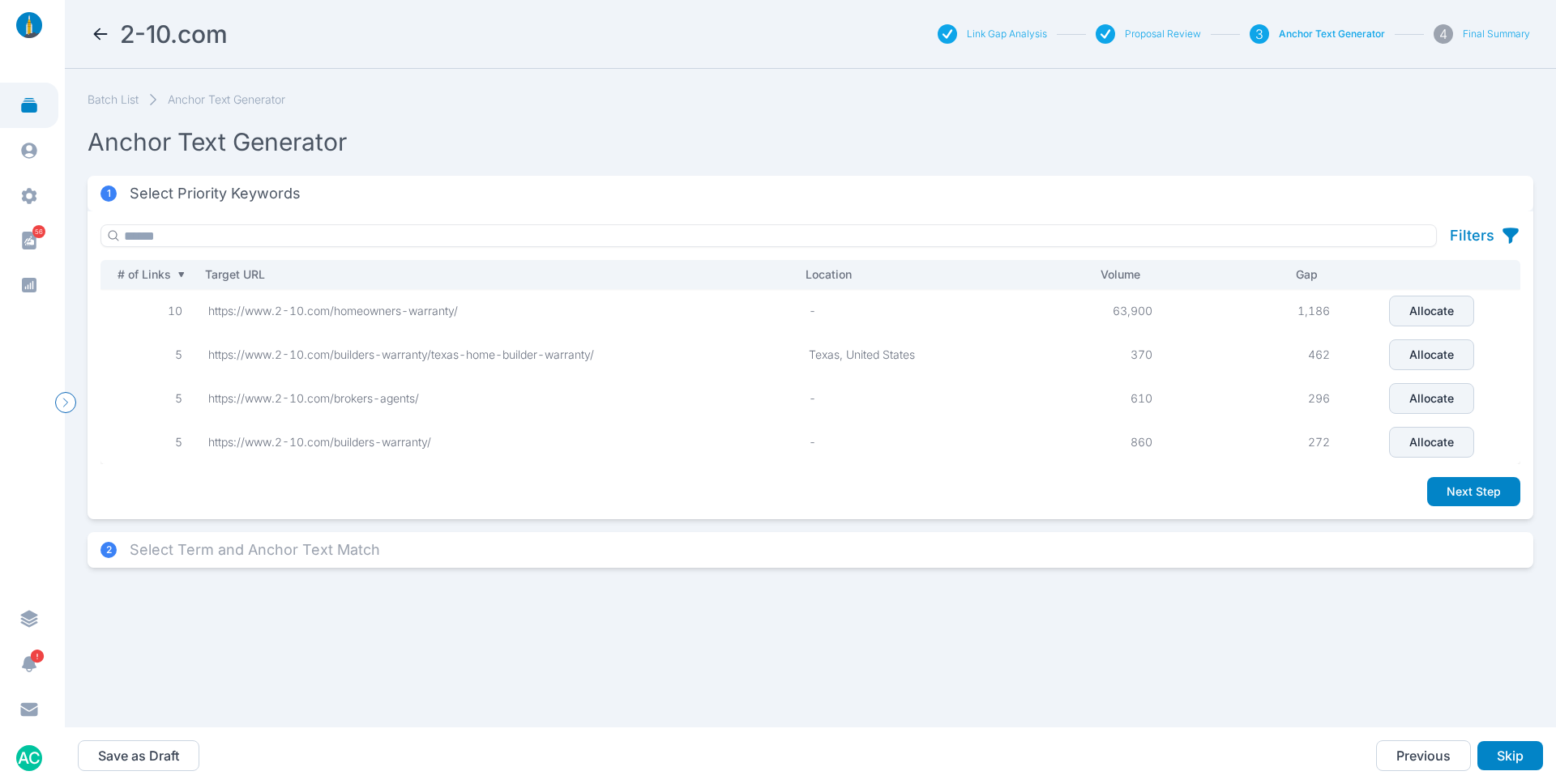 click on "Allocate" at bounding box center (1431, 311) 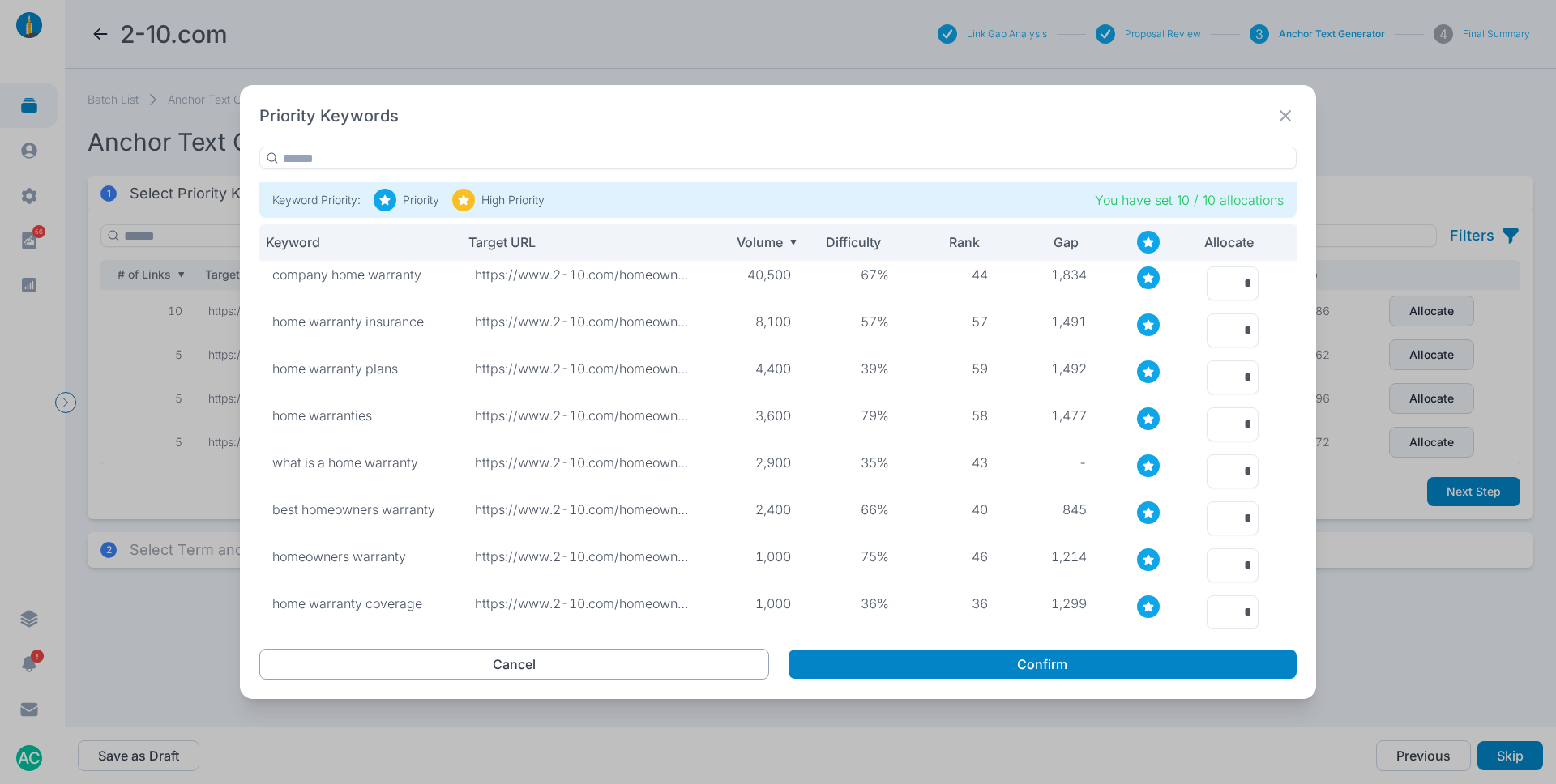 click on "Cancel" at bounding box center [514, 664] 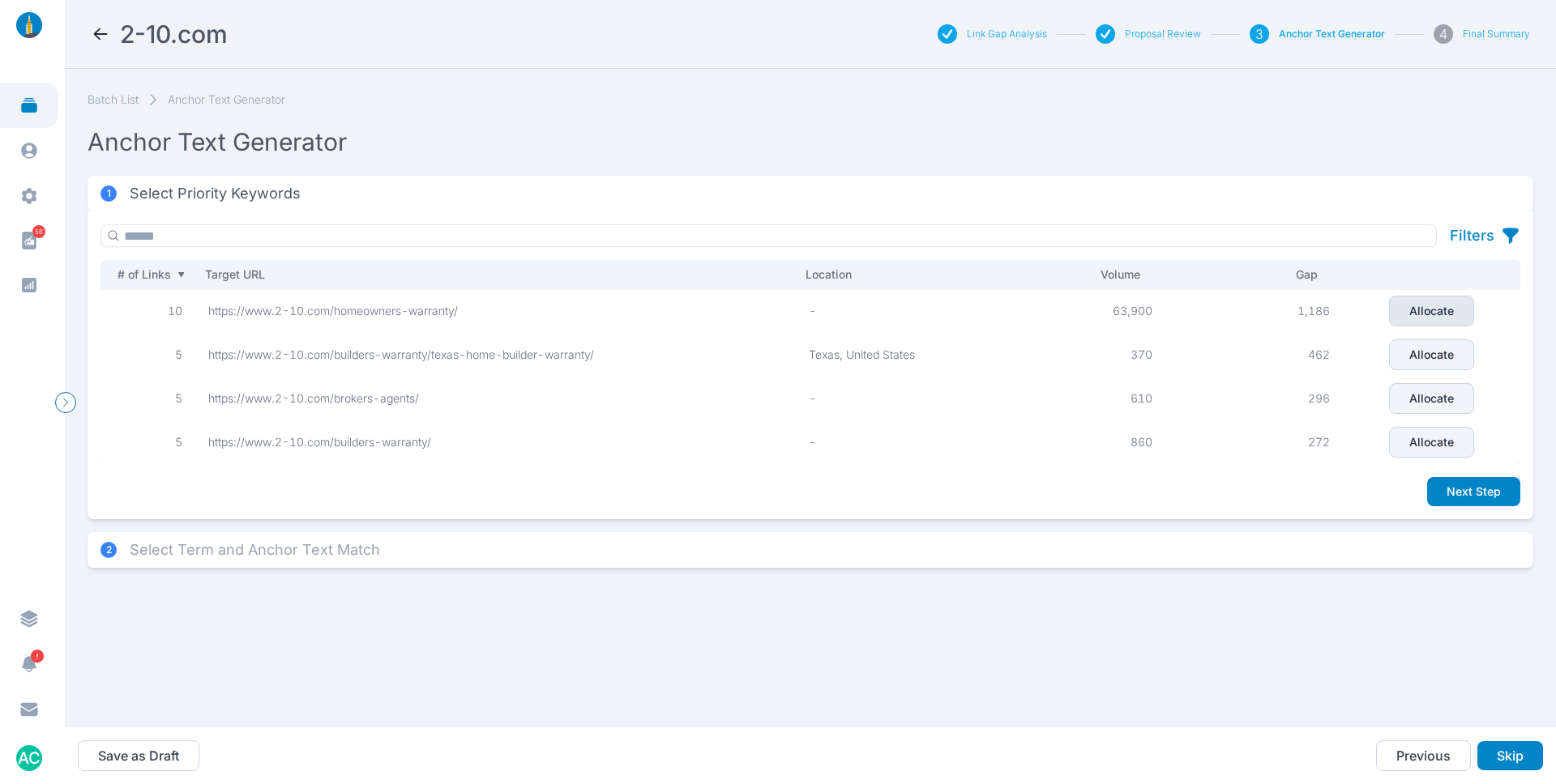 click on "Allocate" at bounding box center [1431, 311] 